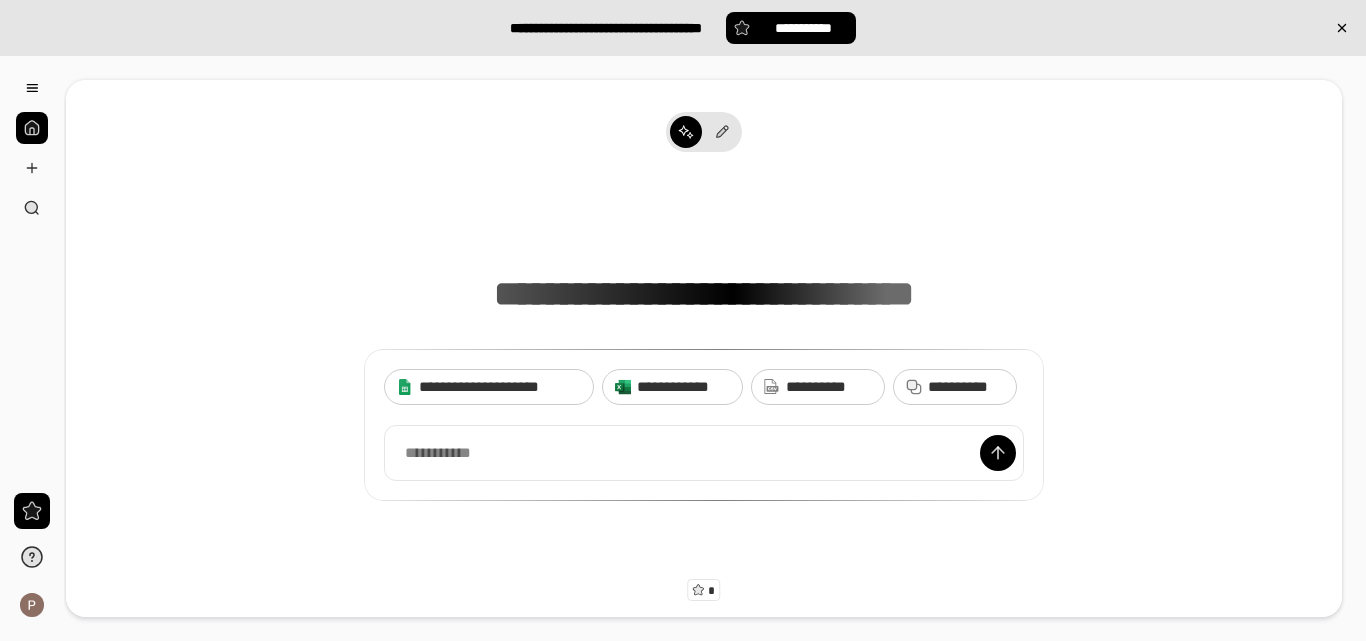 scroll, scrollTop: 0, scrollLeft: 0, axis: both 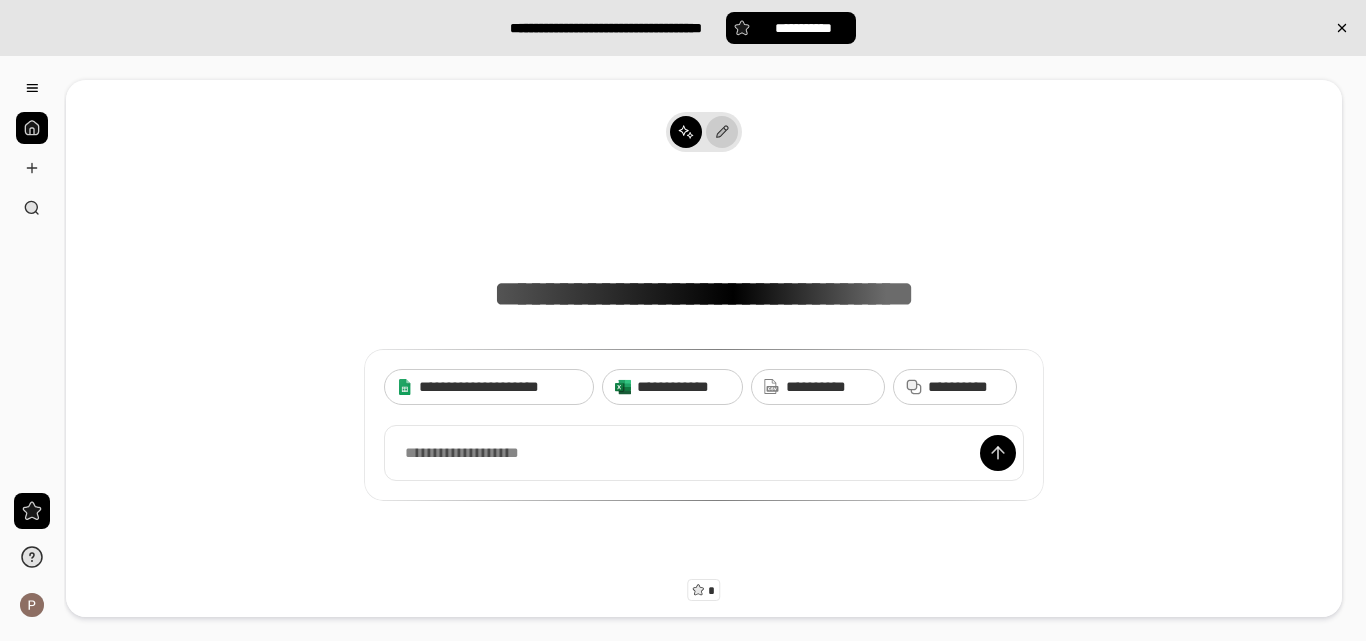 click at bounding box center [722, 132] 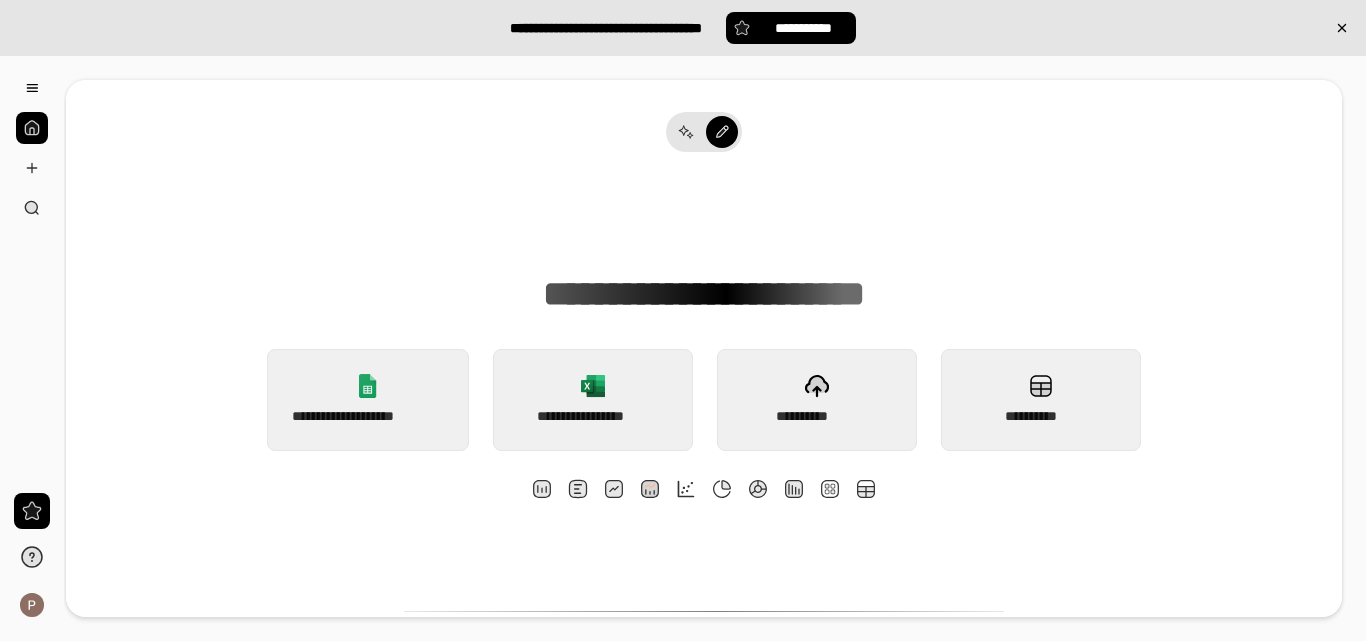 click at bounding box center [32, 128] 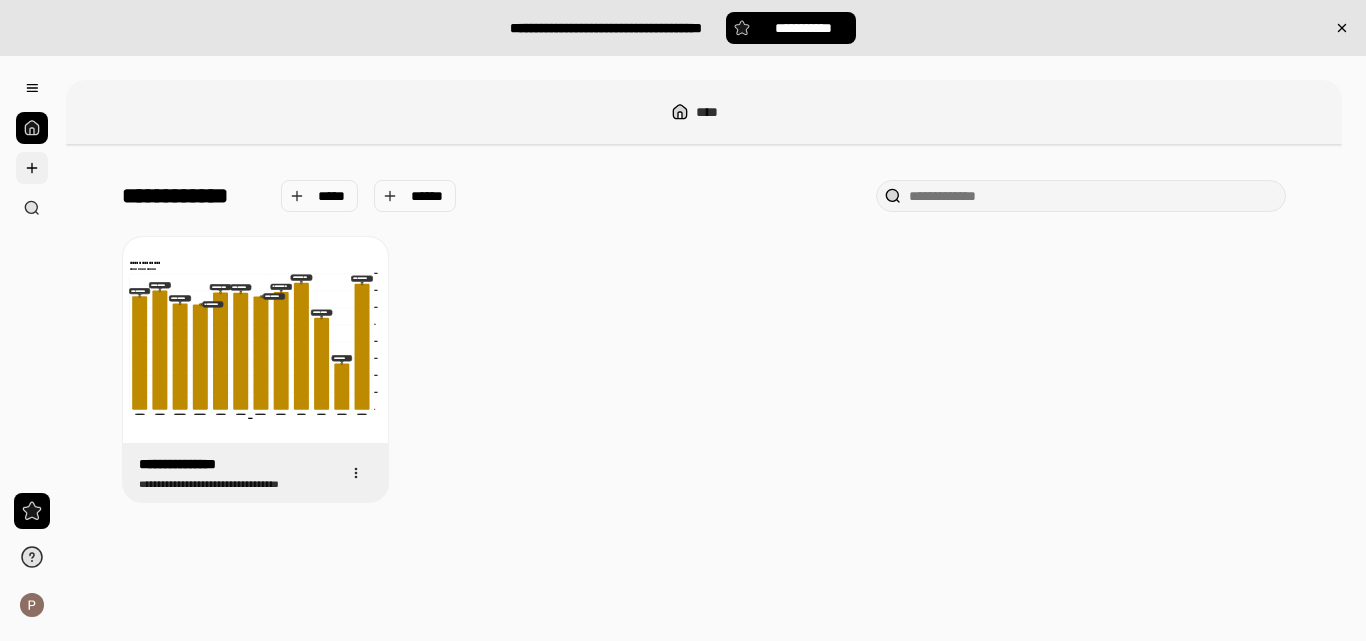 click at bounding box center [32, 168] 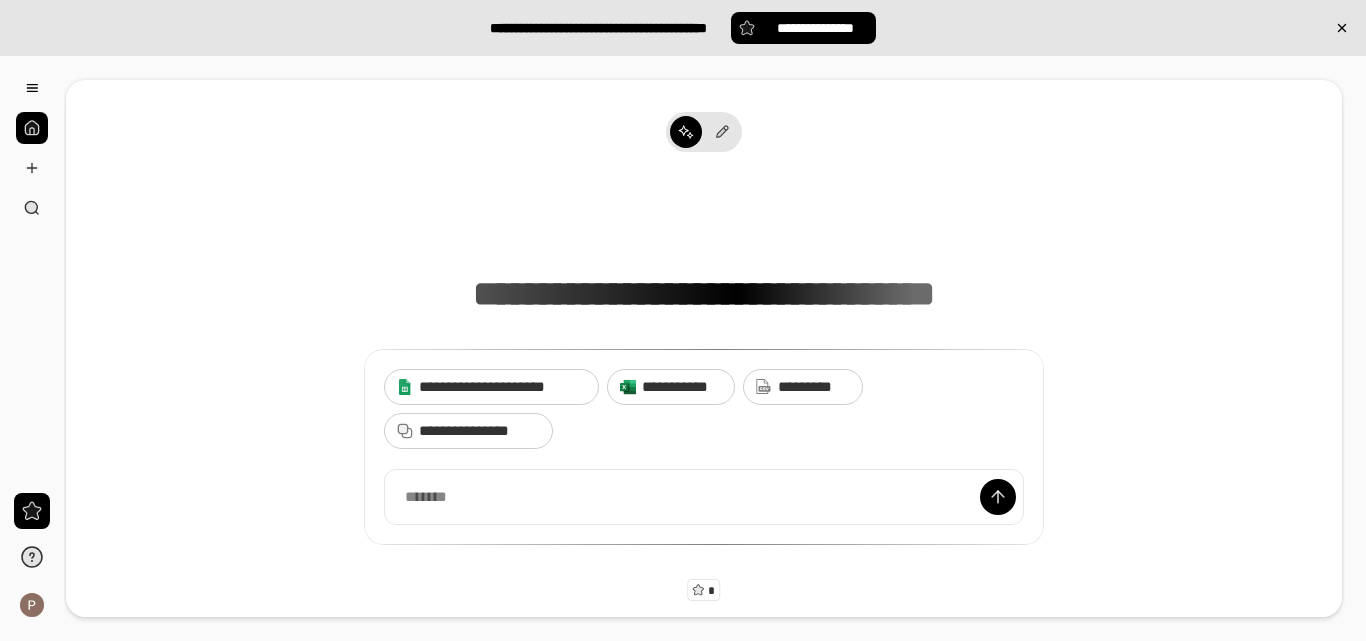 click on "**********" at bounding box center [704, 364] 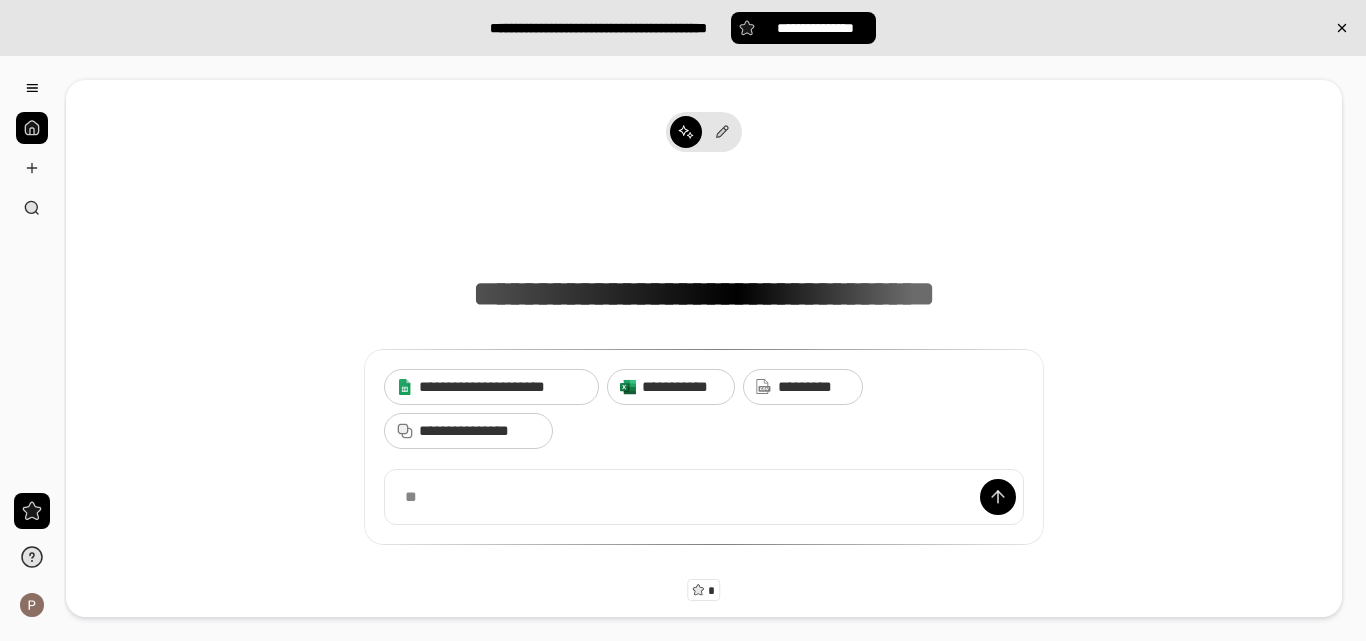 scroll, scrollTop: 15, scrollLeft: 0, axis: vertical 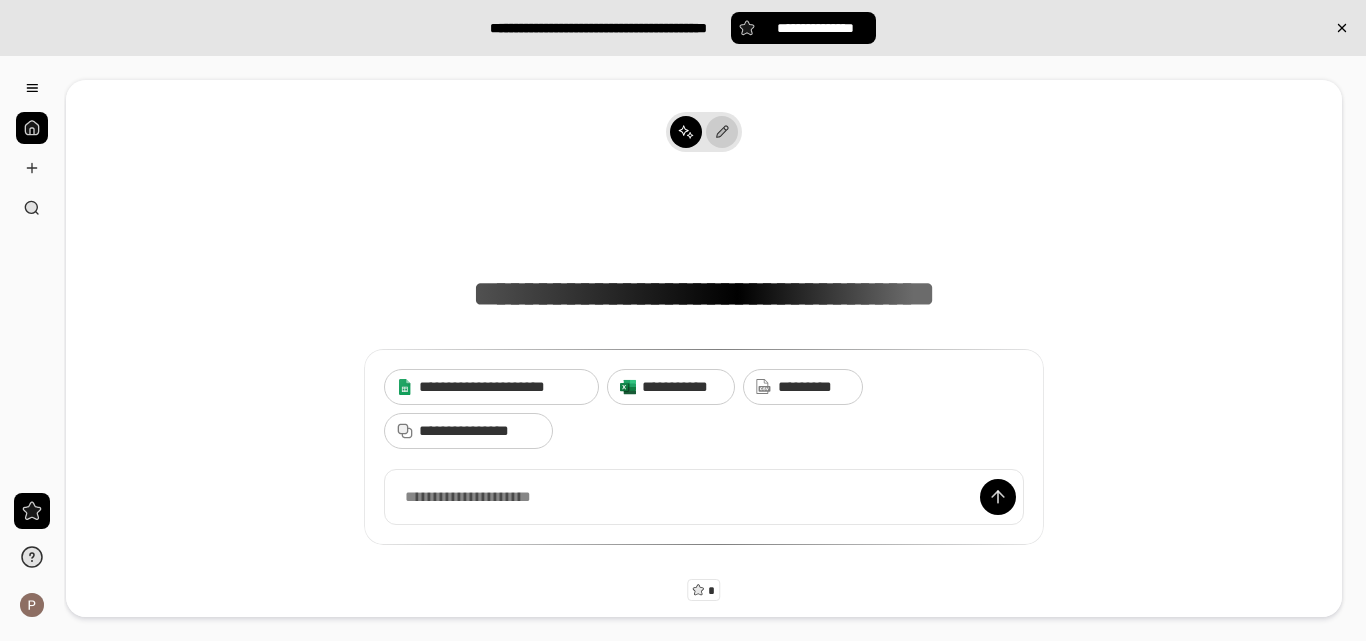 click 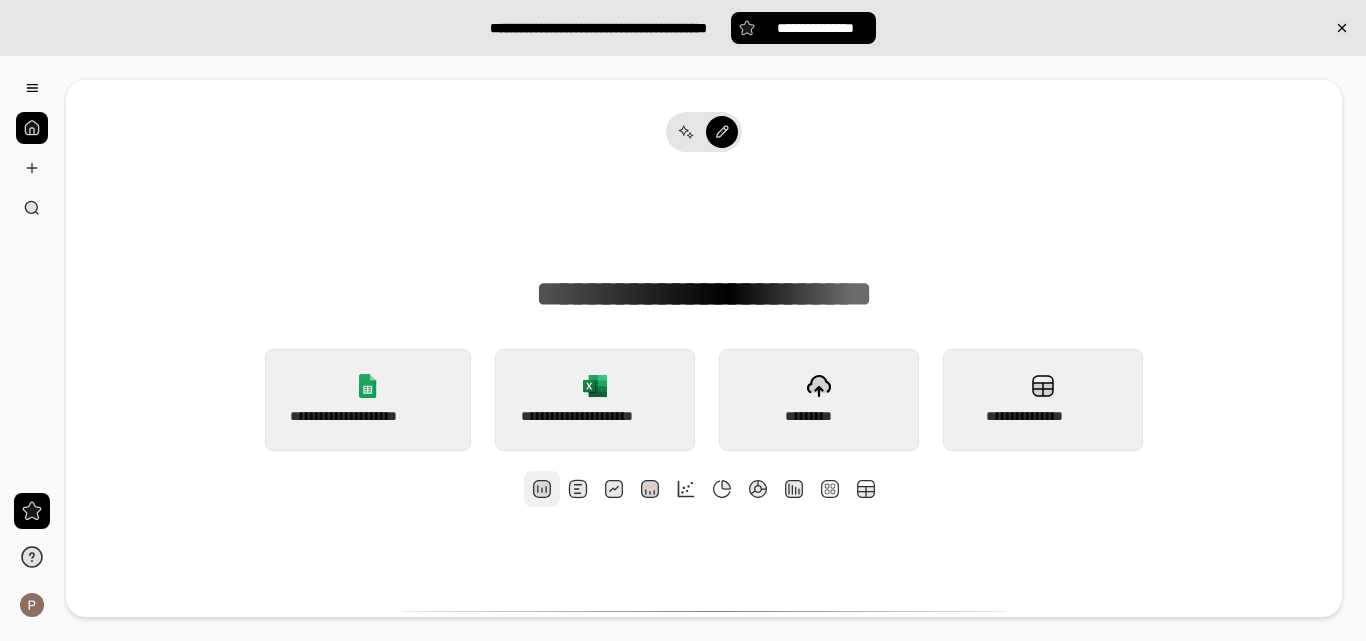 click at bounding box center [542, 489] 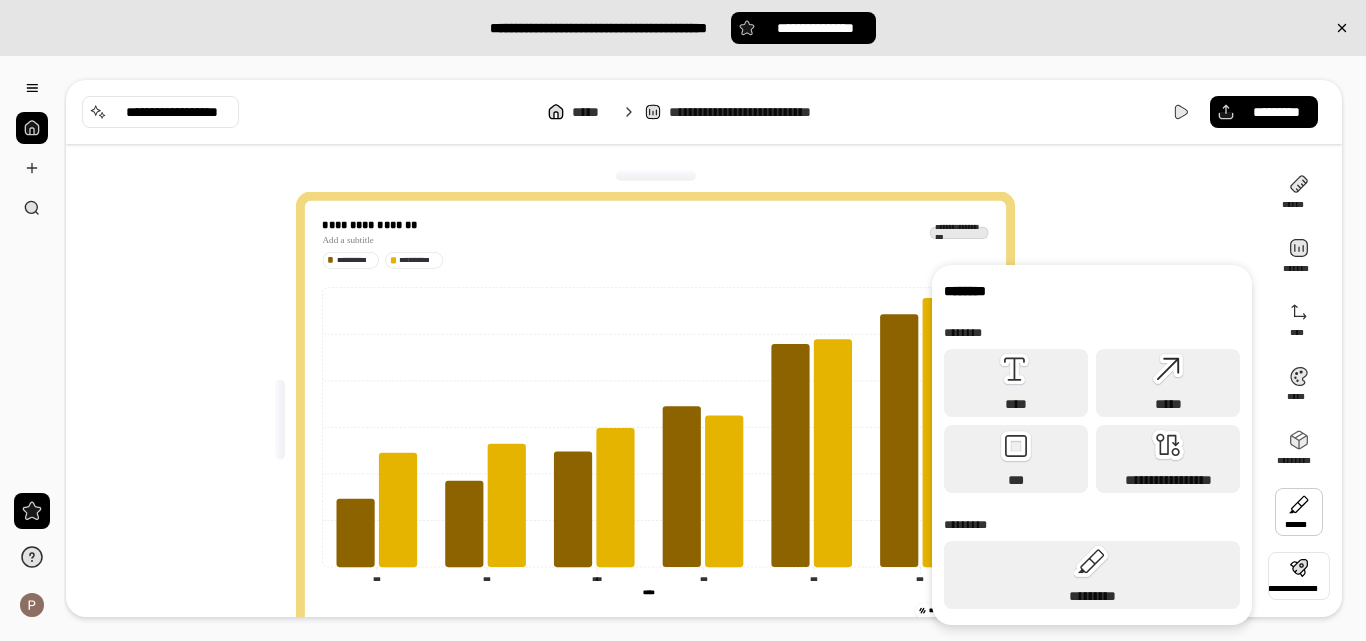 scroll, scrollTop: 67, scrollLeft: 0, axis: vertical 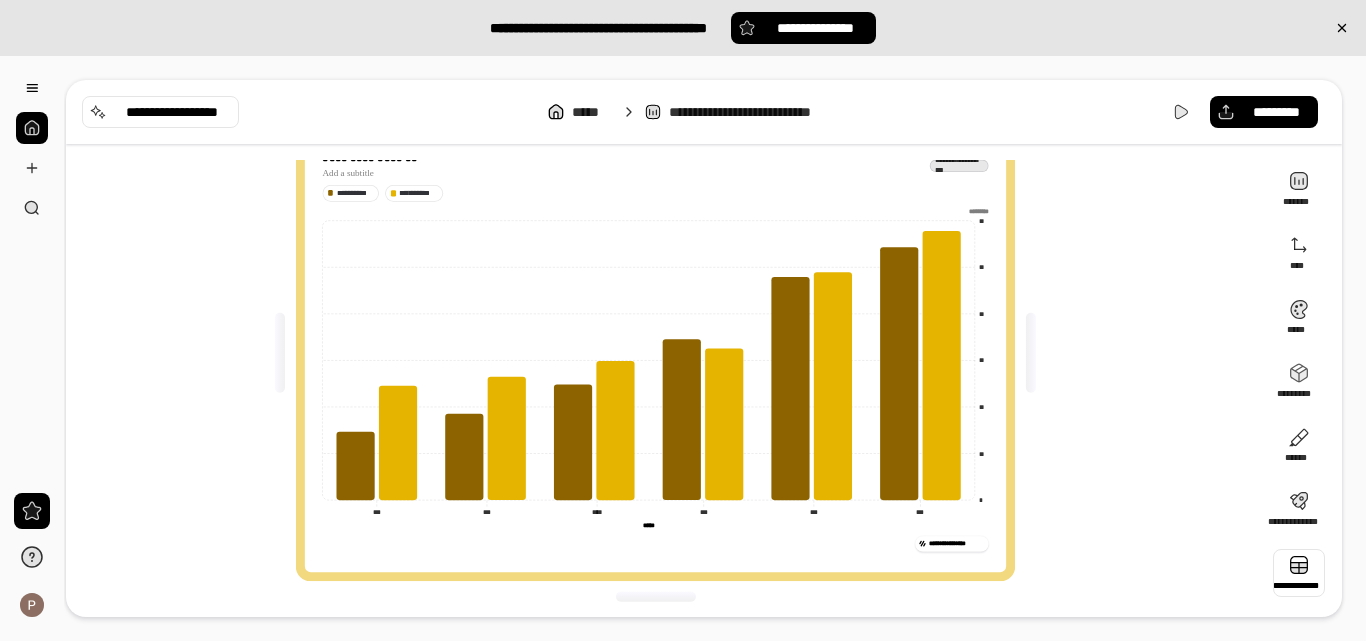 click at bounding box center [1299, 573] 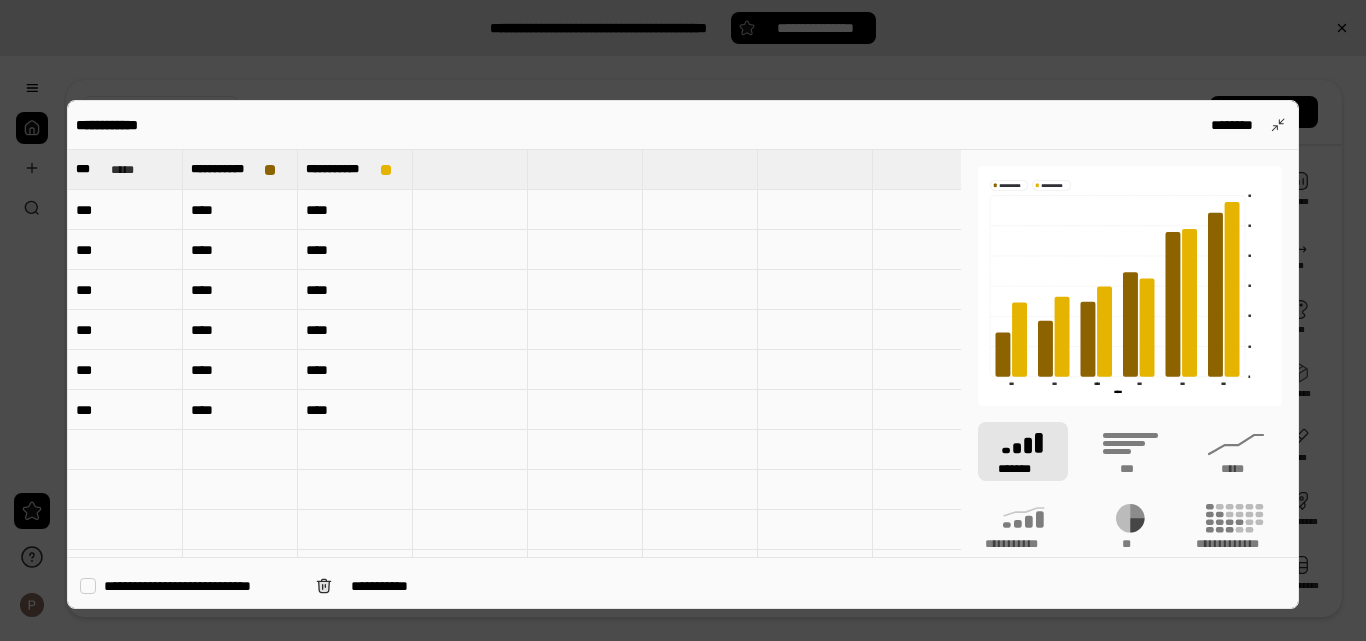 click on "***" at bounding box center (125, 210) 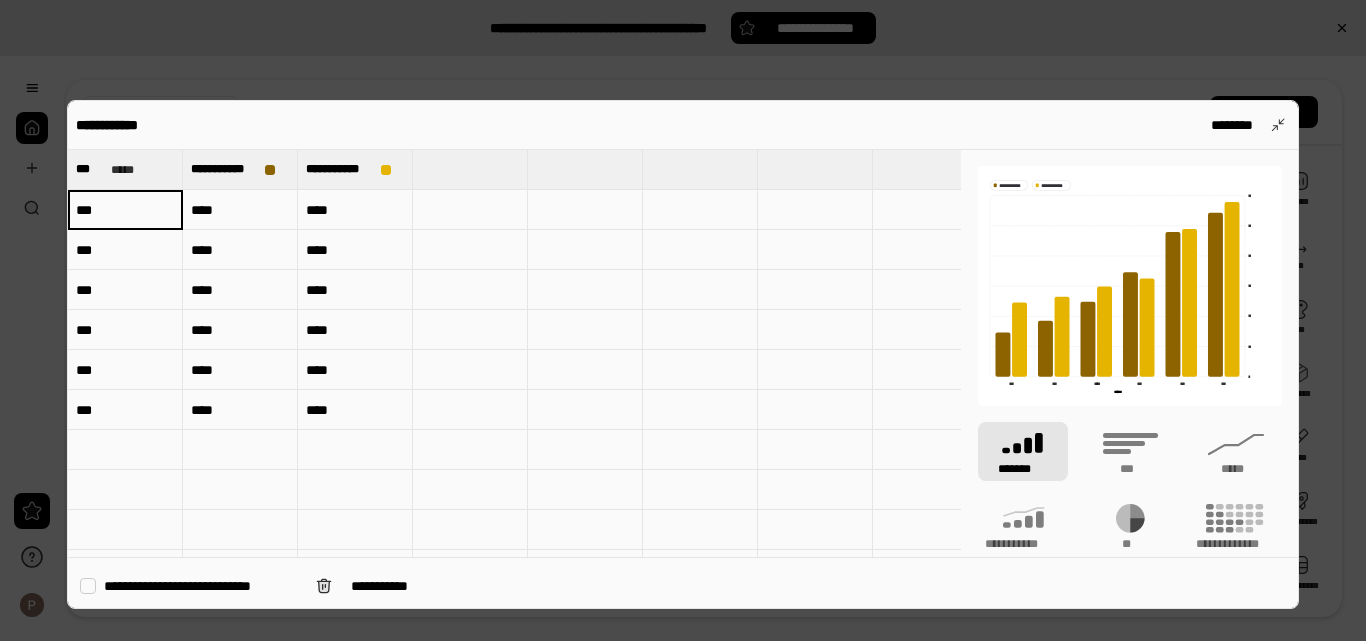 click on "***" at bounding box center (125, 210) 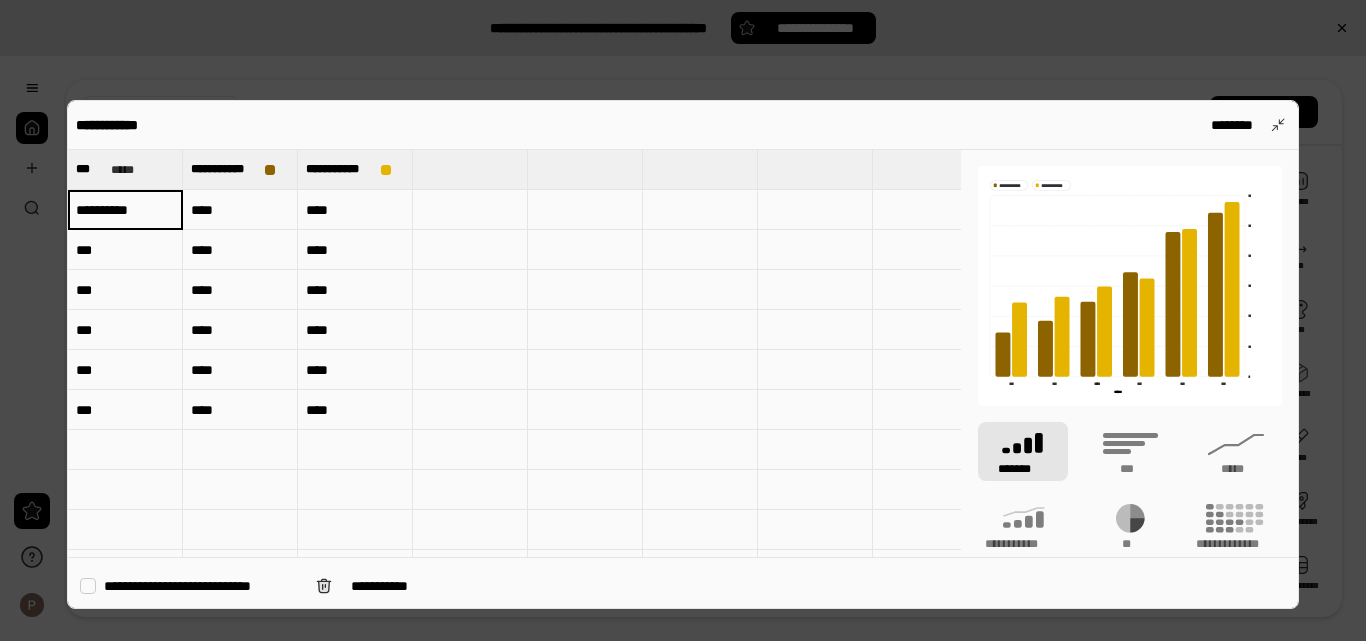 type on "**********" 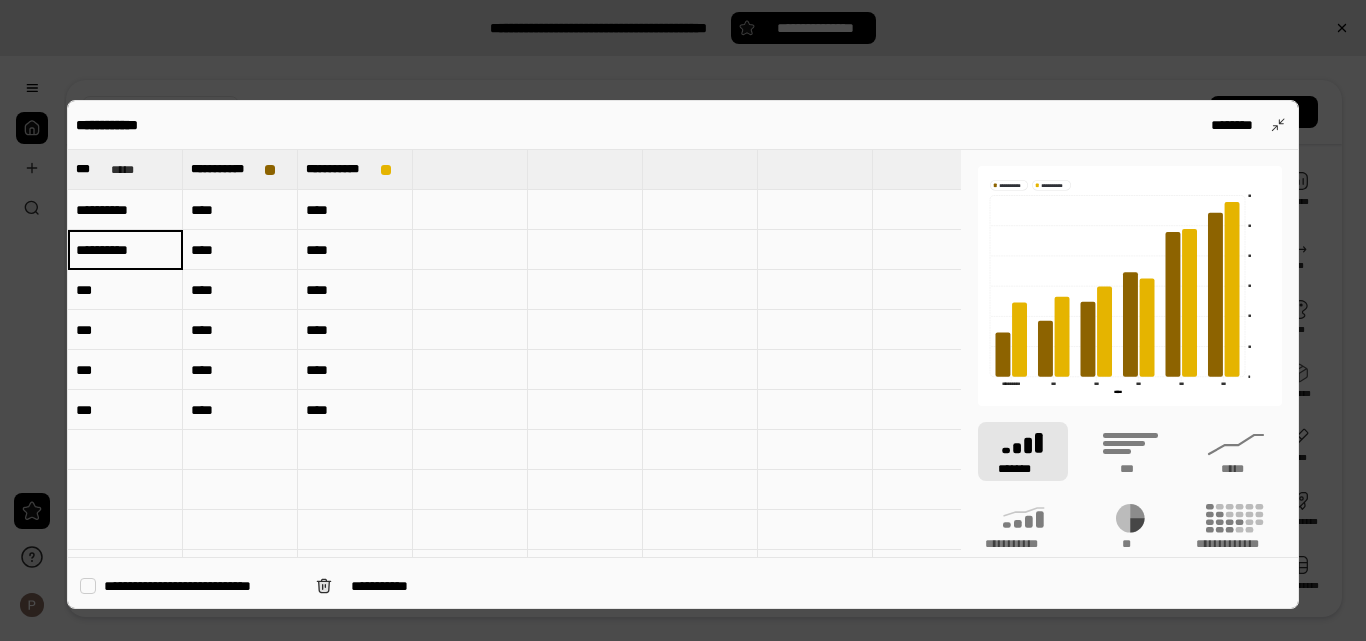 type on "**********" 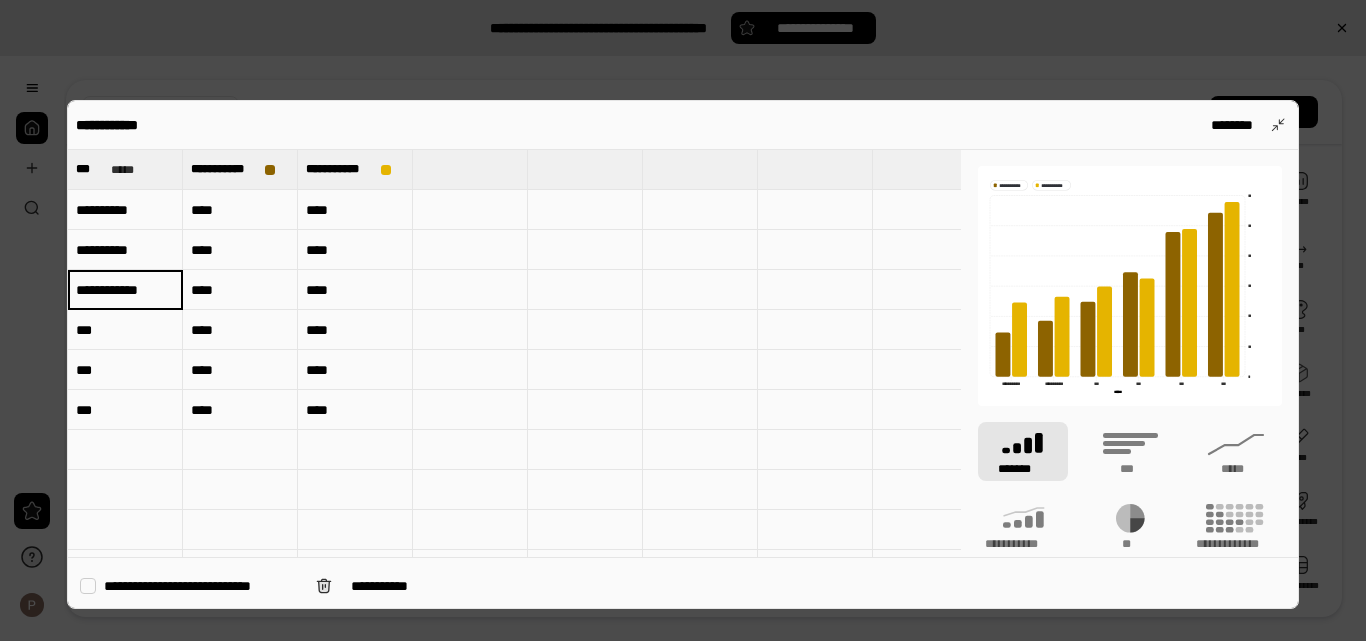 scroll, scrollTop: 0, scrollLeft: 4, axis: horizontal 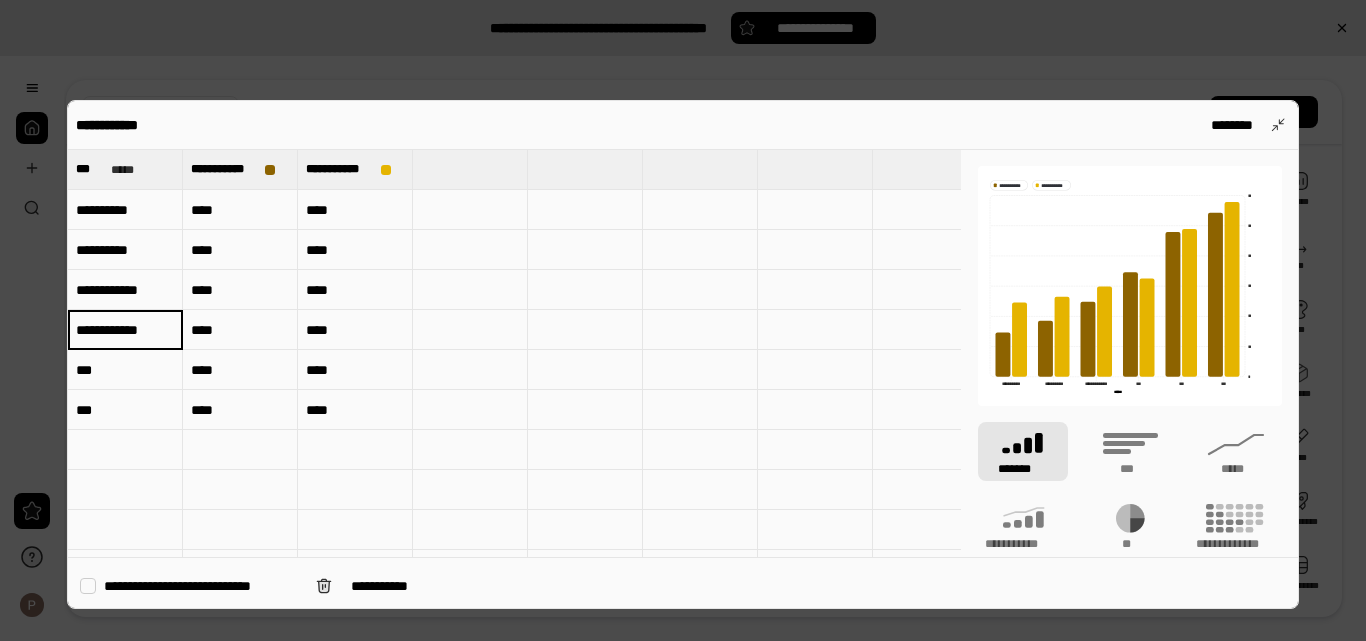 type on "**********" 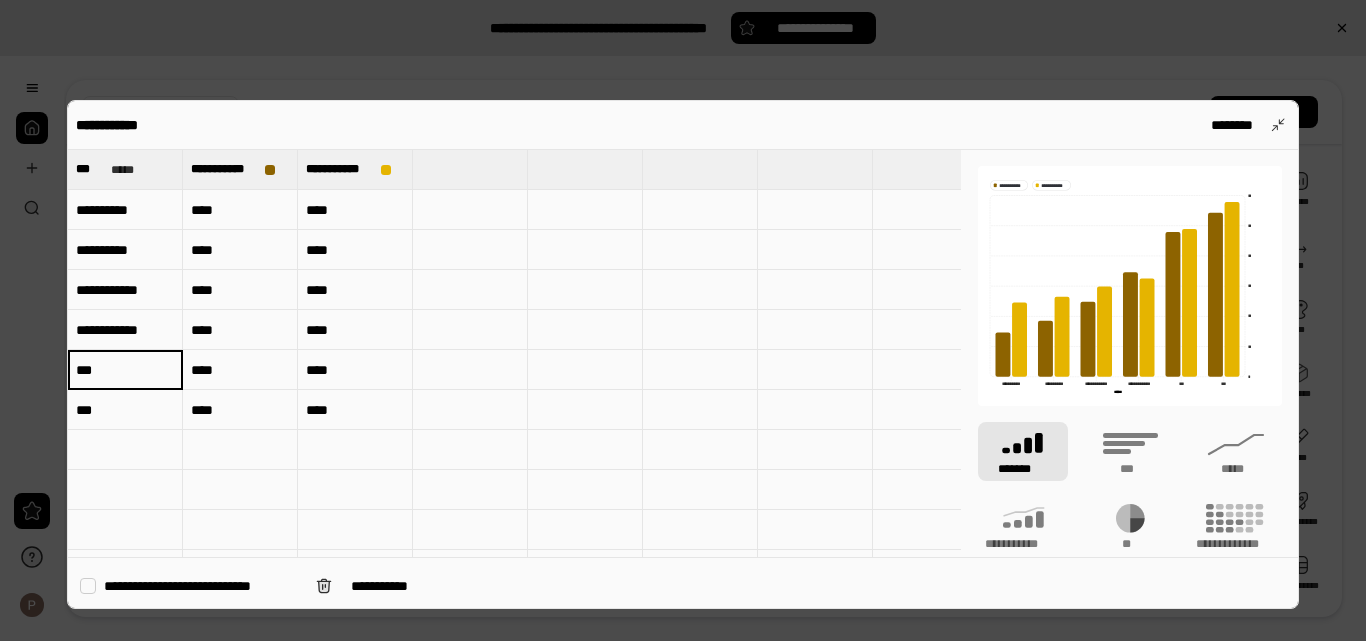 click on "***" at bounding box center [125, 370] 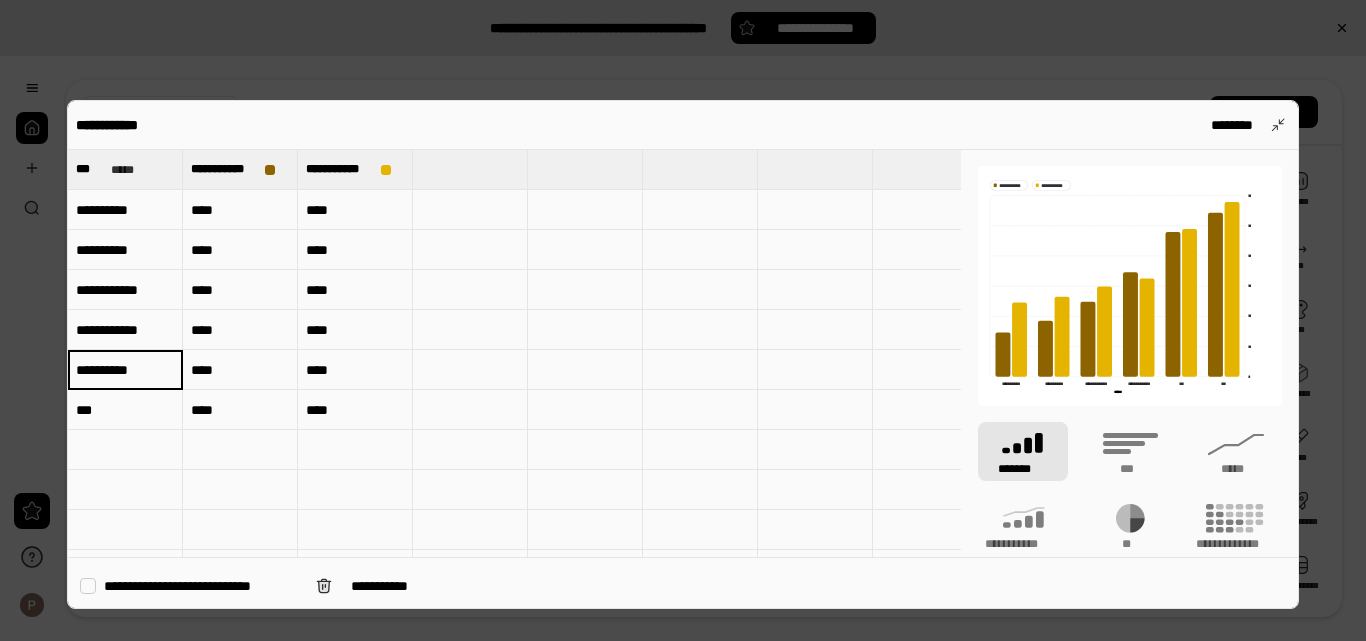 type on "**********" 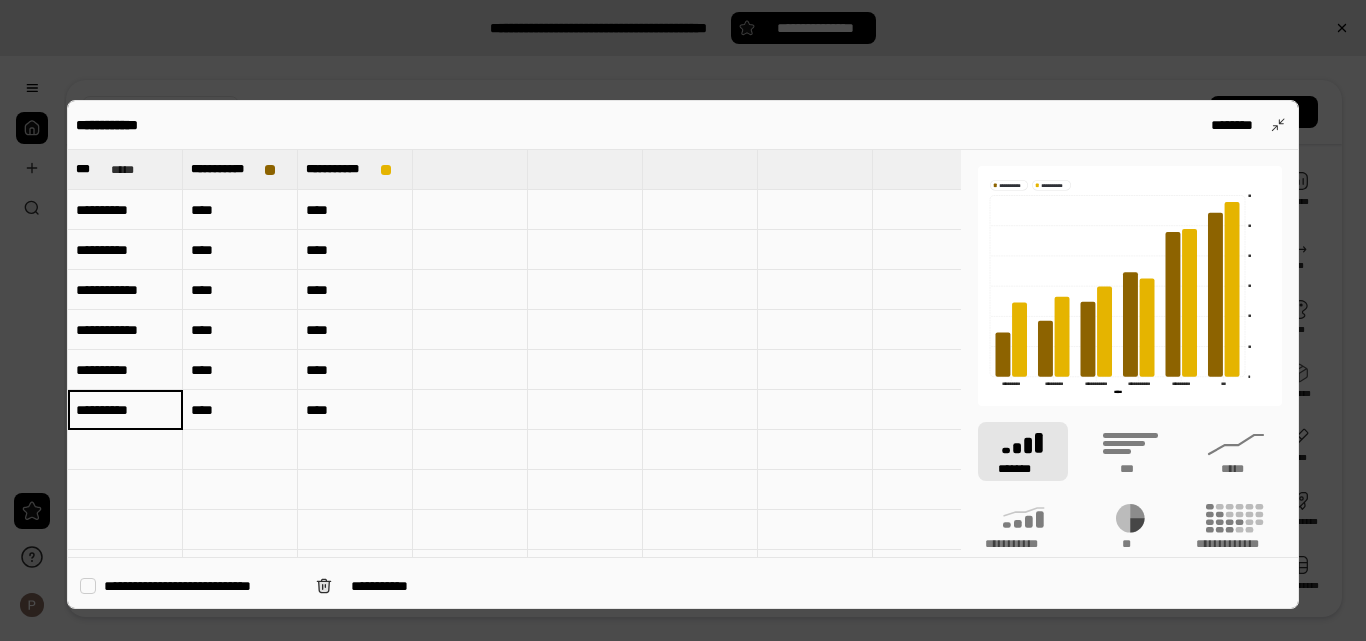 type on "**********" 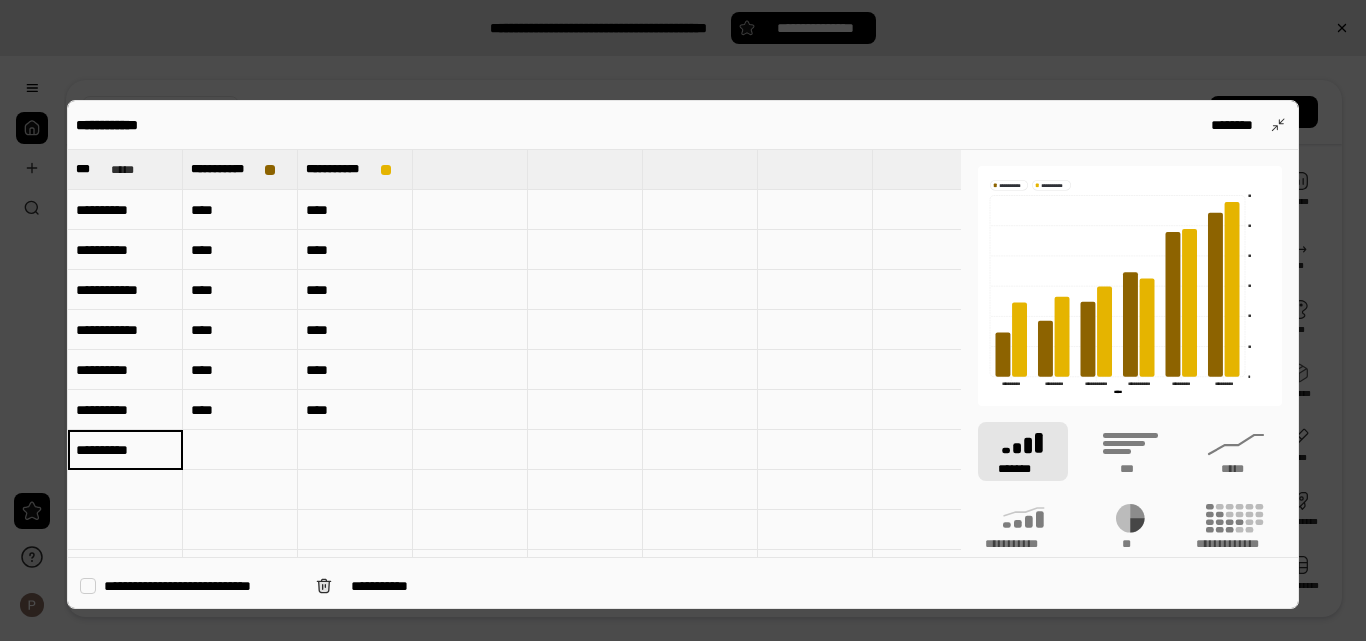 type on "**********" 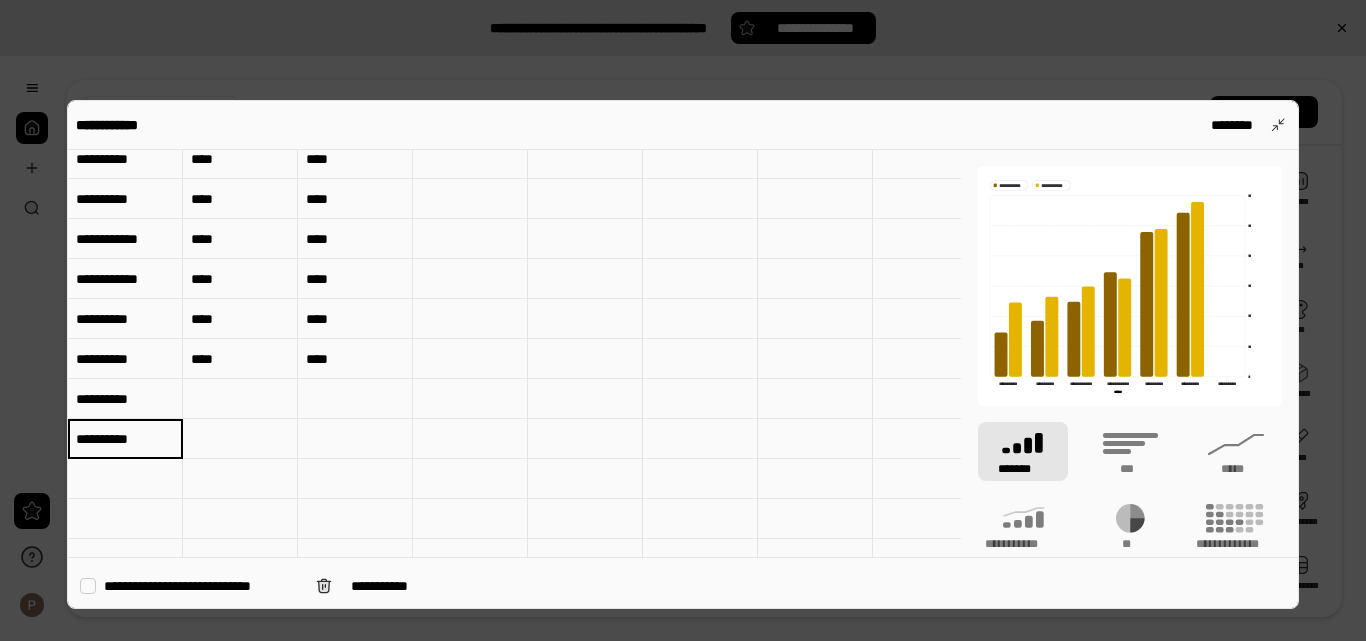 scroll, scrollTop: 100, scrollLeft: 0, axis: vertical 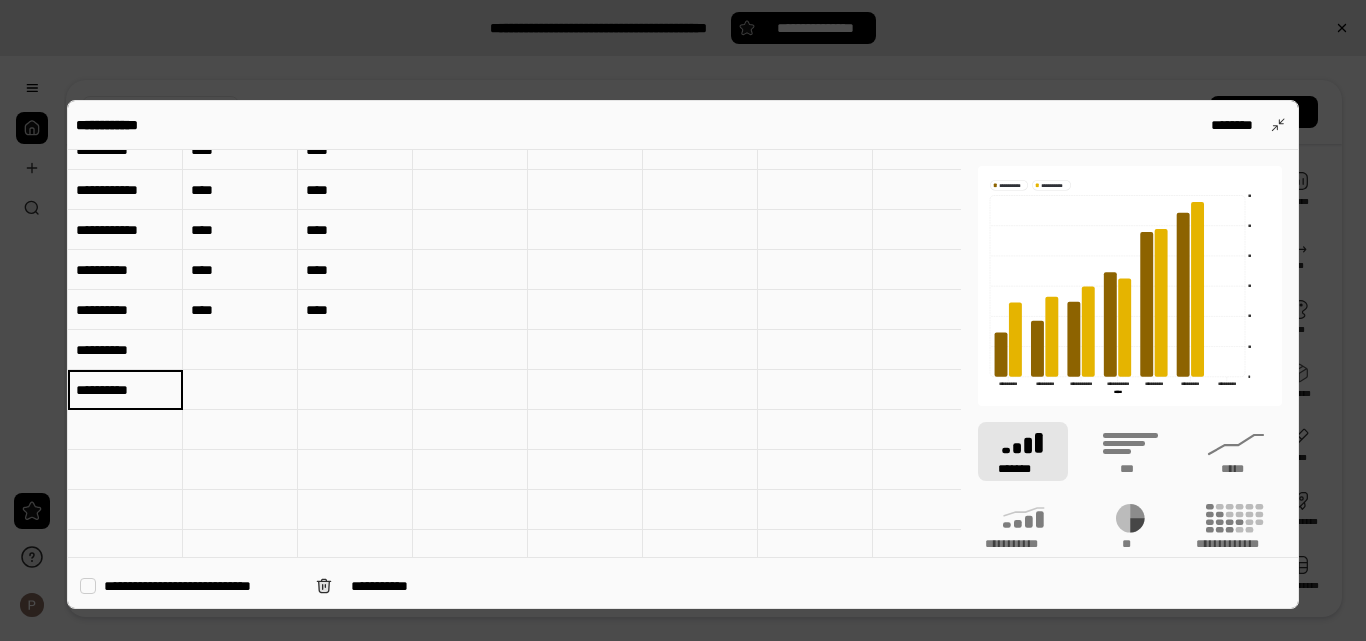 type on "**********" 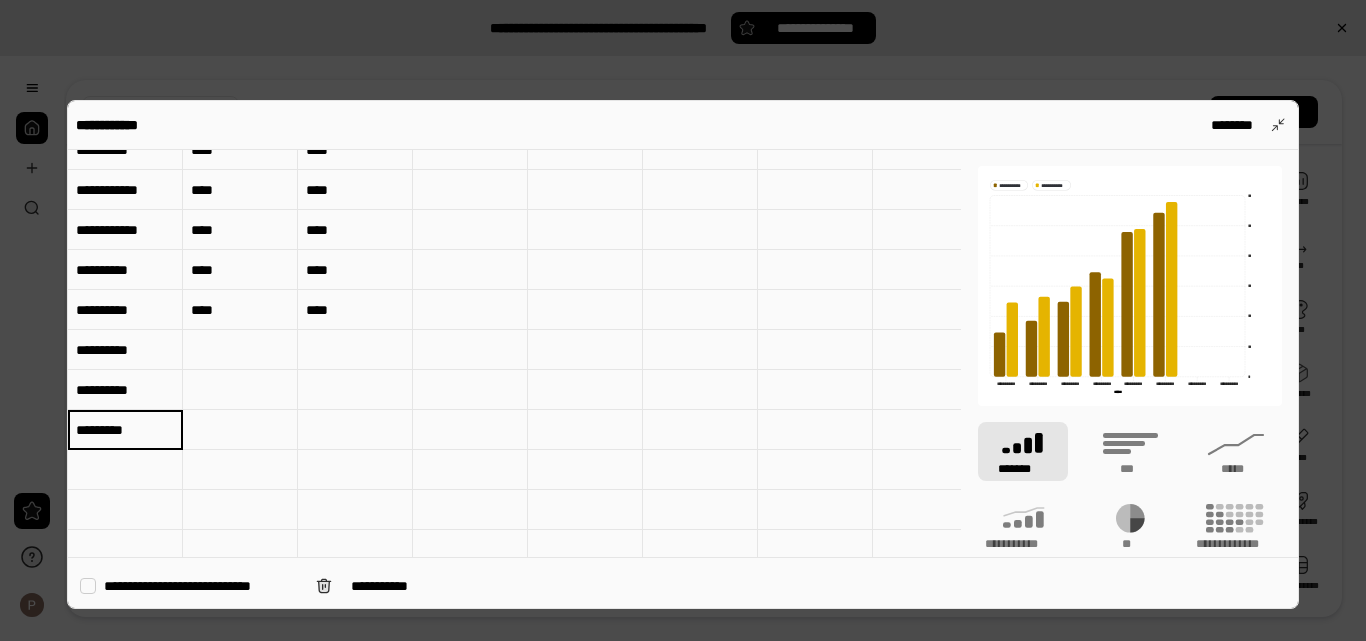 drag, startPoint x: 105, startPoint y: 487, endPoint x: 128, endPoint y: 460, distance: 35.468296 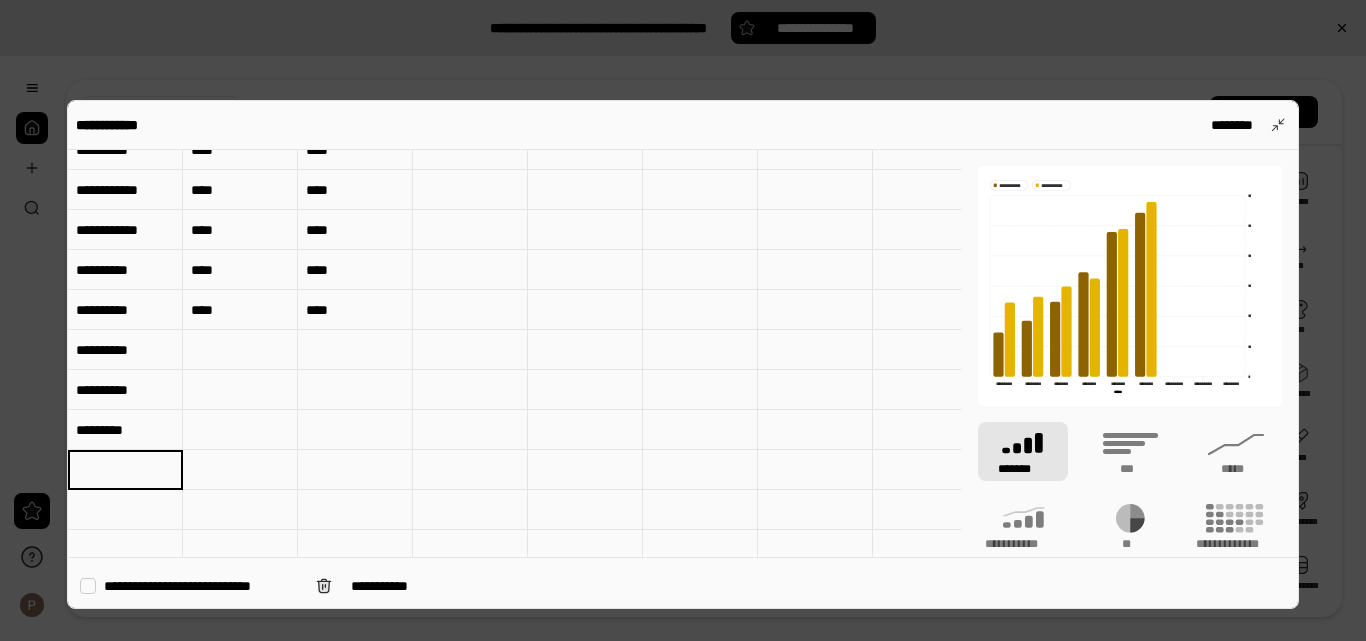 click on "*********" at bounding box center [125, 430] 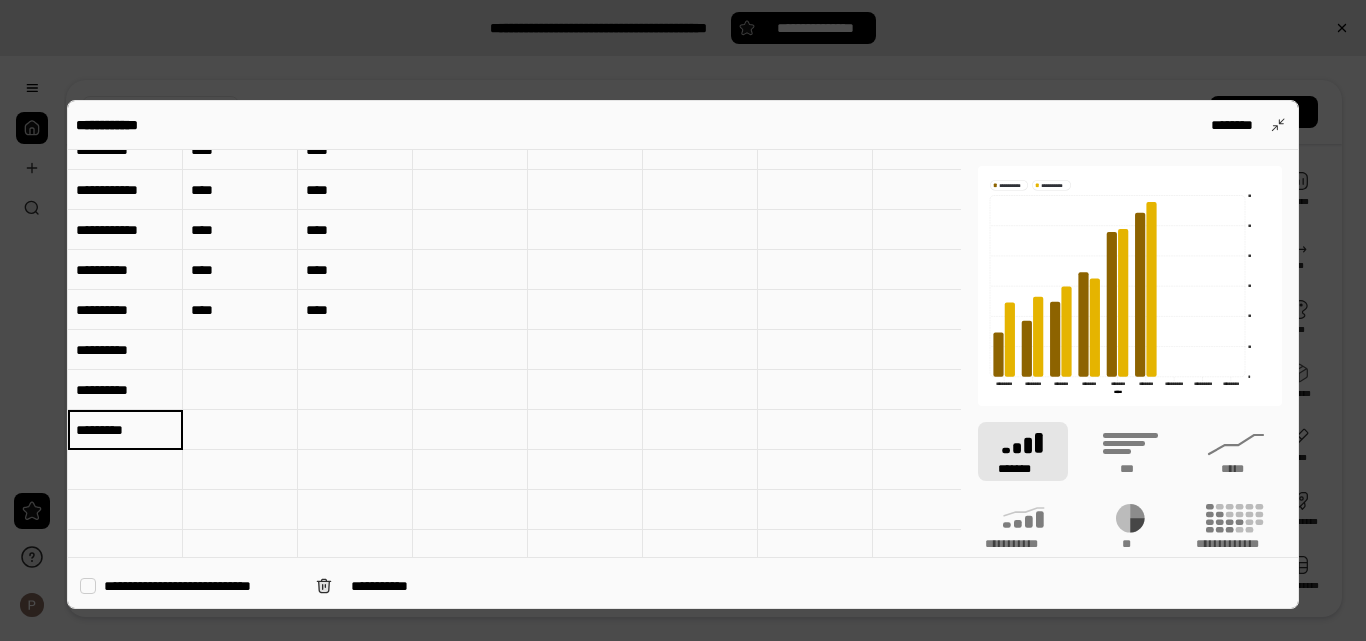 click on "*********" at bounding box center [125, 430] 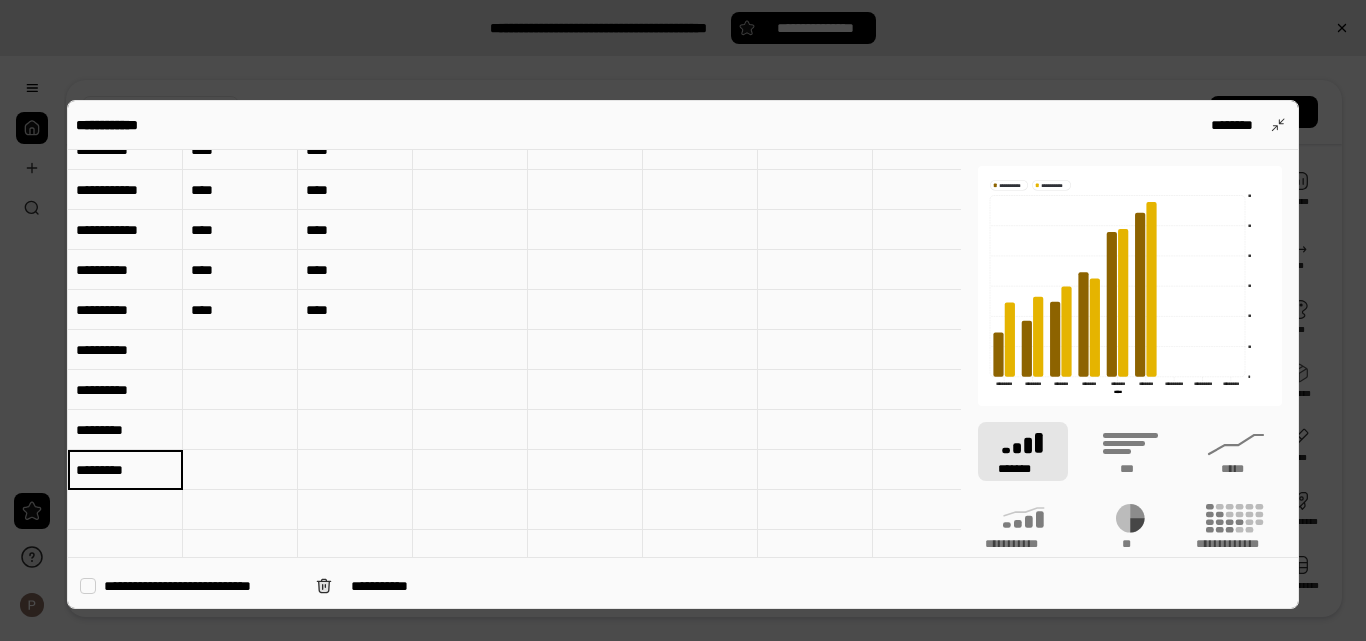 type on "*********" 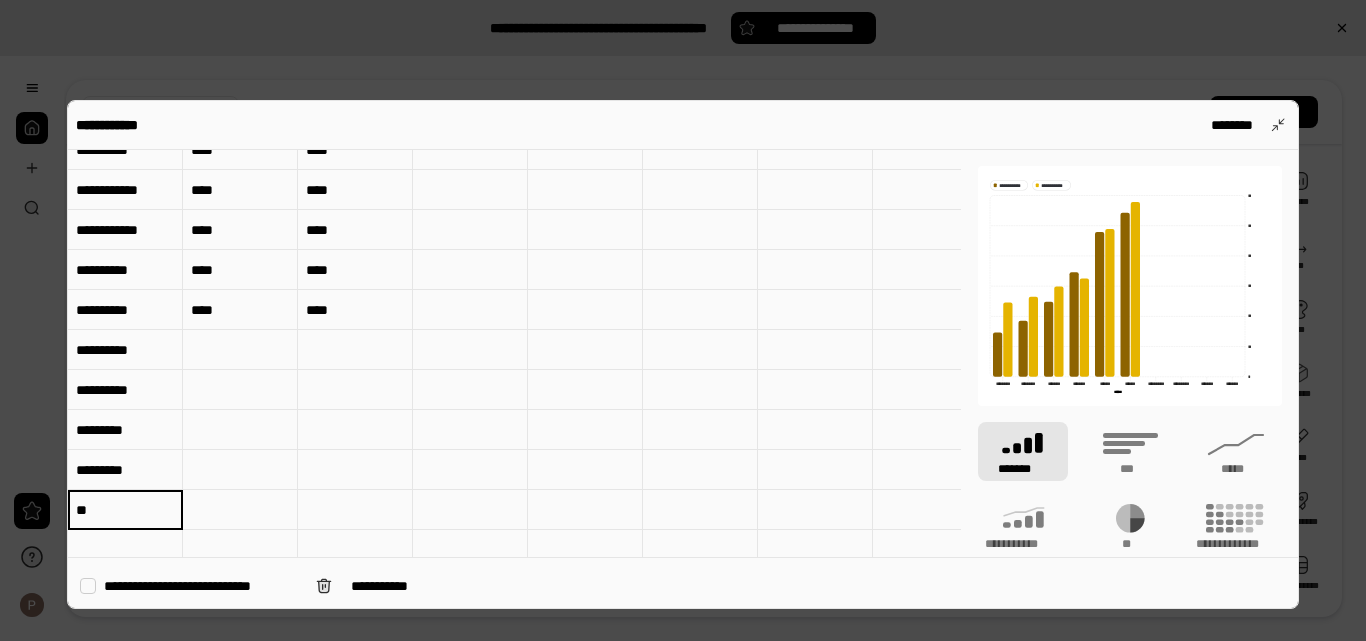 type on "*" 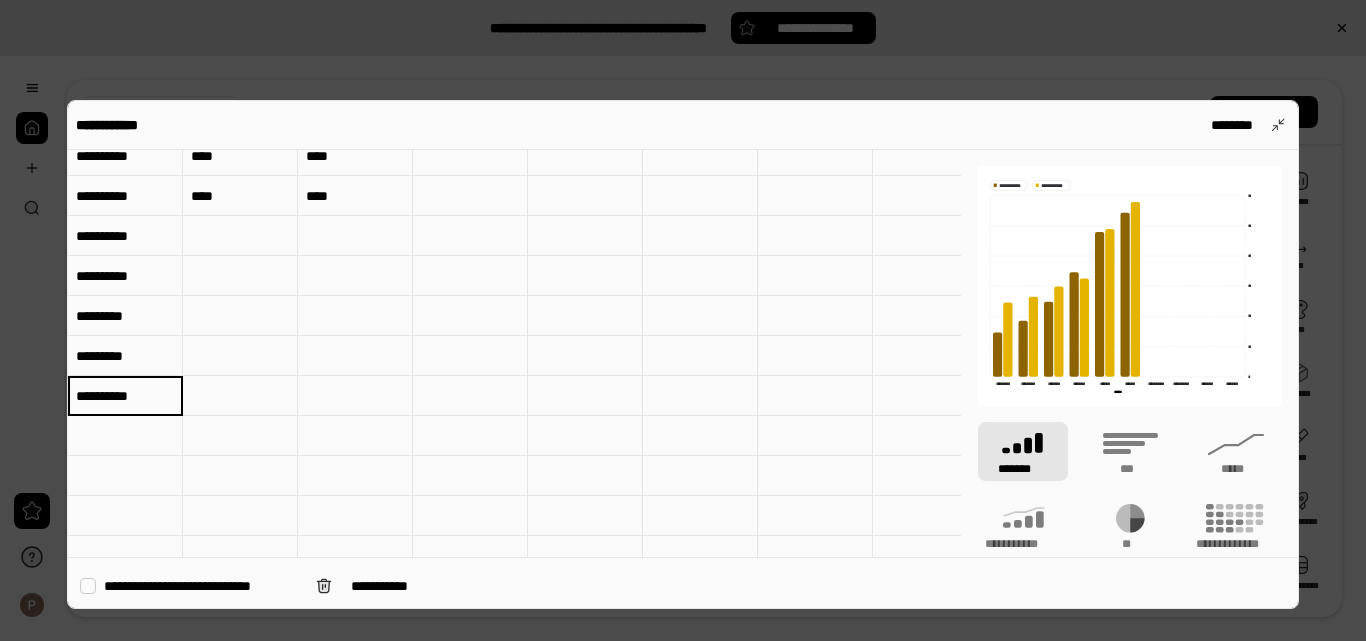 scroll, scrollTop: 300, scrollLeft: 0, axis: vertical 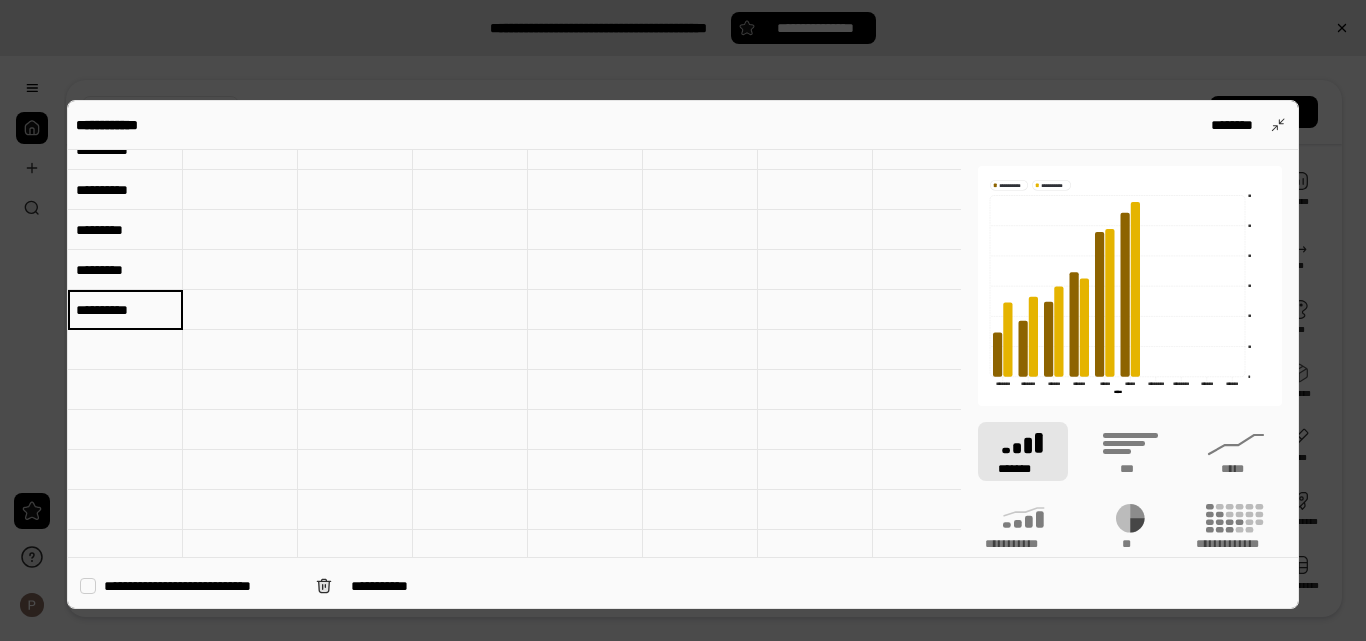 type on "**********" 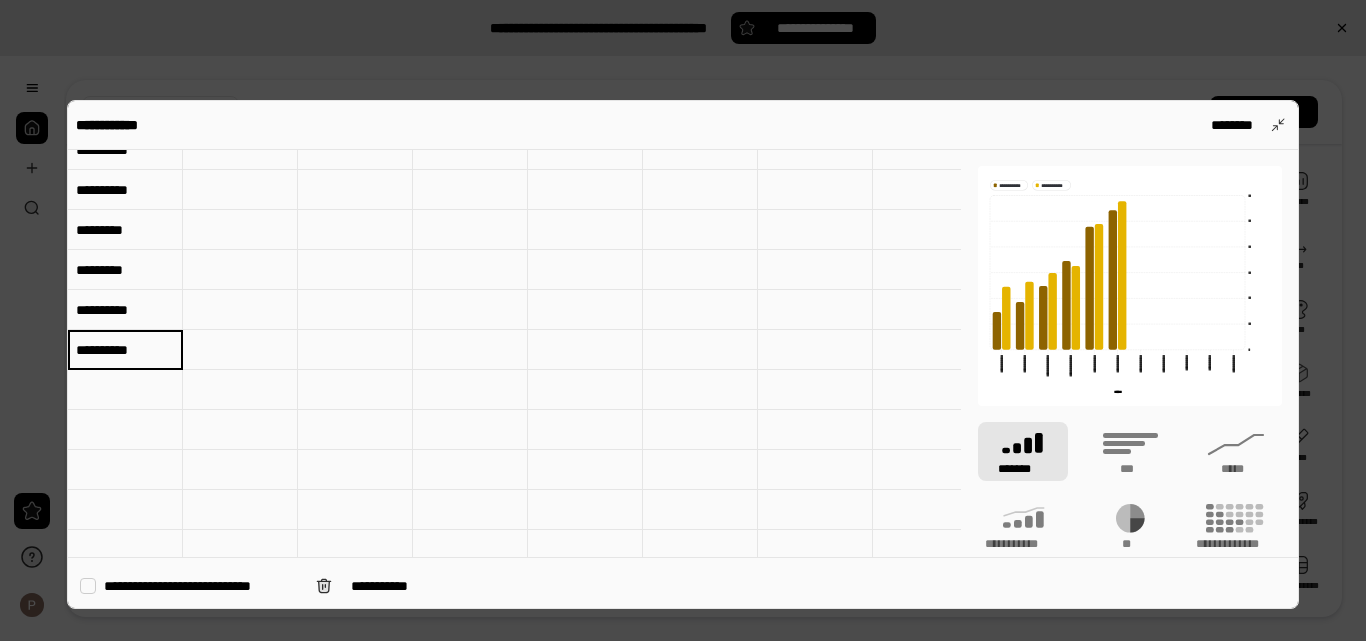 type on "**********" 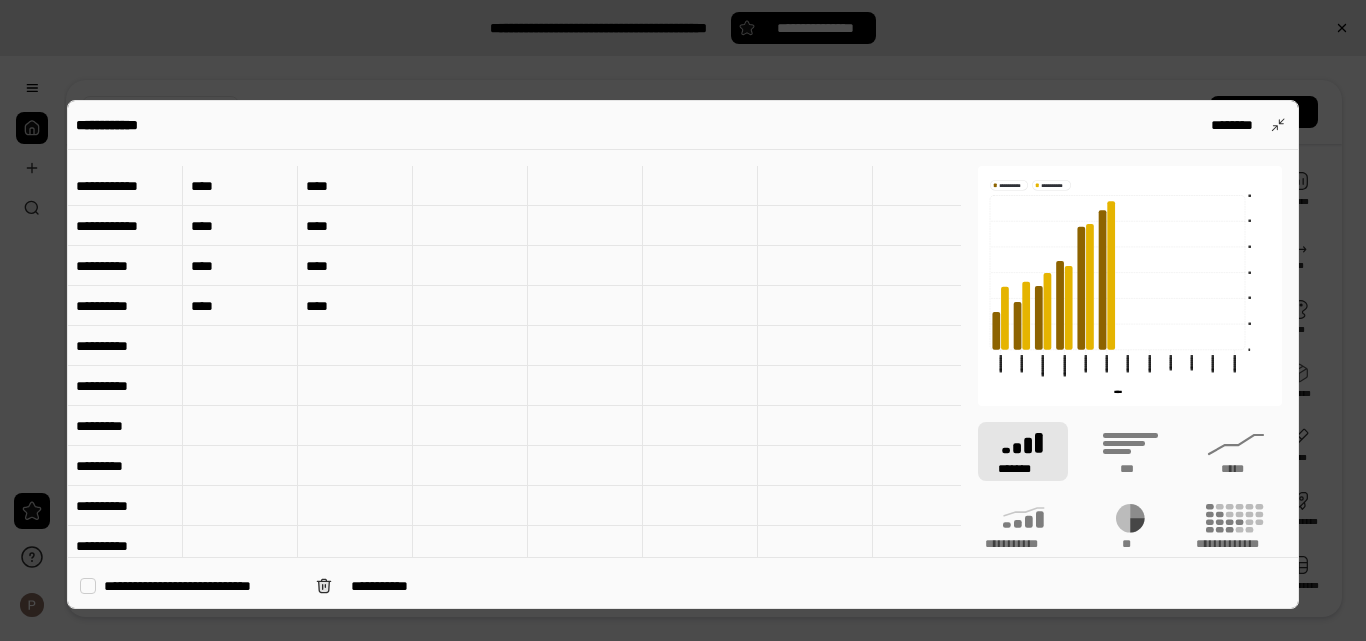 scroll, scrollTop: 0, scrollLeft: 0, axis: both 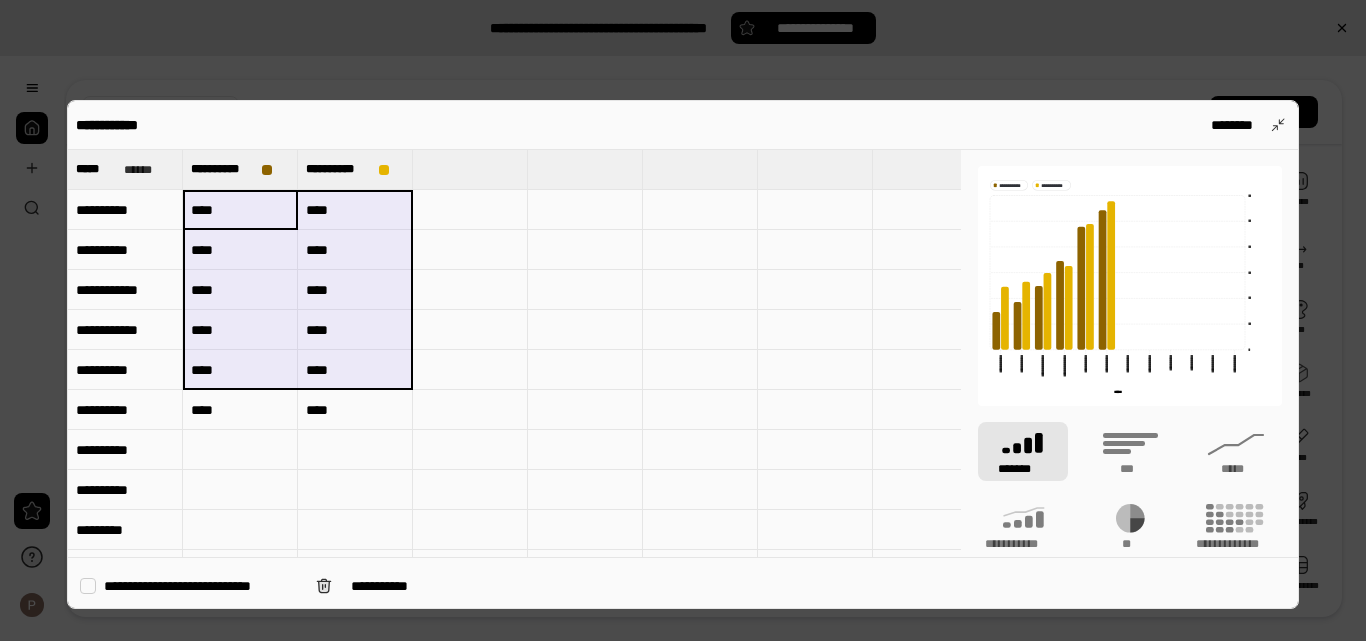 drag, startPoint x: 244, startPoint y: 219, endPoint x: 324, endPoint y: 389, distance: 187.88295 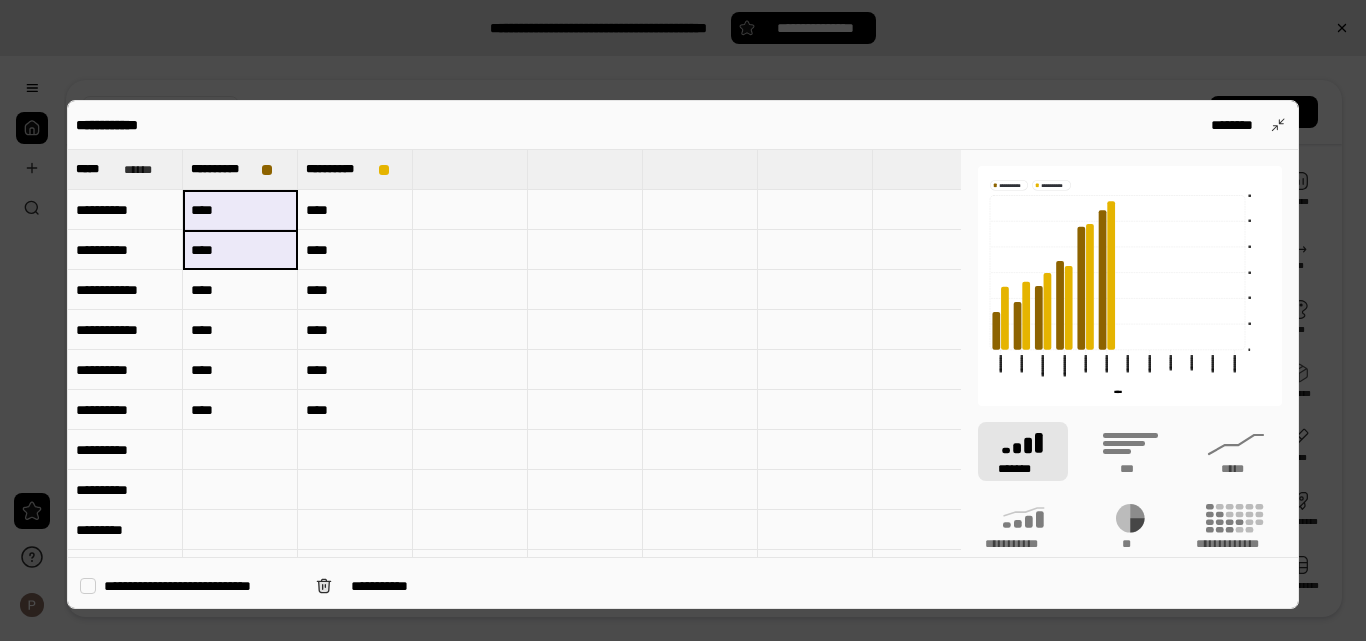 drag, startPoint x: 244, startPoint y: 213, endPoint x: 249, endPoint y: 249, distance: 36.345562 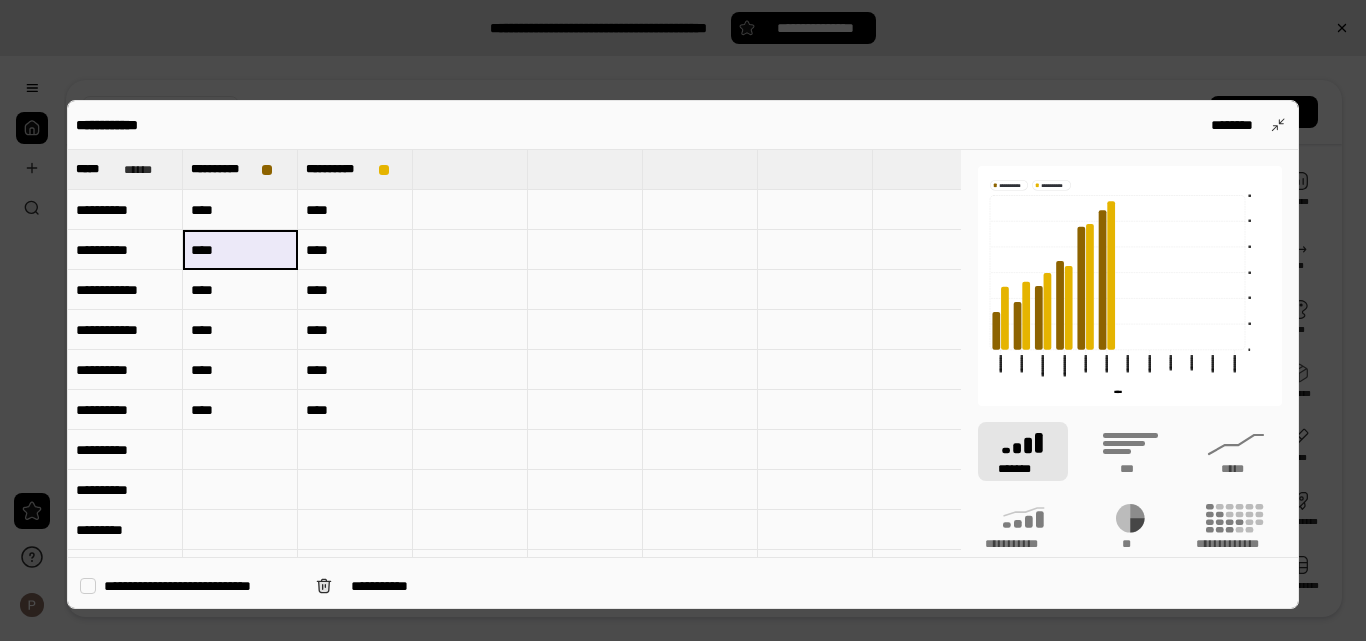 click on "****" at bounding box center (240, 250) 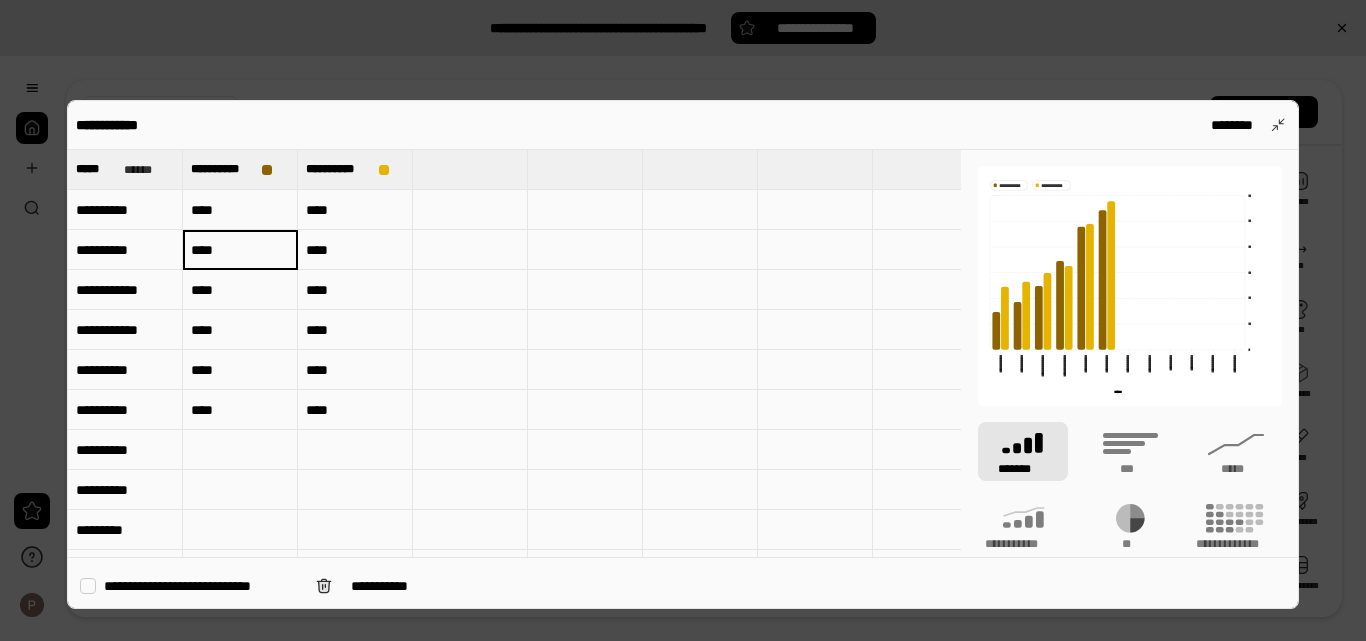 click on "****" at bounding box center (240, 330) 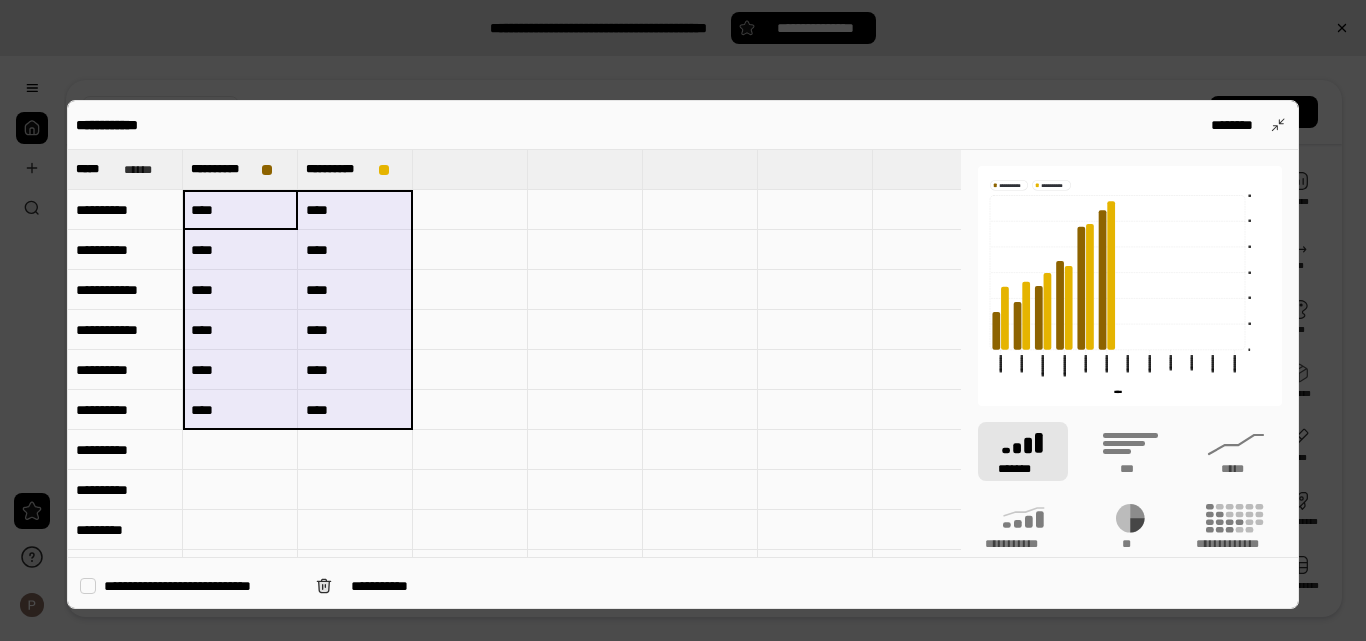 drag, startPoint x: 248, startPoint y: 203, endPoint x: 344, endPoint y: 394, distance: 213.76857 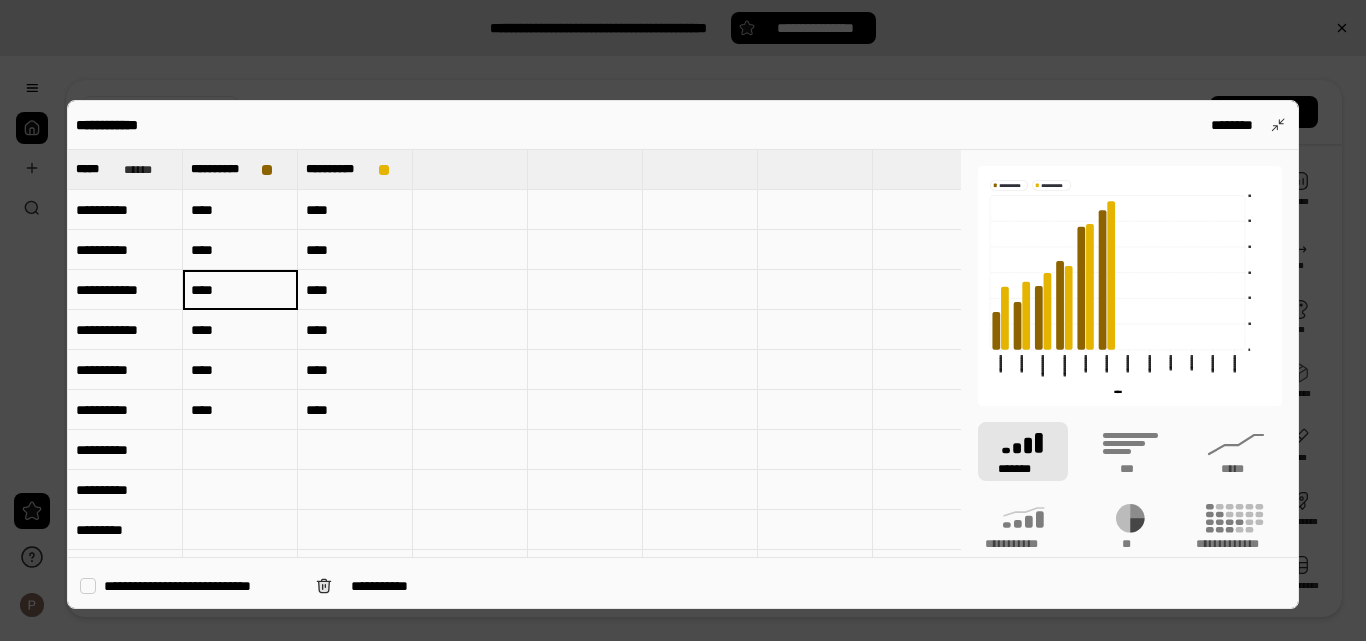 type 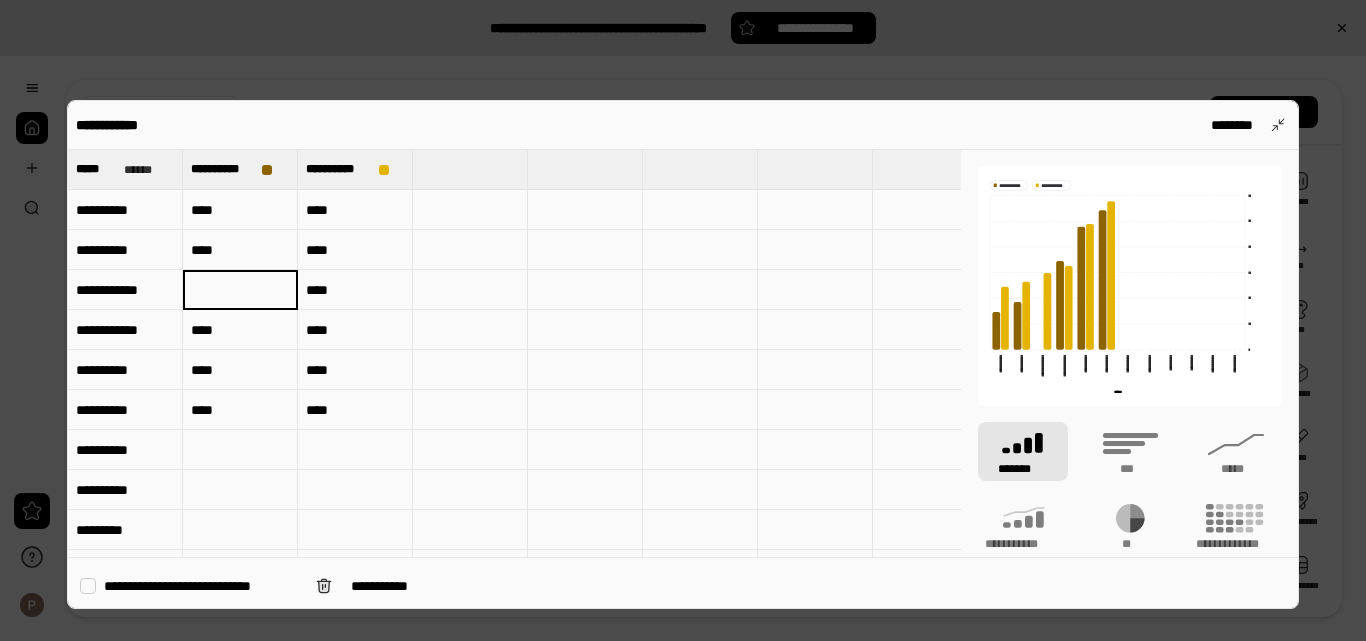 click on "****" at bounding box center (240, 410) 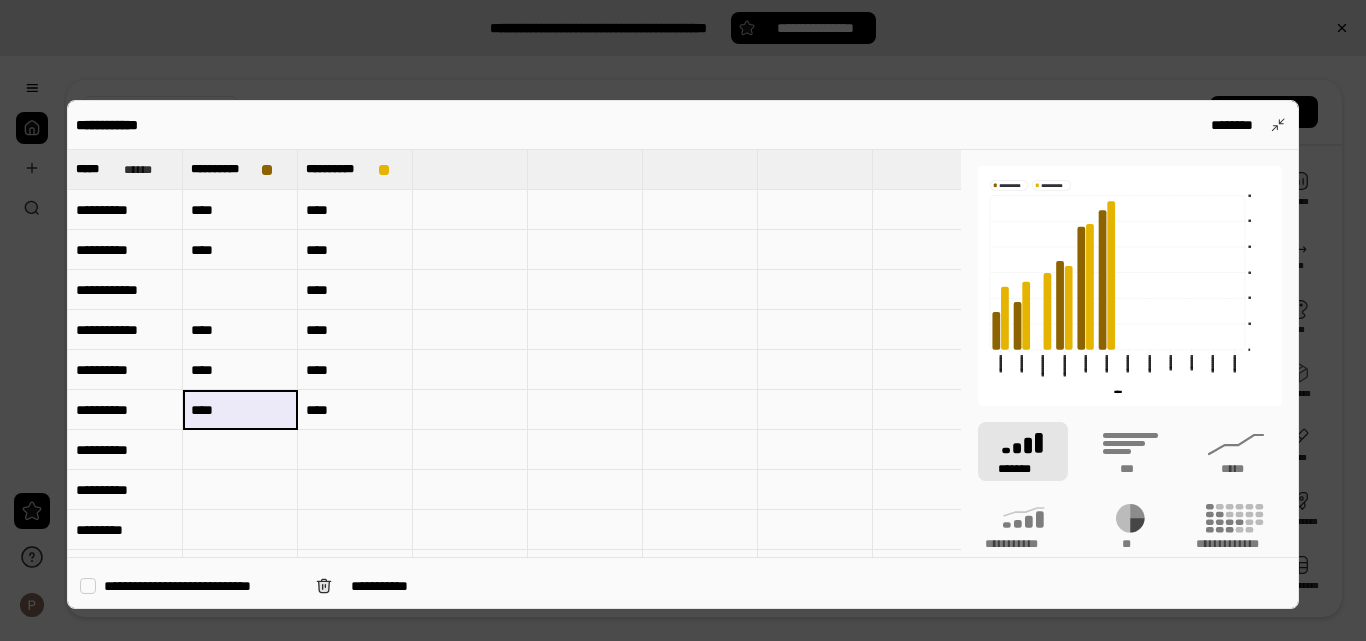 click on "****" at bounding box center [240, 410] 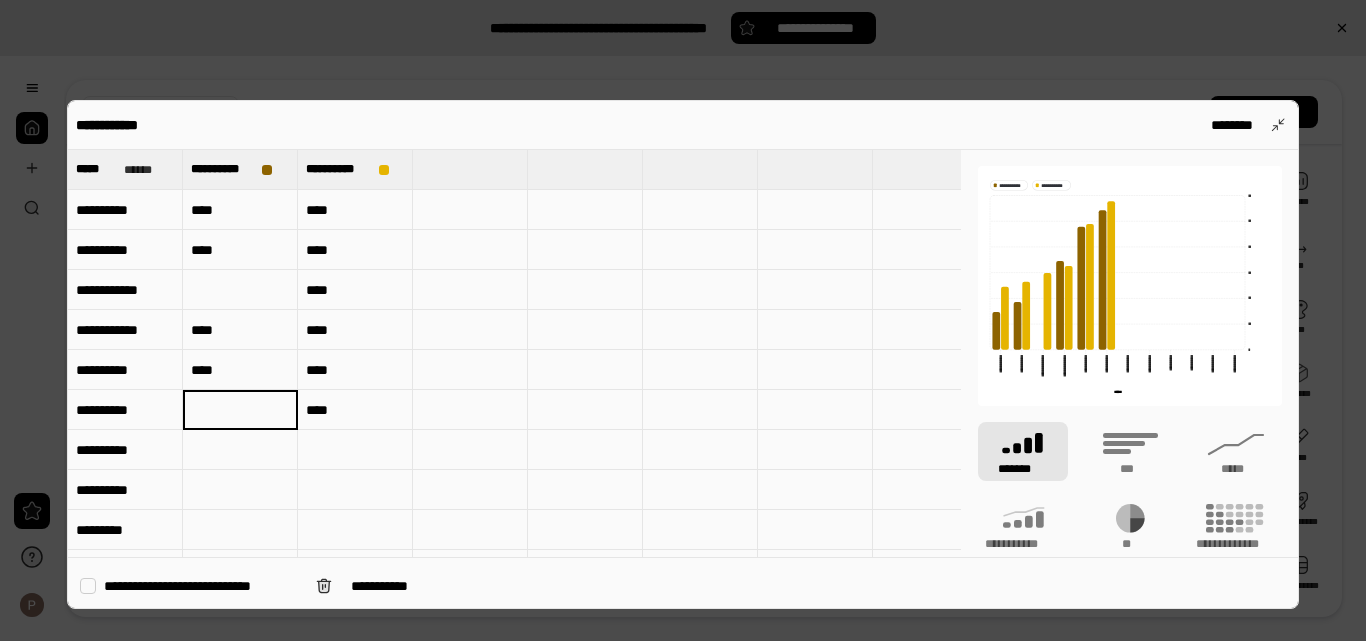 type 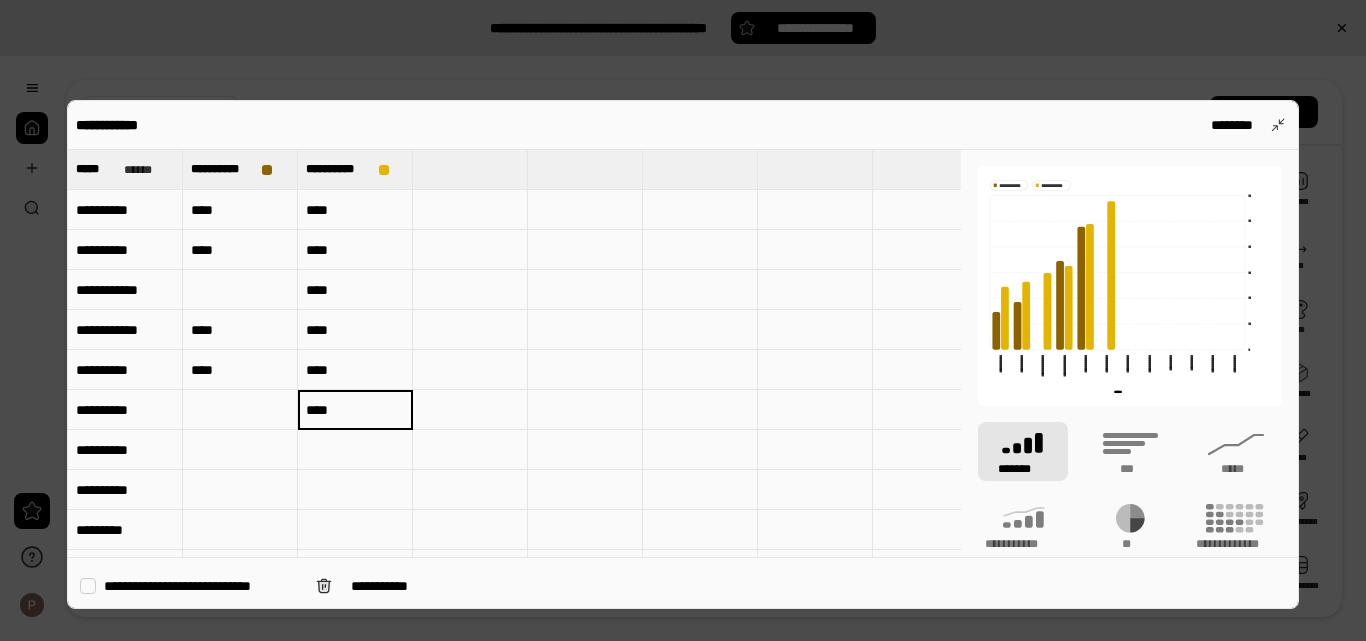 click on "****" at bounding box center (355, 370) 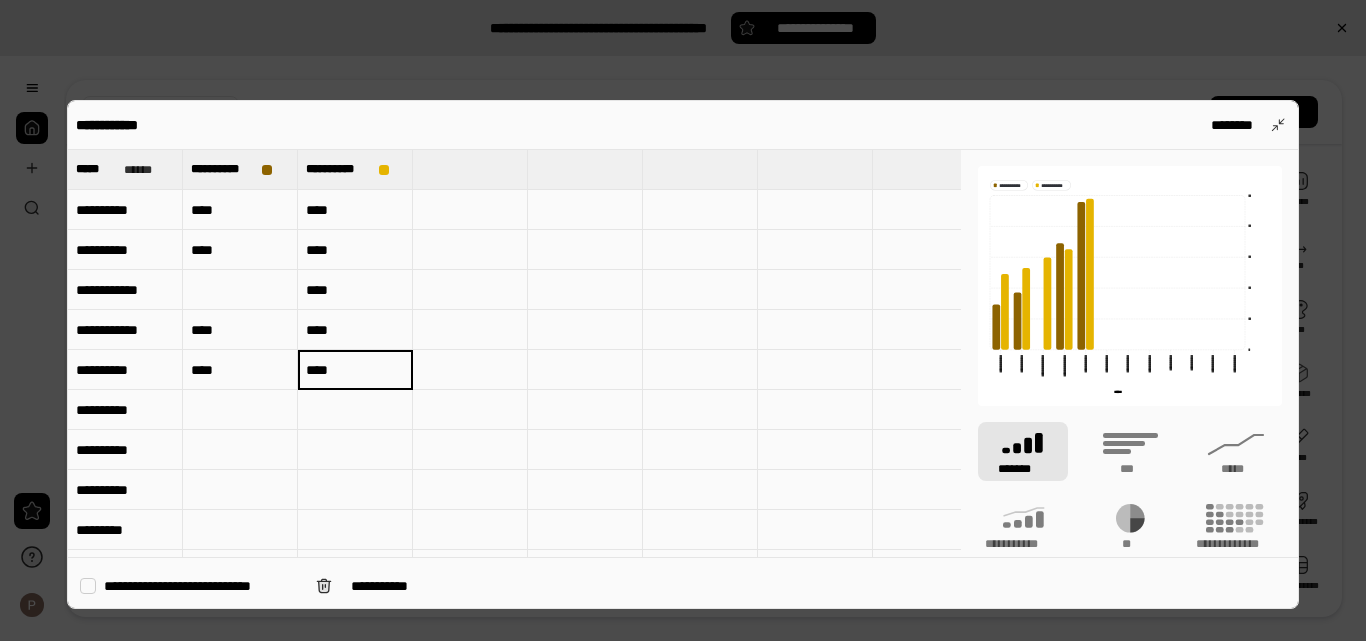 click on "****" at bounding box center [240, 370] 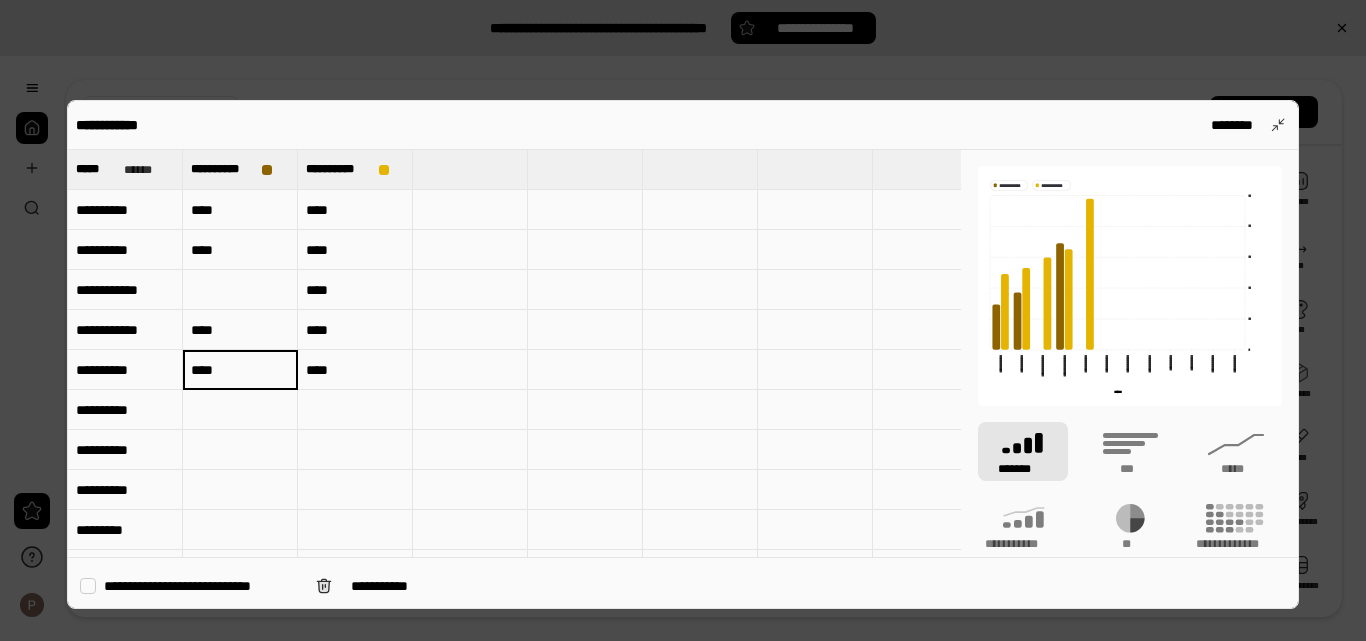 click on "****" at bounding box center (240, 370) 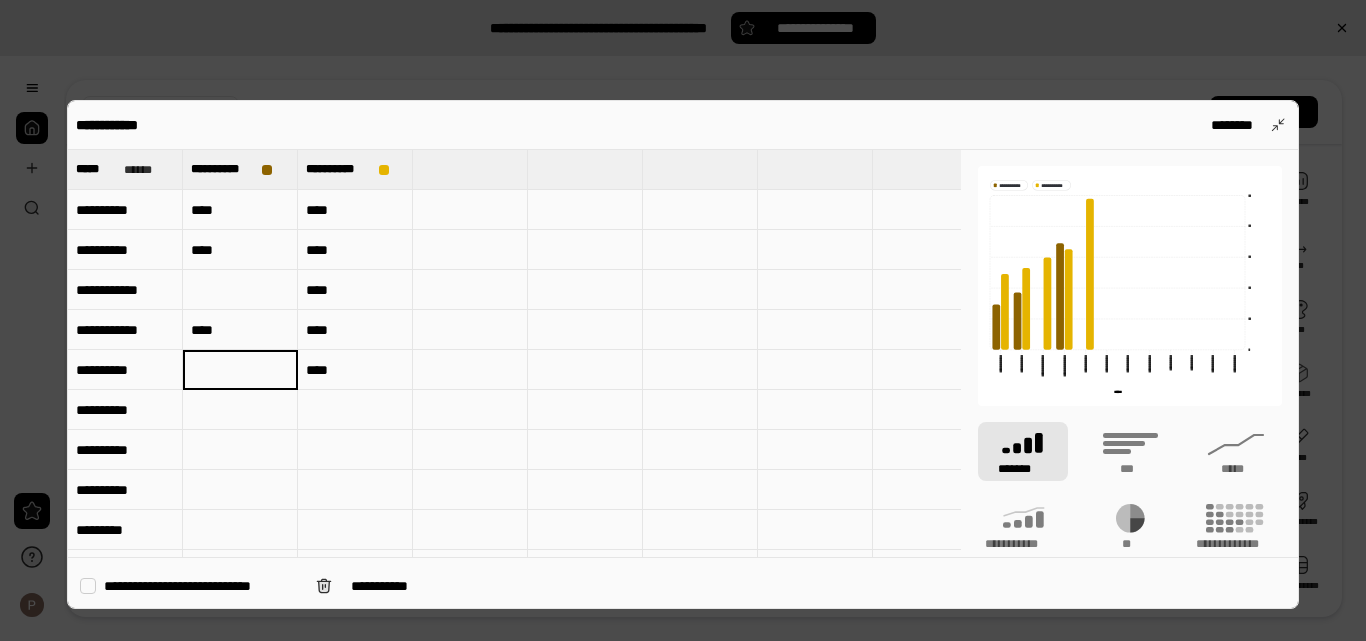 click on "****" at bounding box center [355, 370] 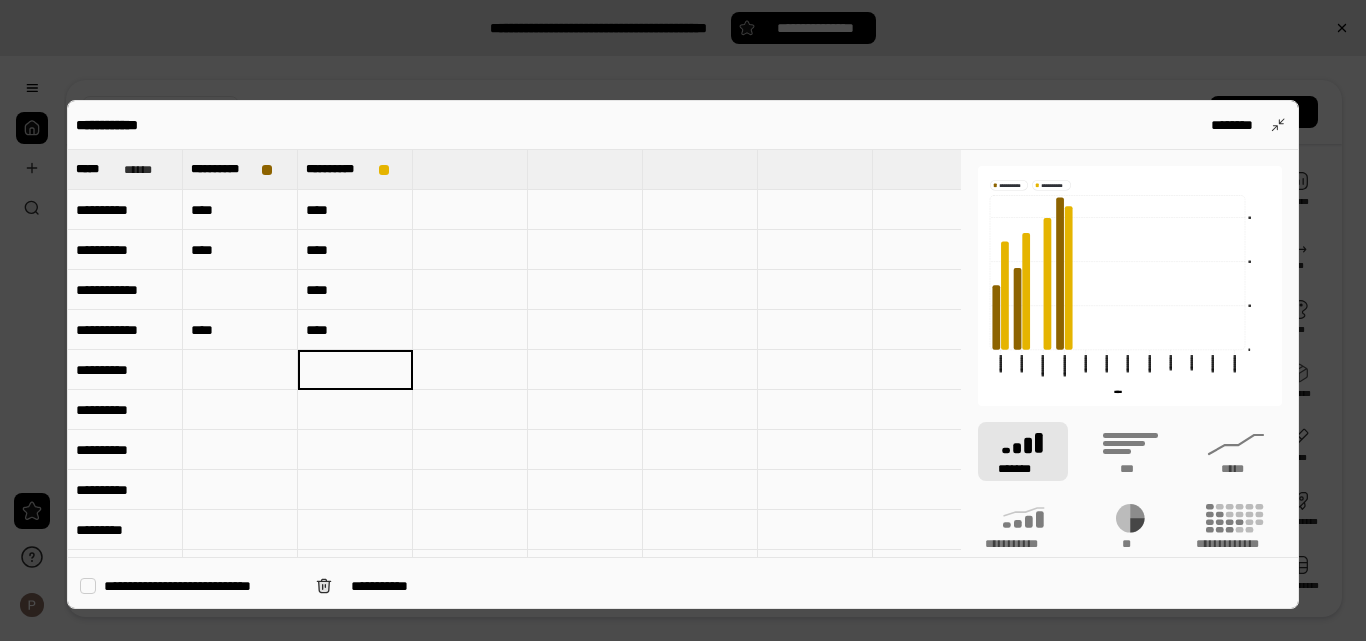 type 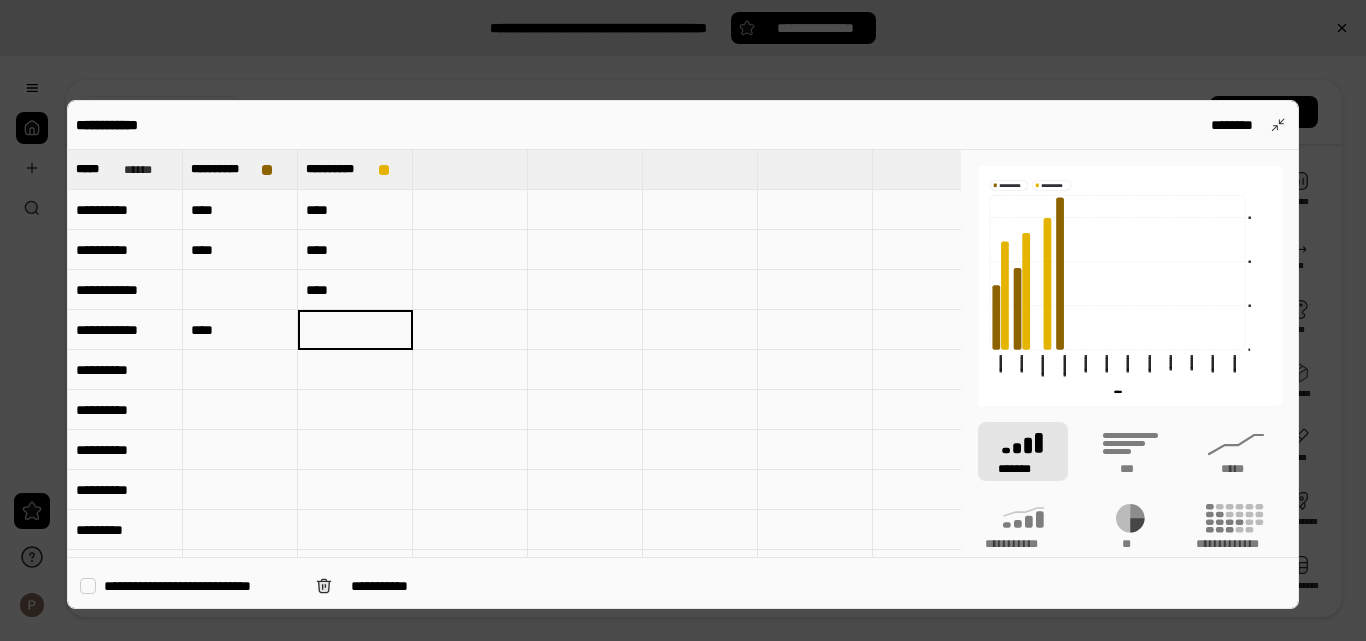 type 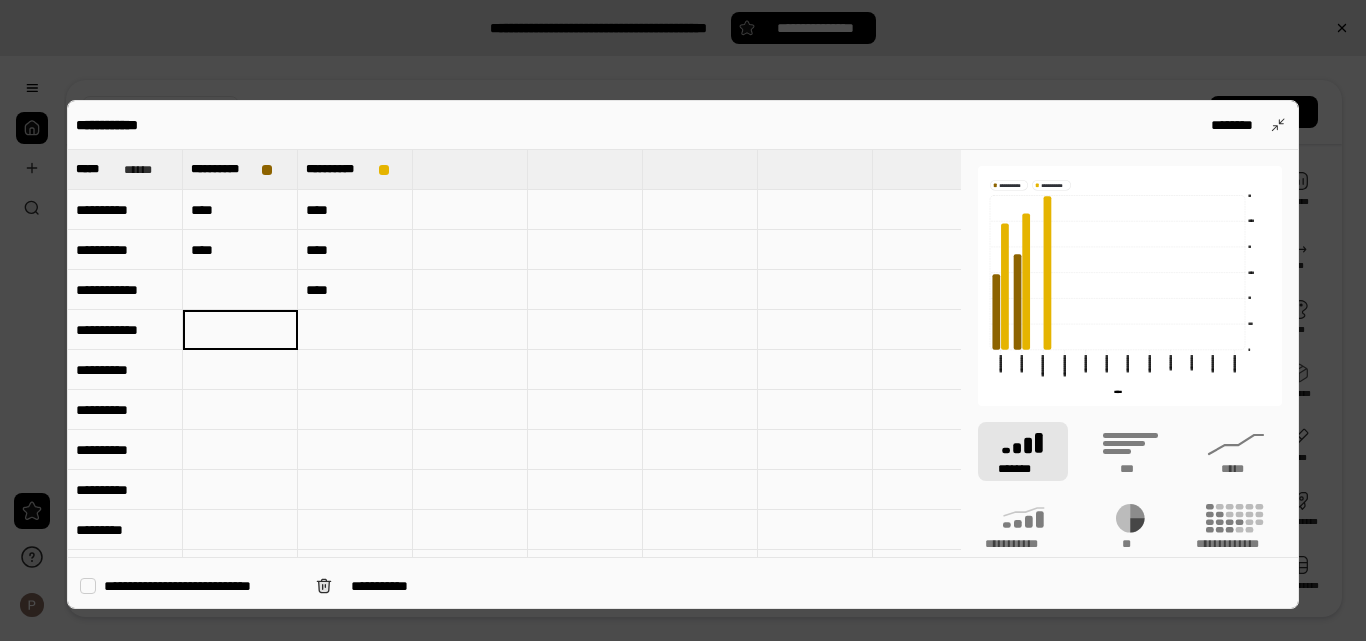 type 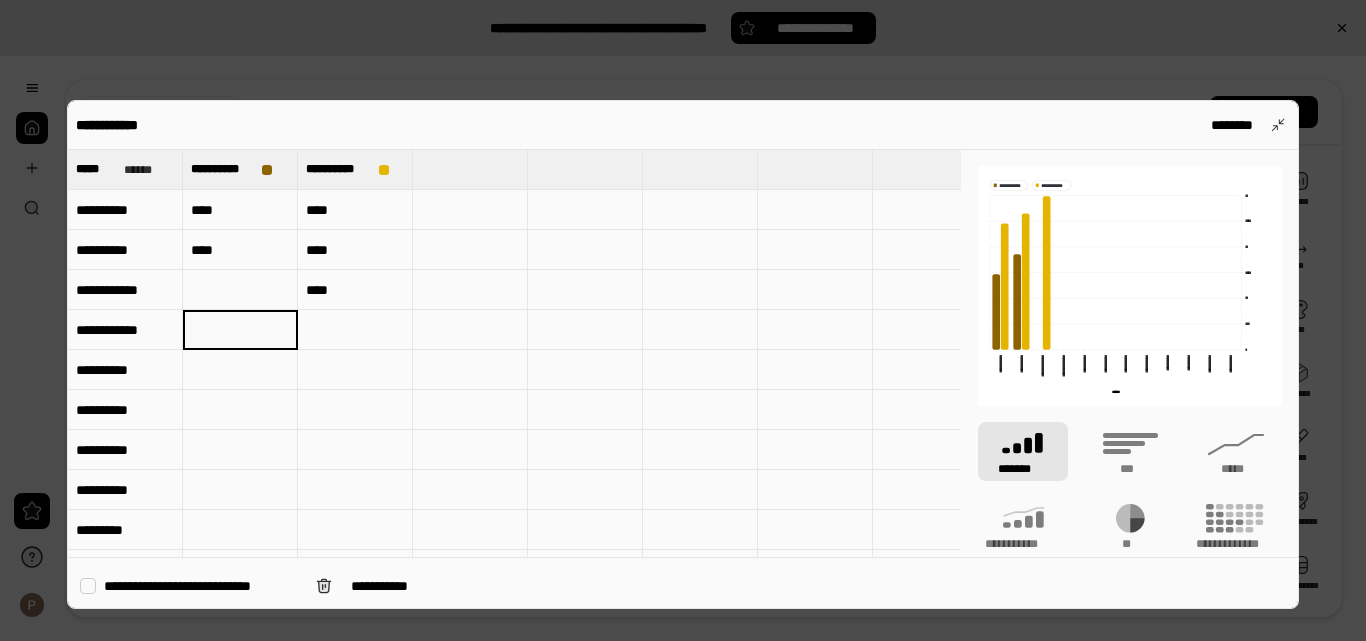 click on "****" at bounding box center [355, 290] 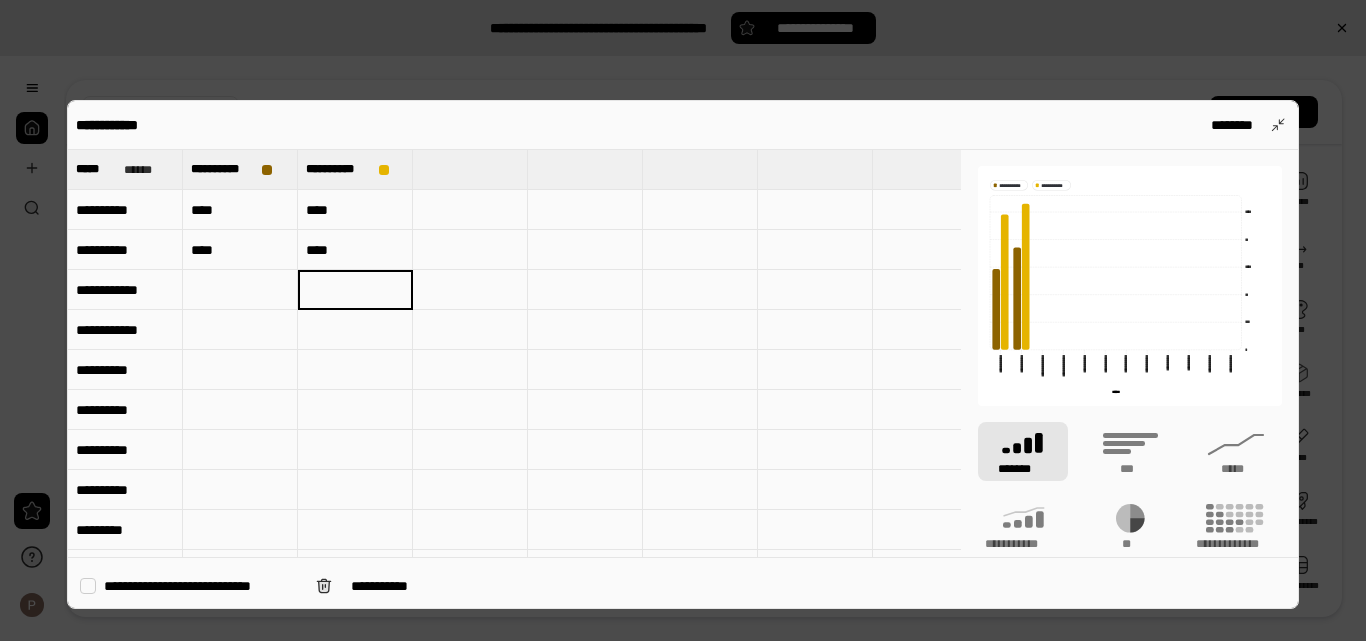 type 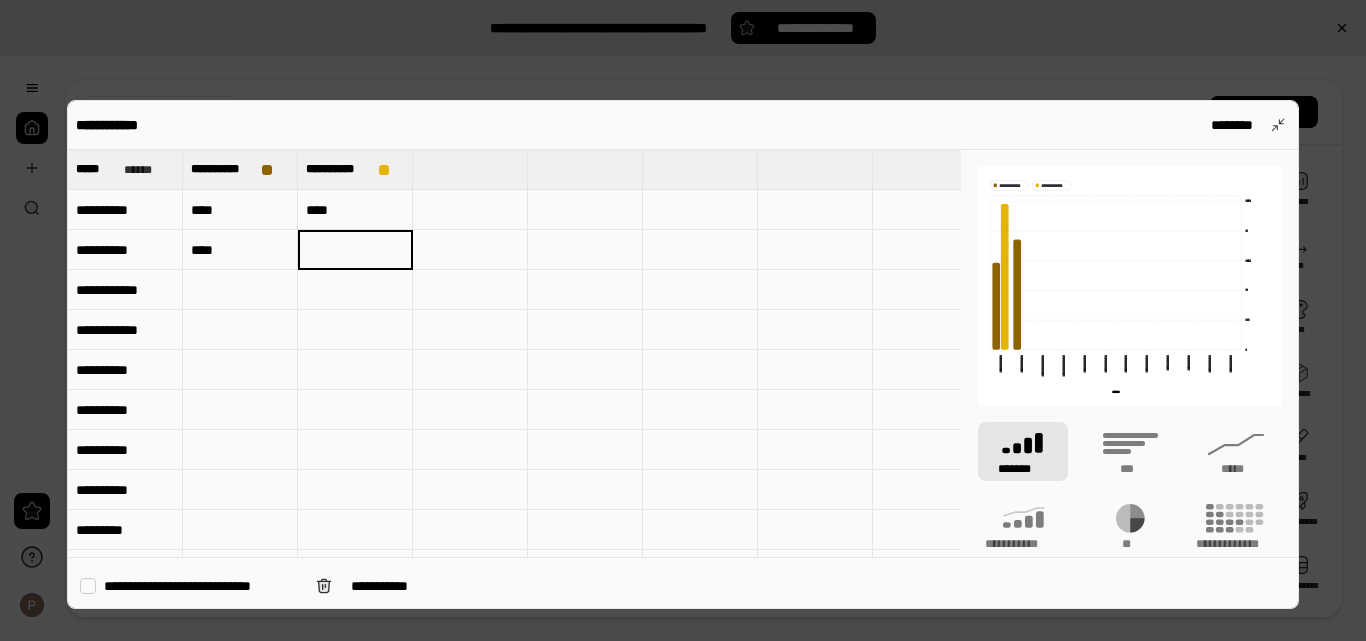 type 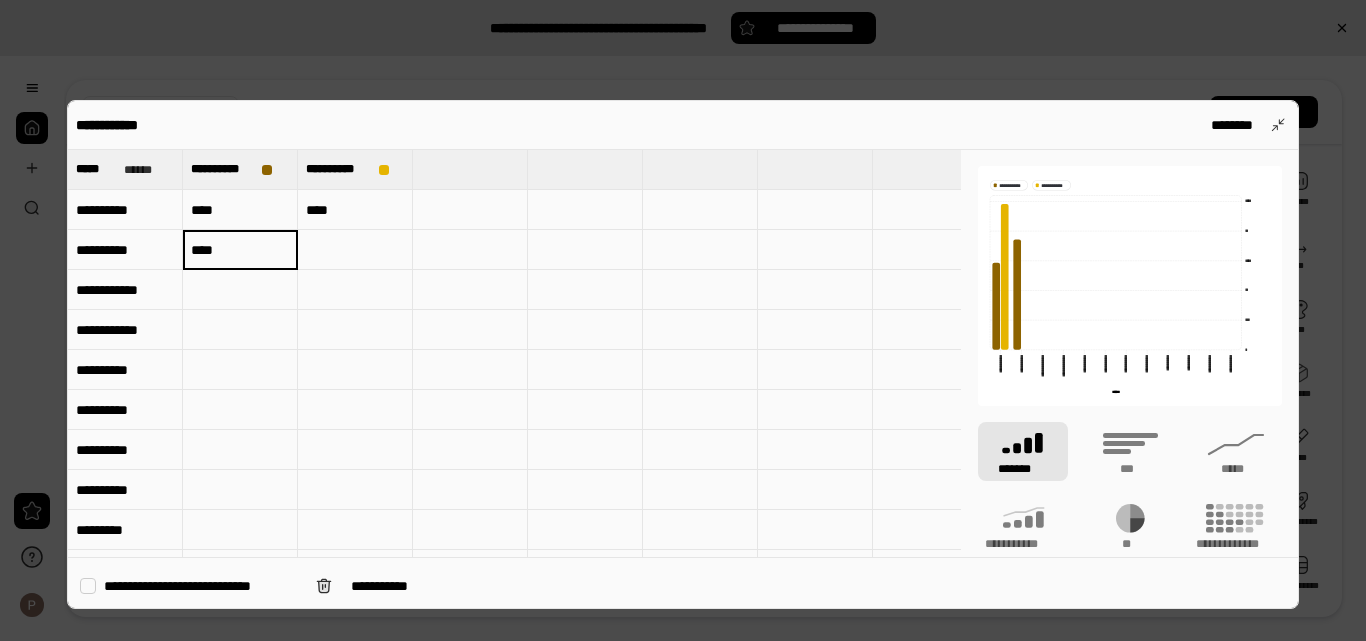 type 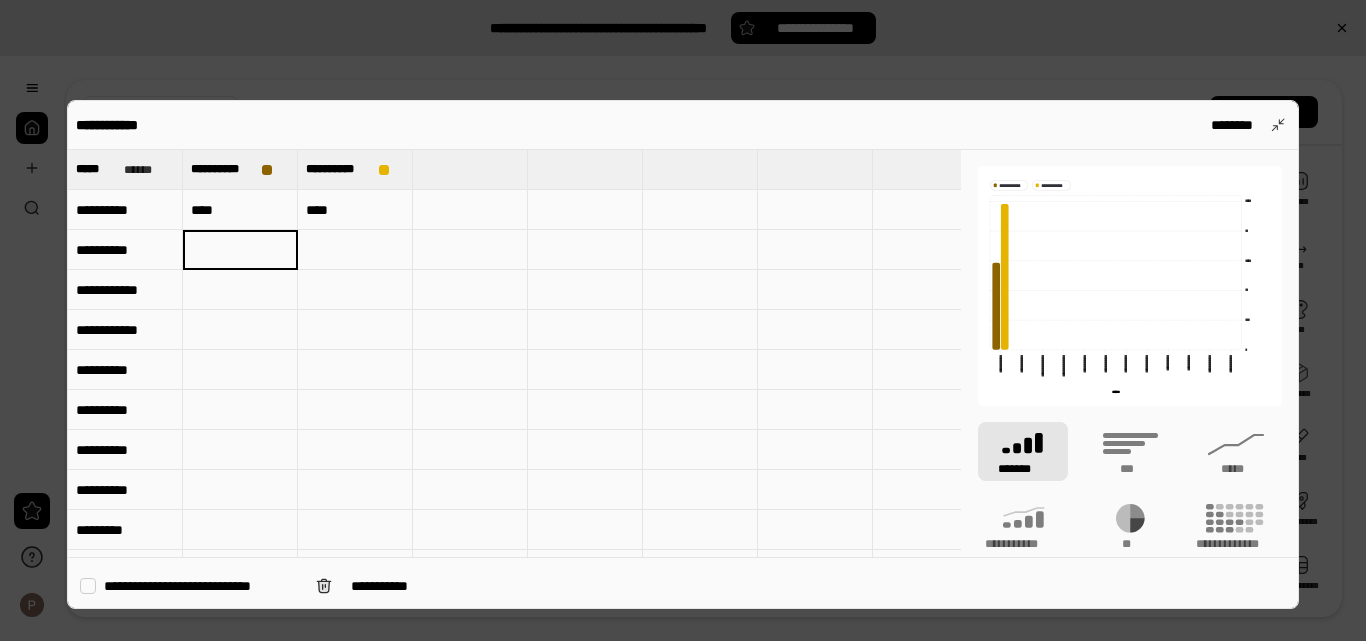 click on "****" at bounding box center [355, 210] 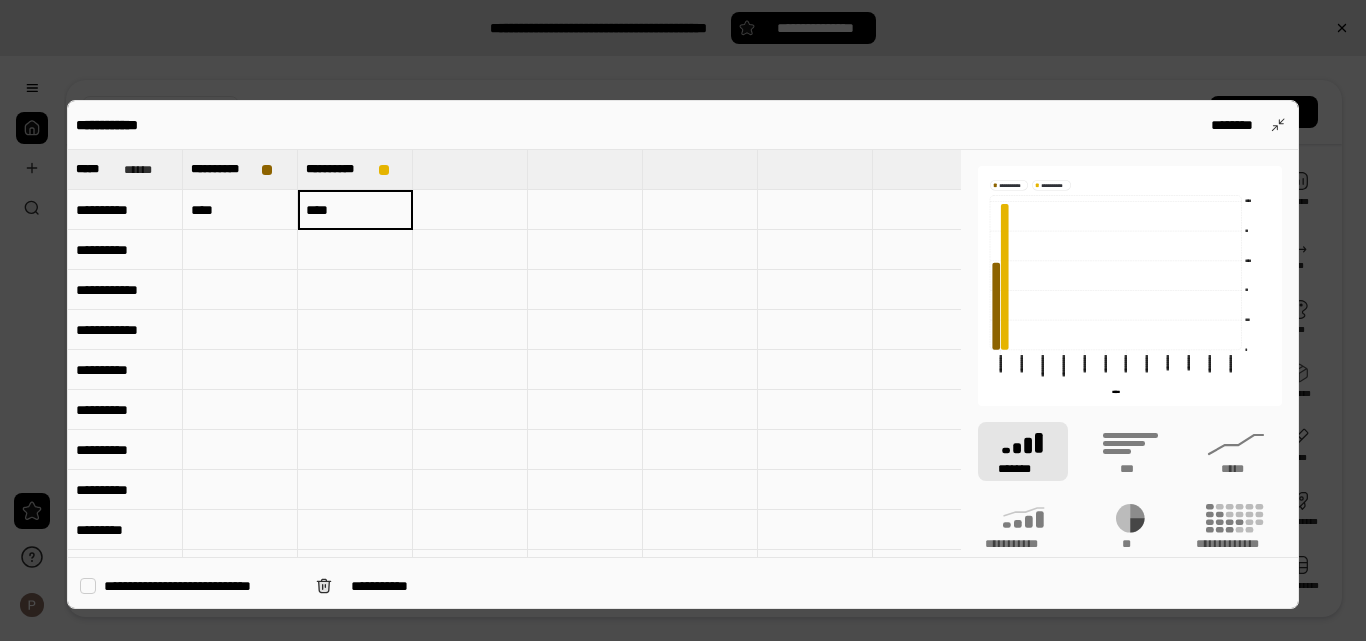 click on "****" at bounding box center [240, 210] 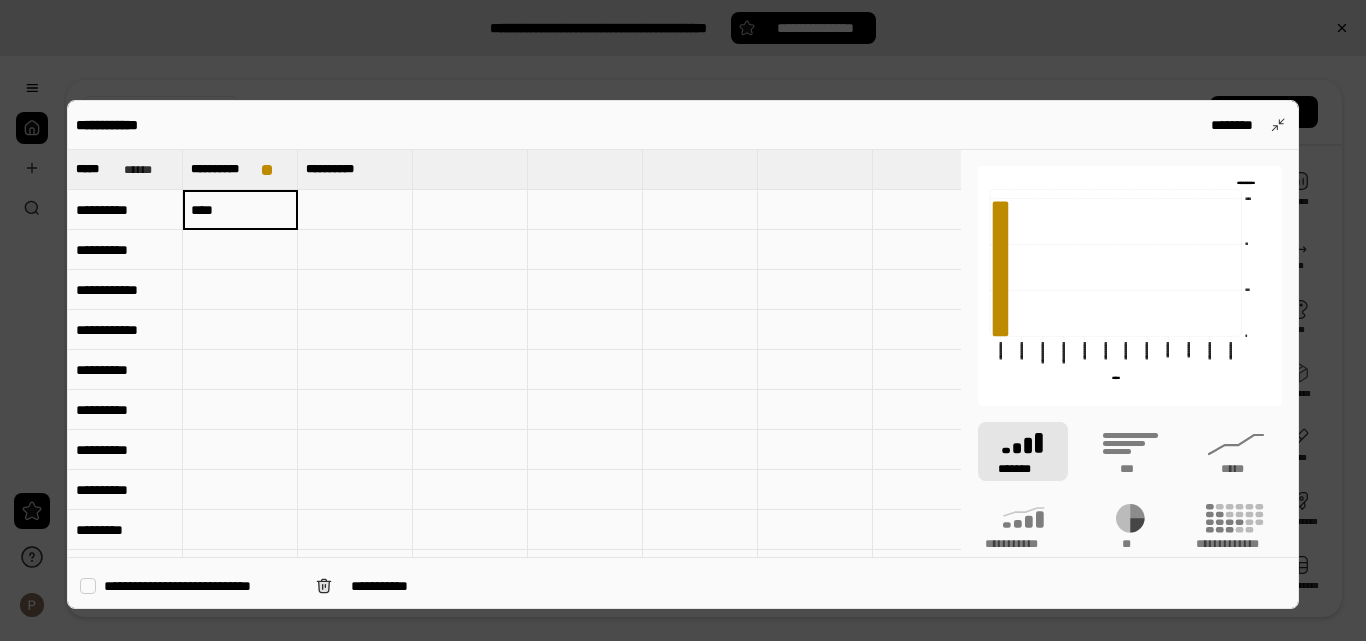 type 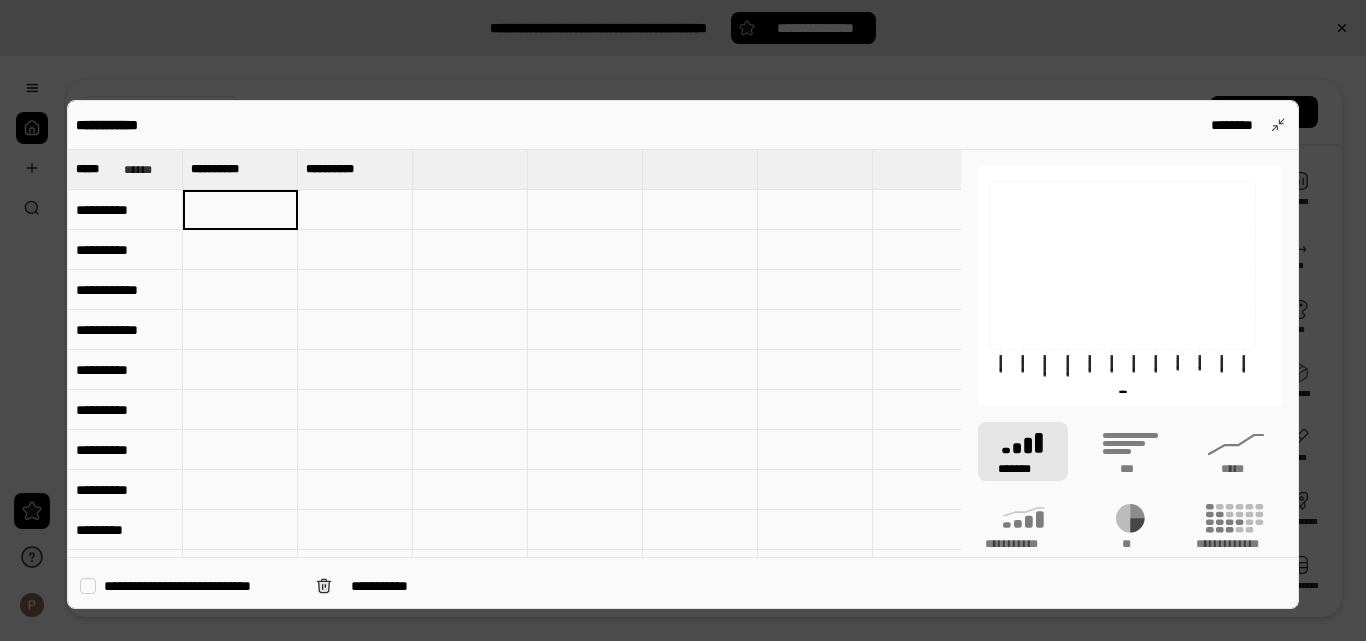 click at bounding box center [240, 290] 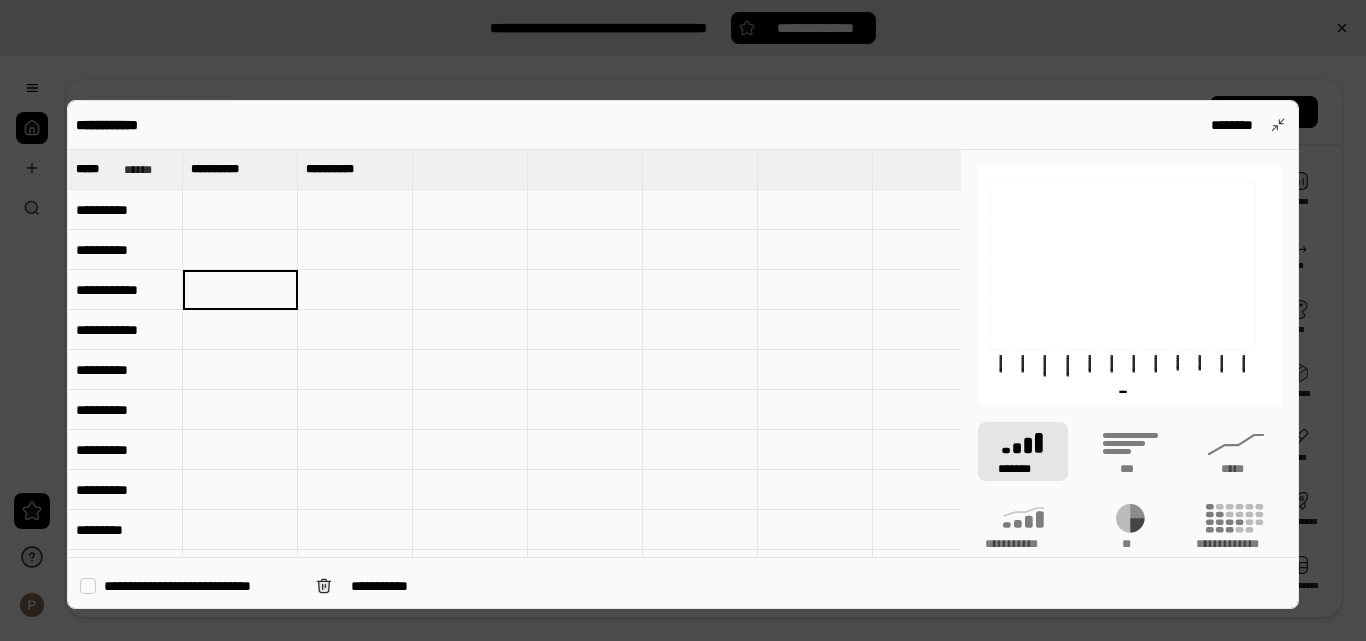 click at bounding box center (240, 210) 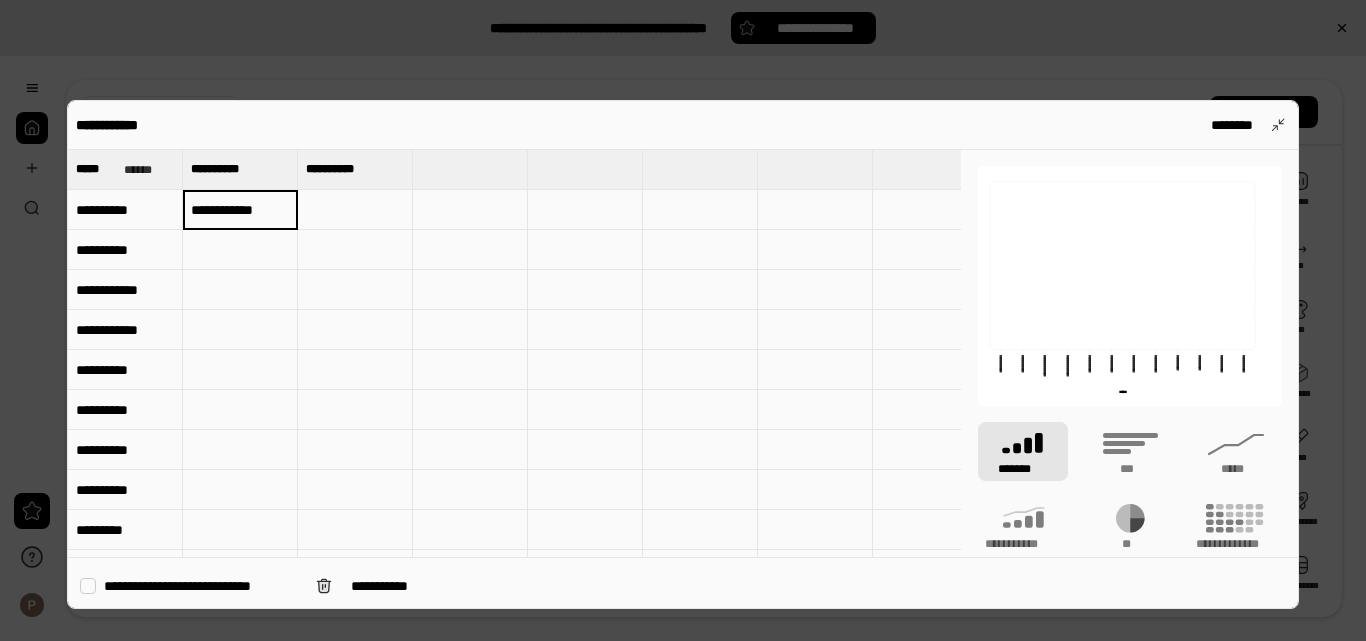 type on "**********" 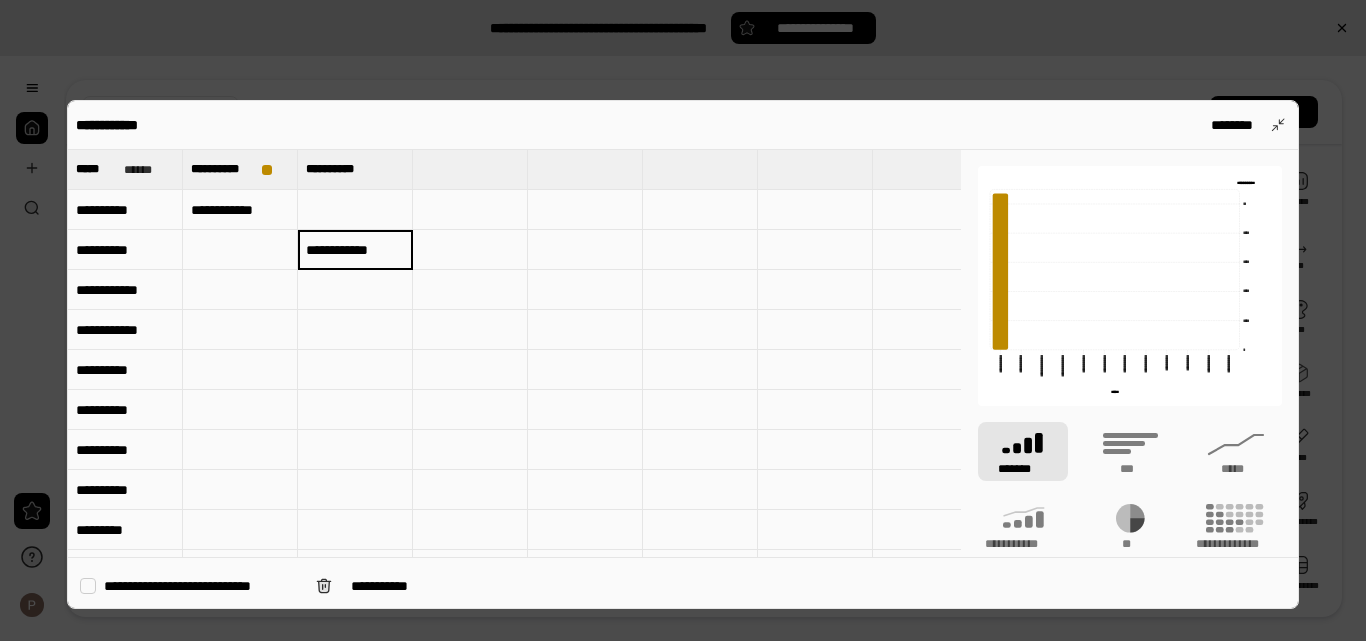 type on "**********" 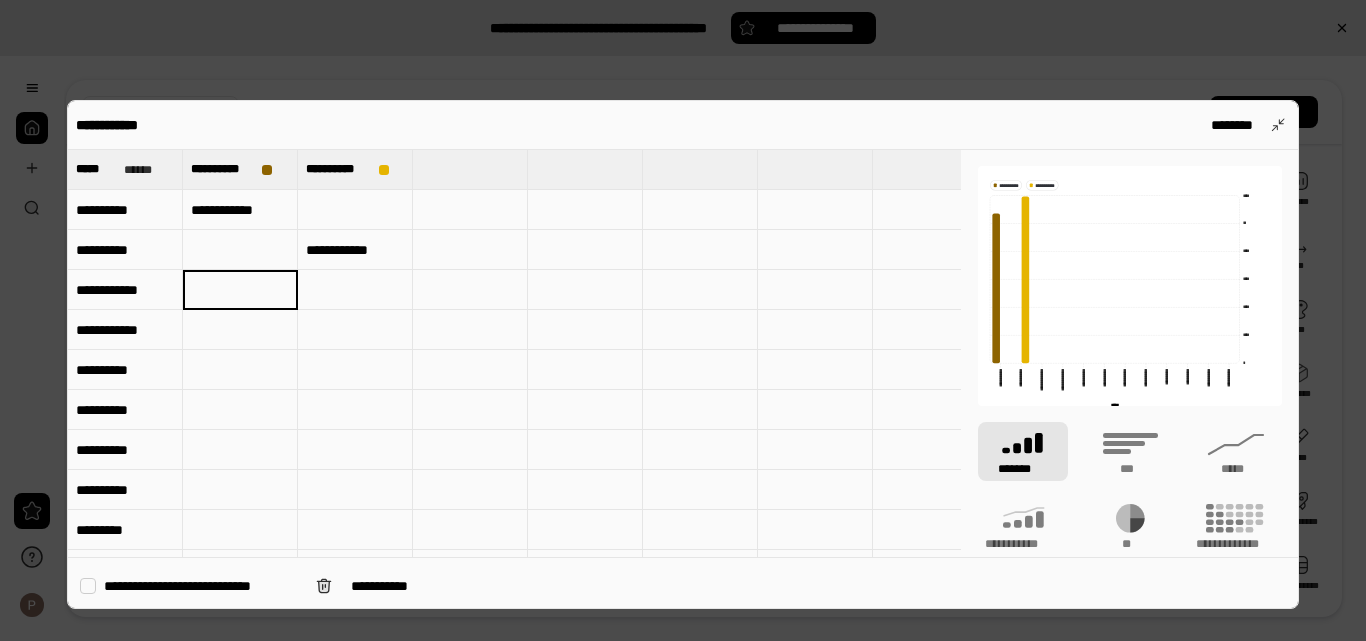 type 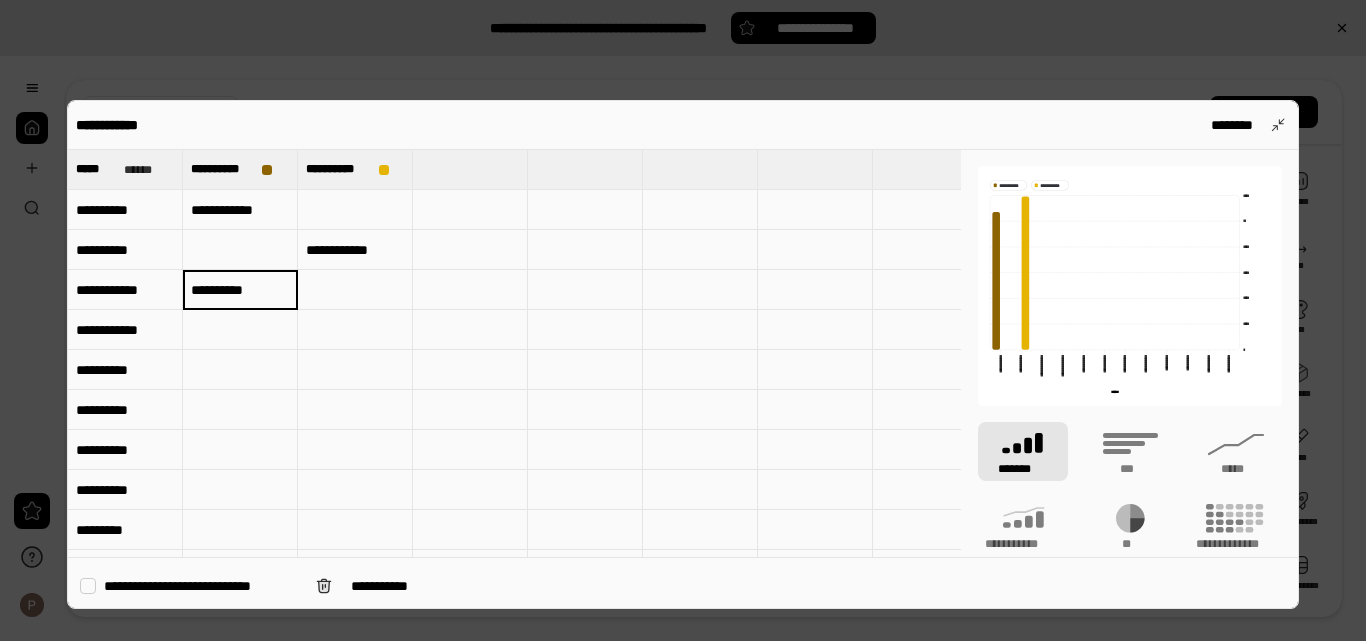 type on "**********" 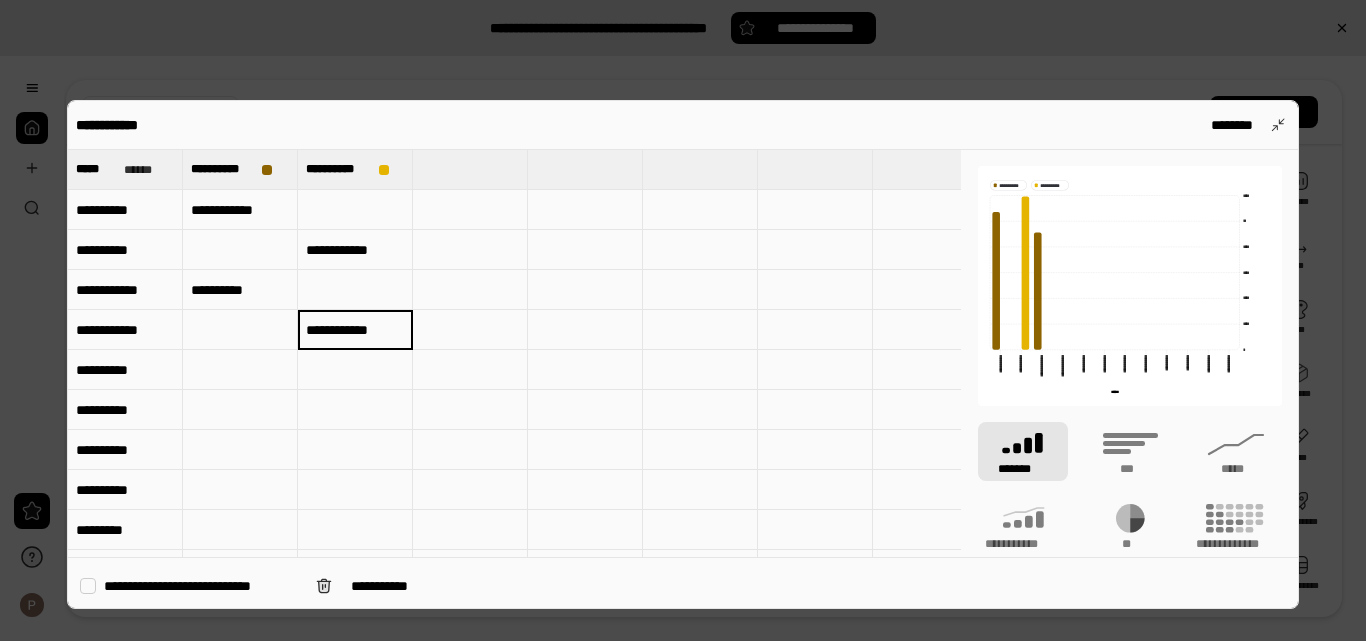 type on "**********" 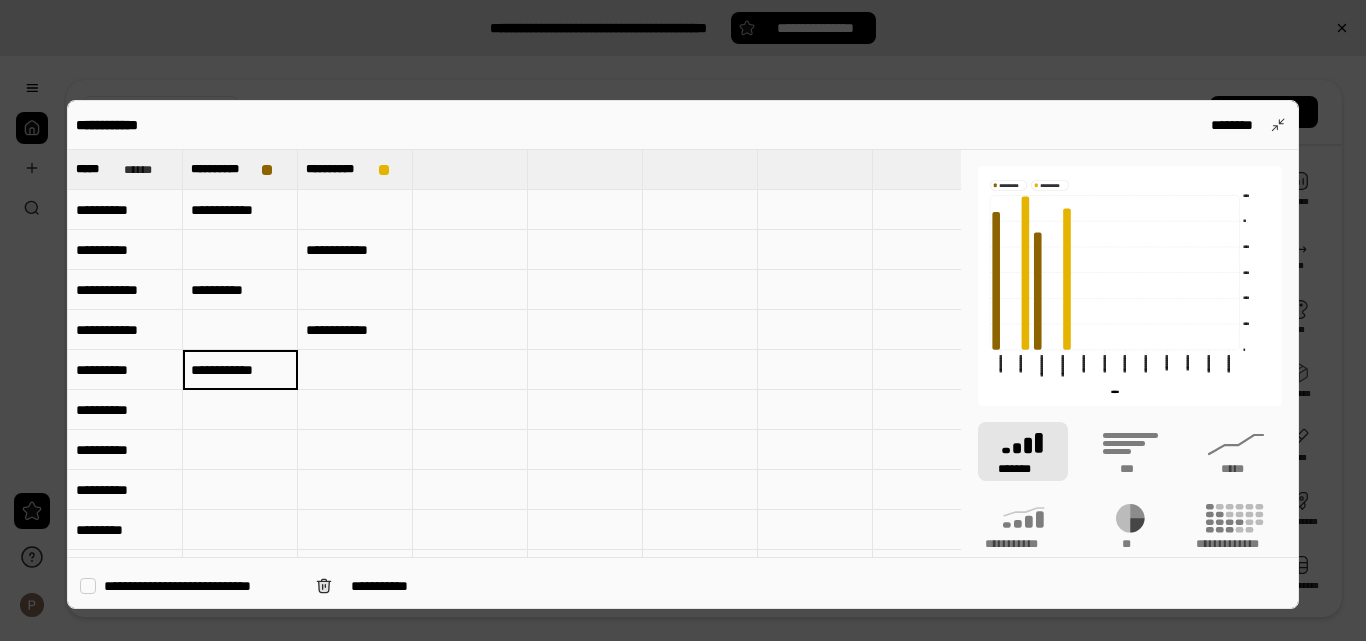 type on "**********" 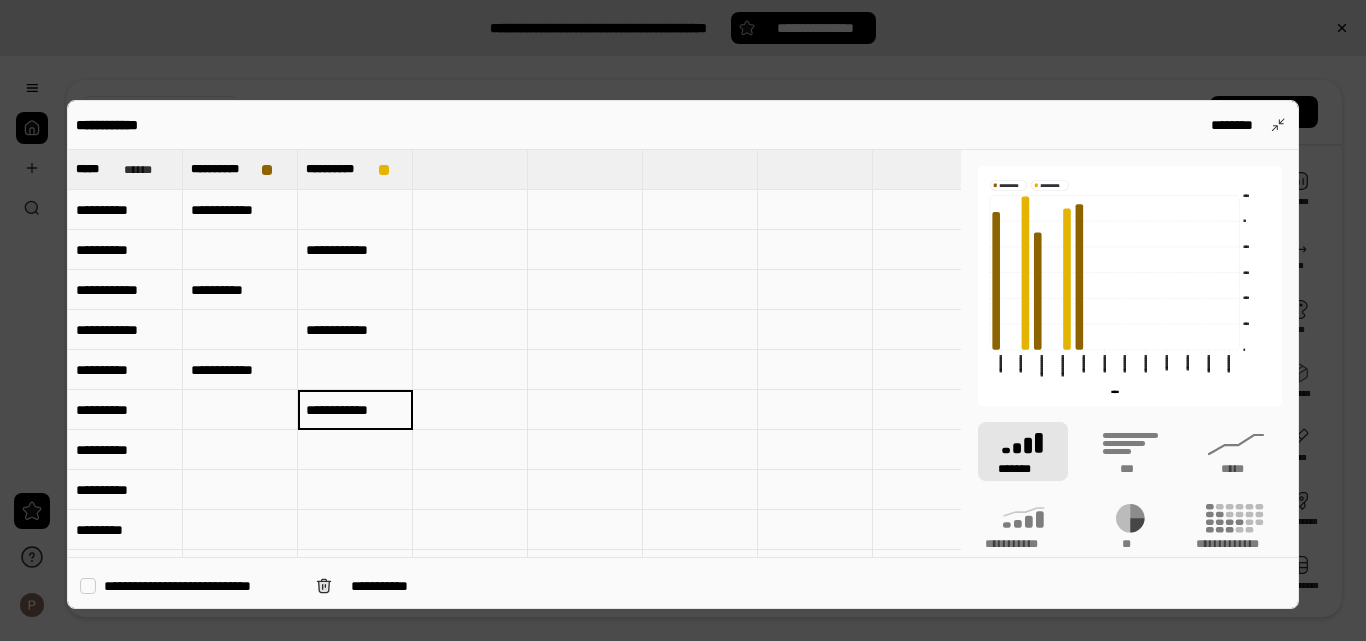type on "**********" 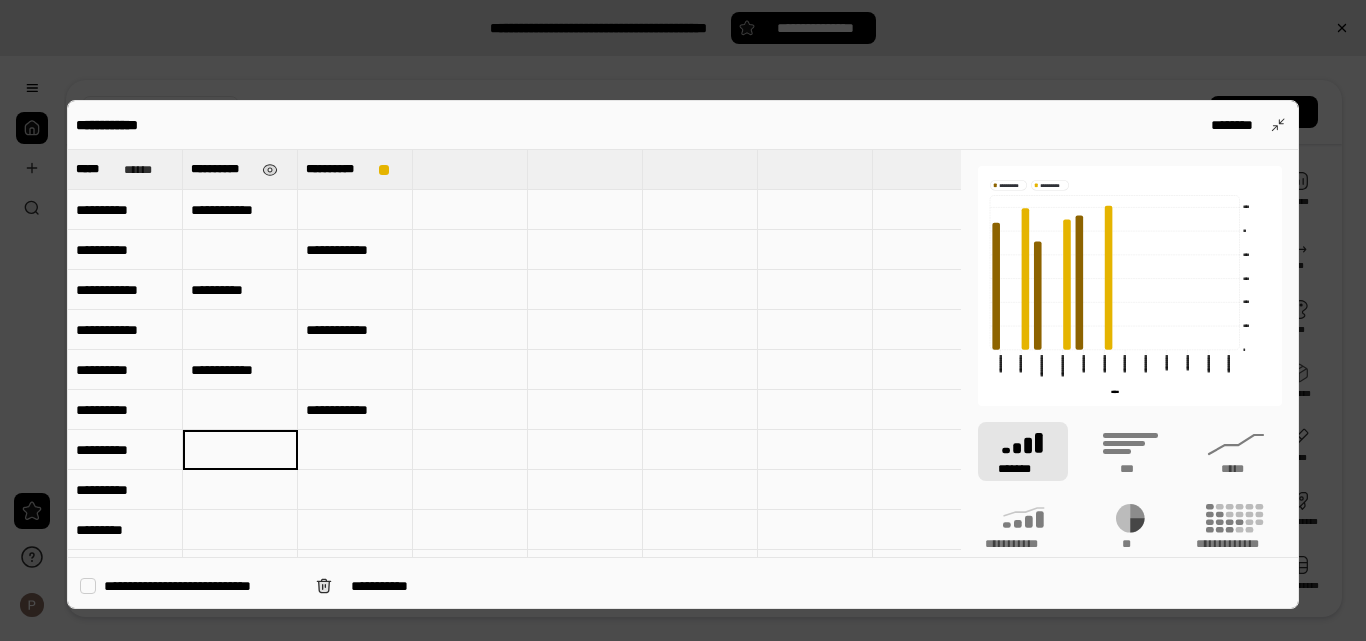 click on "**********" at bounding box center (222, 169) 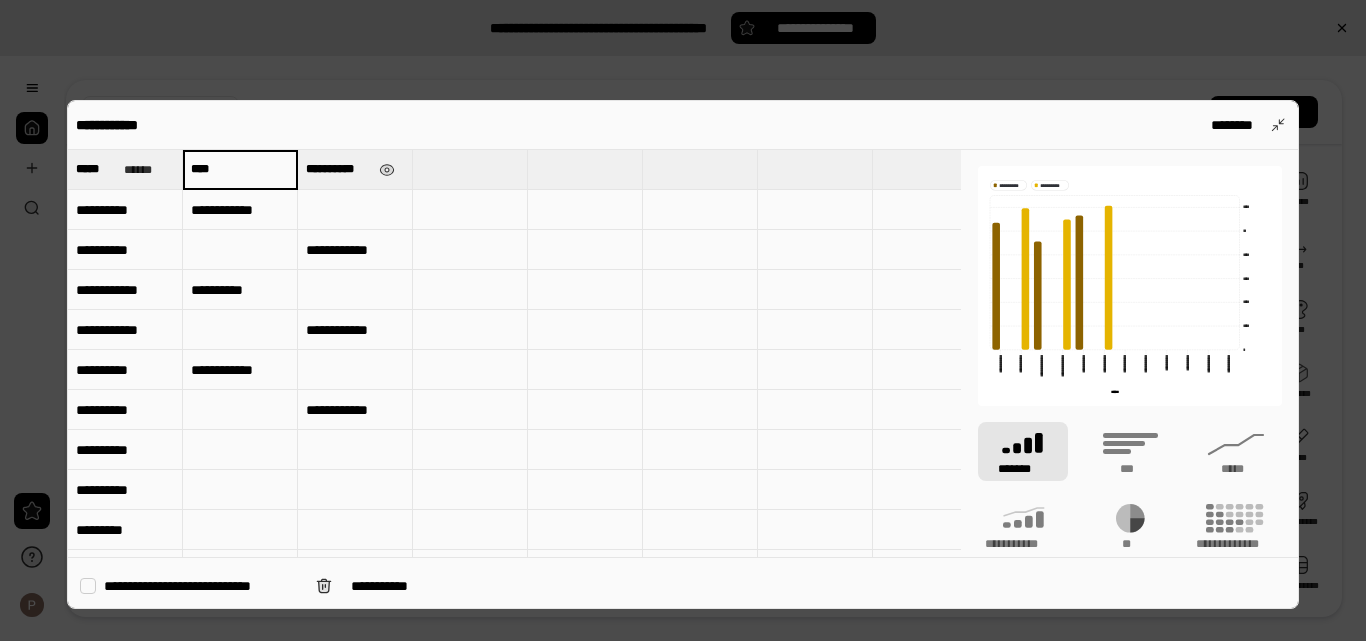 type on "****" 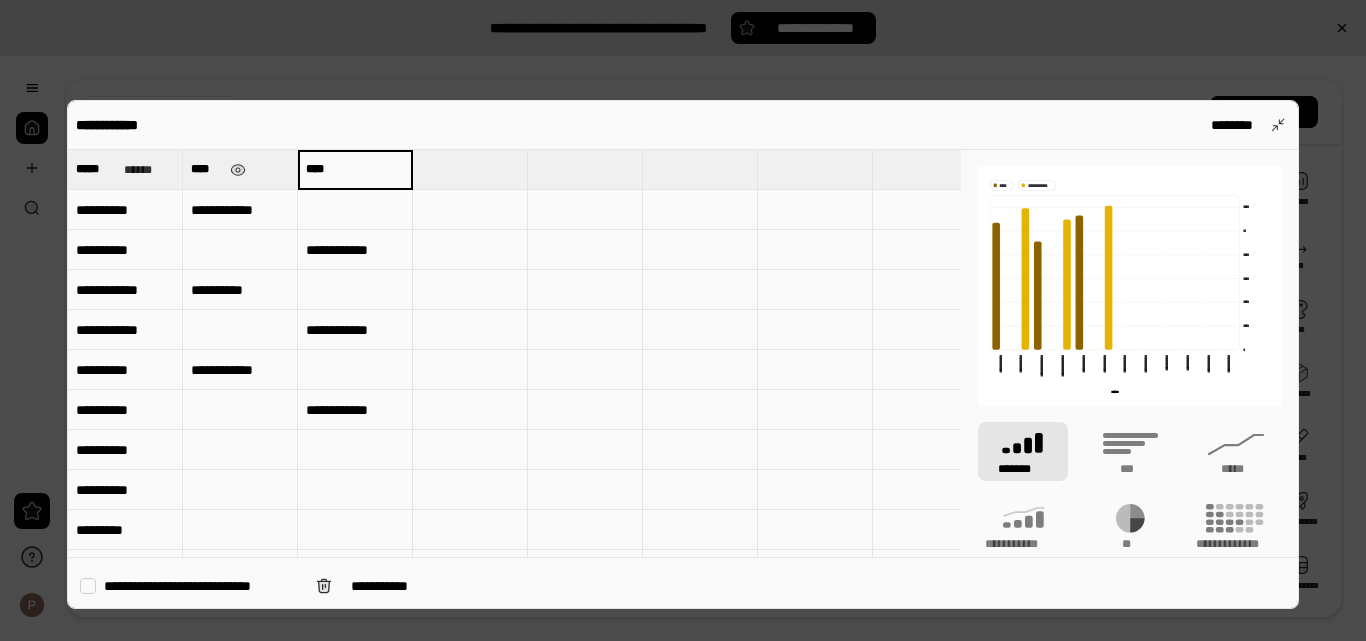 type on "****" 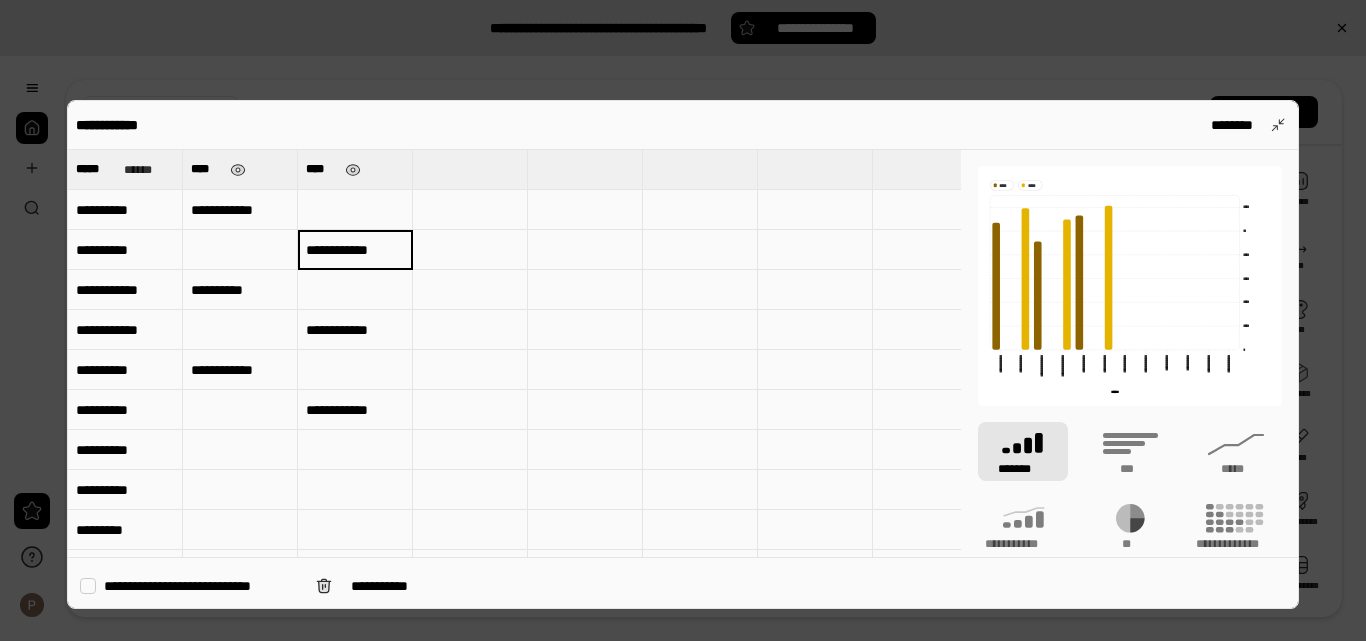 click at bounding box center [240, 450] 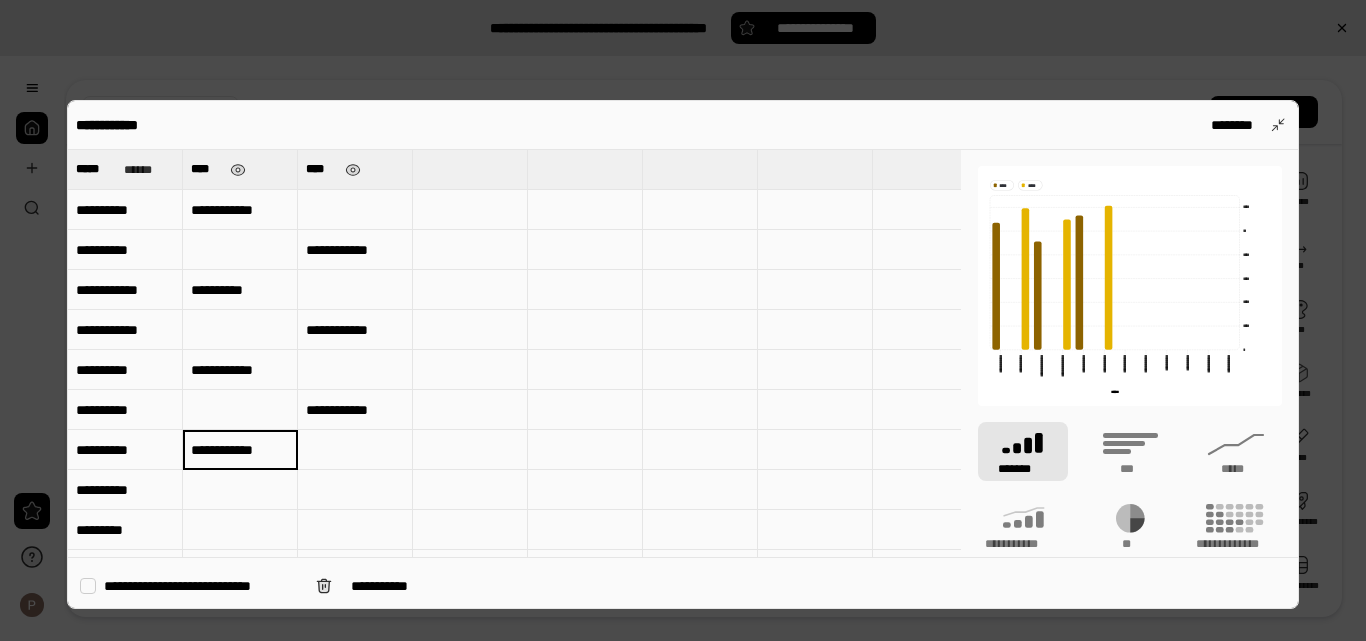 type on "**********" 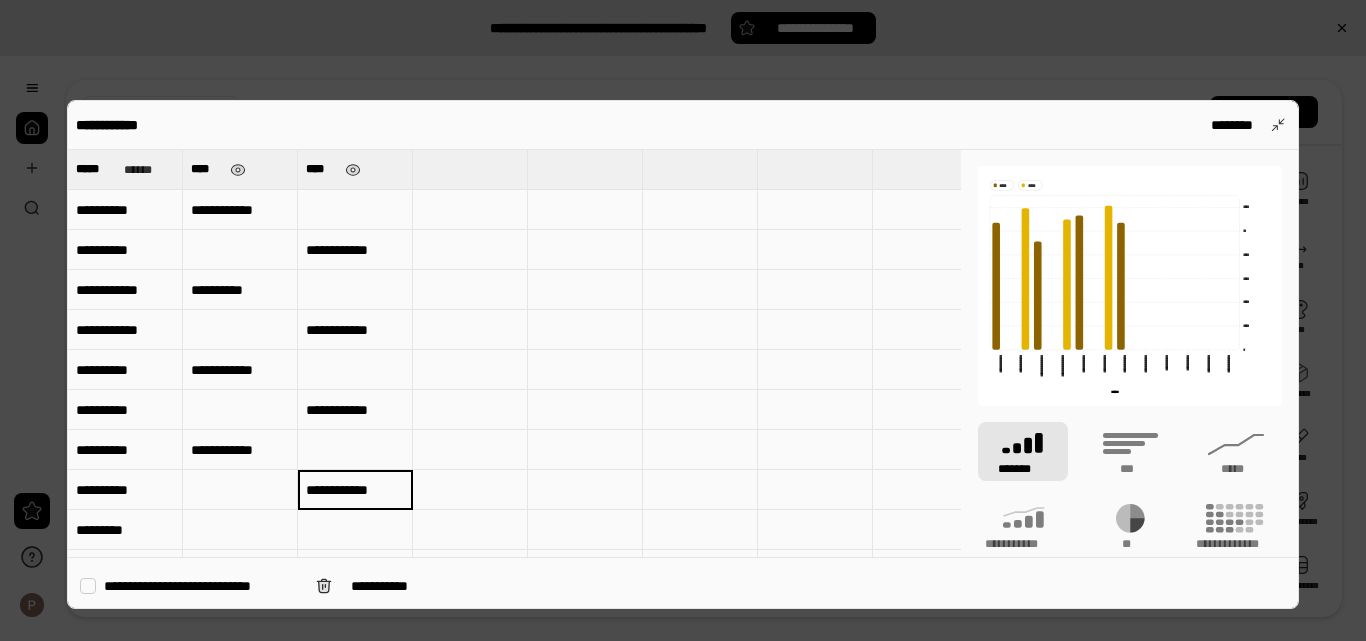 scroll, scrollTop: 100, scrollLeft: 0, axis: vertical 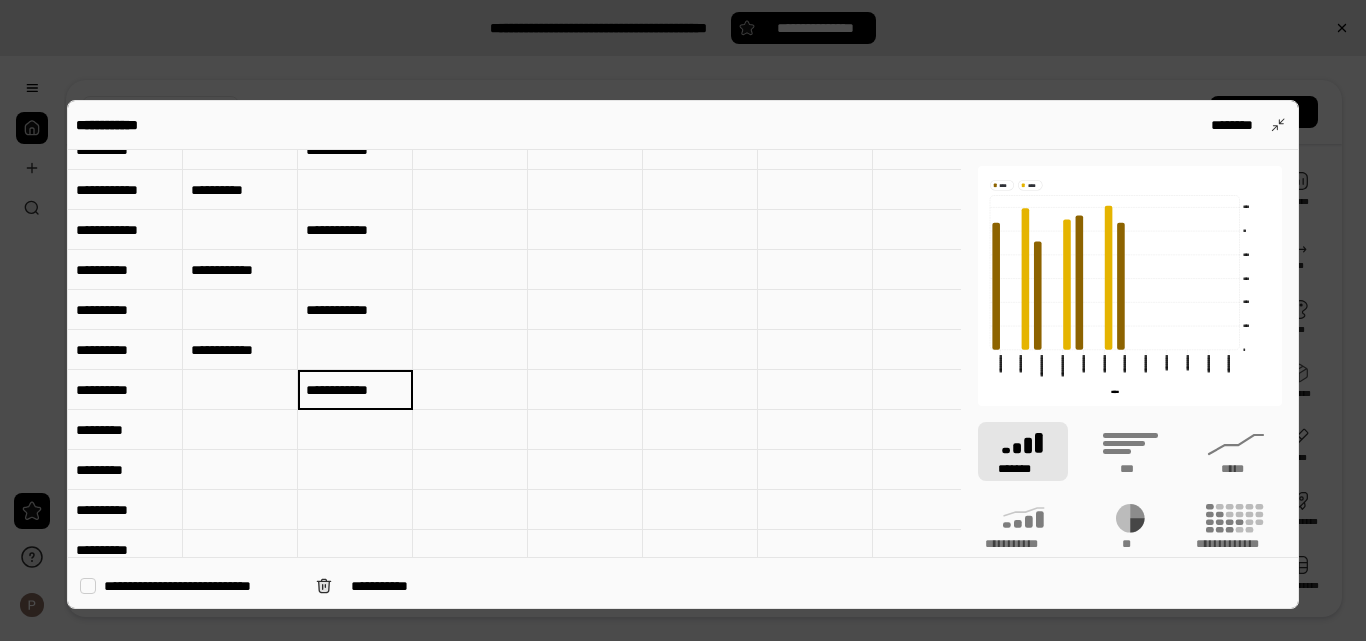 type on "**********" 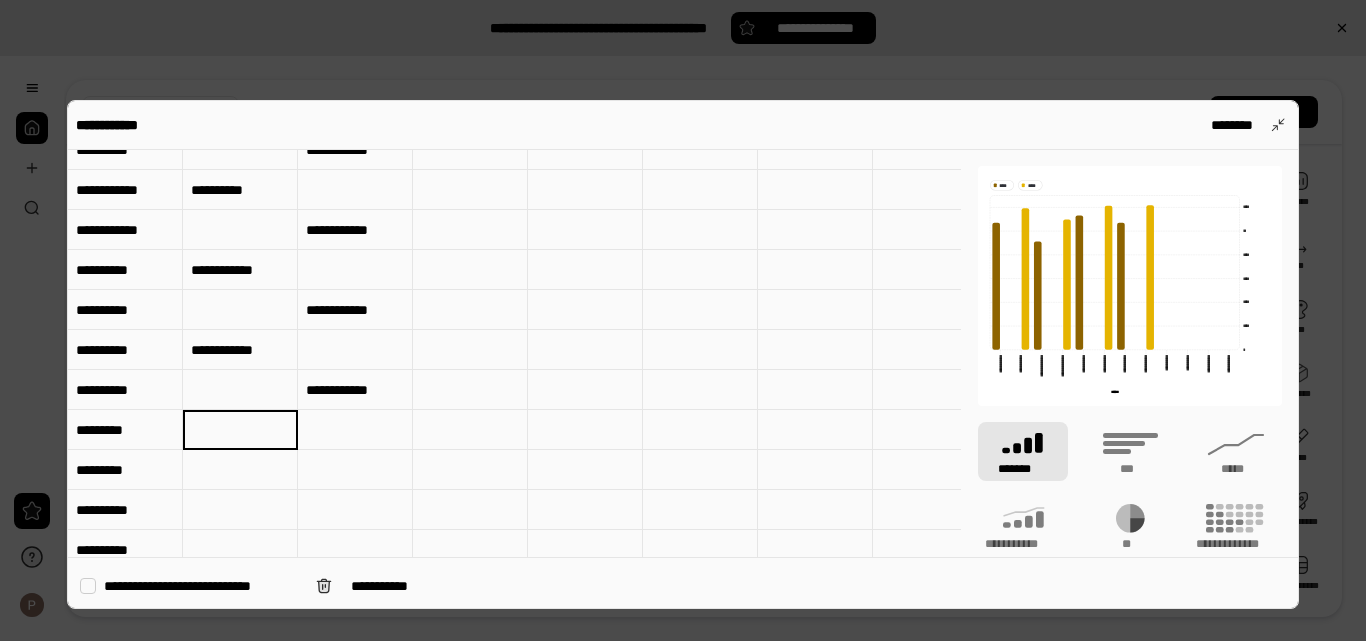 scroll, scrollTop: 200, scrollLeft: 0, axis: vertical 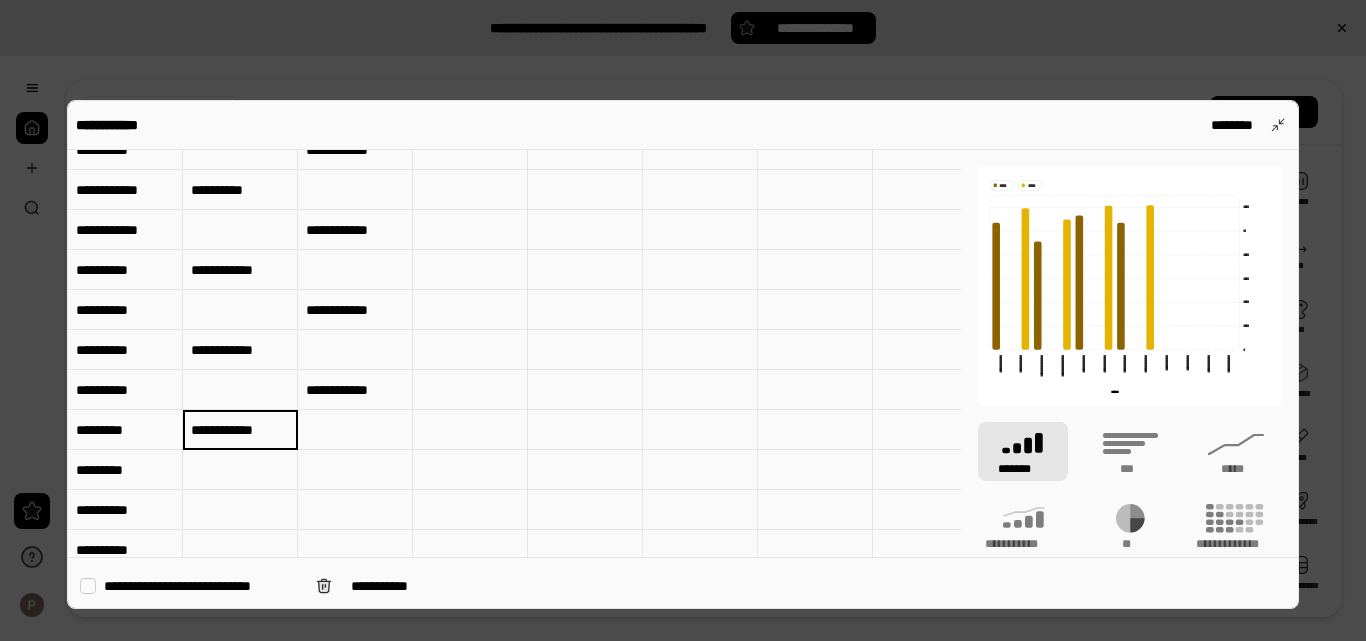 type on "**********" 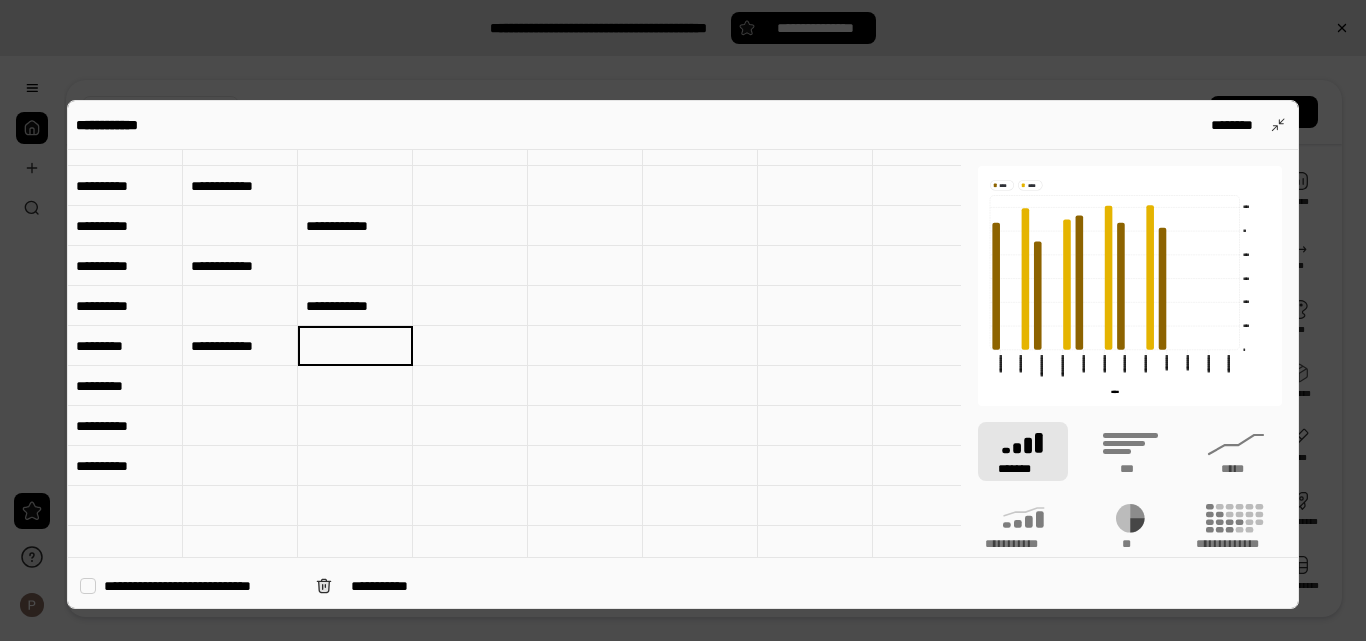 scroll, scrollTop: 200, scrollLeft: 0, axis: vertical 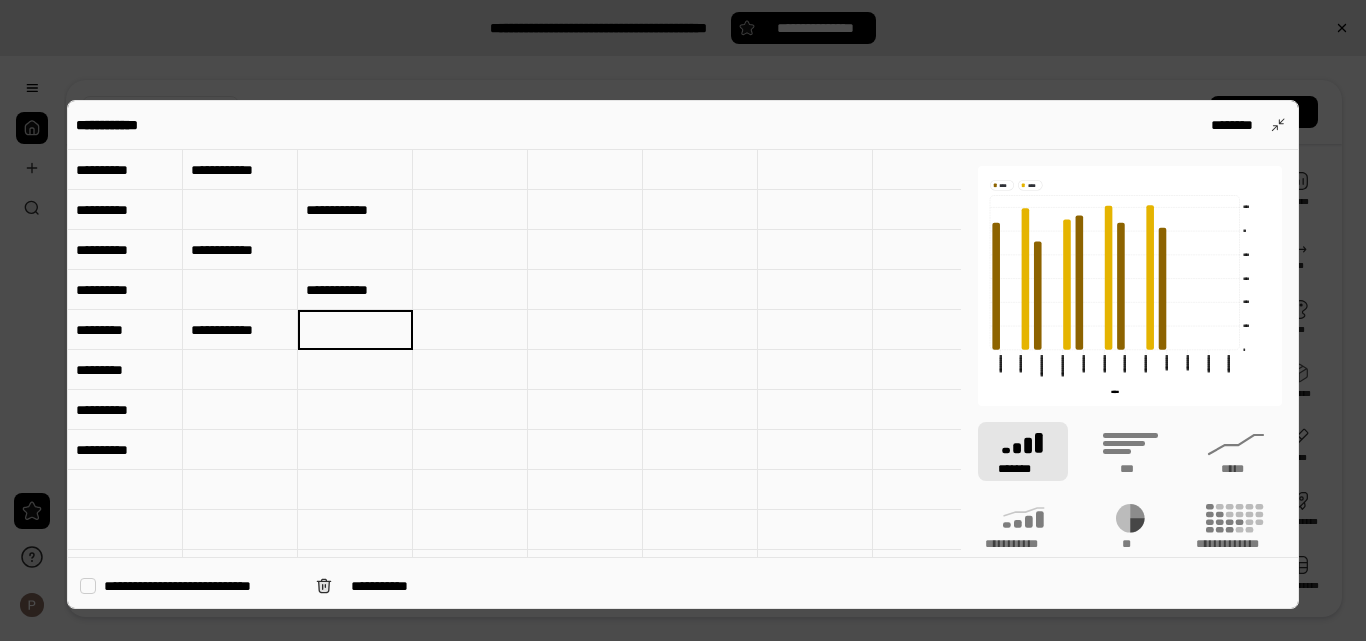 click at bounding box center [355, 370] 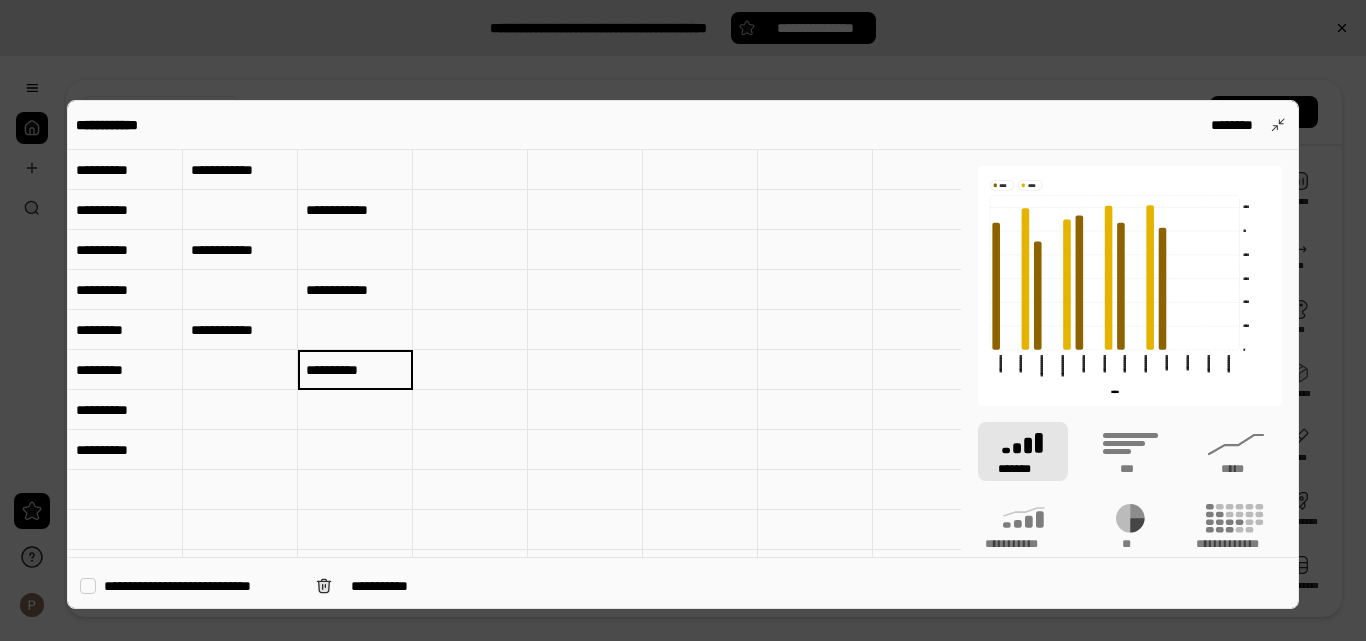 type on "**********" 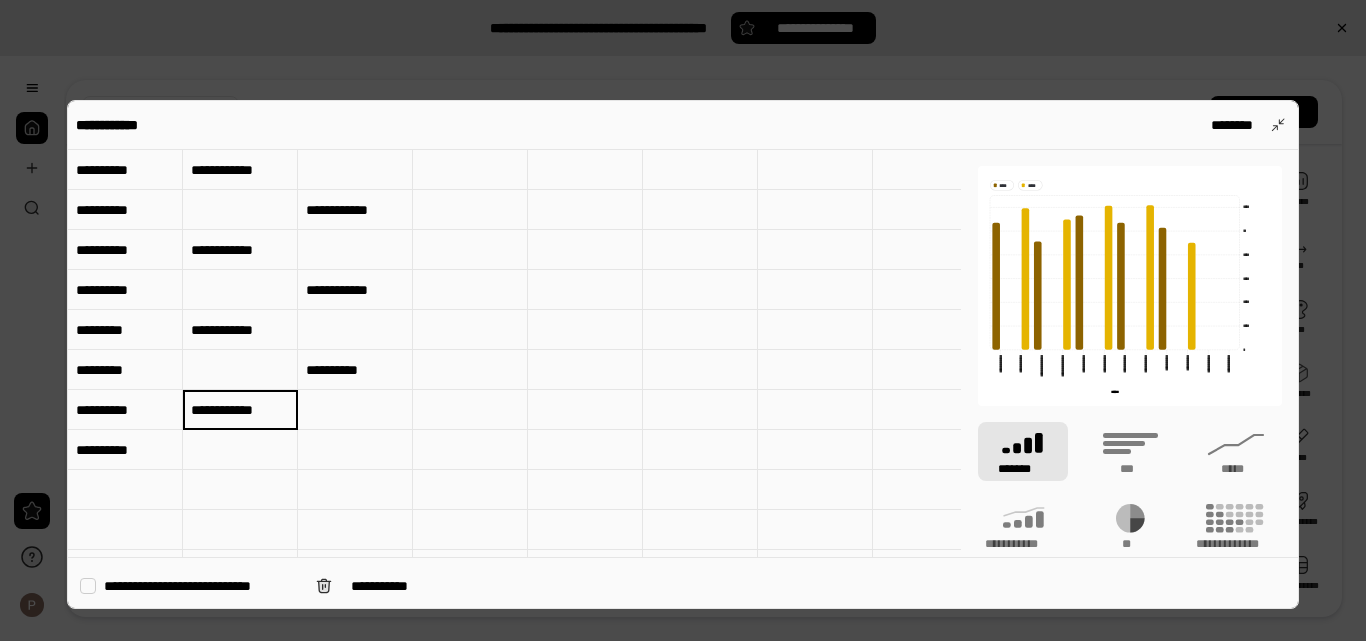 type on "**********" 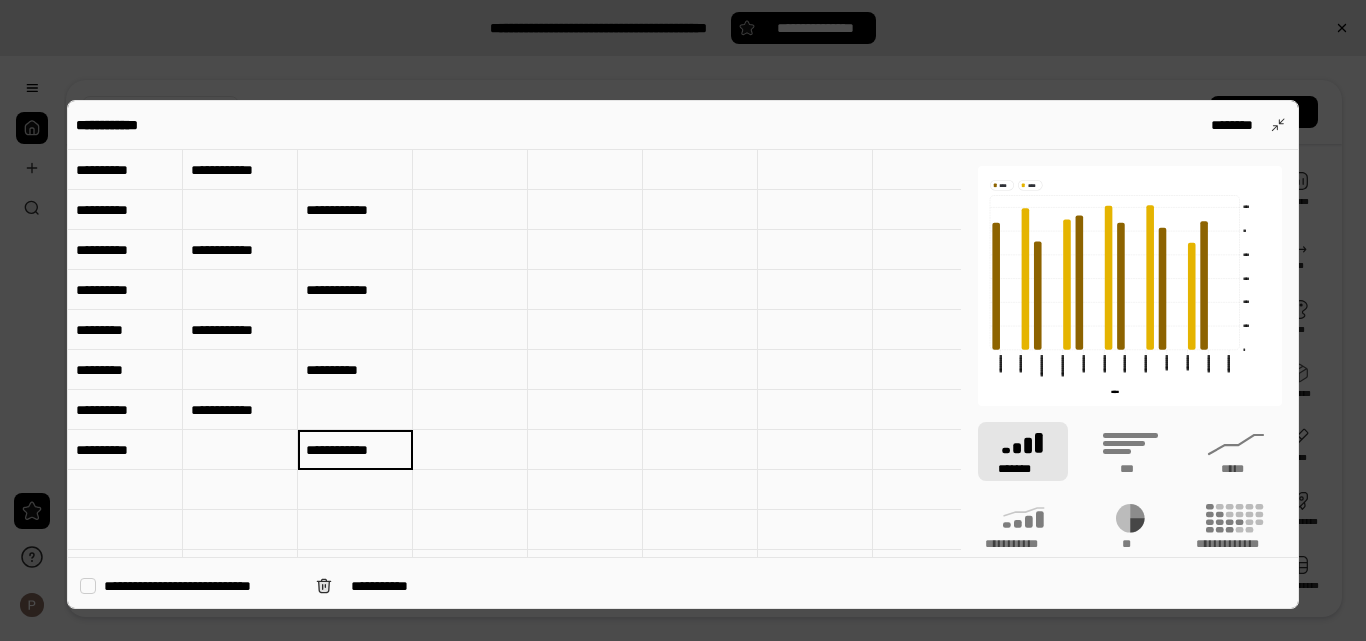 type on "**********" 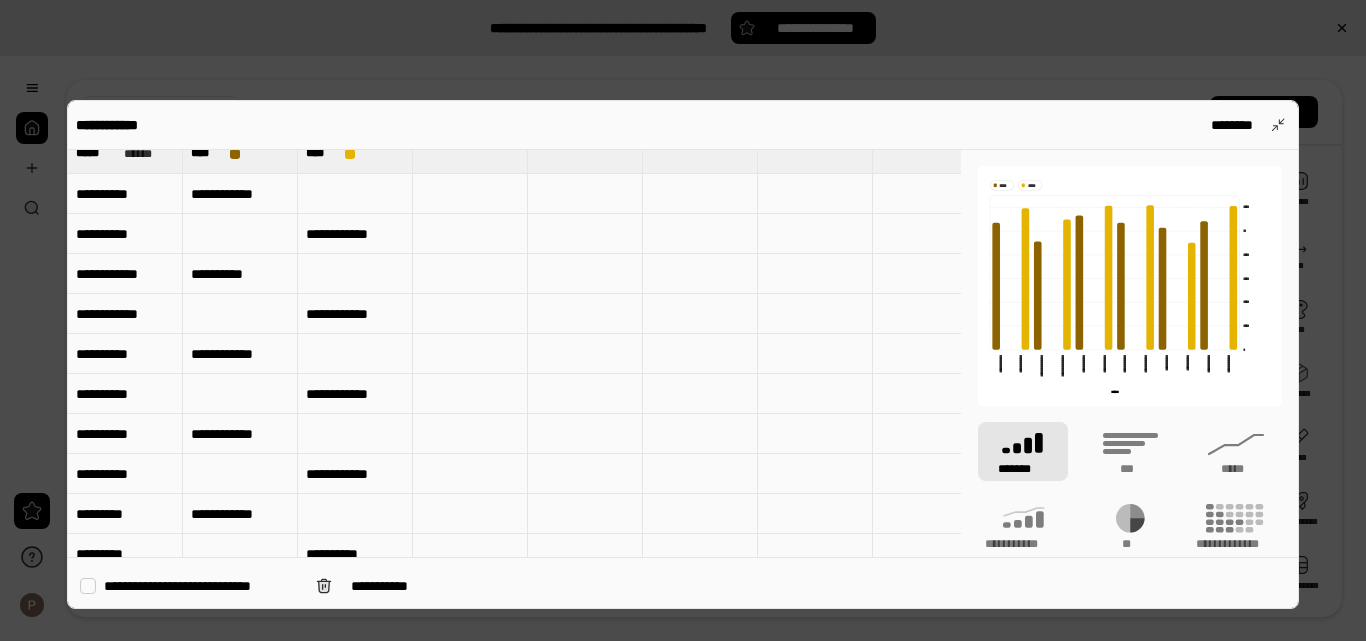scroll, scrollTop: 0, scrollLeft: 0, axis: both 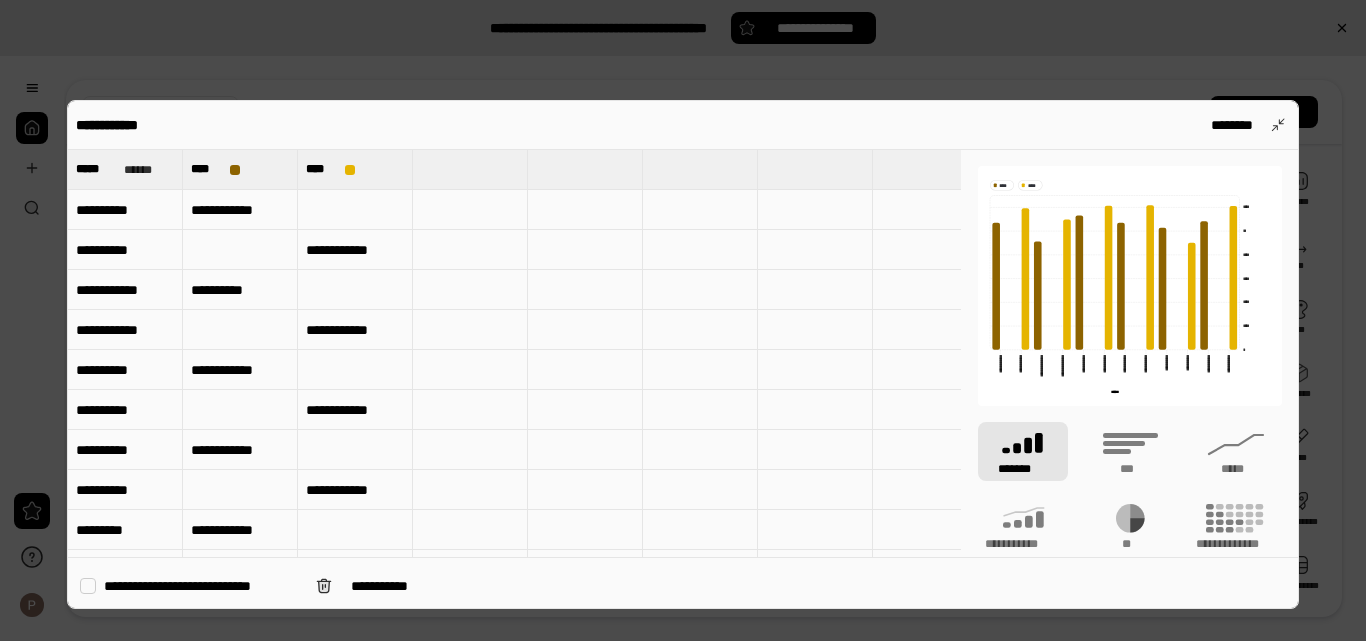 click at bounding box center [683, 320] 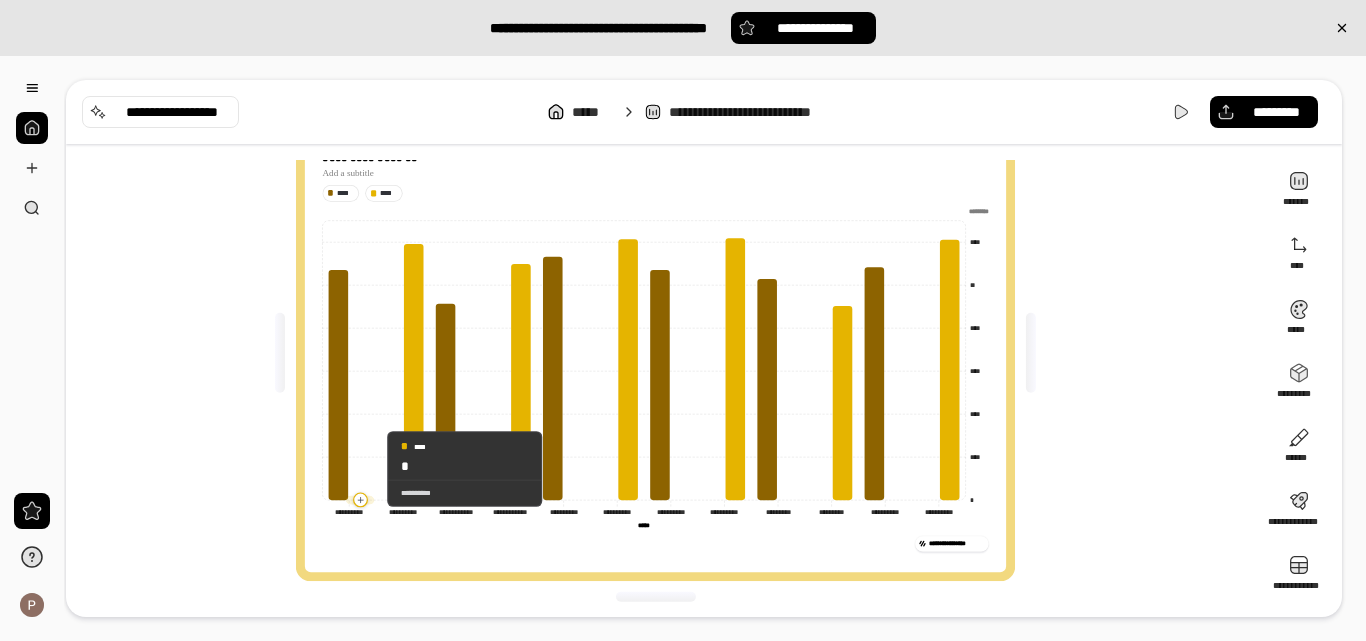 drag, startPoint x: 404, startPoint y: 469, endPoint x: 370, endPoint y: 469, distance: 34 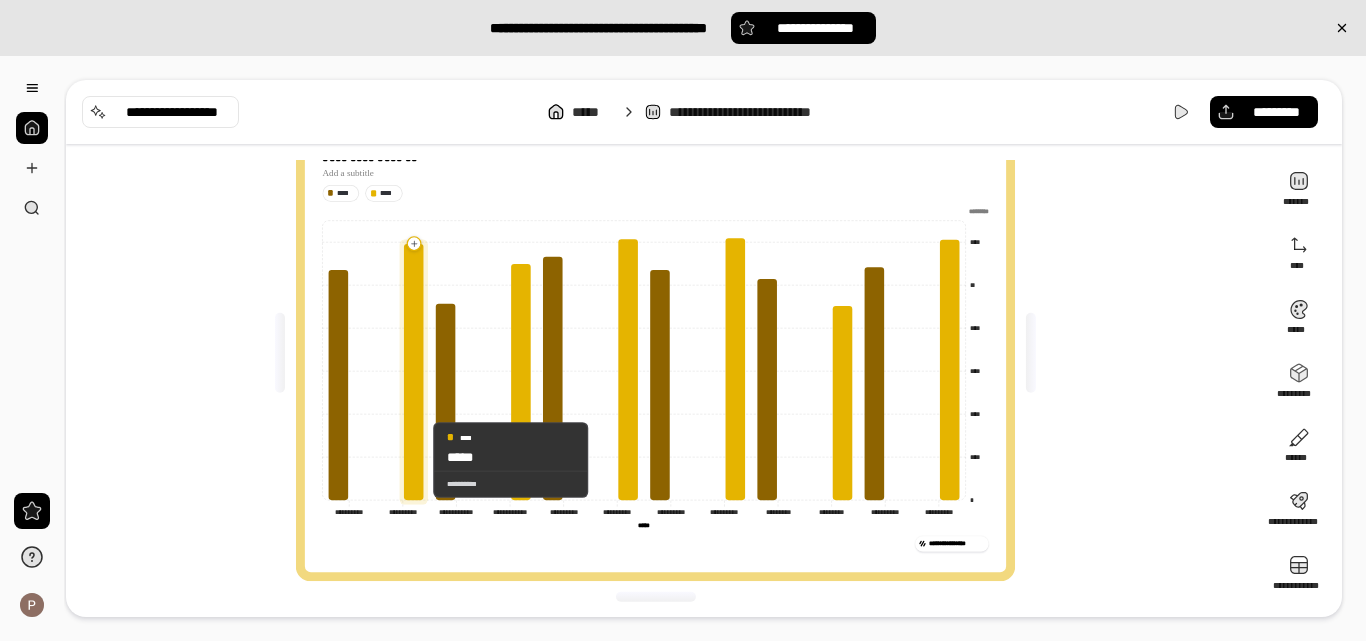 click 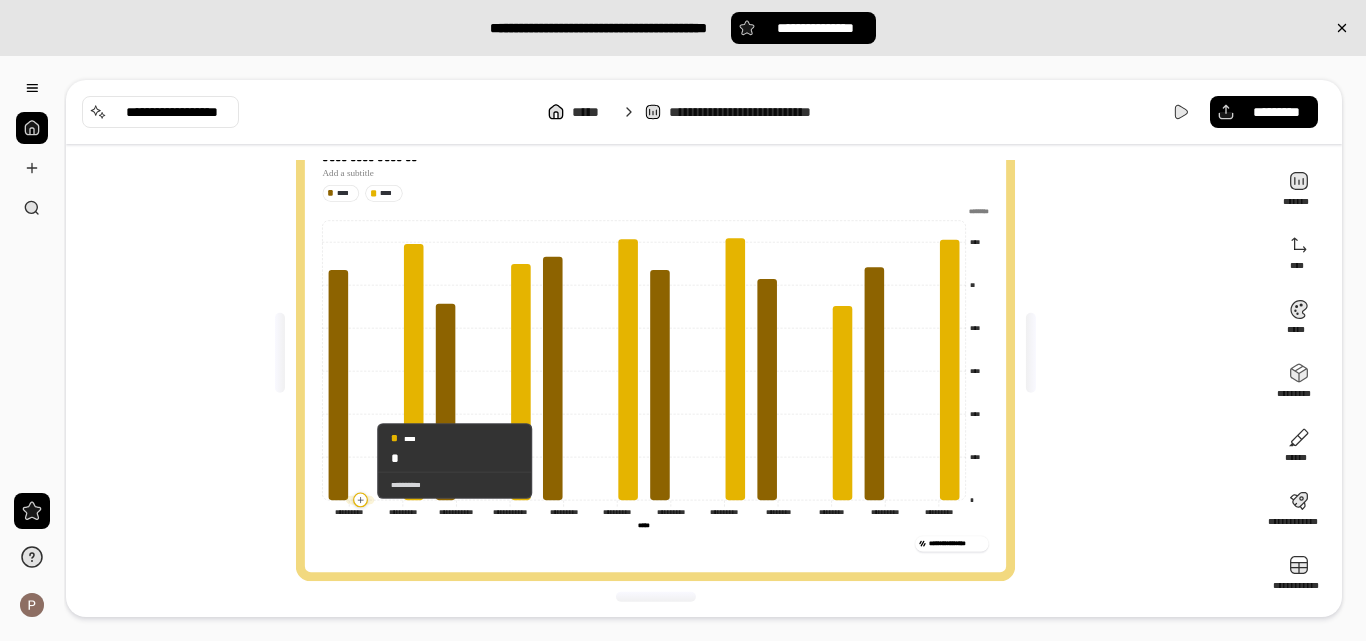 drag, startPoint x: 416, startPoint y: 460, endPoint x: 360, endPoint y: 461, distance: 56.008926 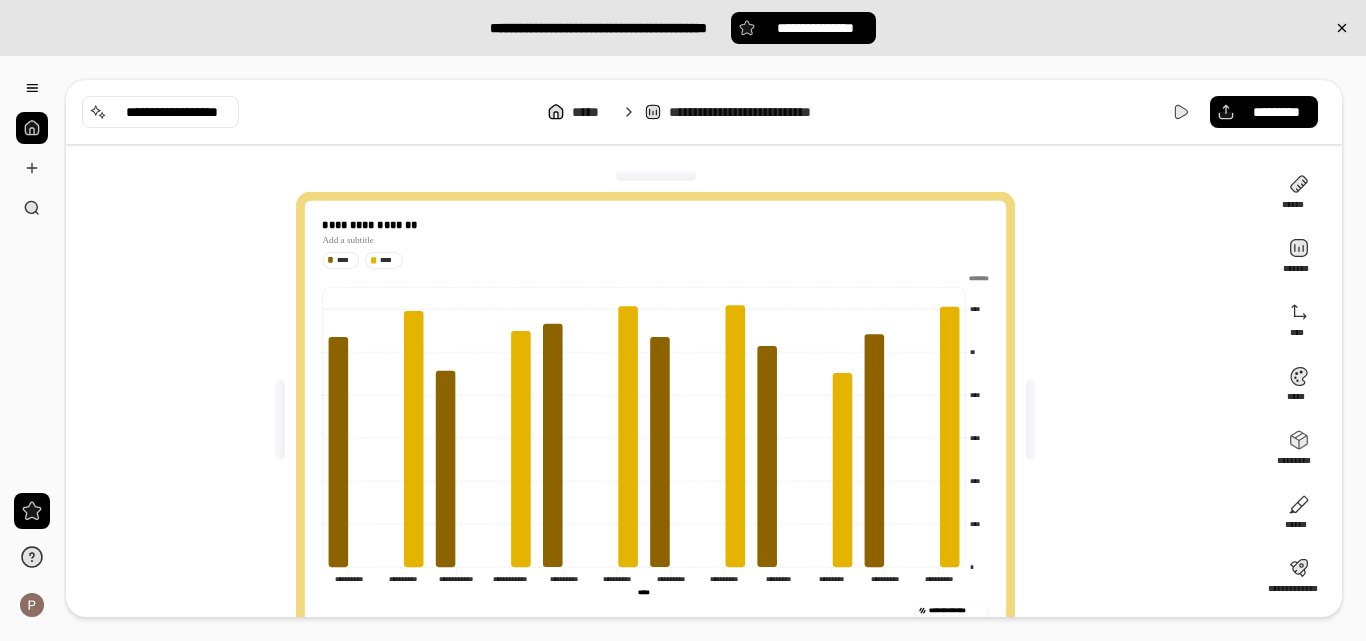 scroll, scrollTop: 67, scrollLeft: 0, axis: vertical 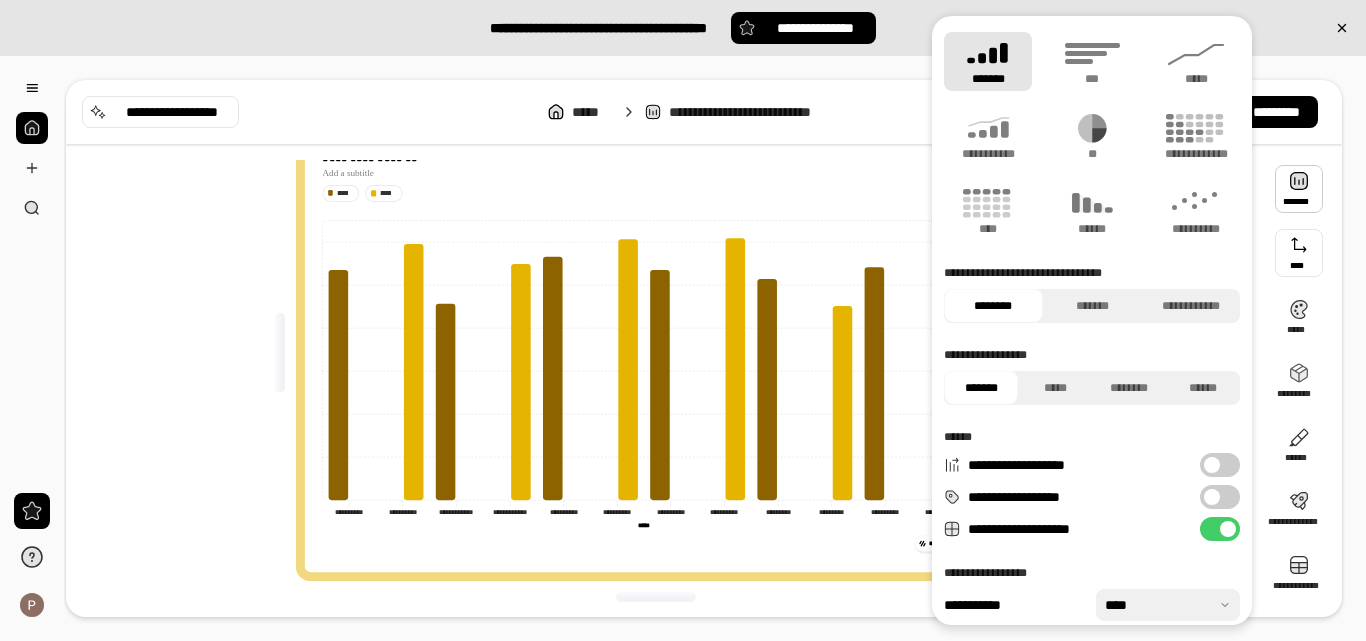 click at bounding box center (655, 597) 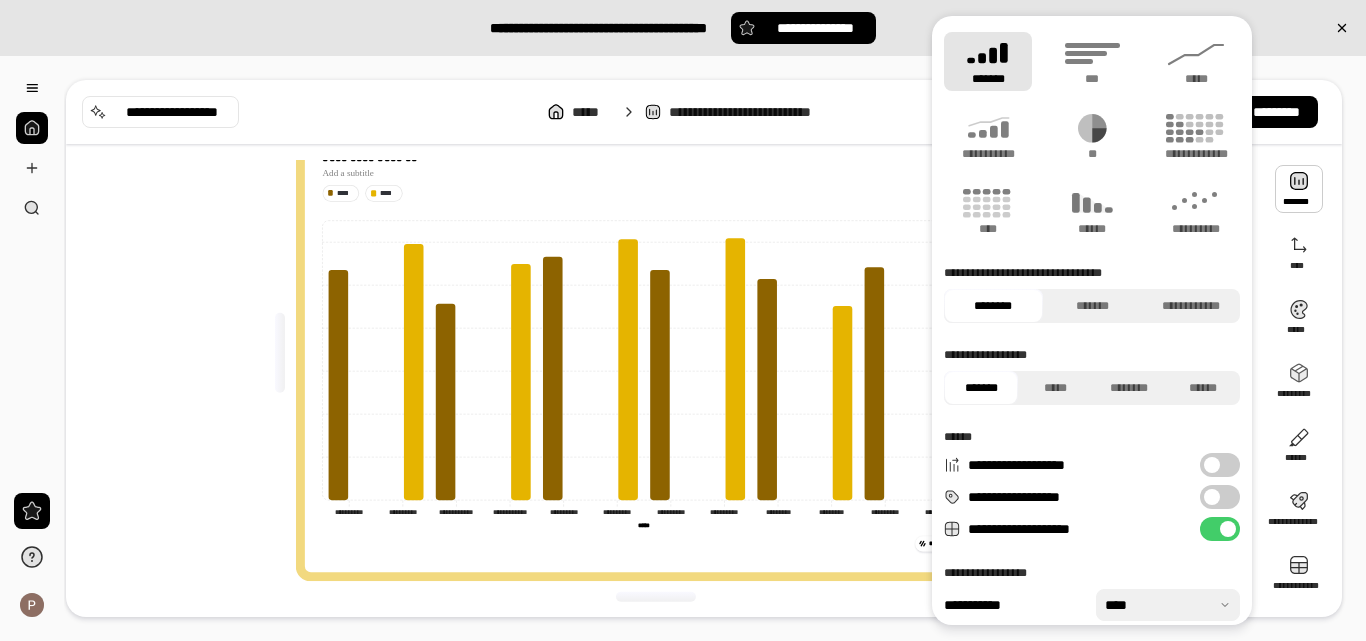 click on "**********" at bounding box center (655, 353) 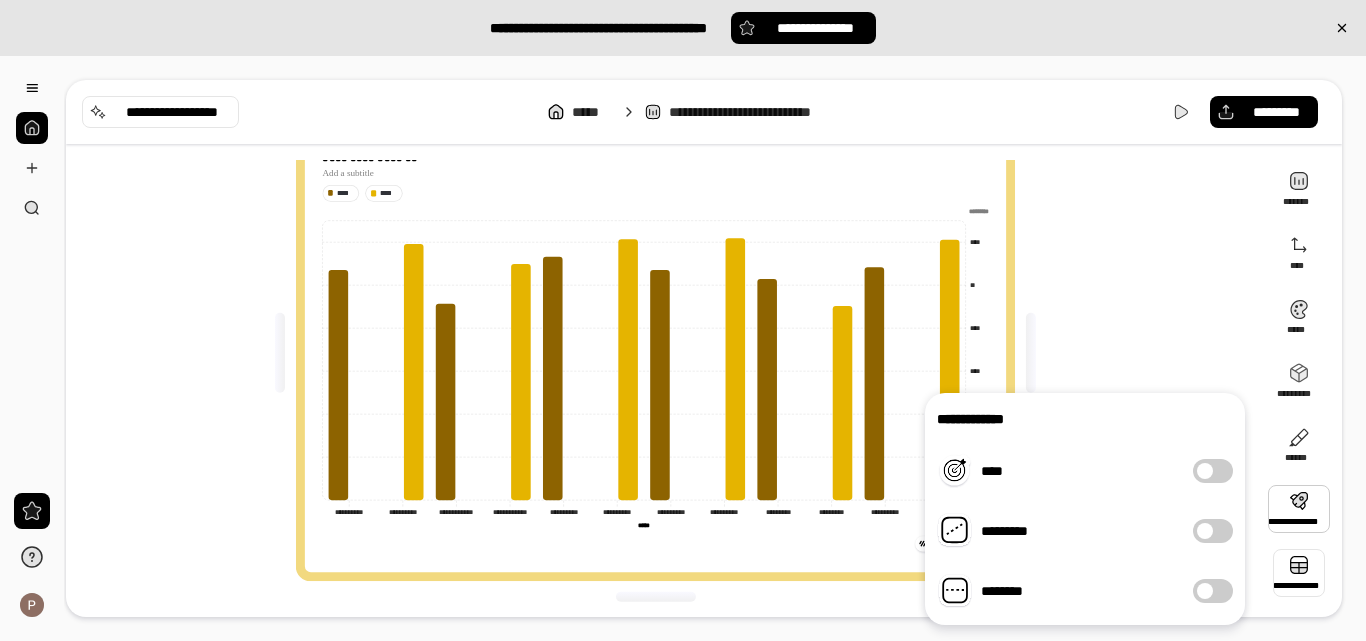 click at bounding box center (1299, 573) 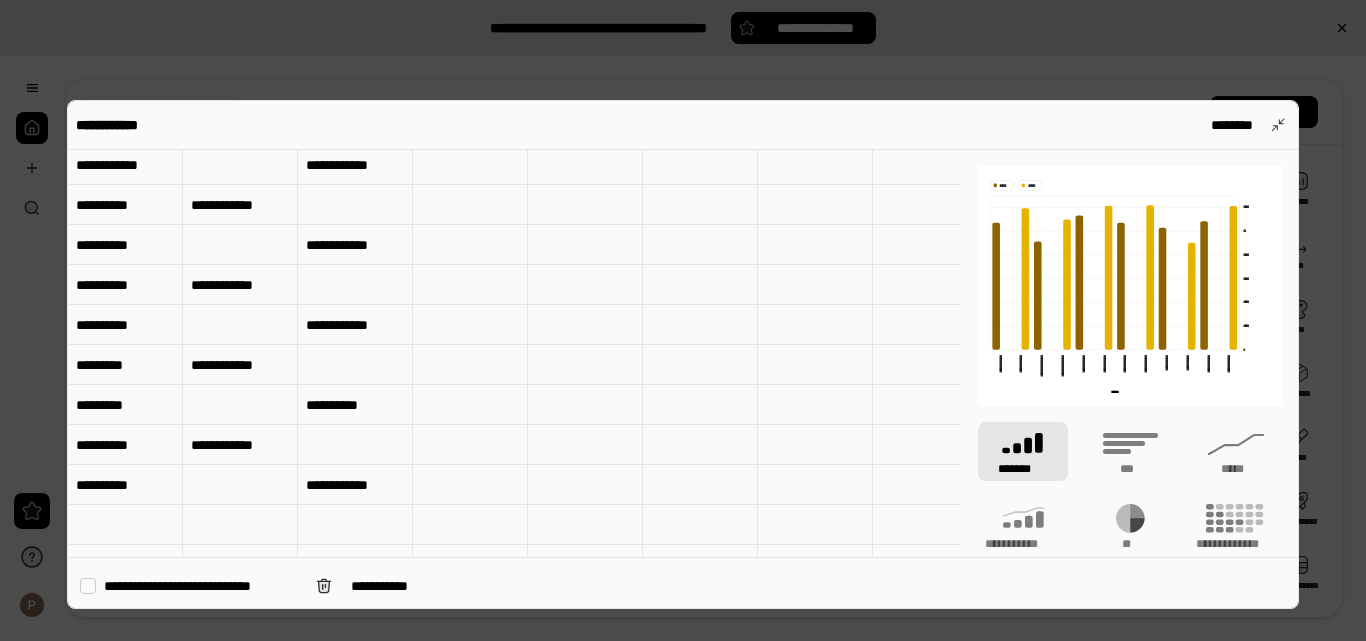 scroll, scrollTop: 200, scrollLeft: 0, axis: vertical 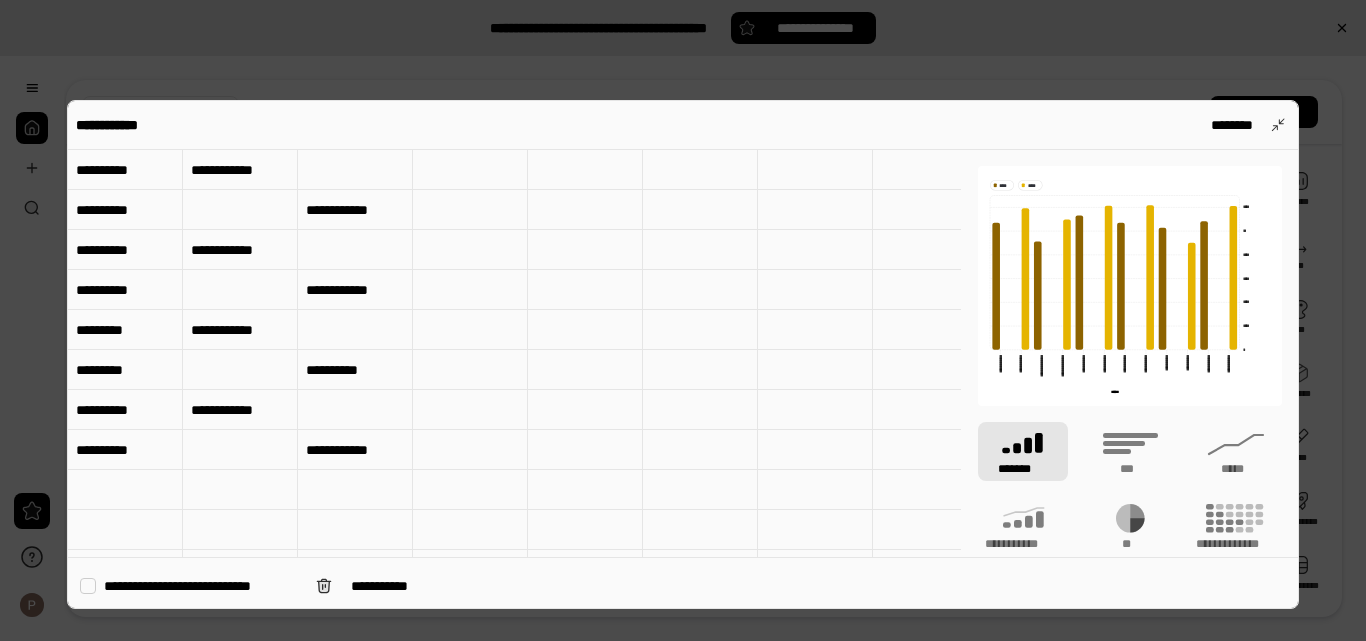 click on "**********" at bounding box center [355, 450] 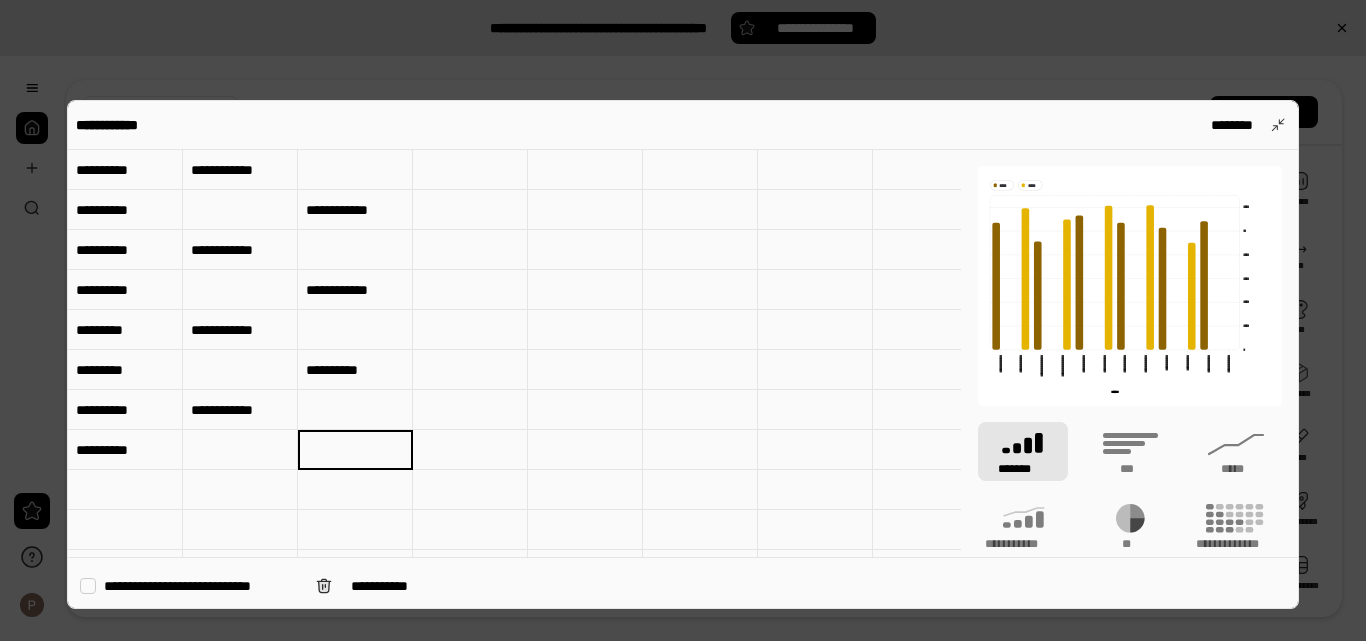 type 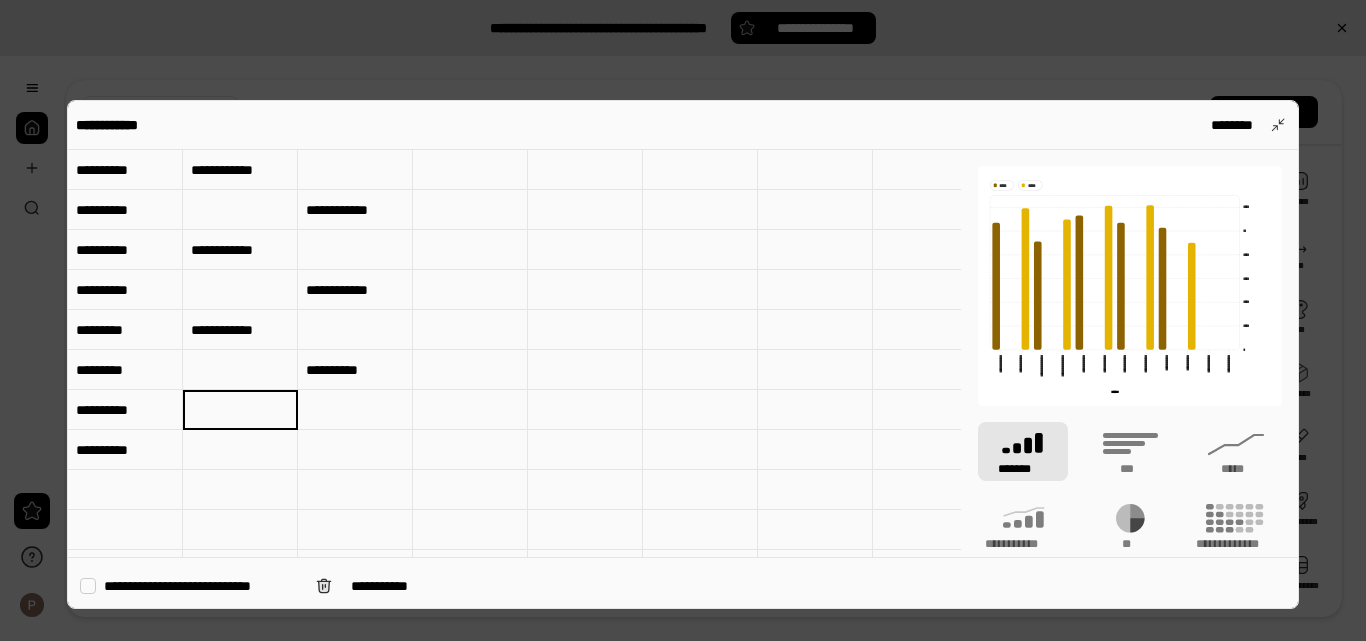 type 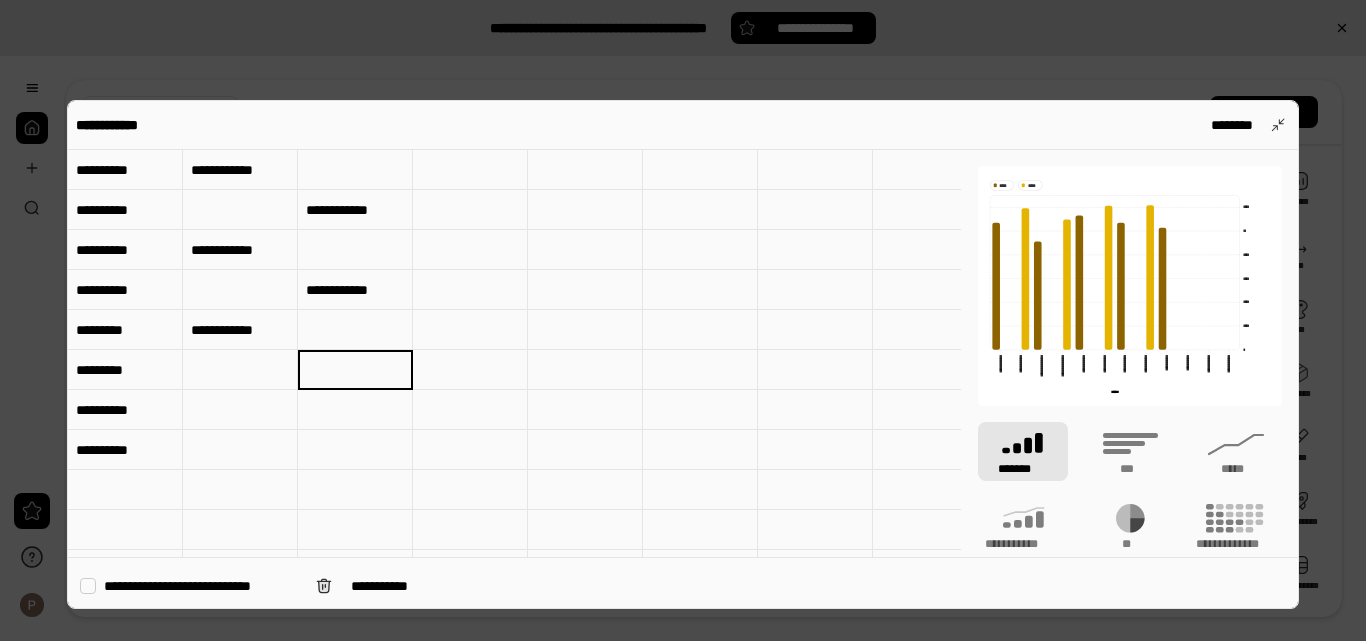 type 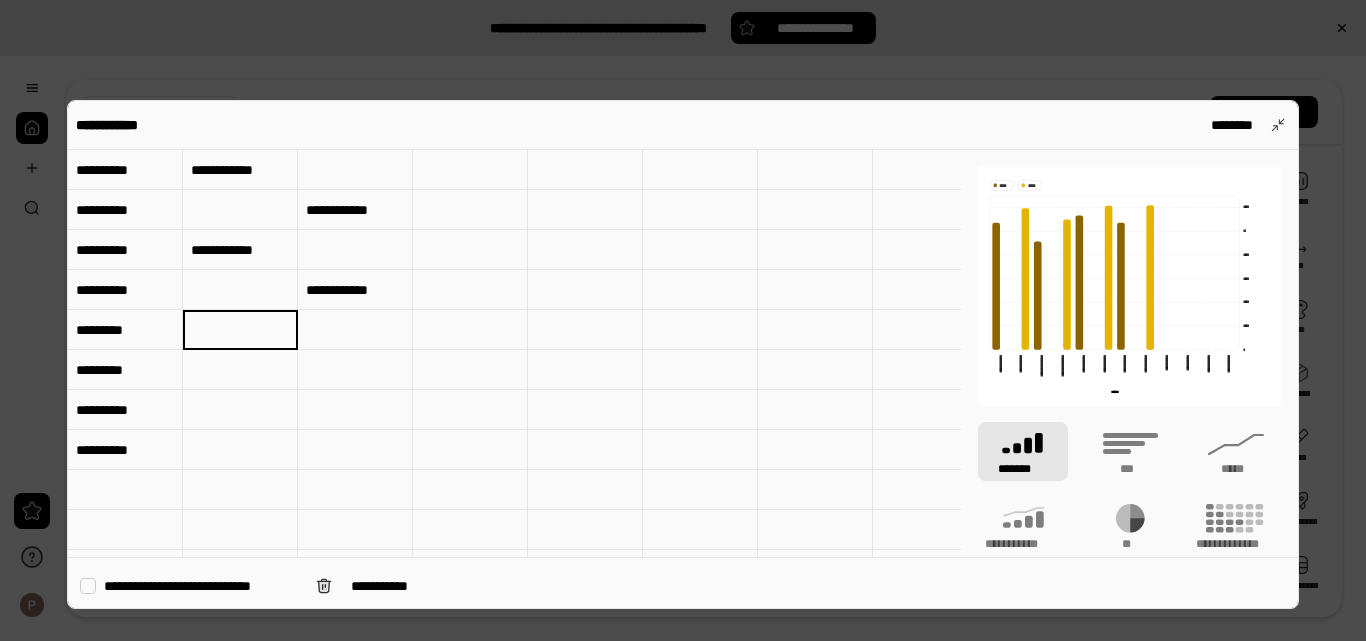 type 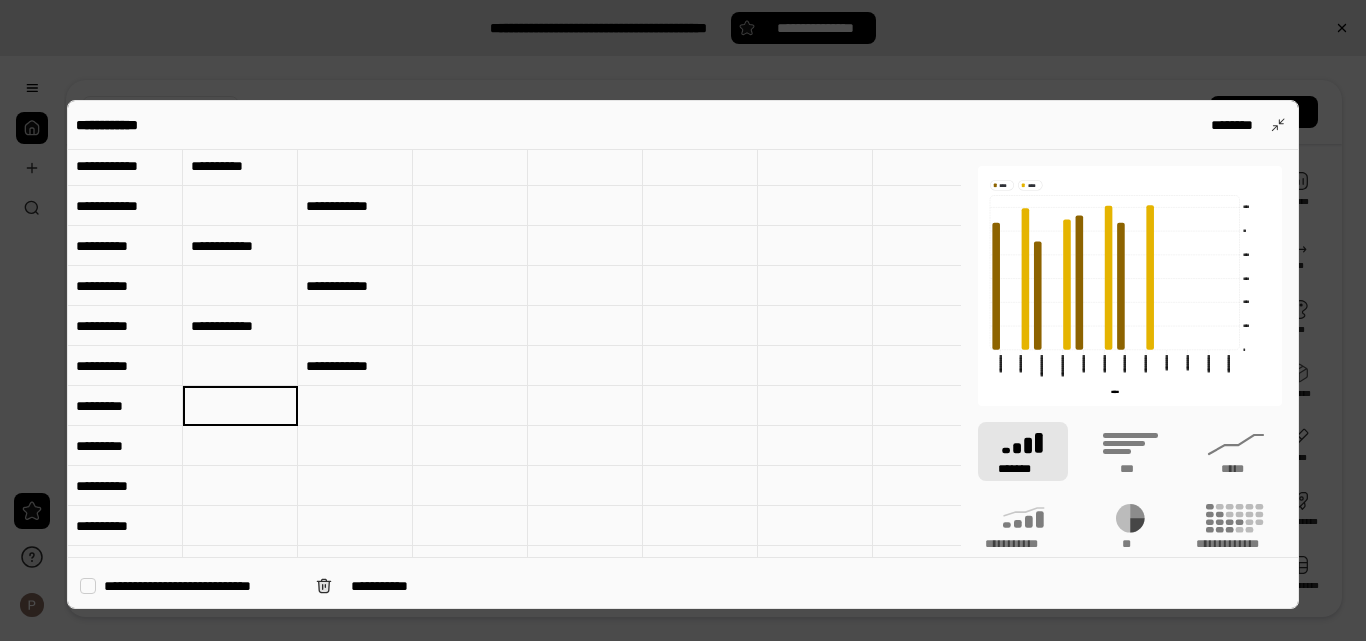 scroll, scrollTop: 0, scrollLeft: 0, axis: both 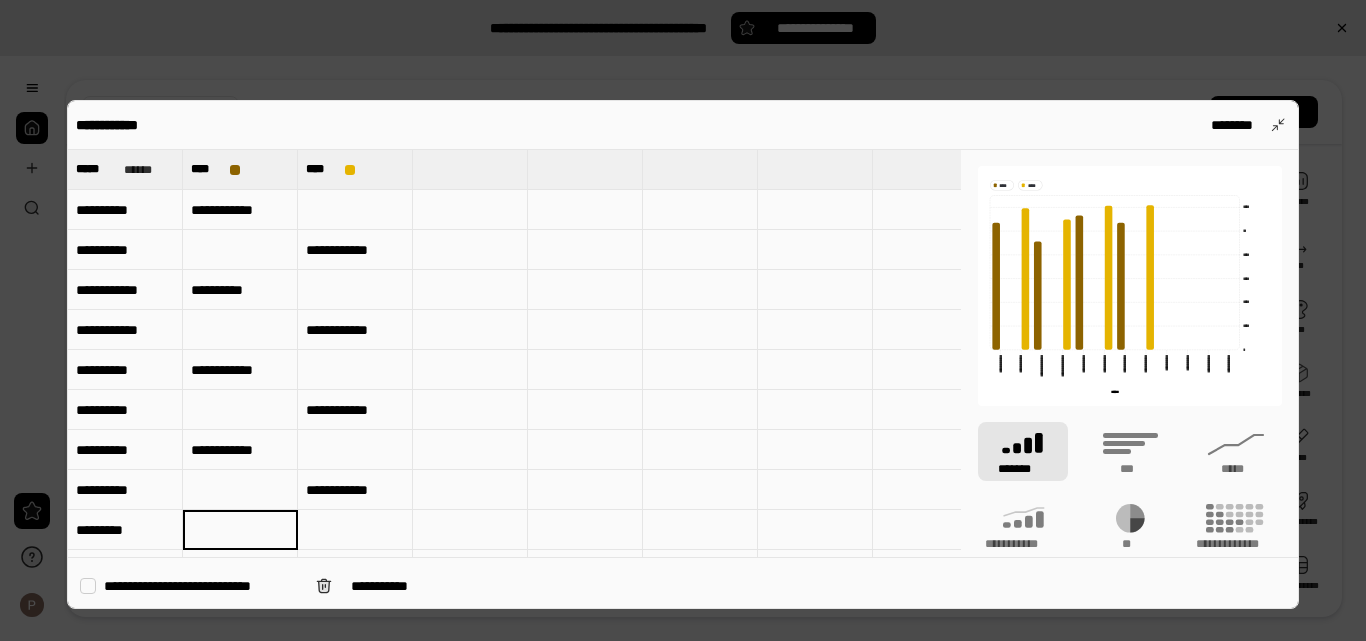drag, startPoint x: 364, startPoint y: 497, endPoint x: 279, endPoint y: 461, distance: 92.309265 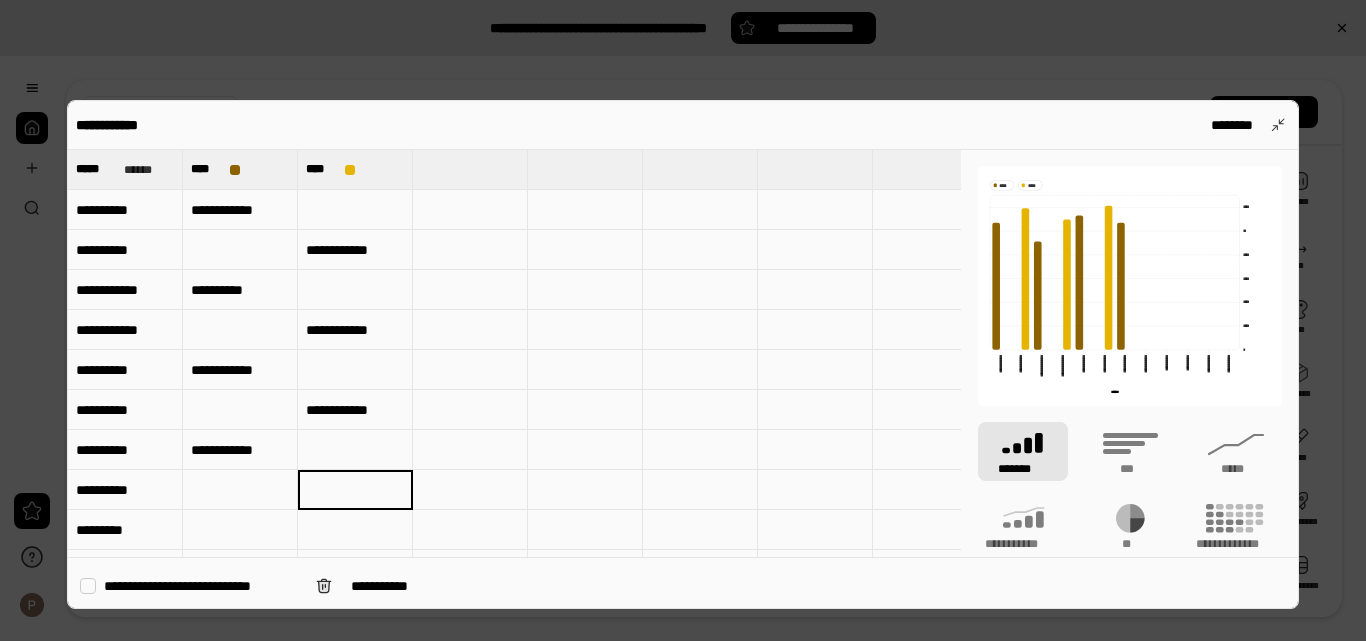 click on "**********" at bounding box center [240, 450] 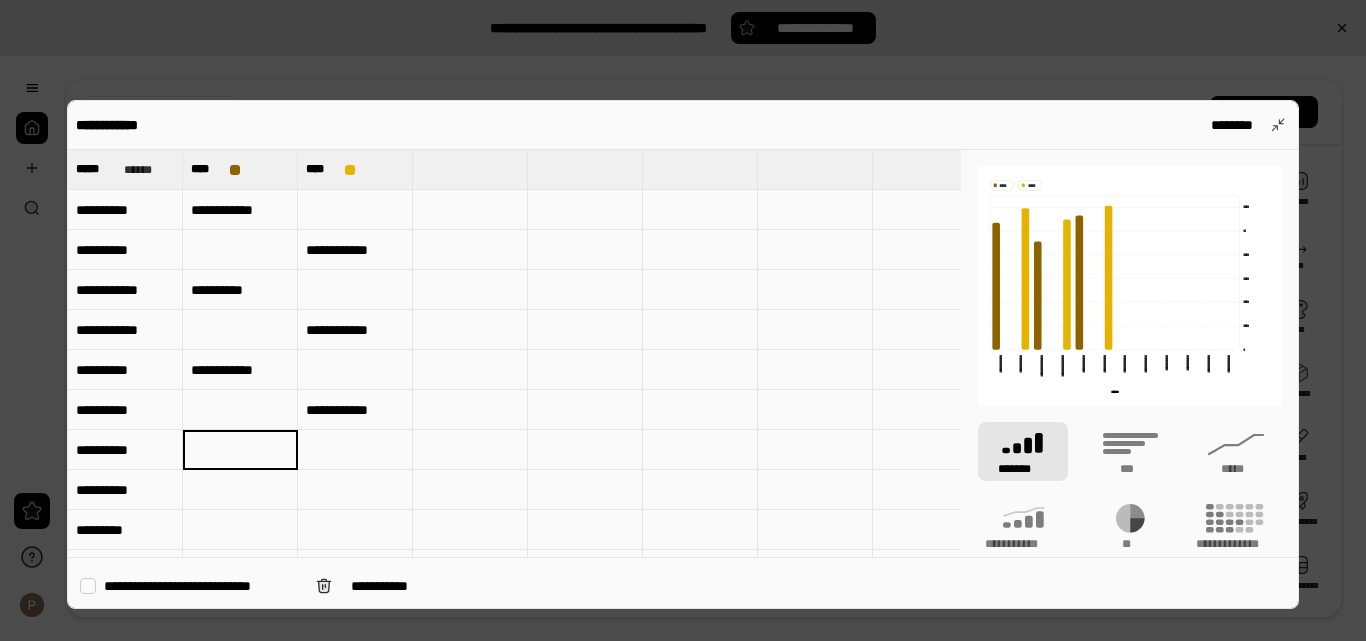 click on "**********" at bounding box center [355, 410] 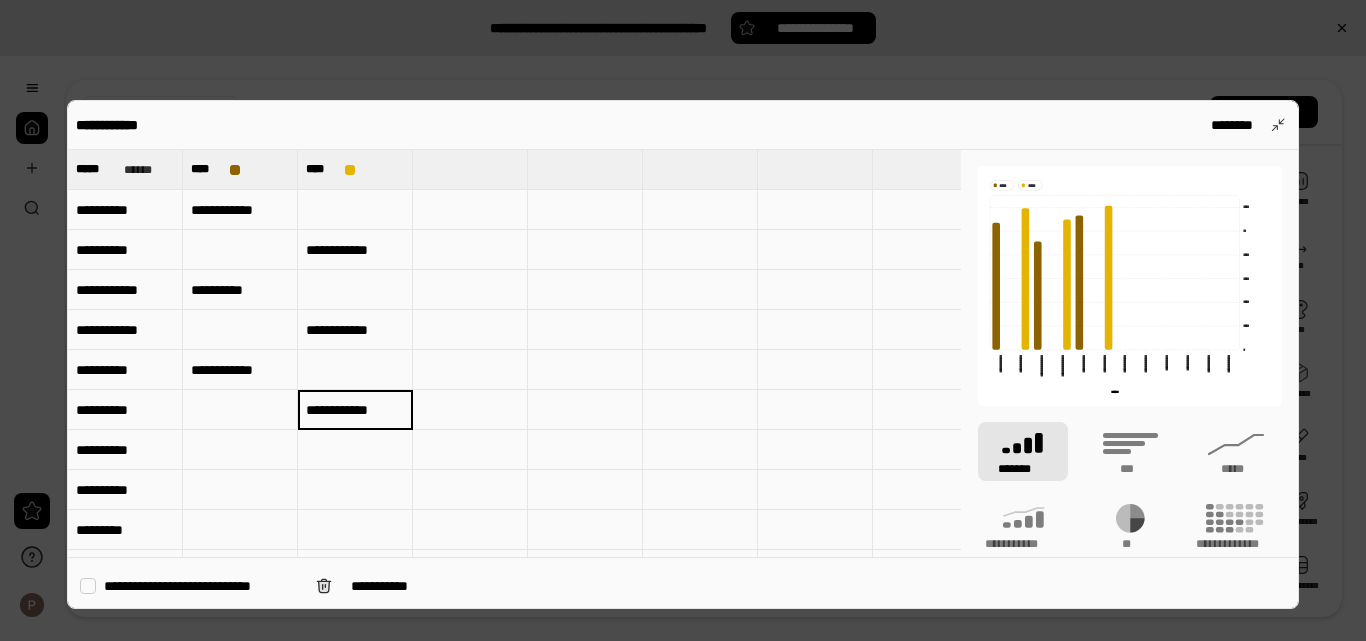 type 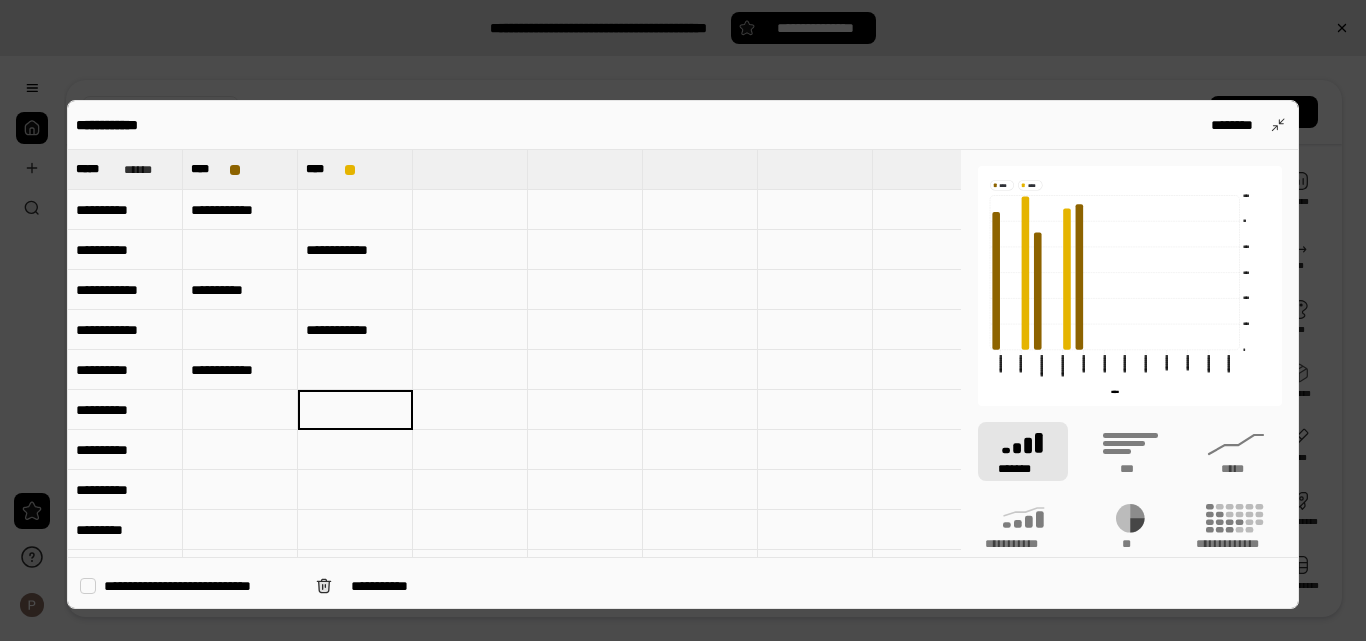 click on "**********" at bounding box center (240, 370) 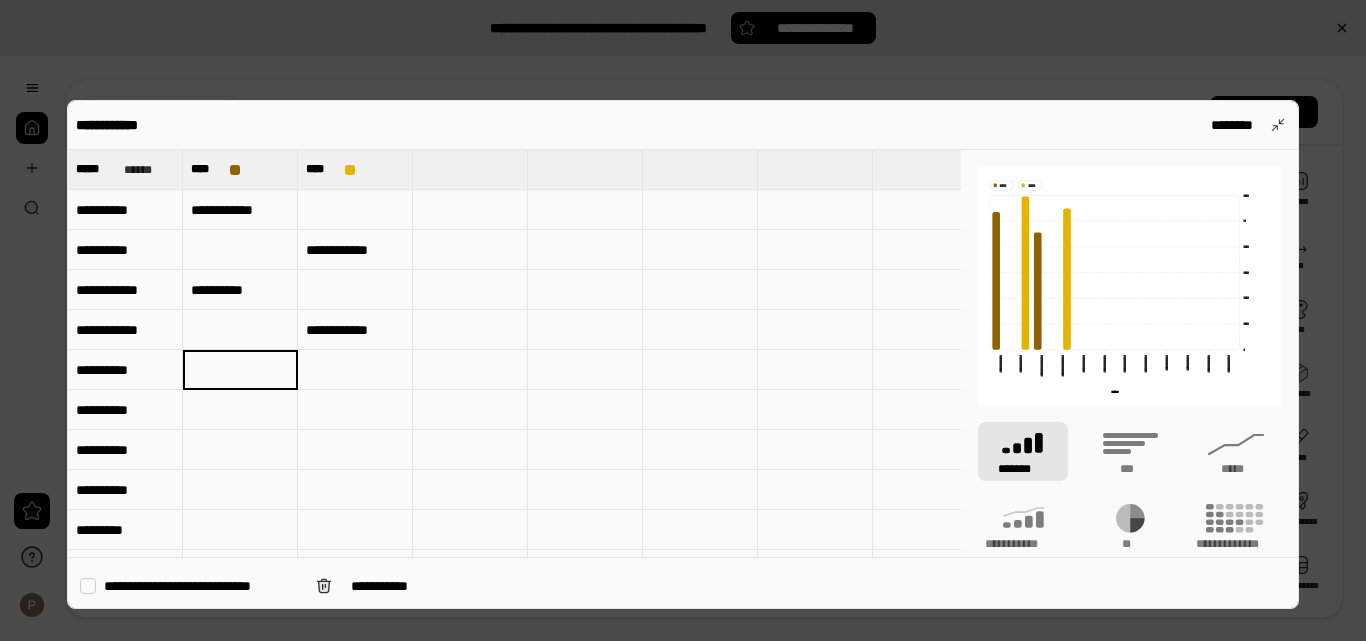 type 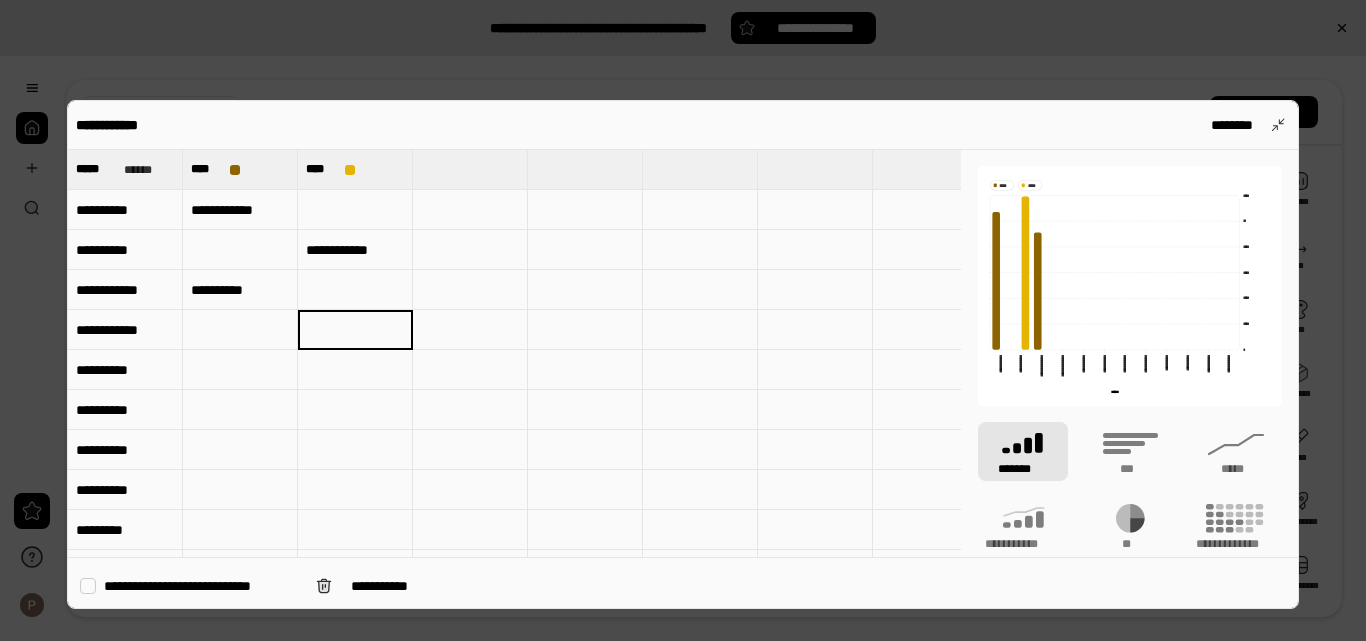 click on "**********" at bounding box center [240, 290] 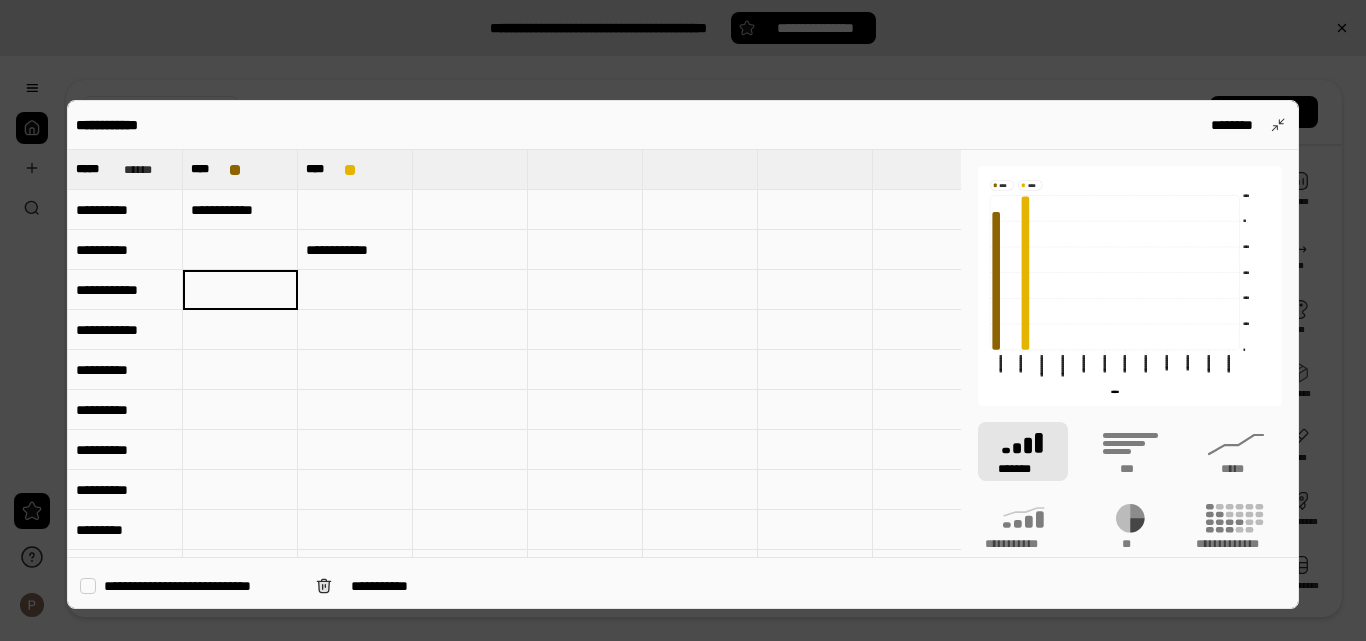 type 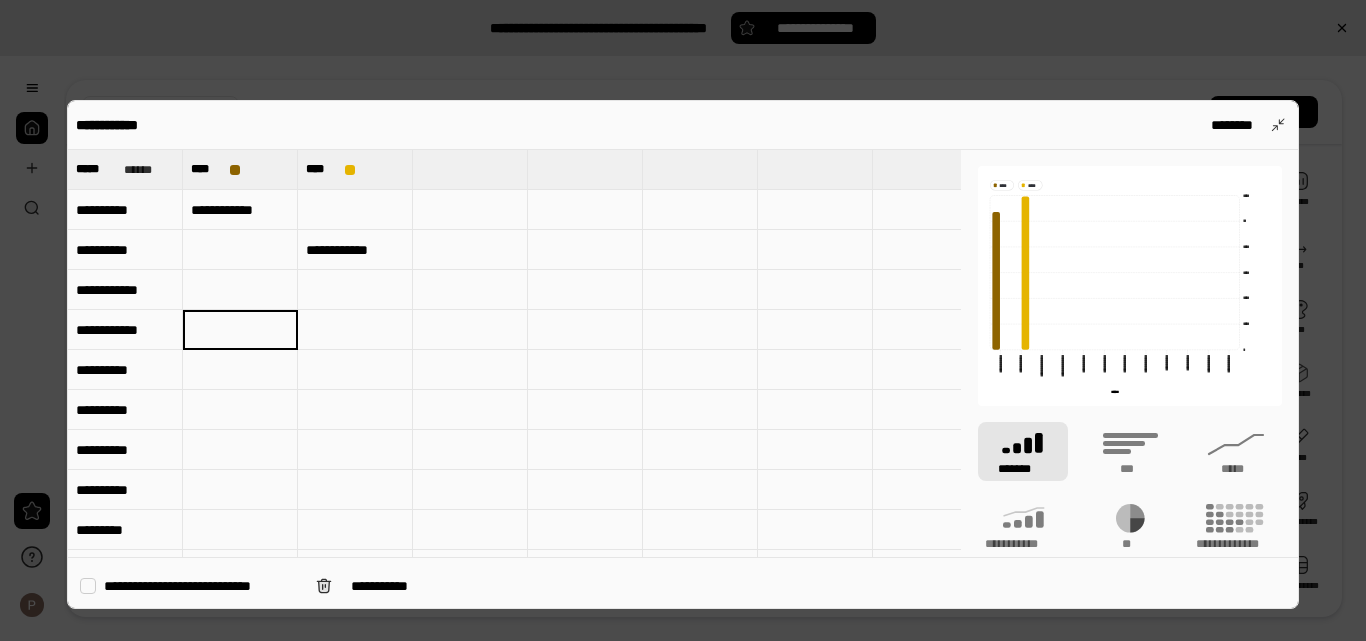 click on "**********" at bounding box center [125, 290] 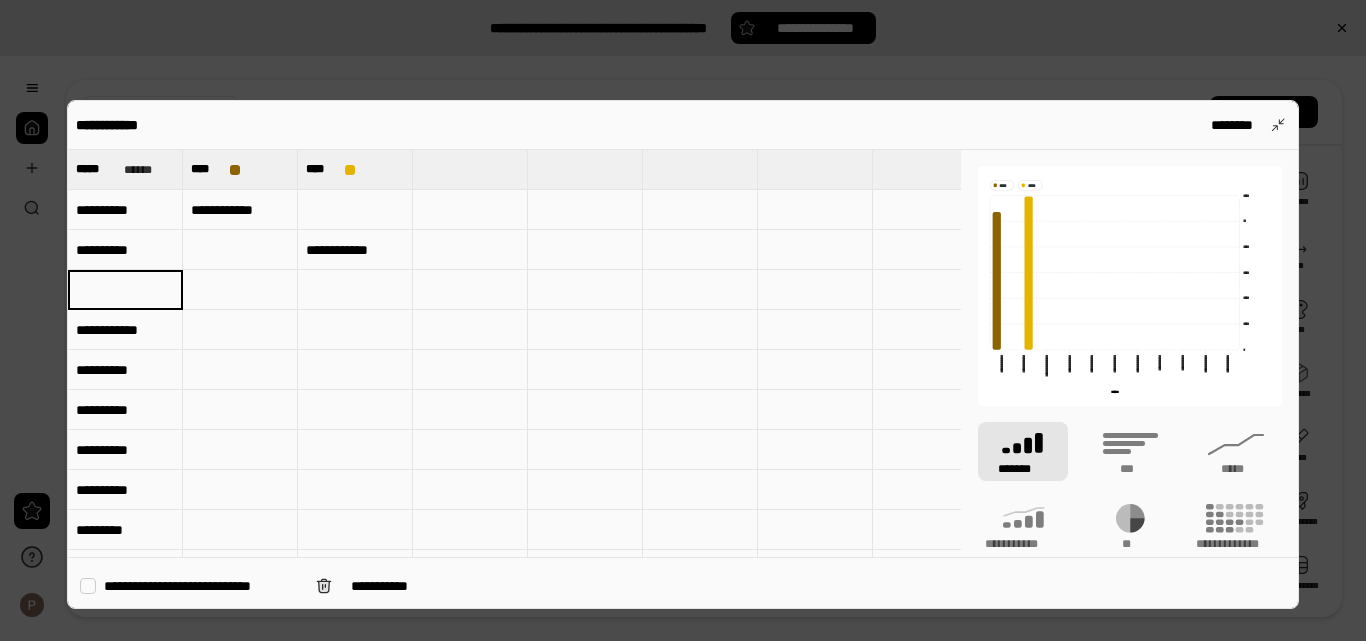 type 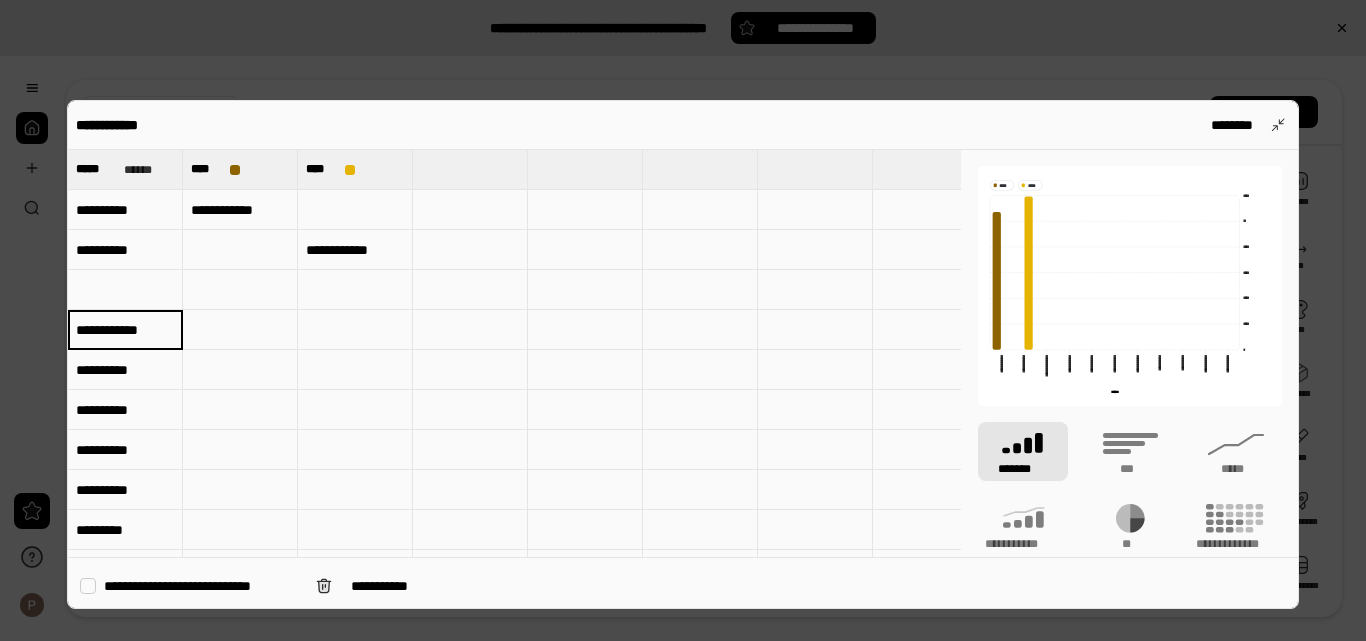 click on "**********" at bounding box center [125, 330] 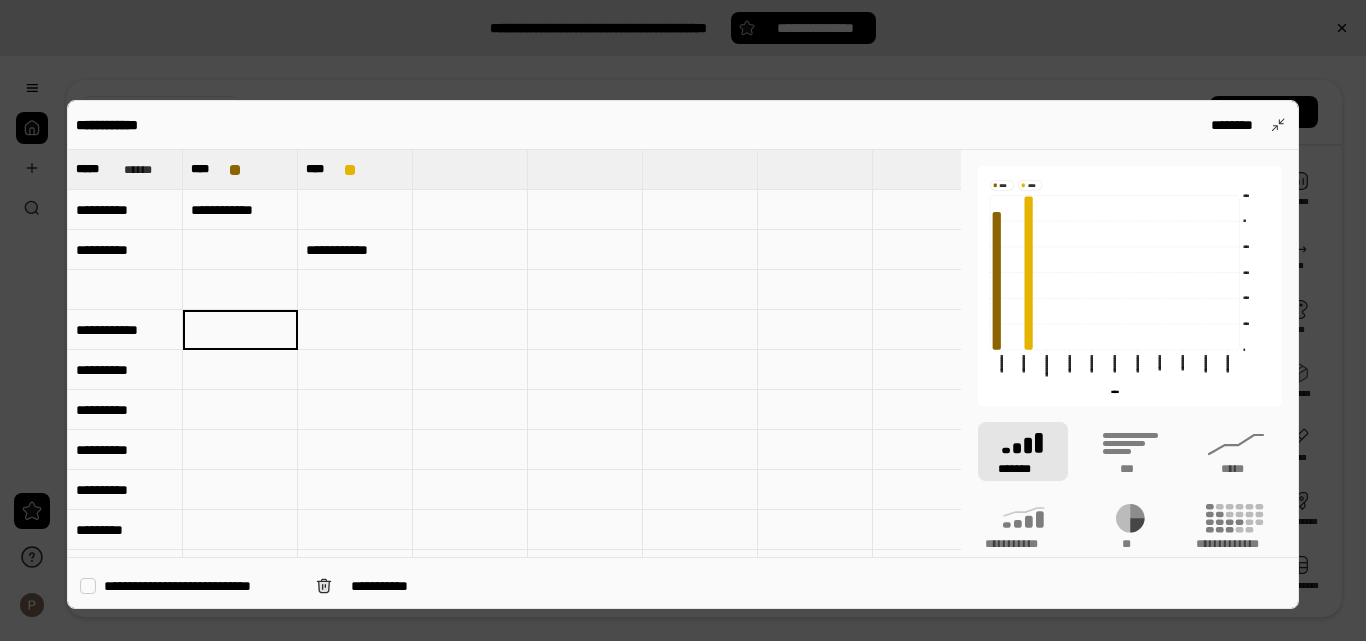 click on "**********" at bounding box center [125, 370] 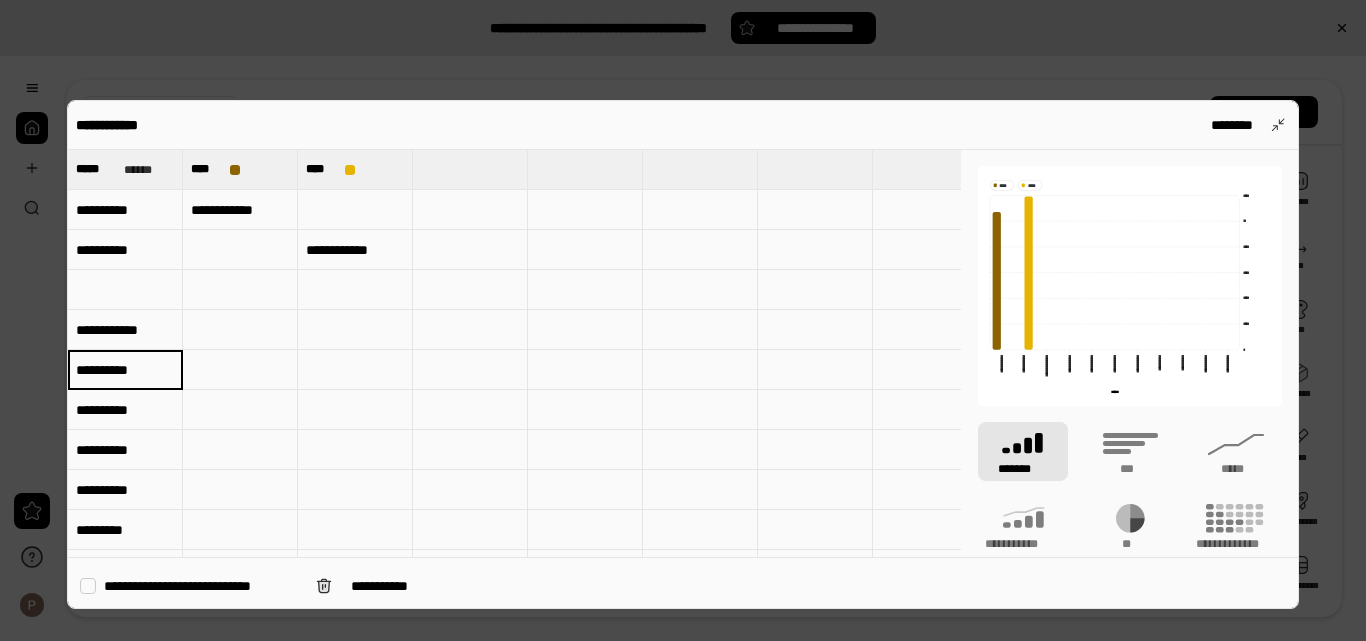 click on "**********" at bounding box center [125, 370] 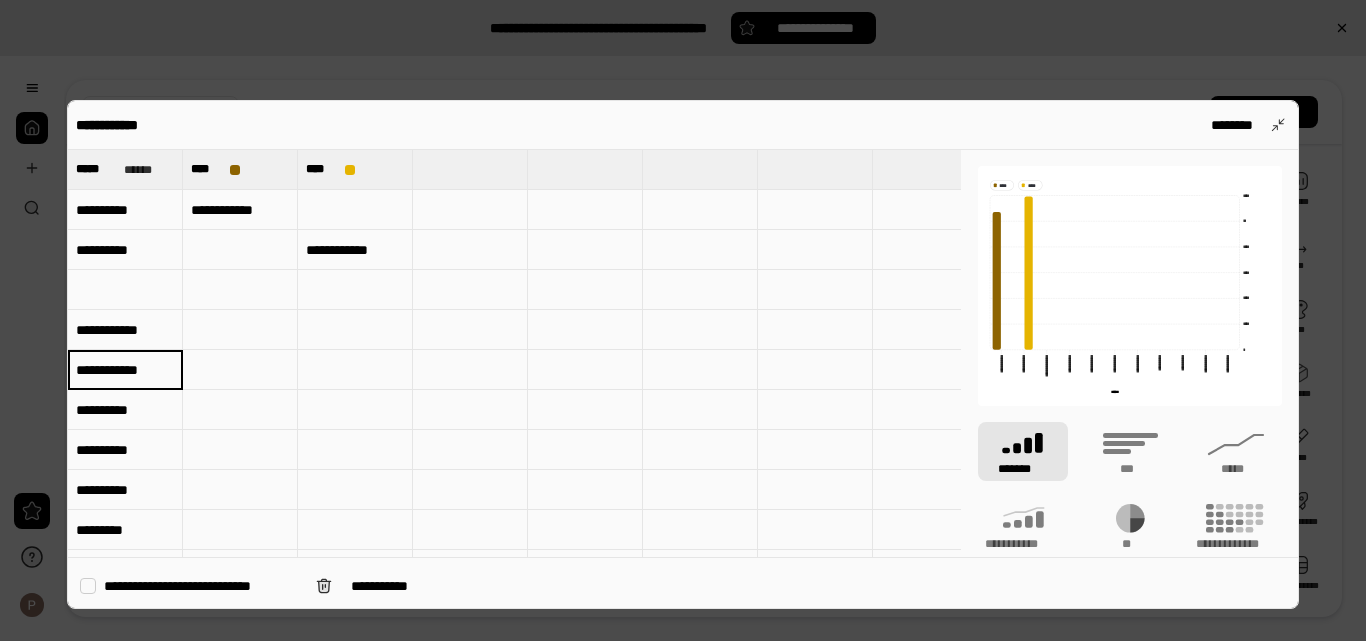 scroll, scrollTop: 0, scrollLeft: 4, axis: horizontal 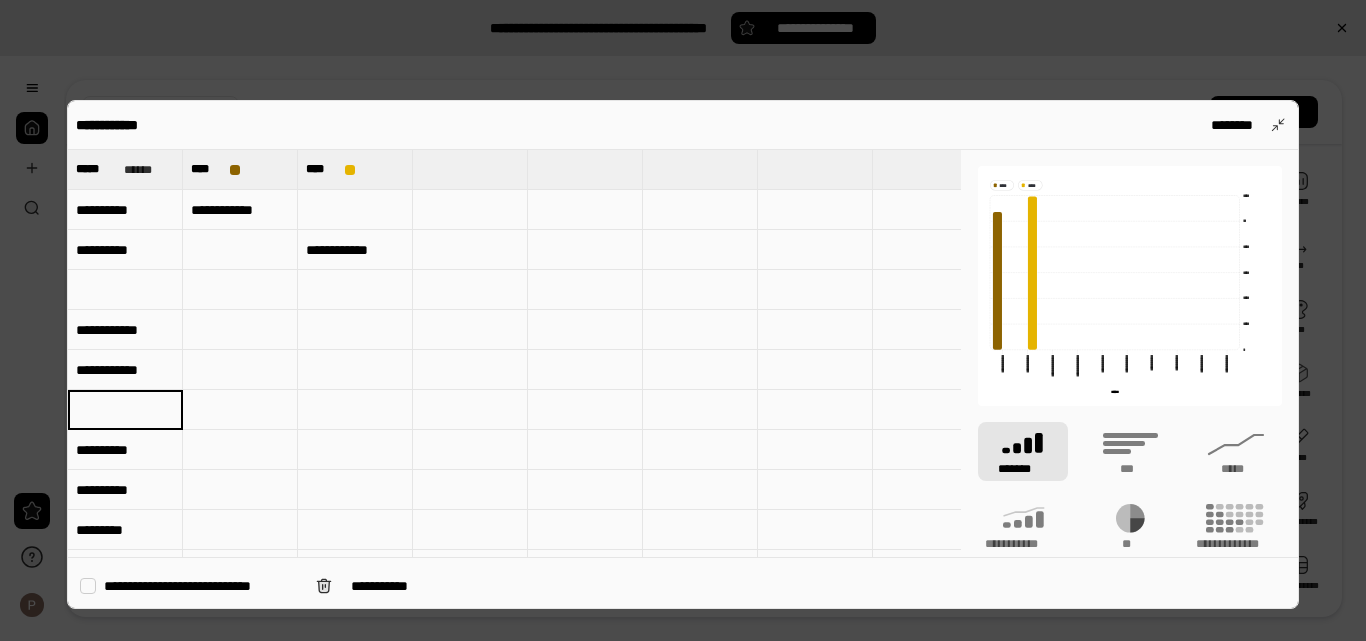 type 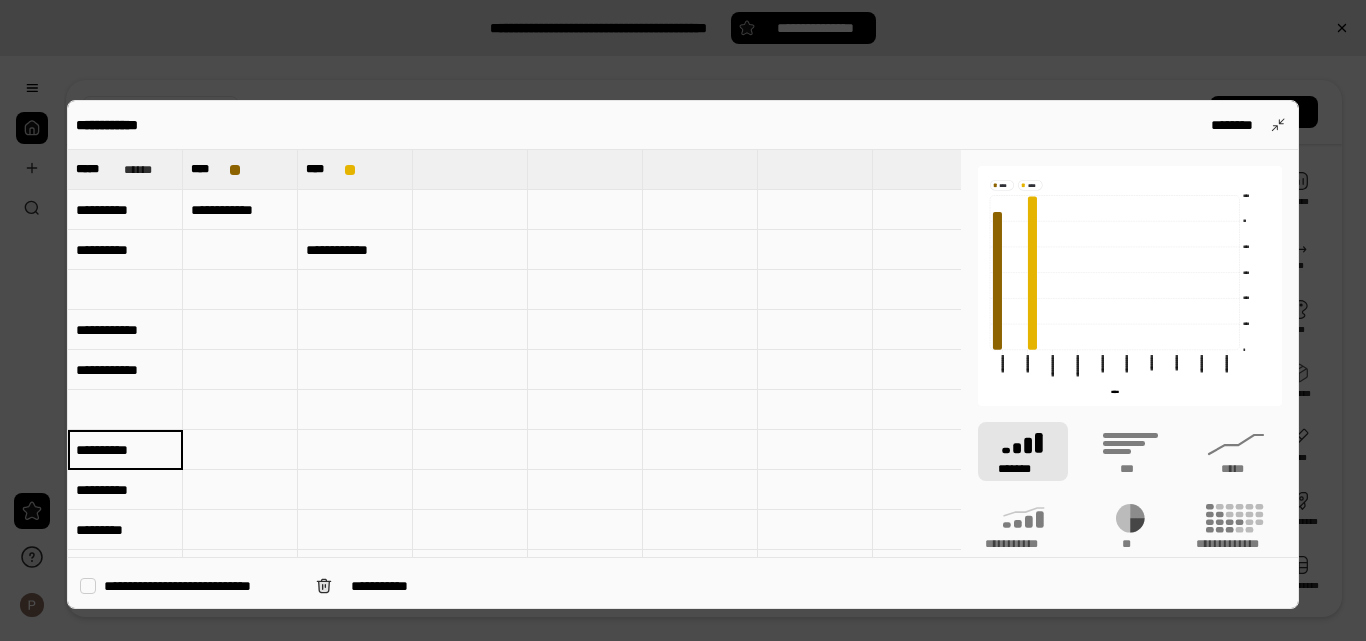 type on "**********" 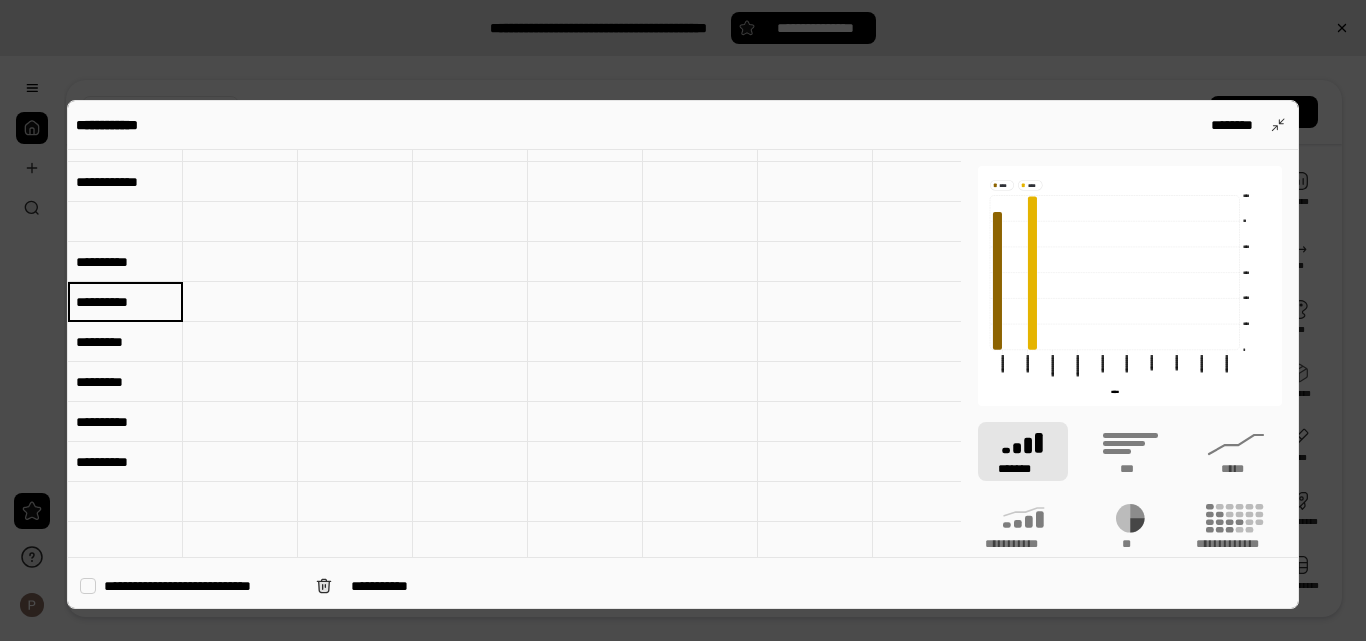 scroll, scrollTop: 200, scrollLeft: 0, axis: vertical 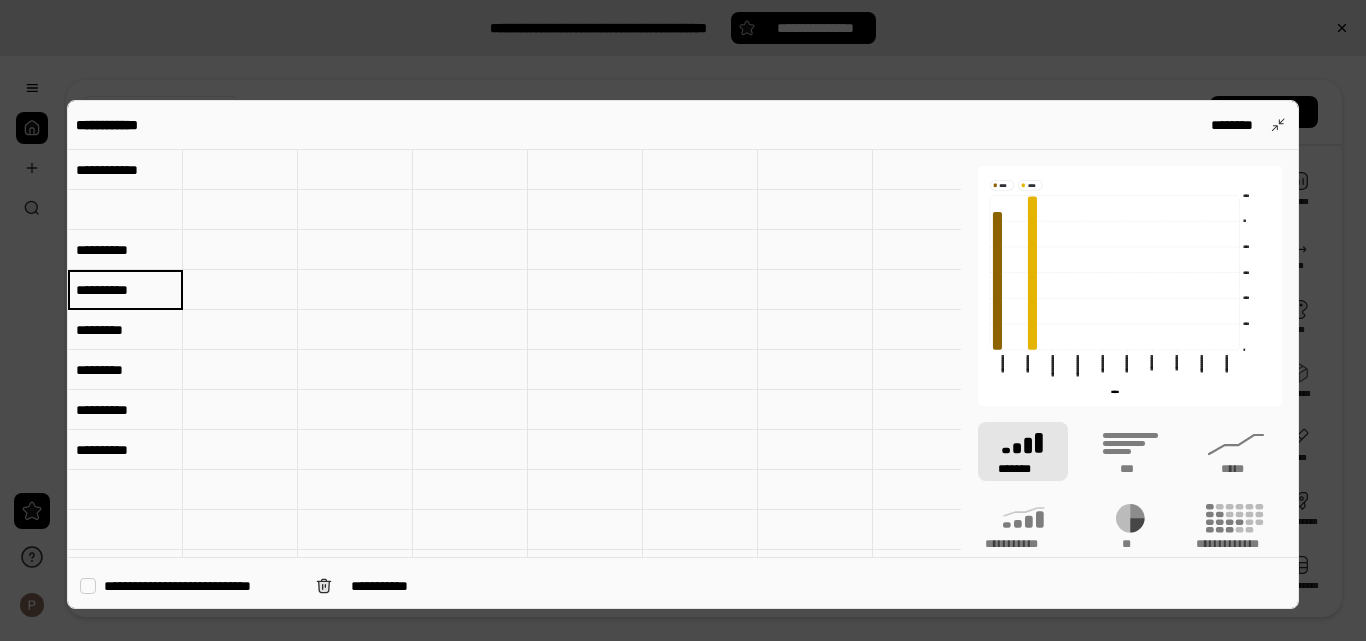 type on "**********" 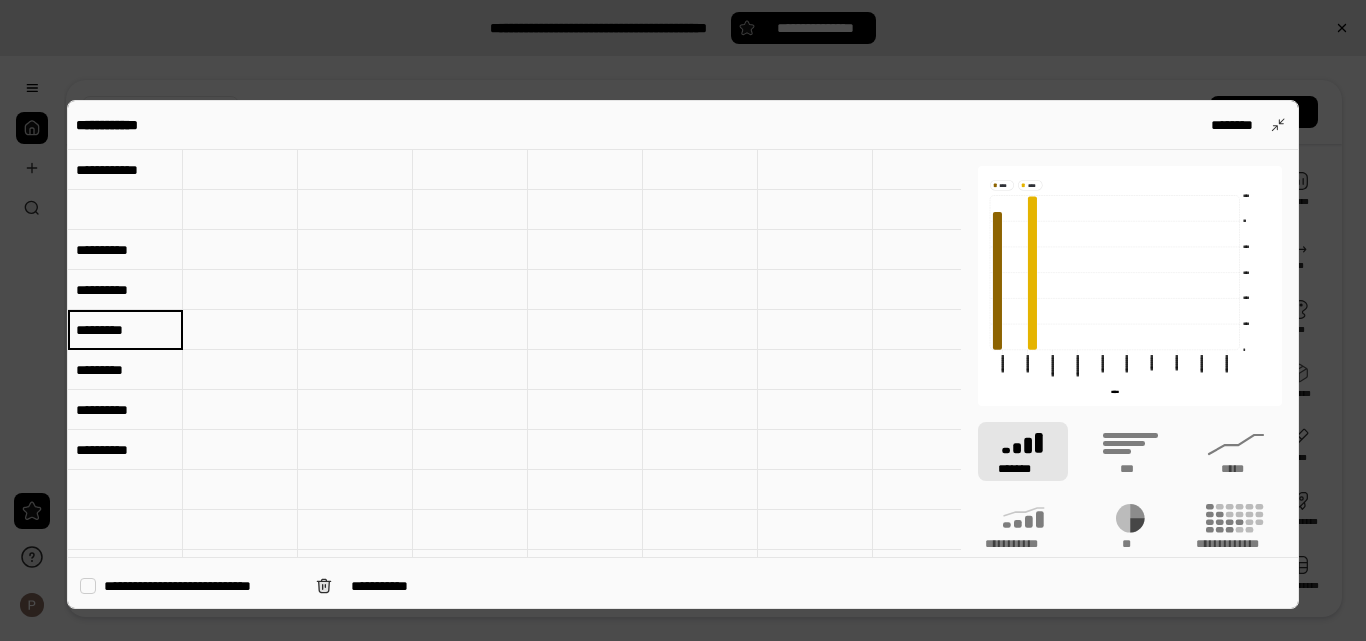type 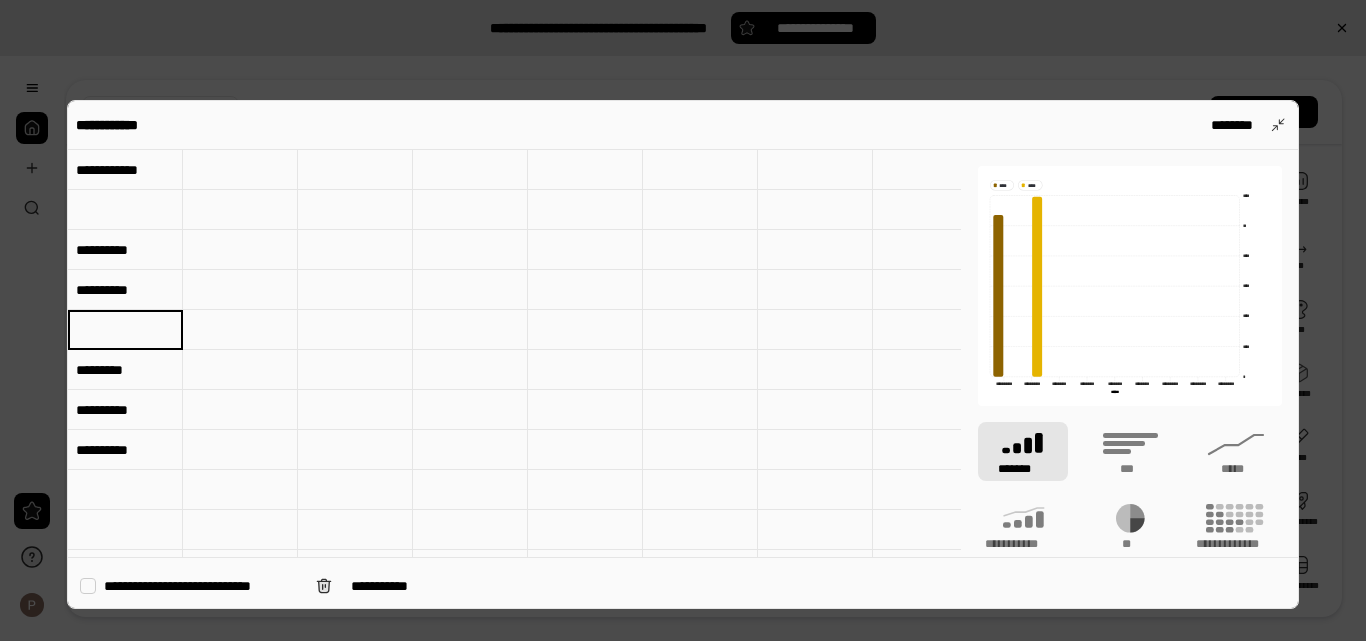 click on "*********" at bounding box center (125, 370) 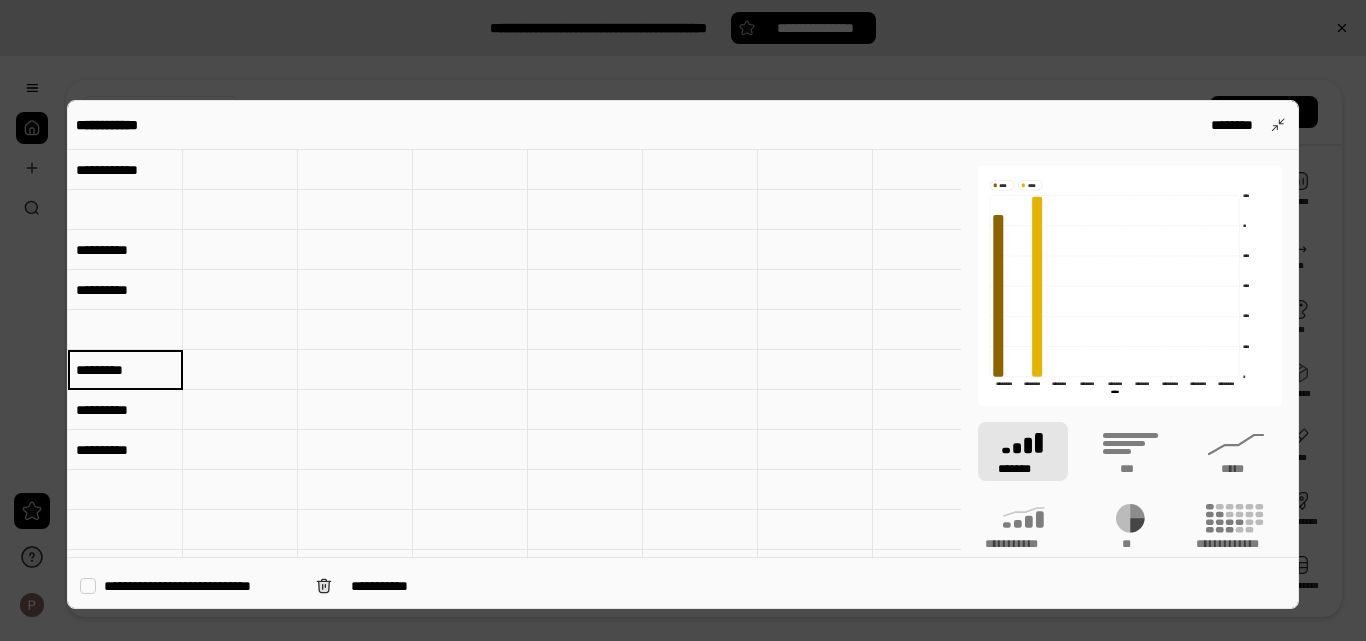 click on "*********" at bounding box center [125, 370] 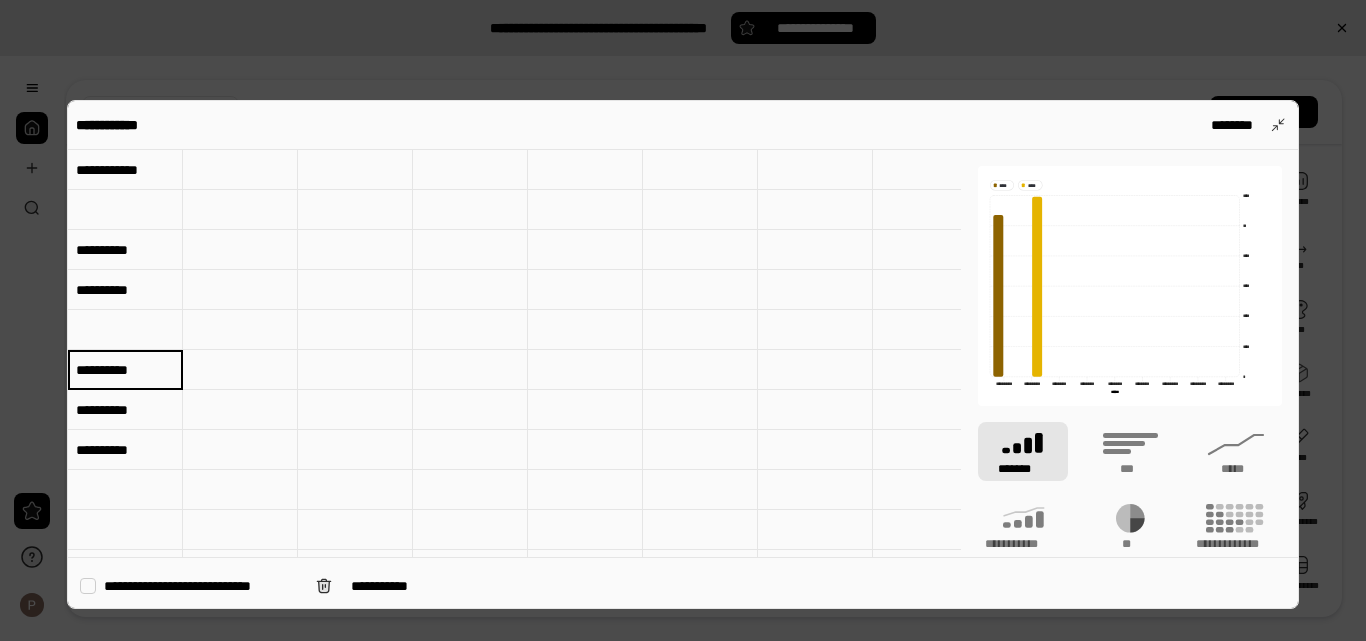 type on "**********" 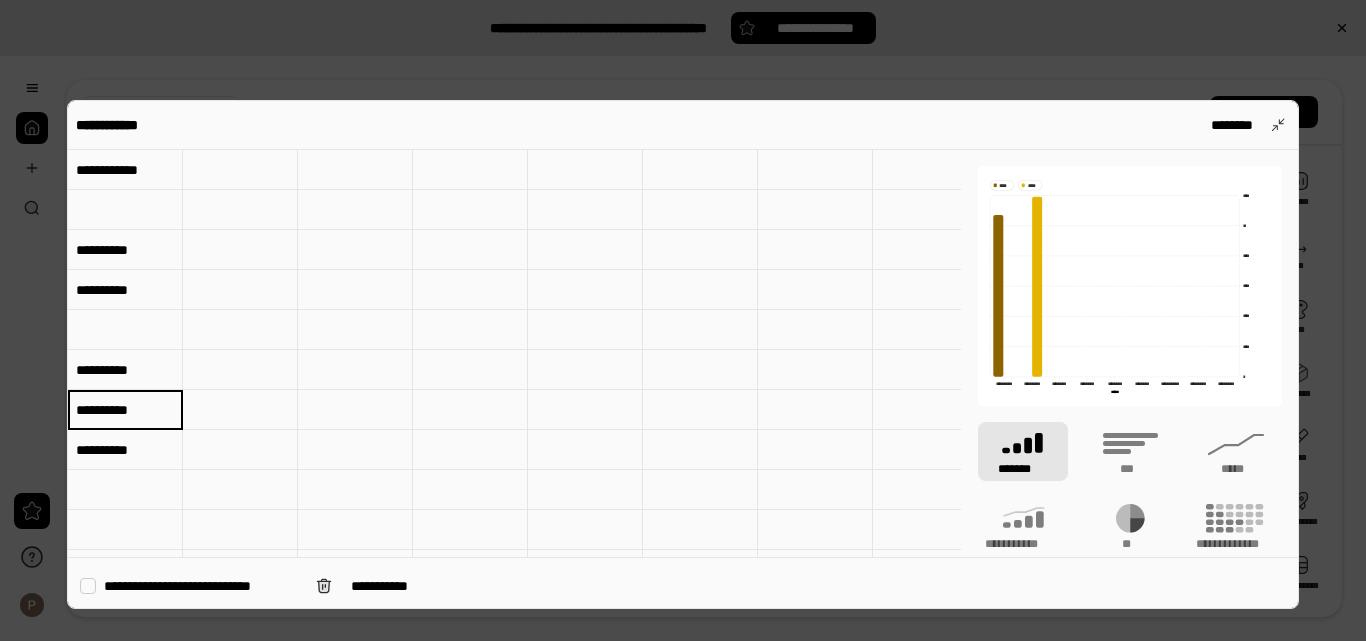 type on "**********" 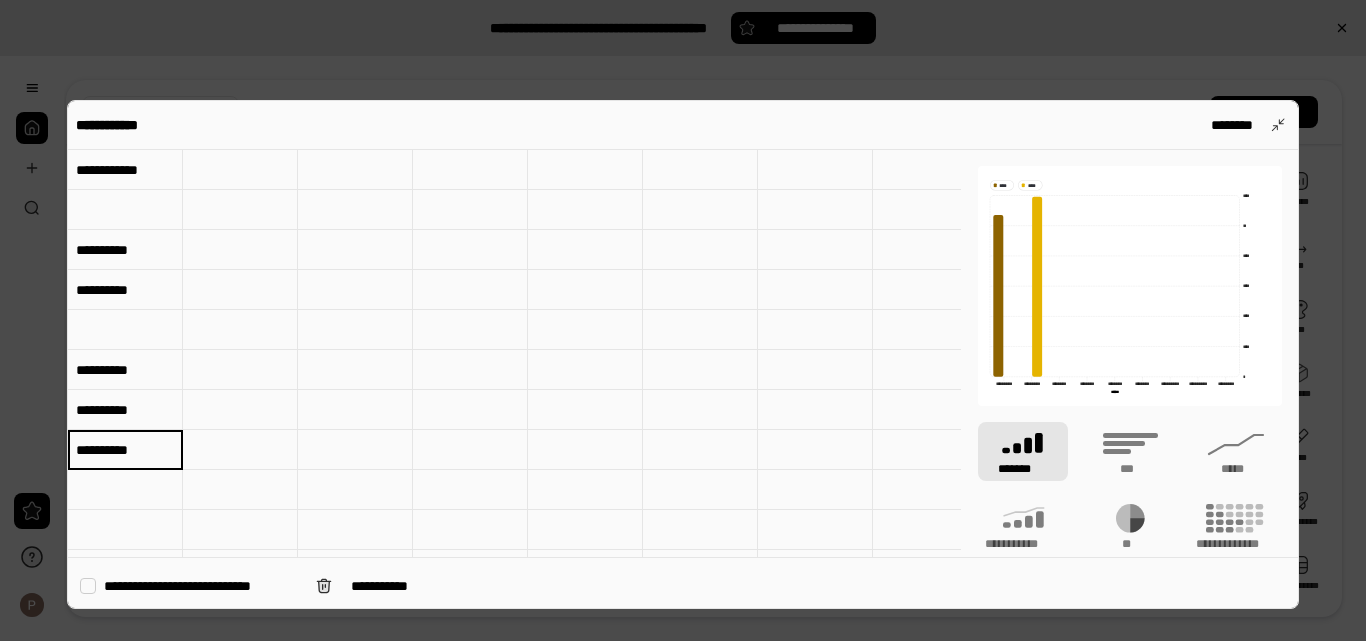 type 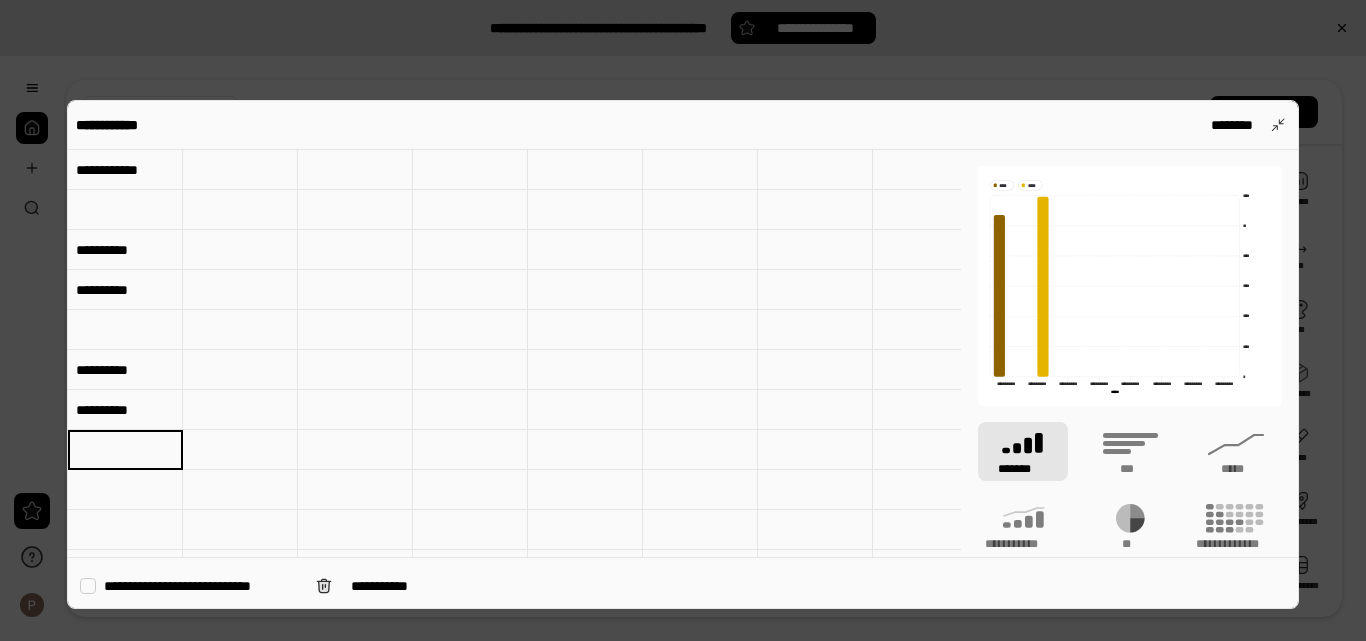 click at bounding box center (125, 490) 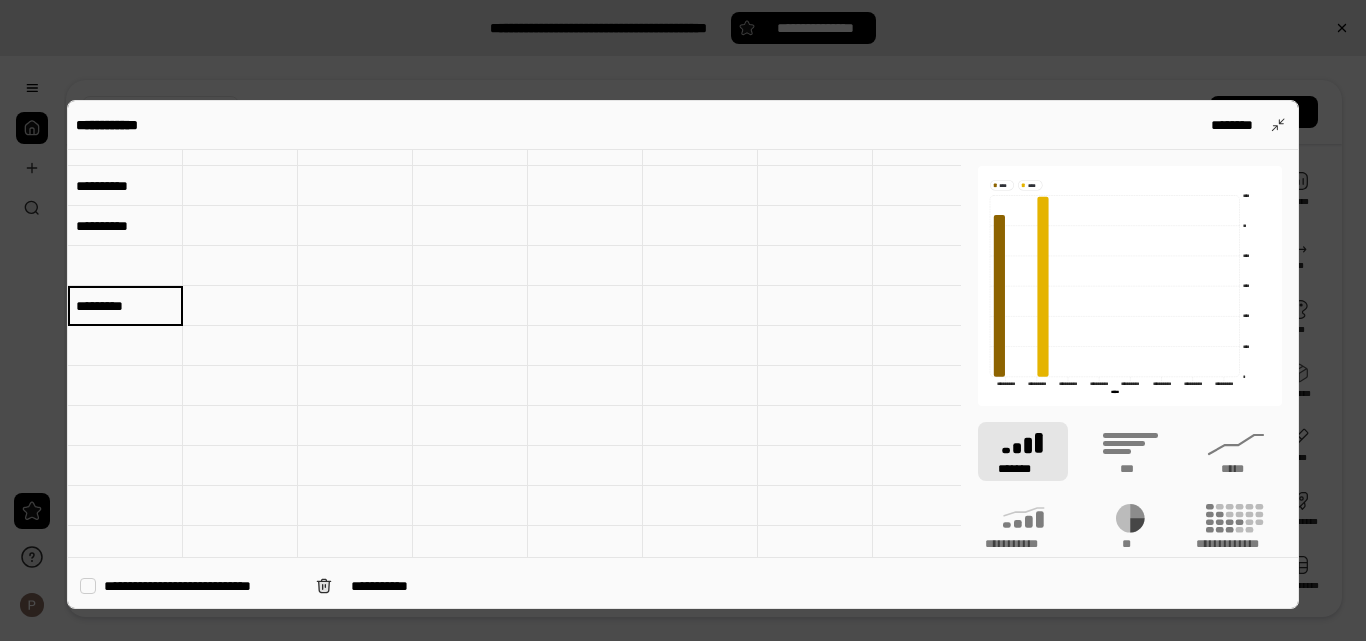 scroll, scrollTop: 400, scrollLeft: 0, axis: vertical 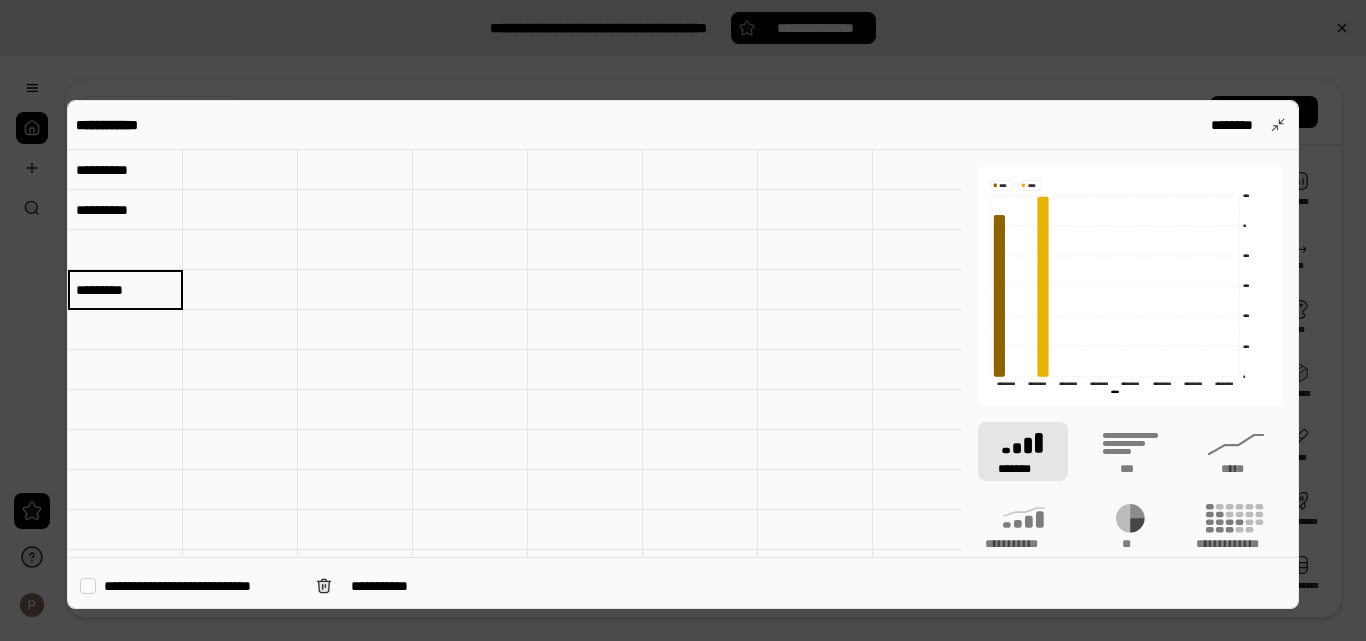 click on "*********" at bounding box center (125, 289) 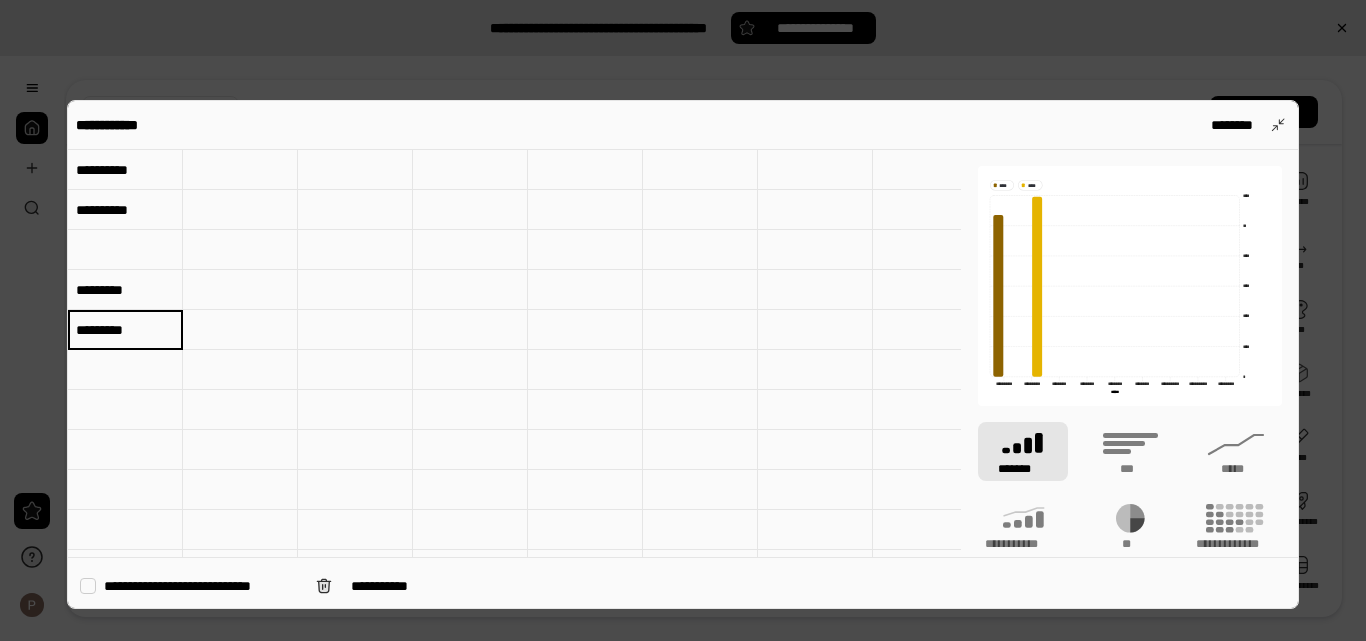 type on "*********" 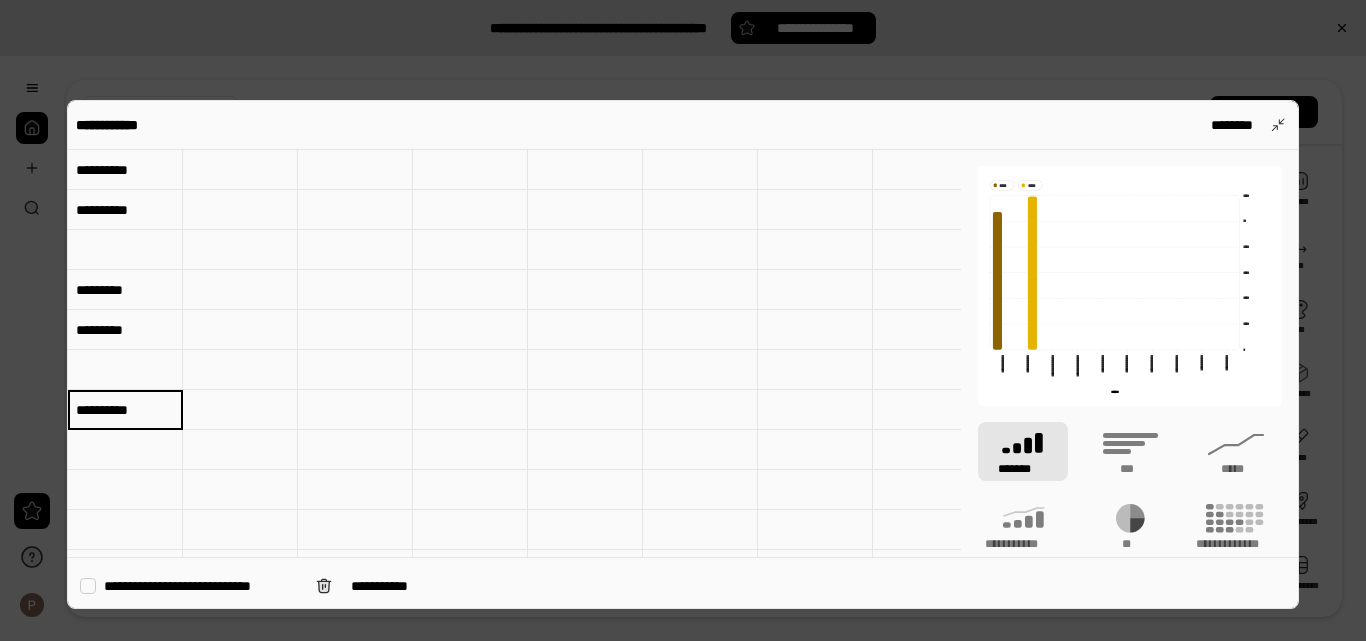 type on "**********" 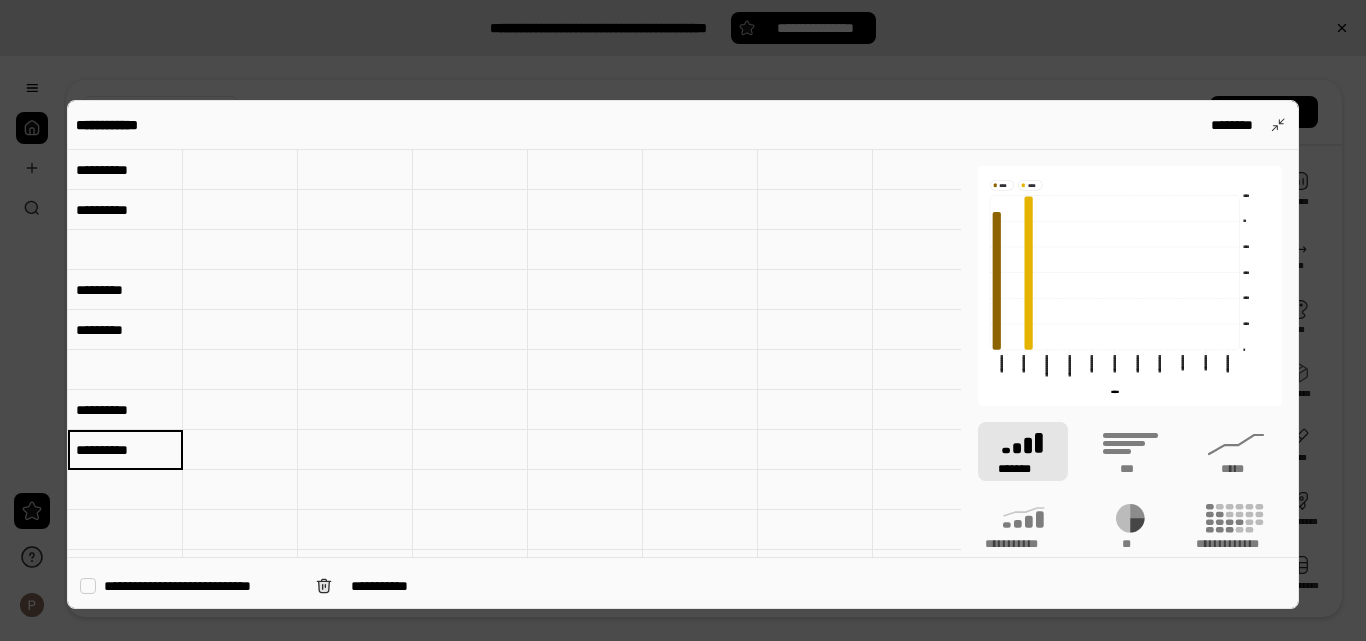 type on "**********" 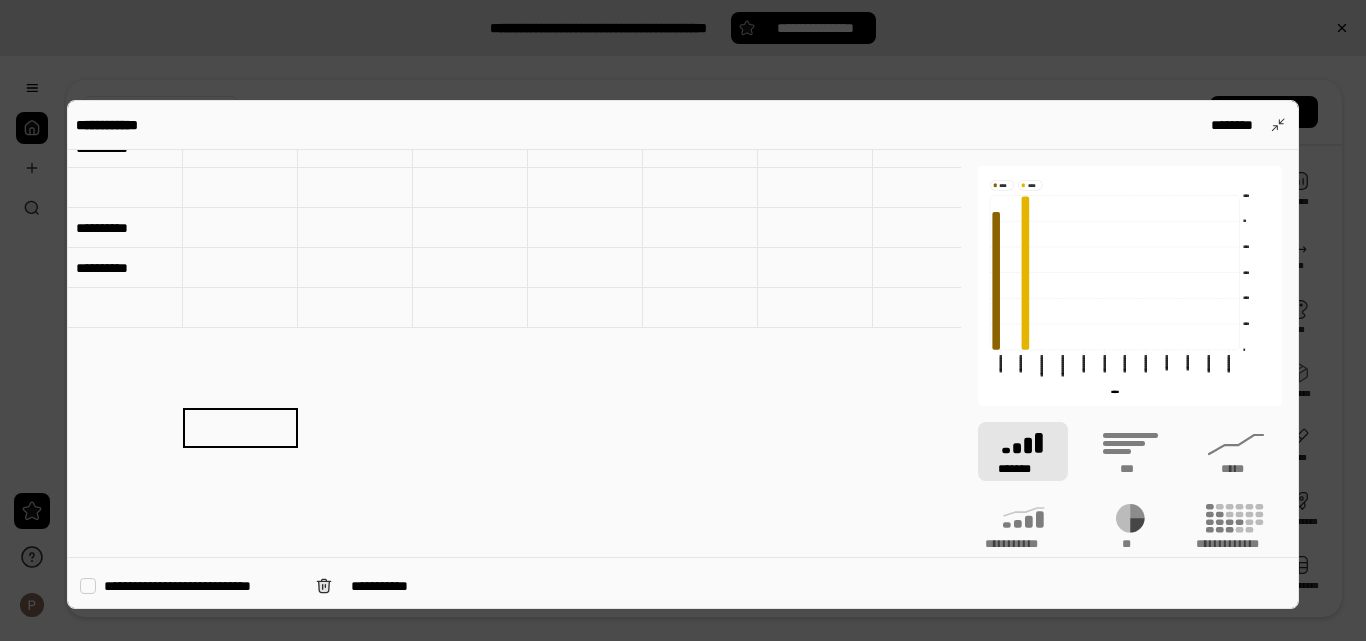 scroll, scrollTop: 0, scrollLeft: 0, axis: both 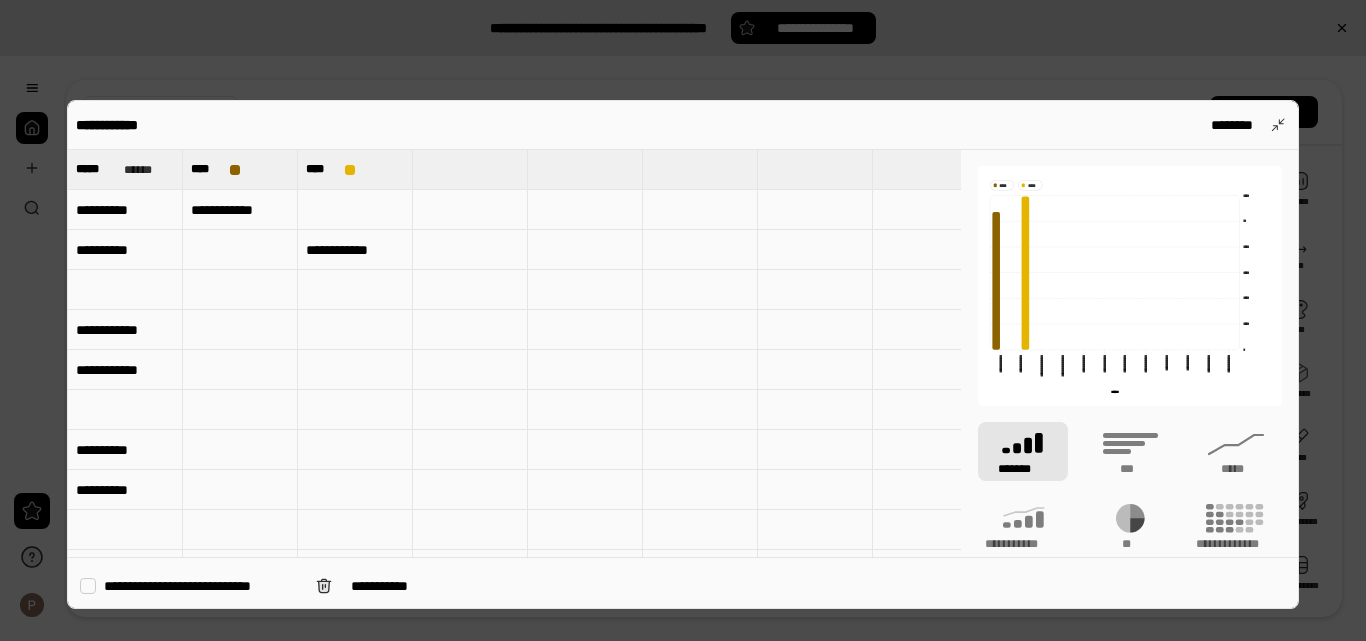 click at bounding box center [683, 320] 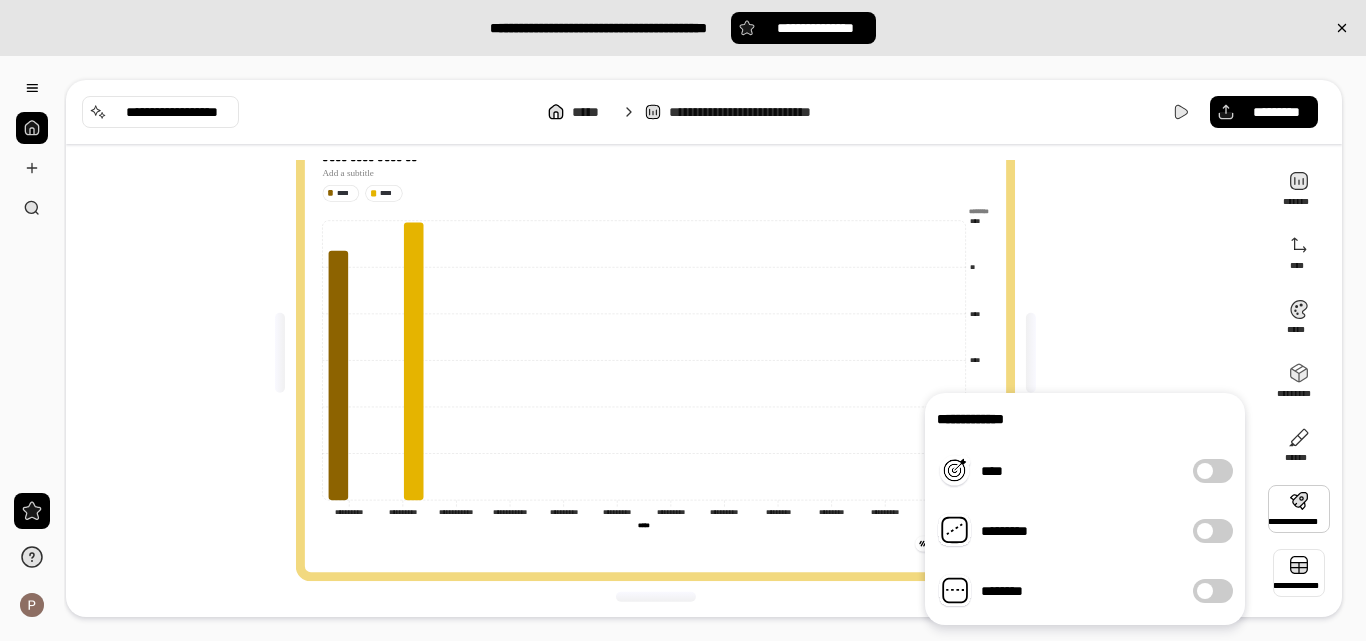 click at bounding box center (1299, 573) 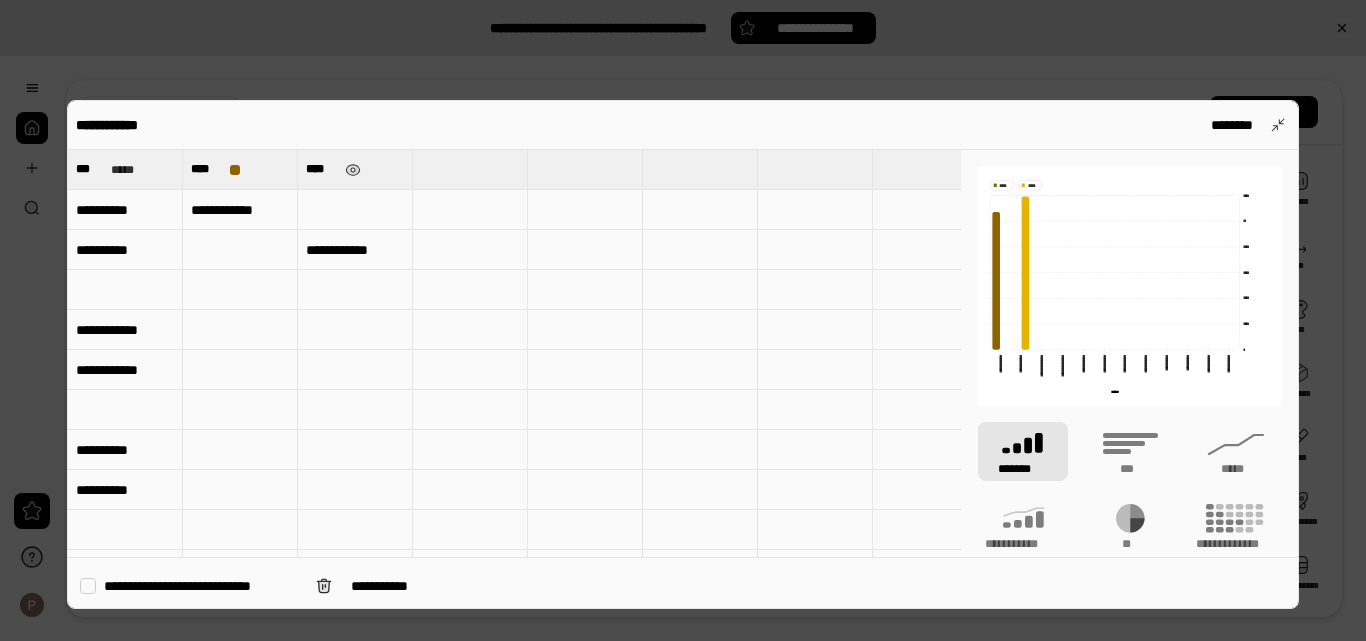 click on "****" at bounding box center [321, 169] 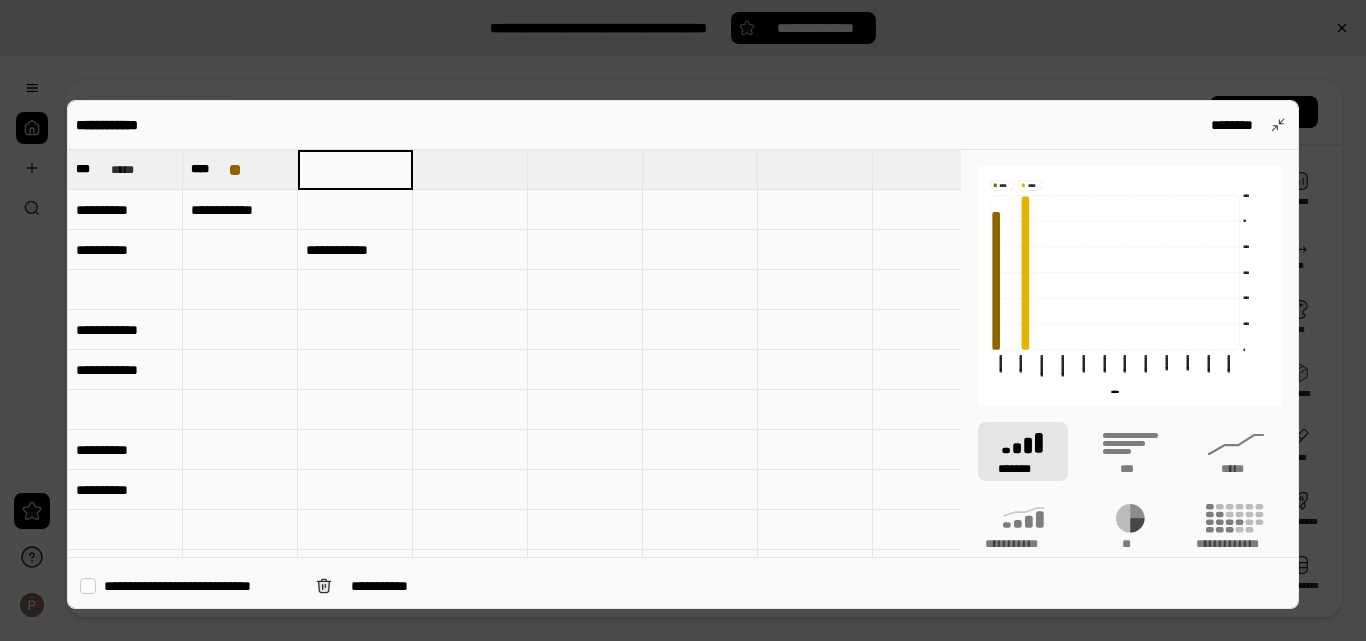 type 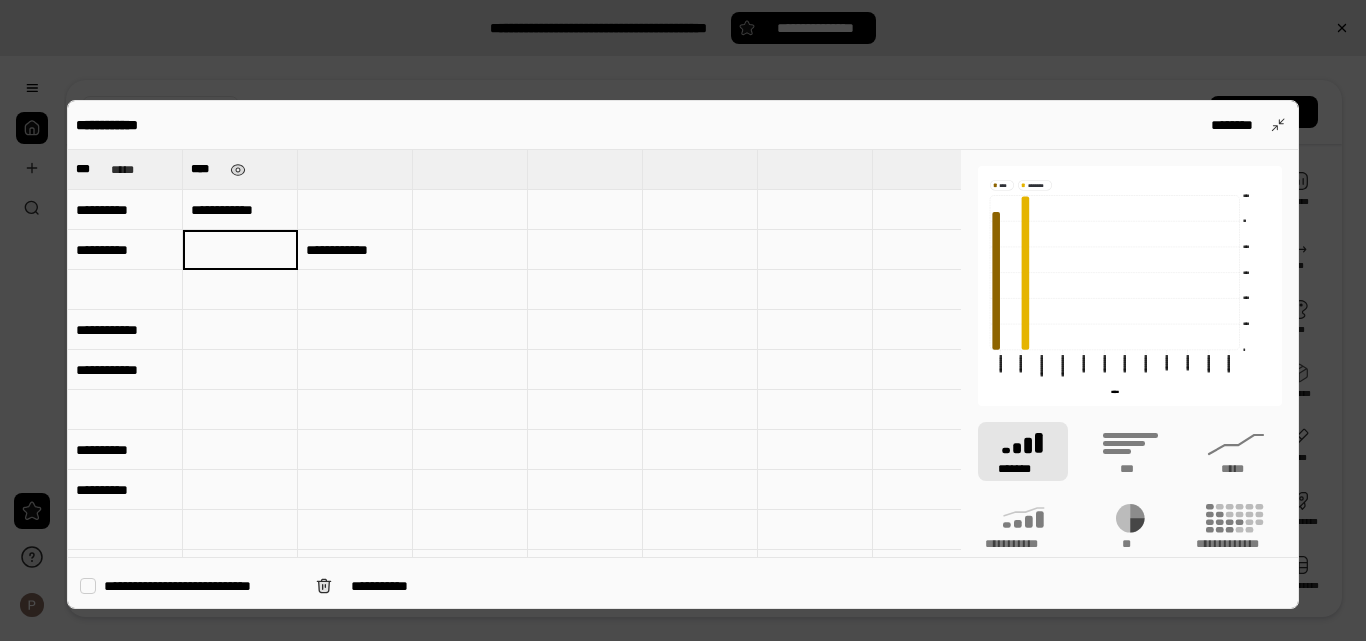click on "****" at bounding box center [240, 169] 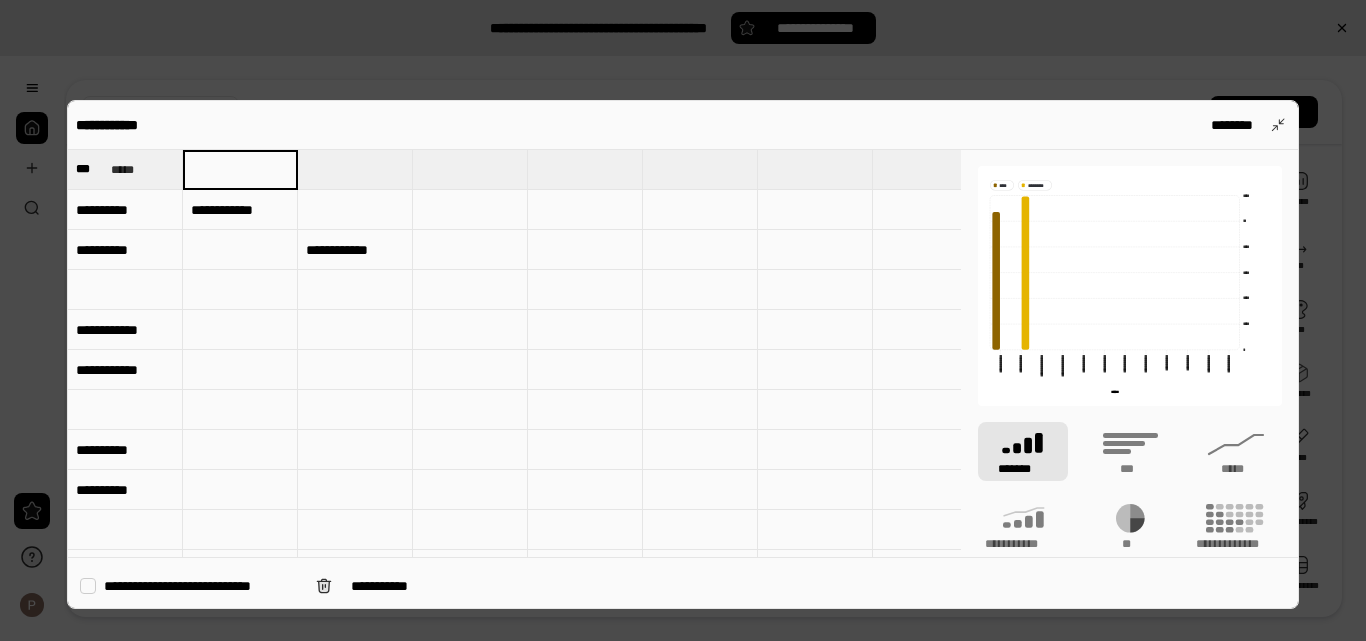 type 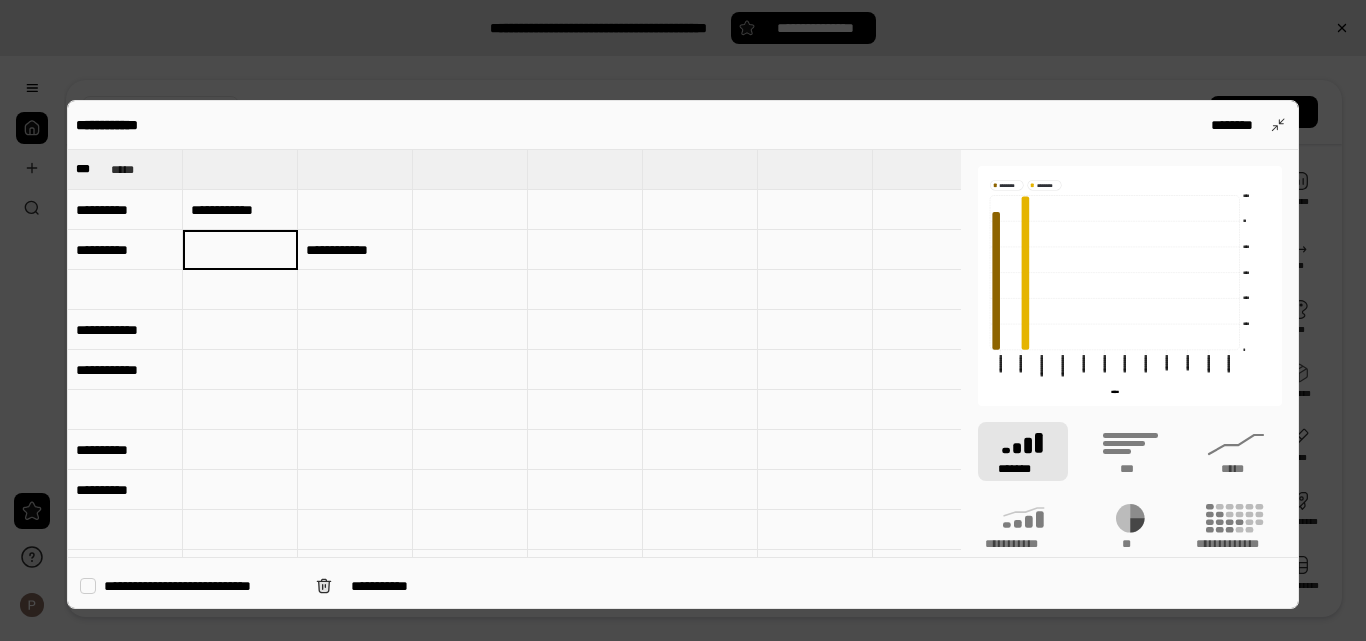 click on "**********" at bounding box center [355, 250] 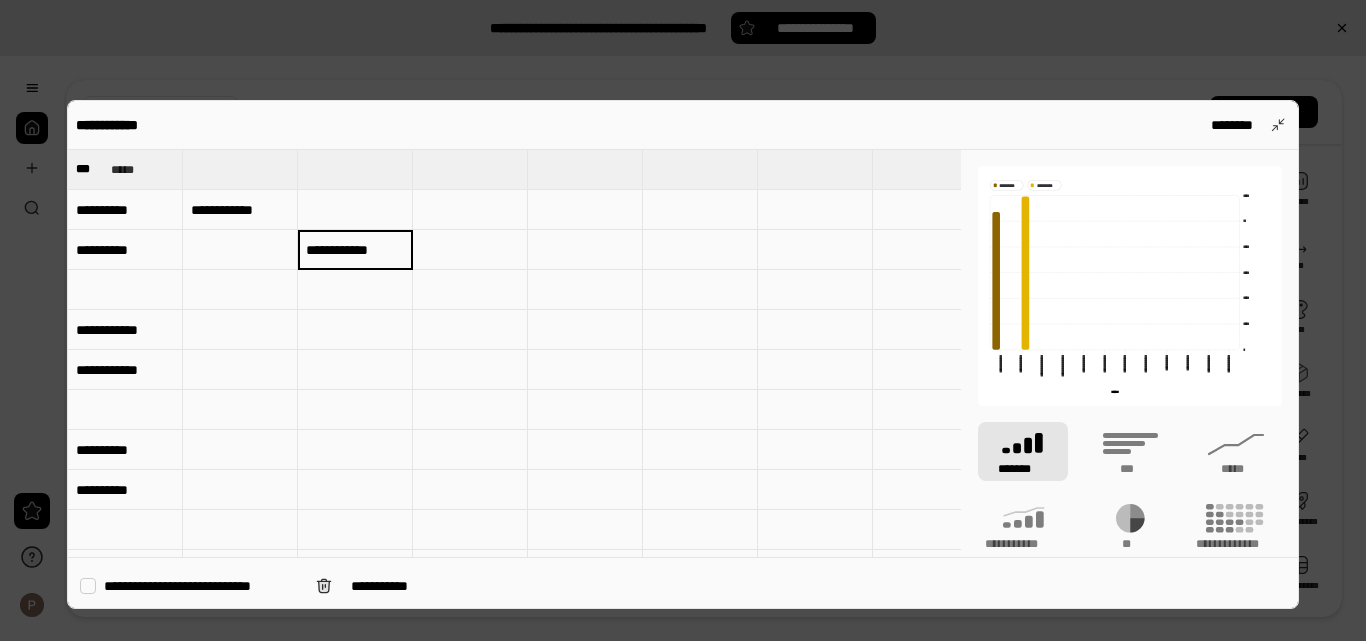 click at bounding box center (240, 250) 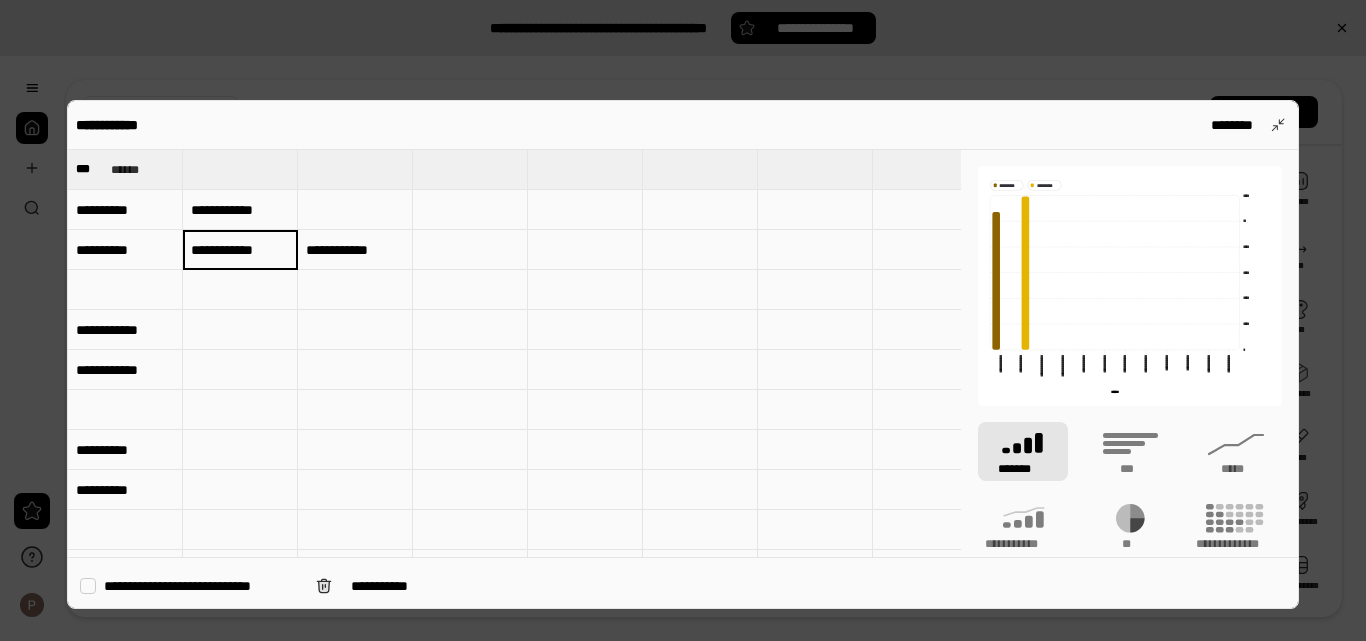 type on "**********" 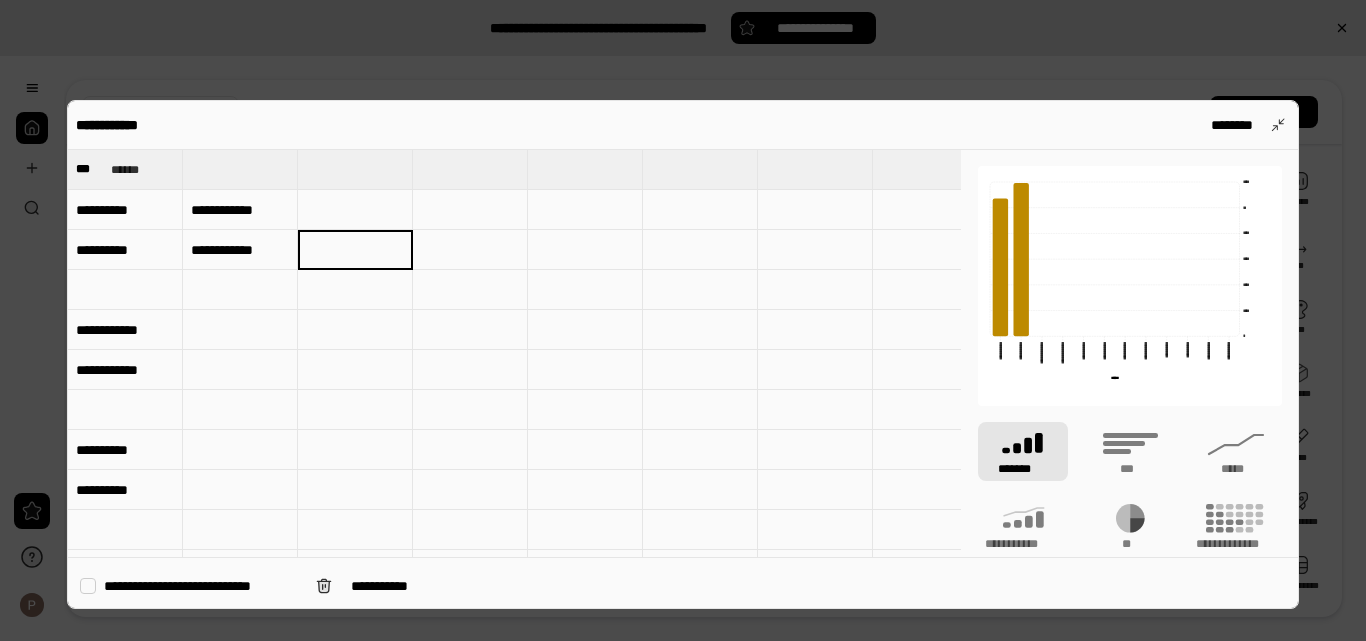 type 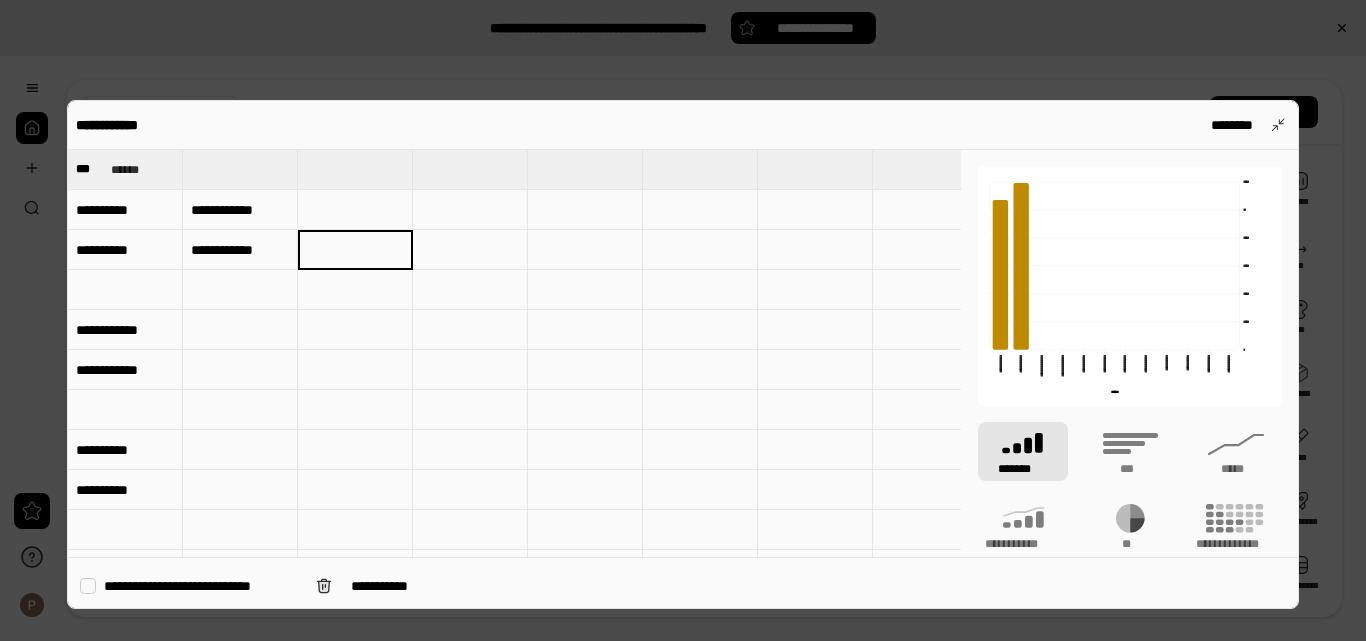 click at bounding box center (355, 290) 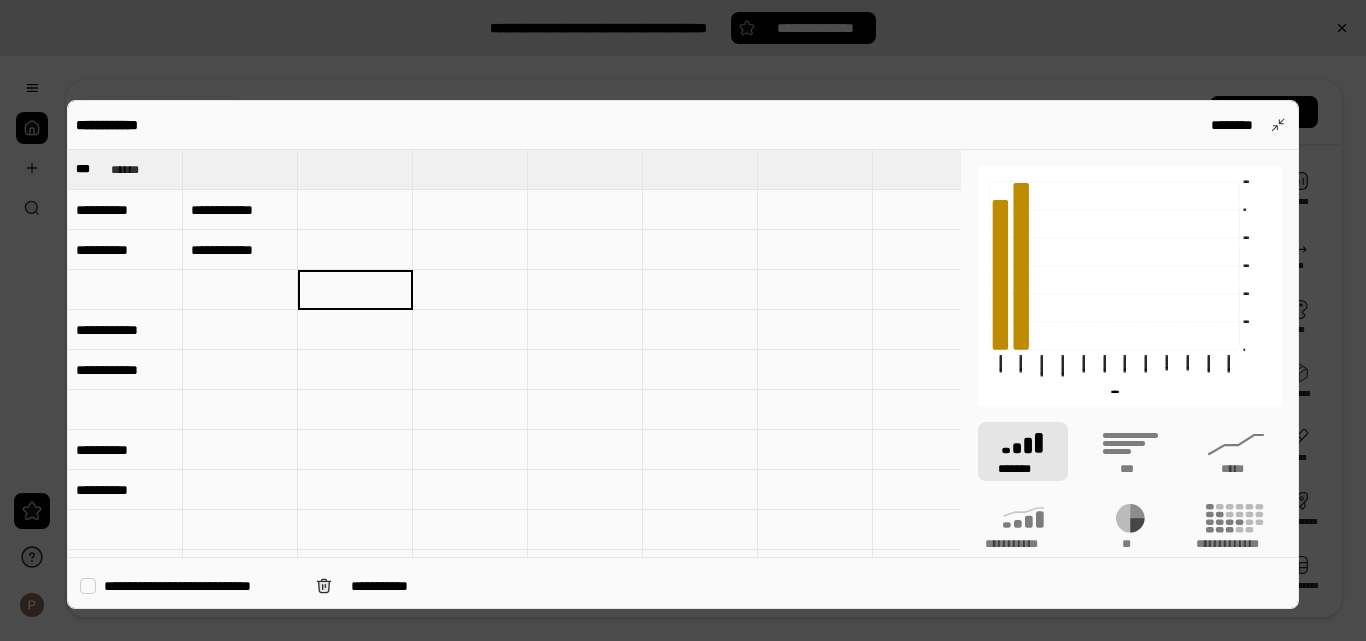 click at bounding box center [355, 330] 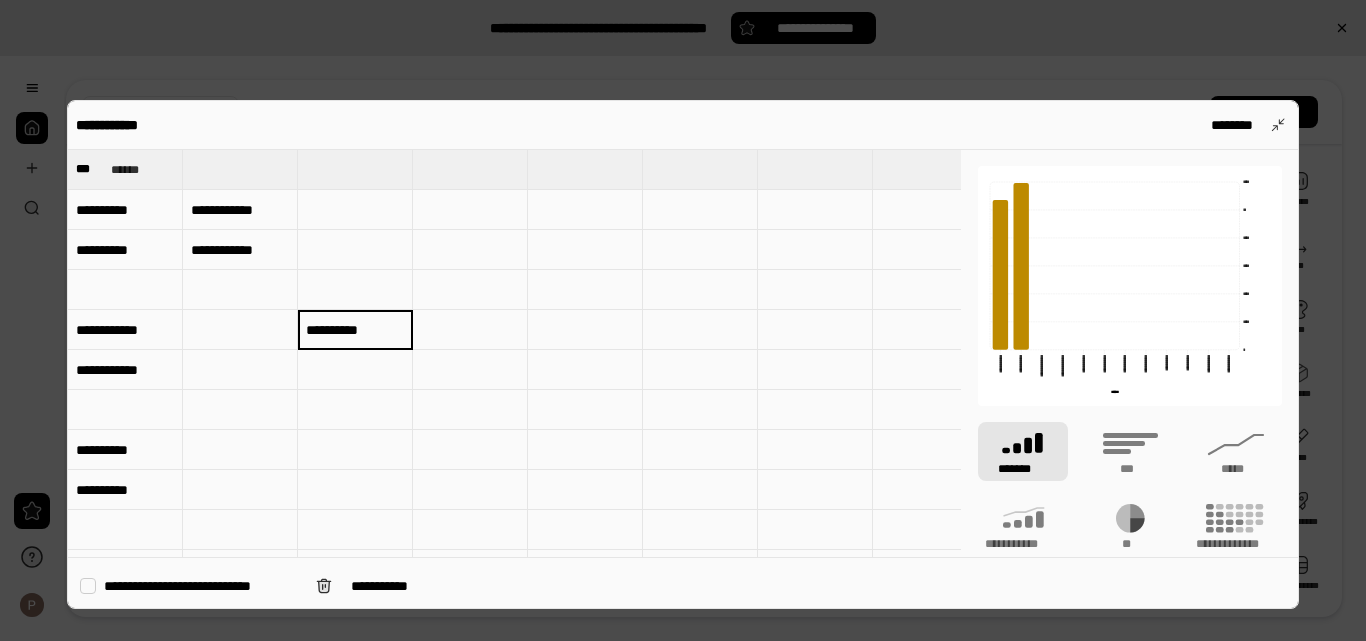 type on "**********" 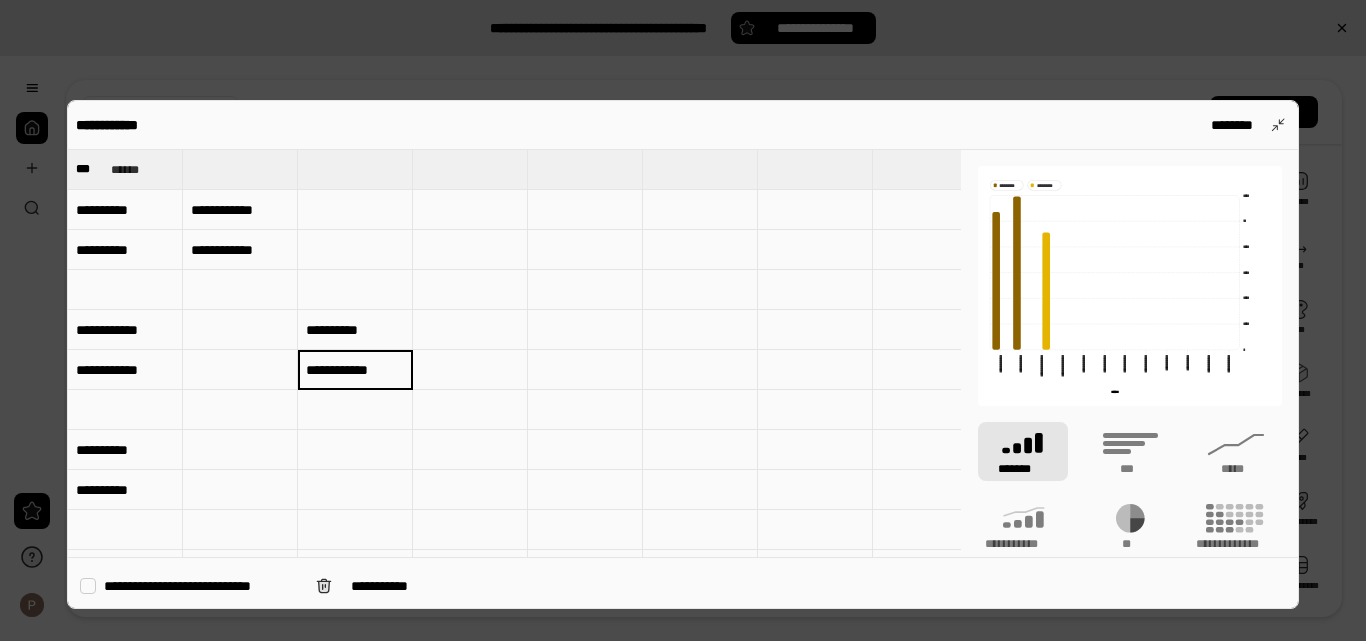 type on "**********" 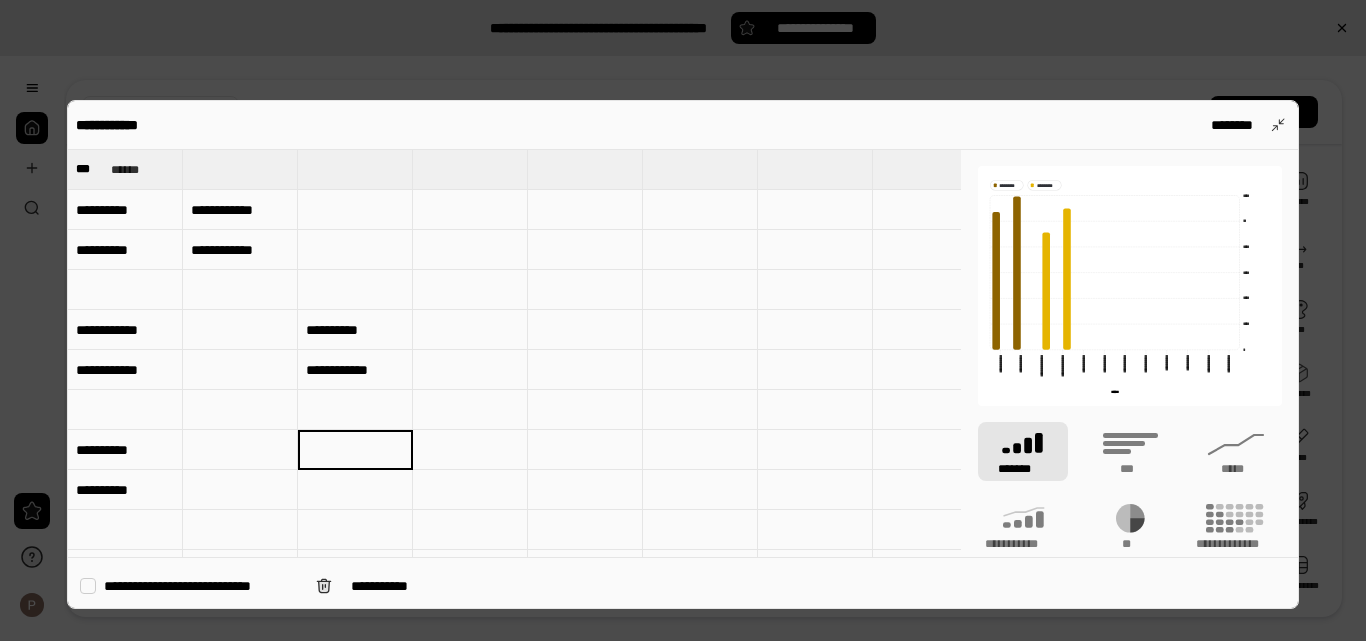 click at bounding box center (470, 450) 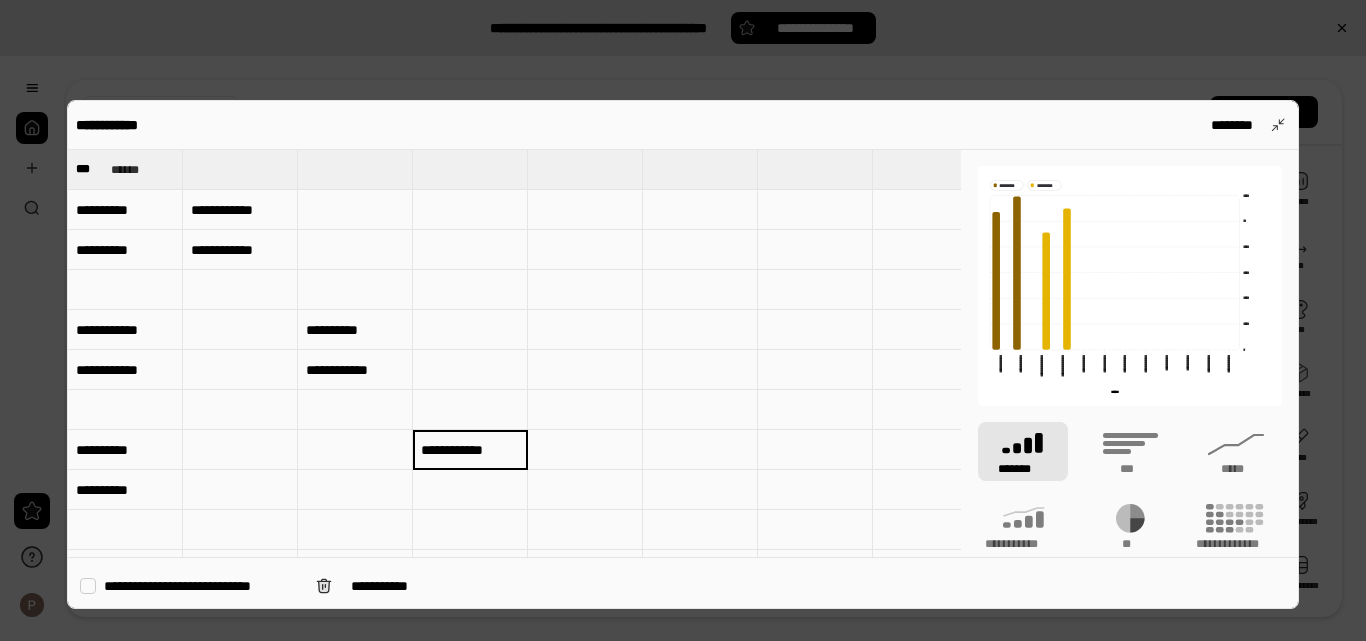 type on "**********" 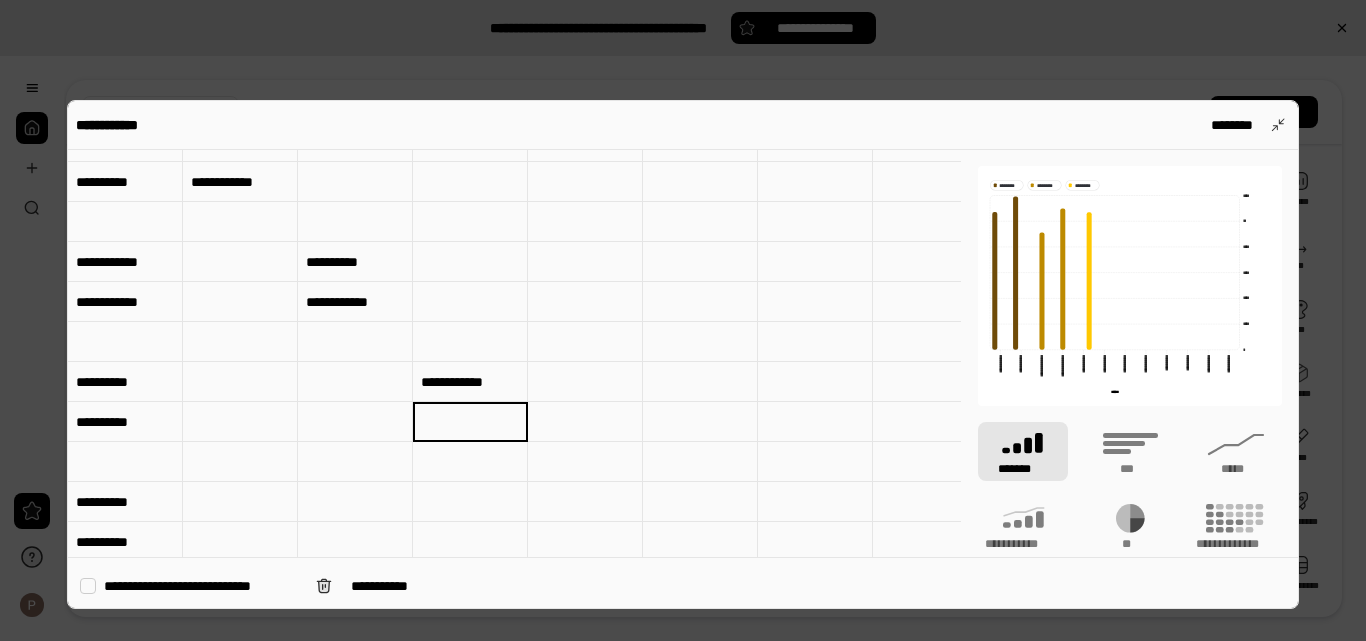 scroll, scrollTop: 100, scrollLeft: 0, axis: vertical 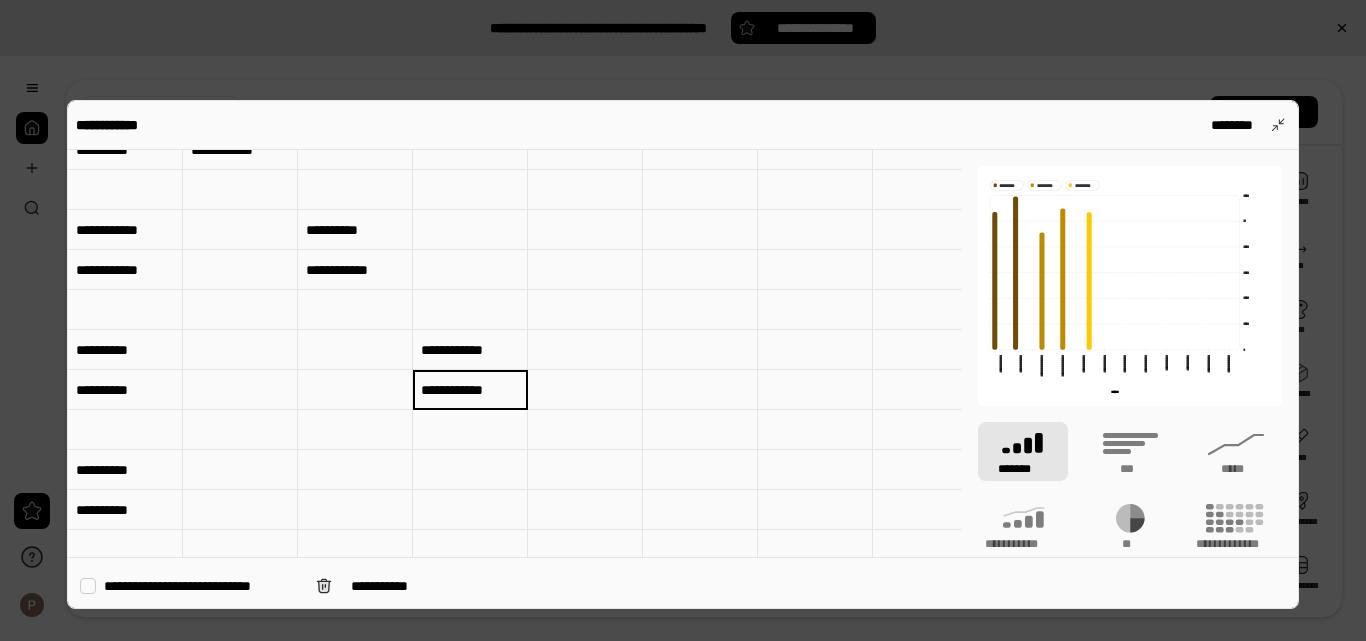 type on "**********" 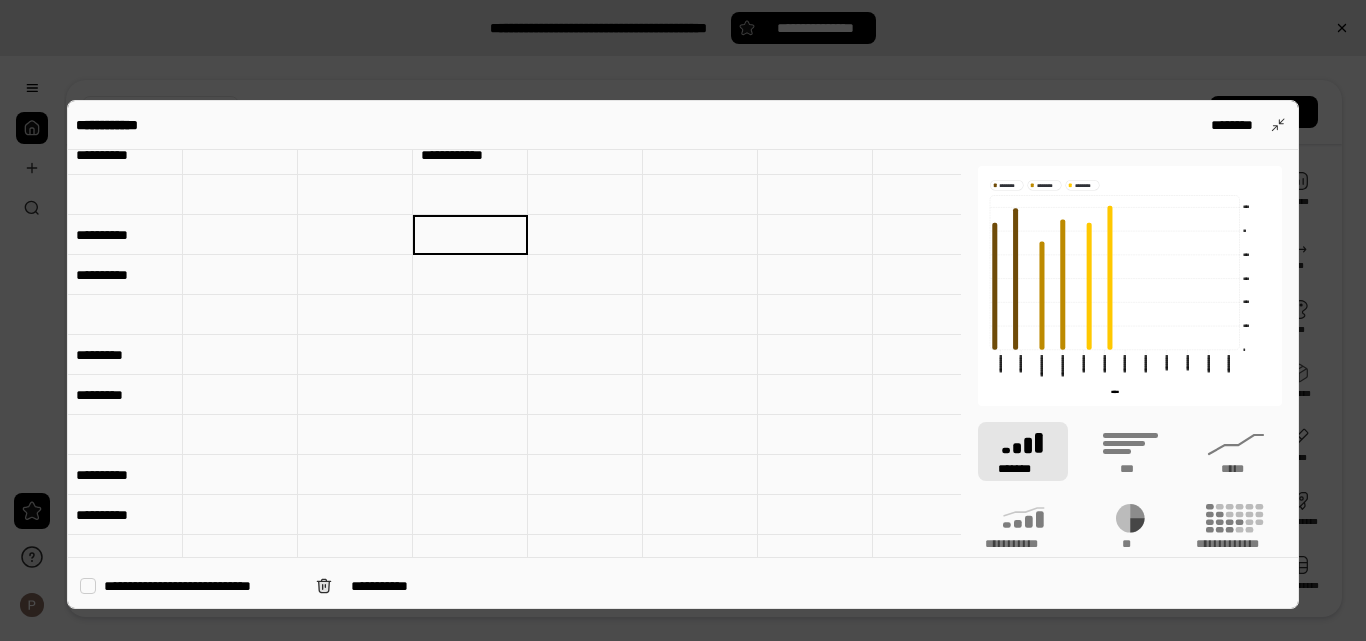scroll, scrollTop: 400, scrollLeft: 0, axis: vertical 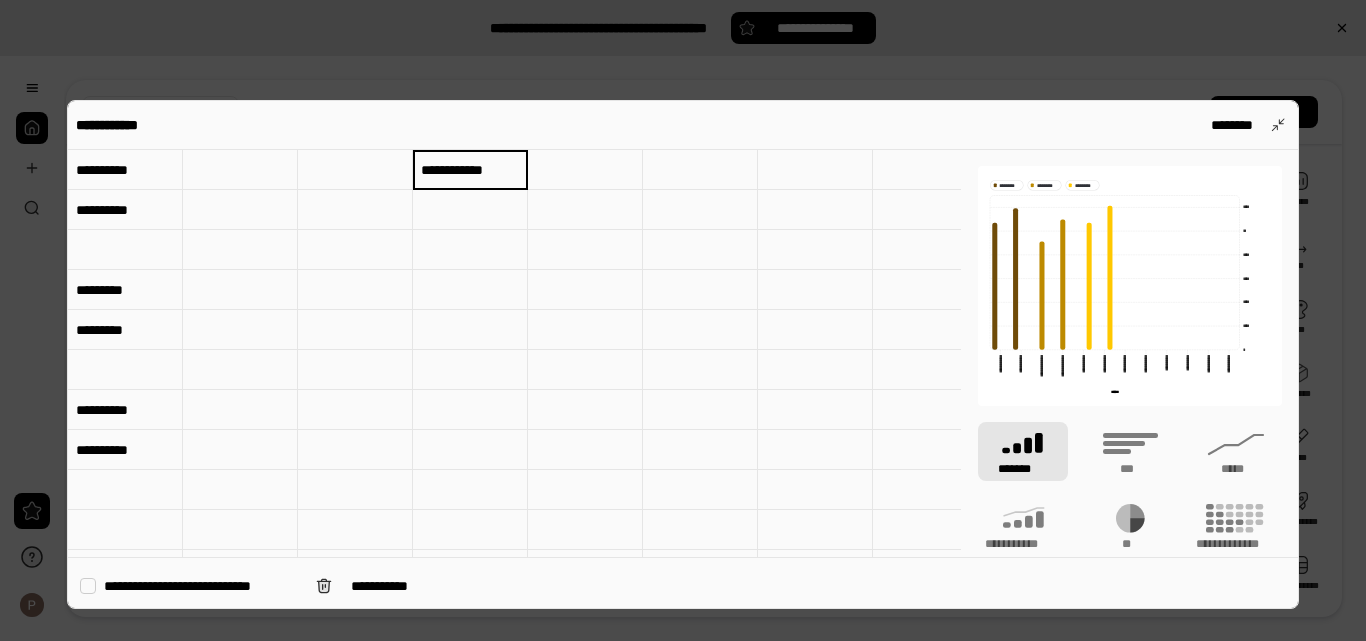 type on "**********" 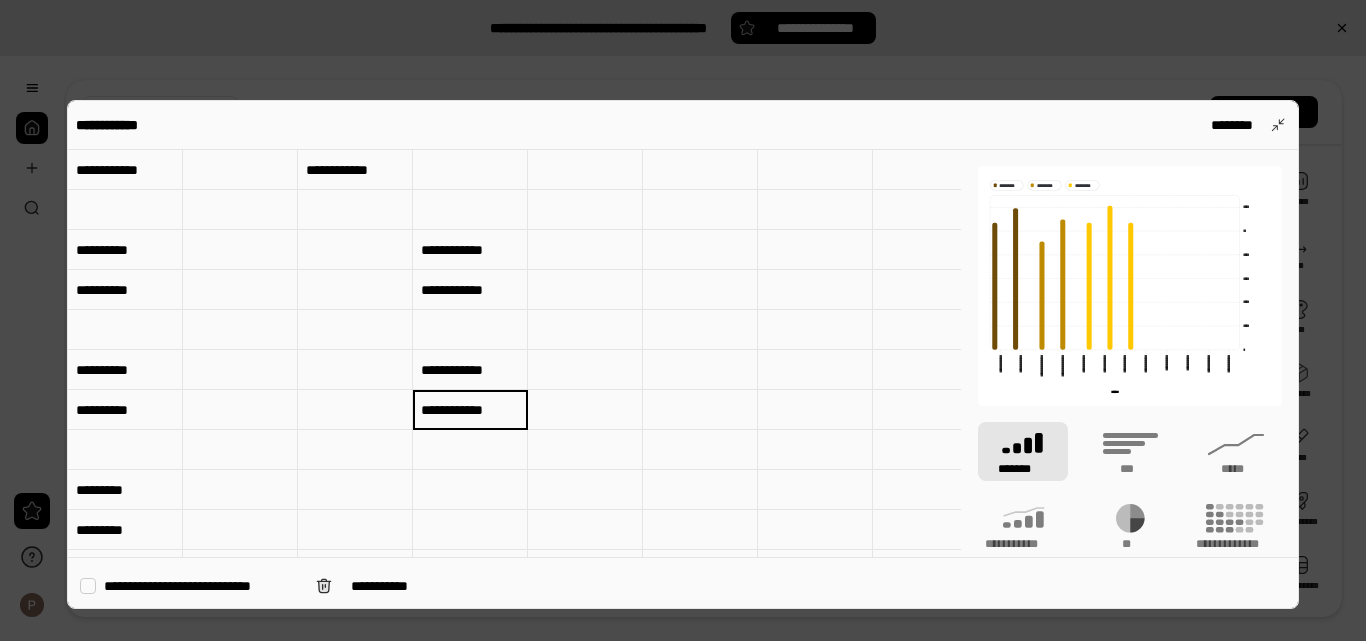scroll, scrollTop: 400, scrollLeft: 0, axis: vertical 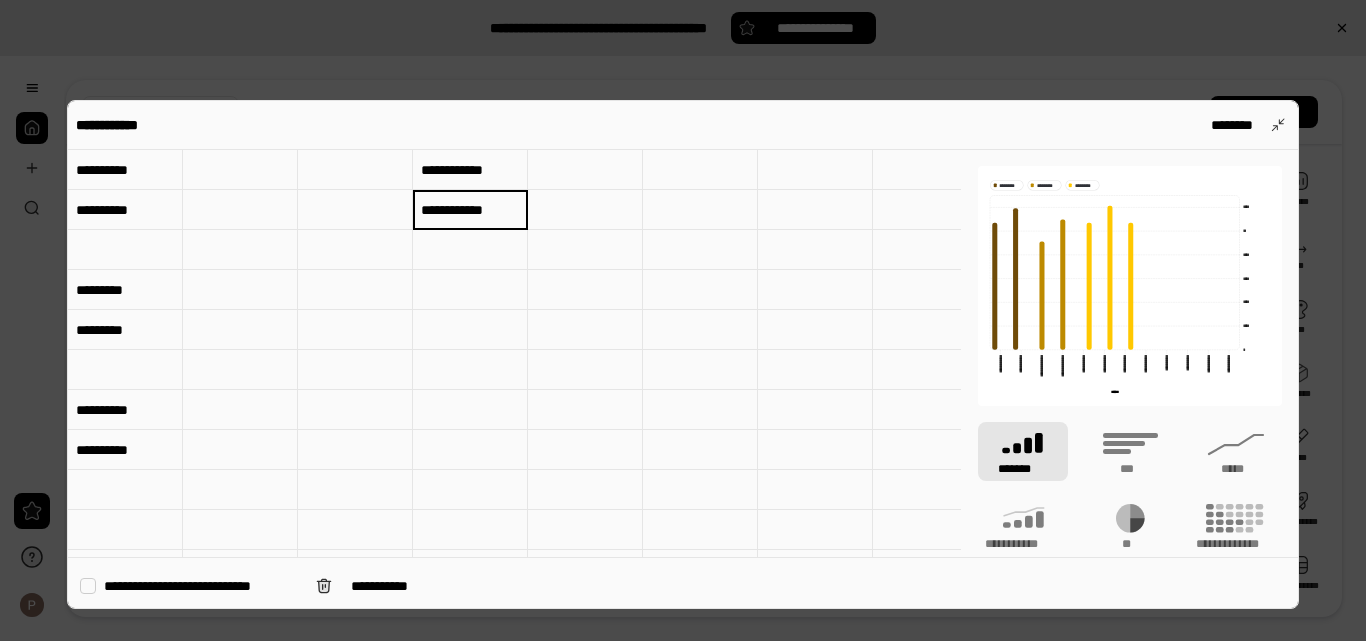 type on "**********" 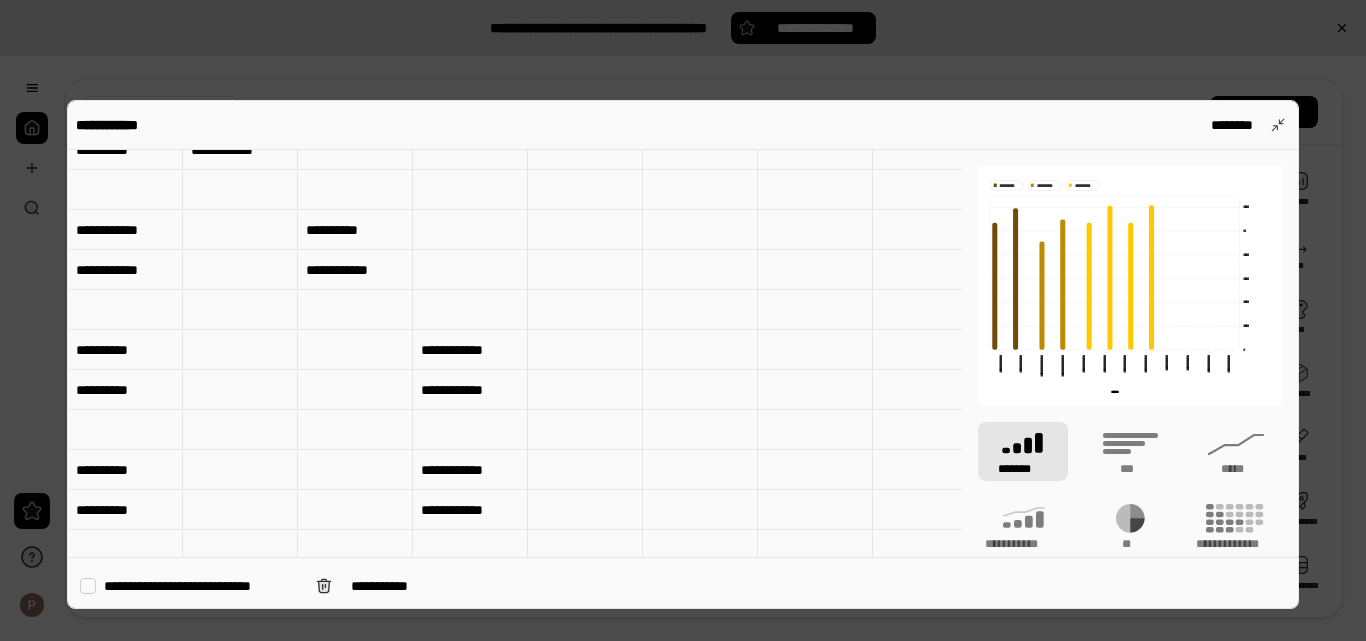 click at bounding box center [585, 430] 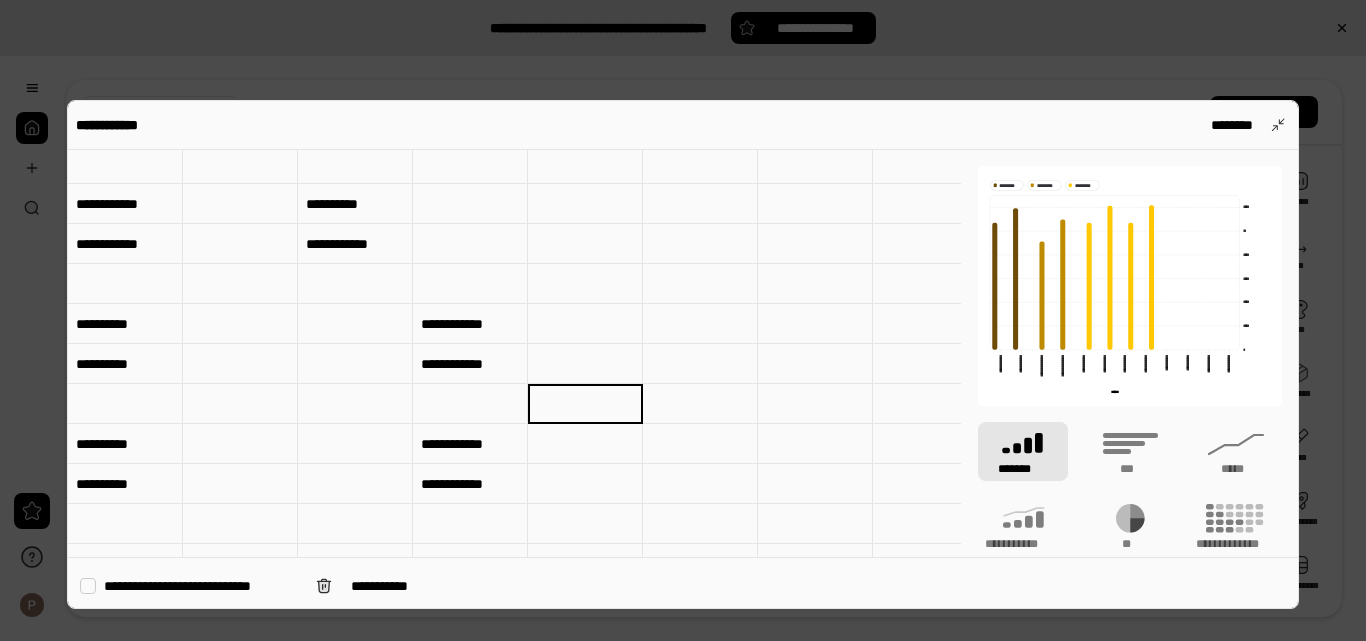 scroll, scrollTop: 200, scrollLeft: 0, axis: vertical 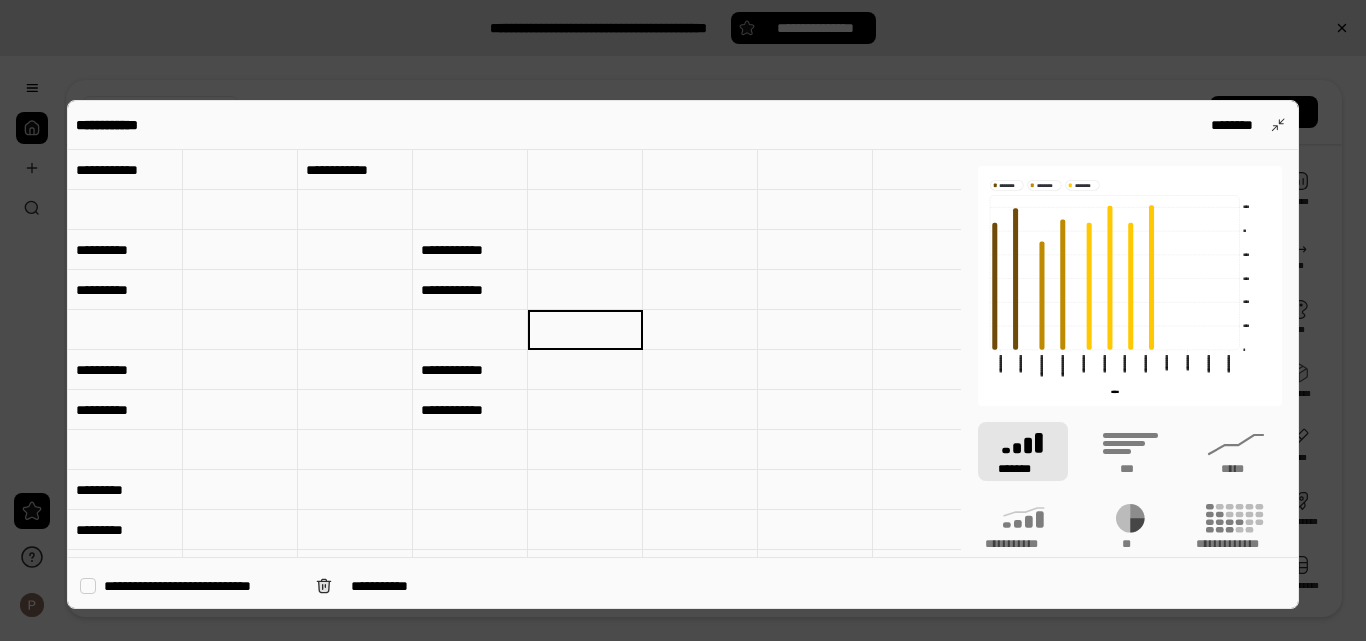 click at bounding box center (585, 370) 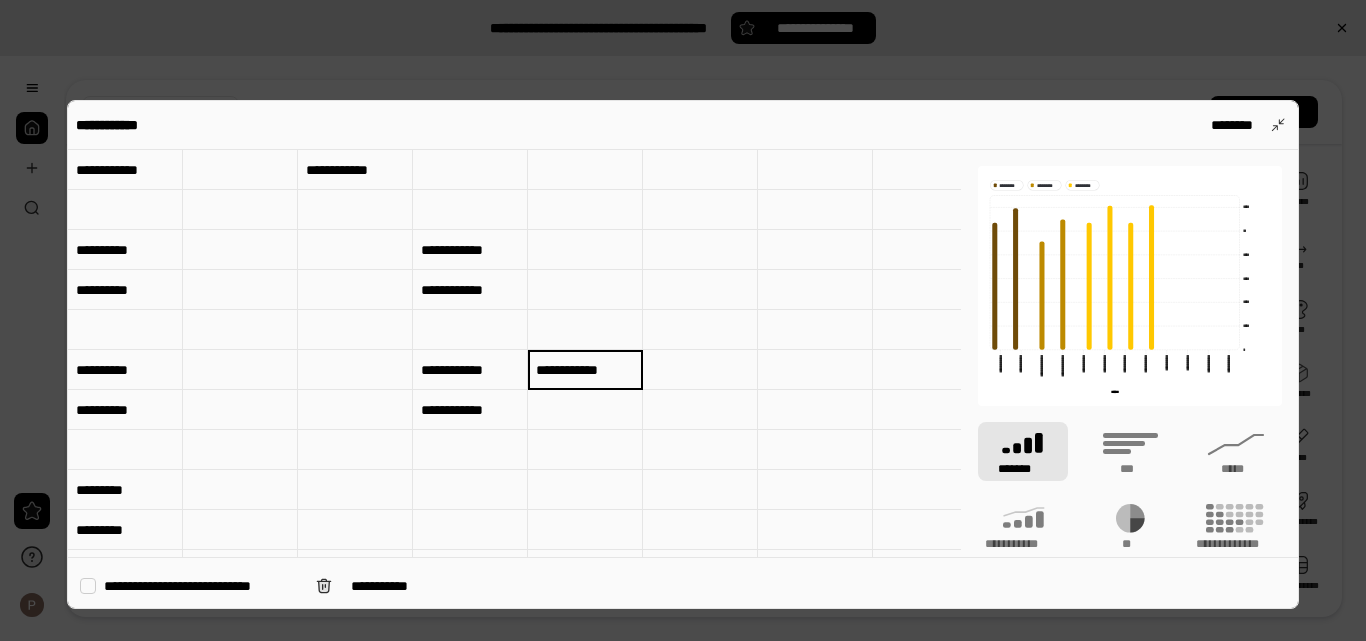 type on "**********" 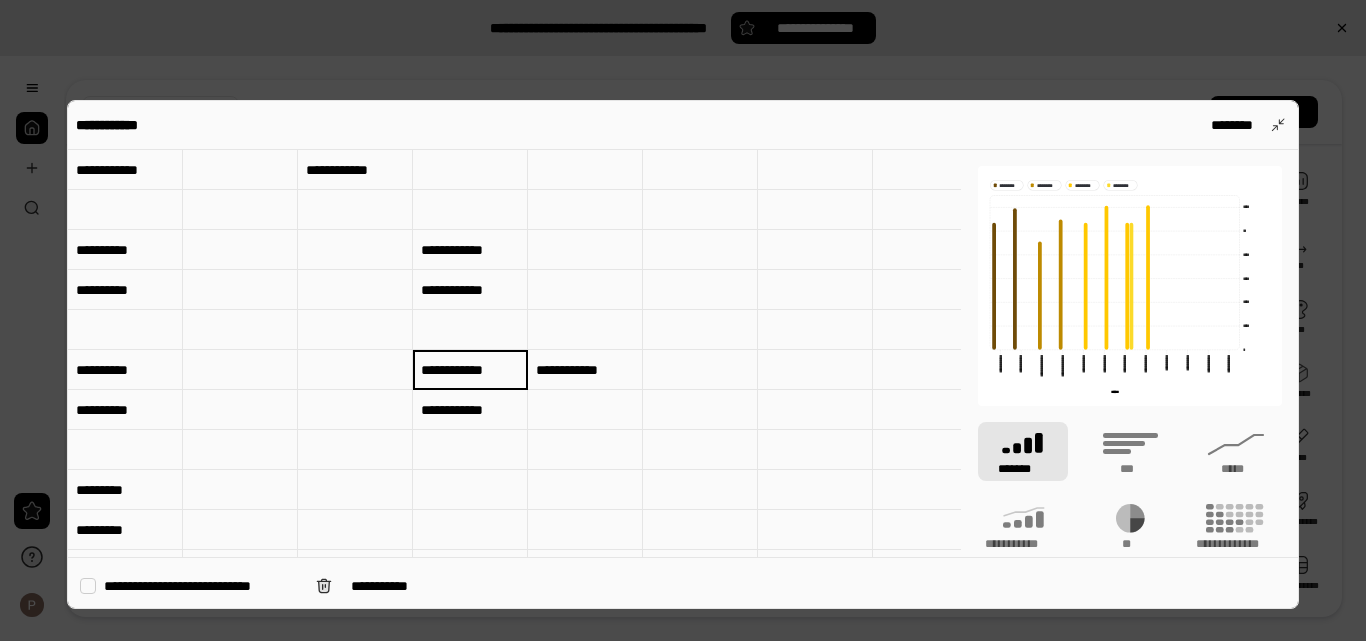 type 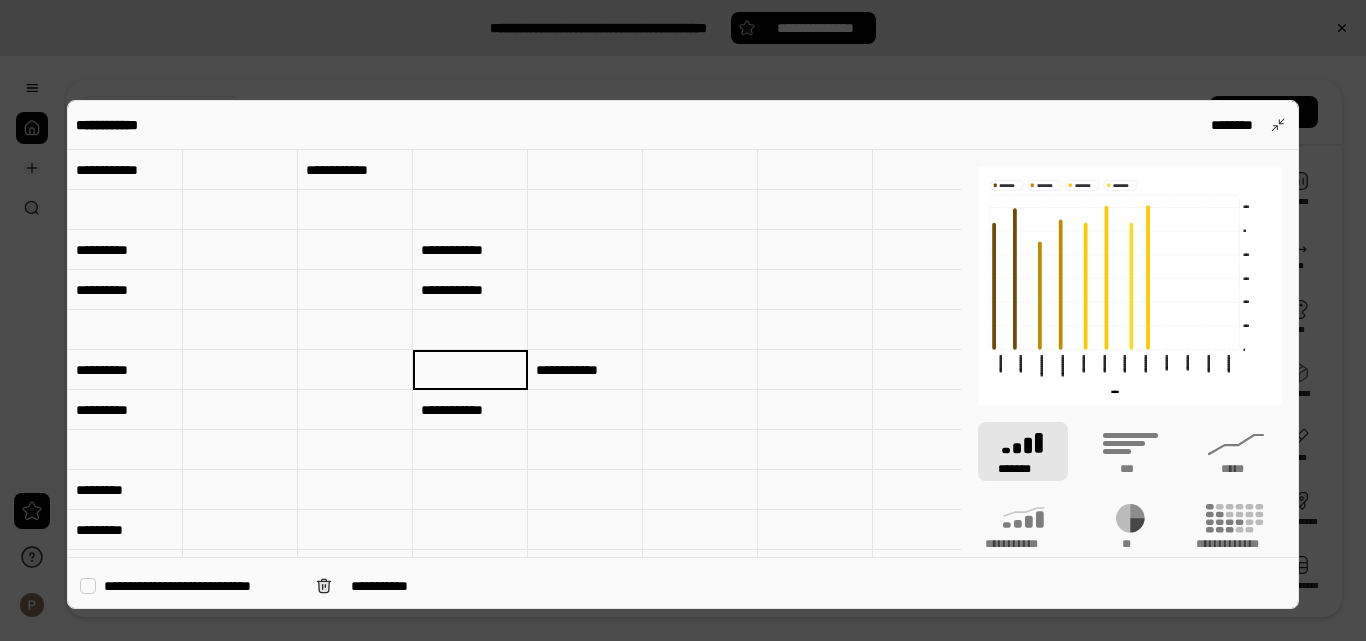 click at bounding box center (585, 410) 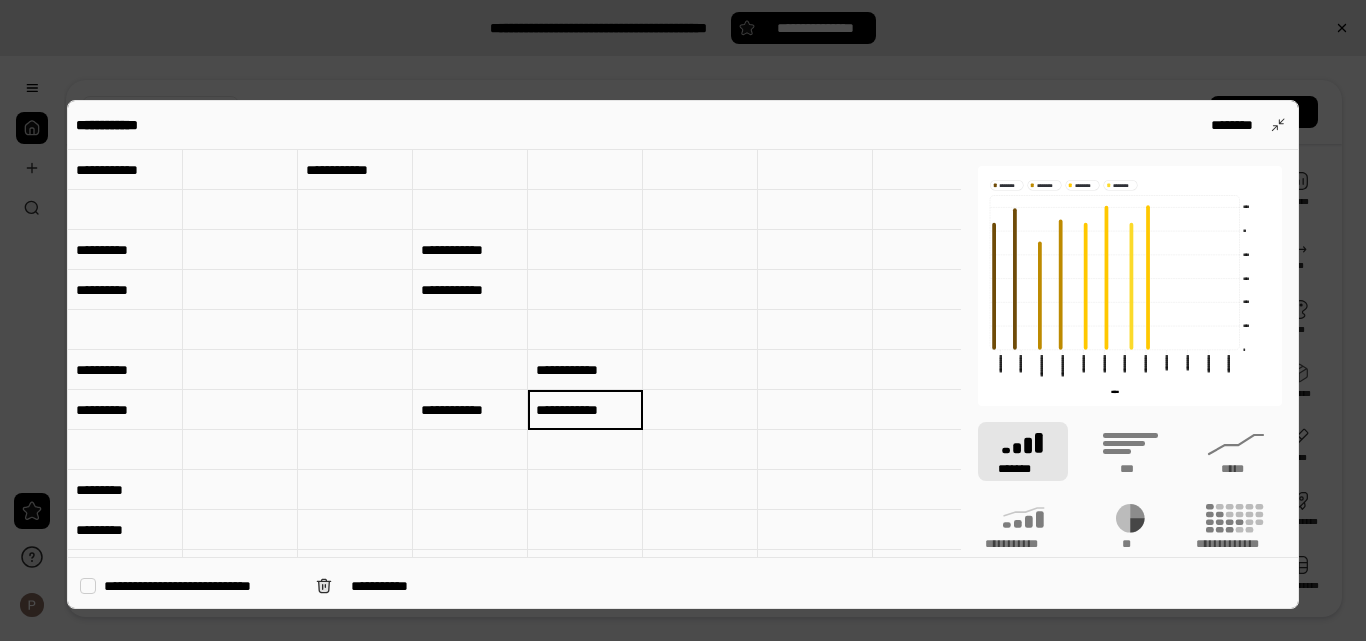 type on "**********" 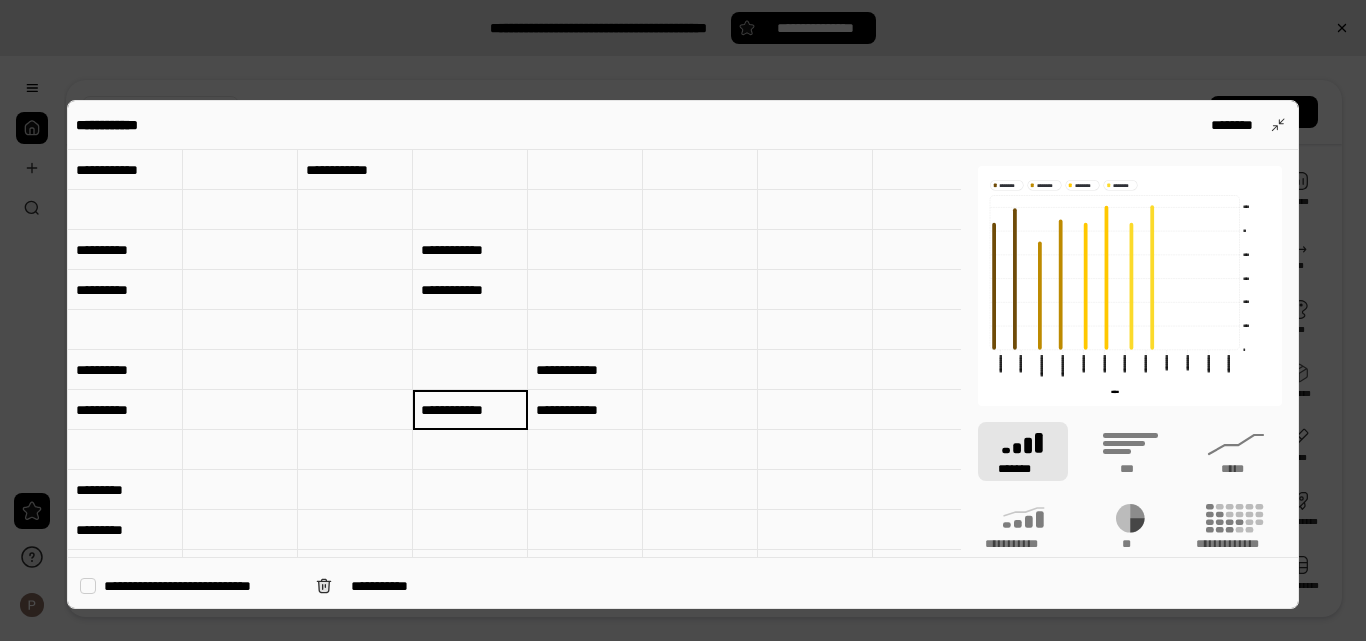type 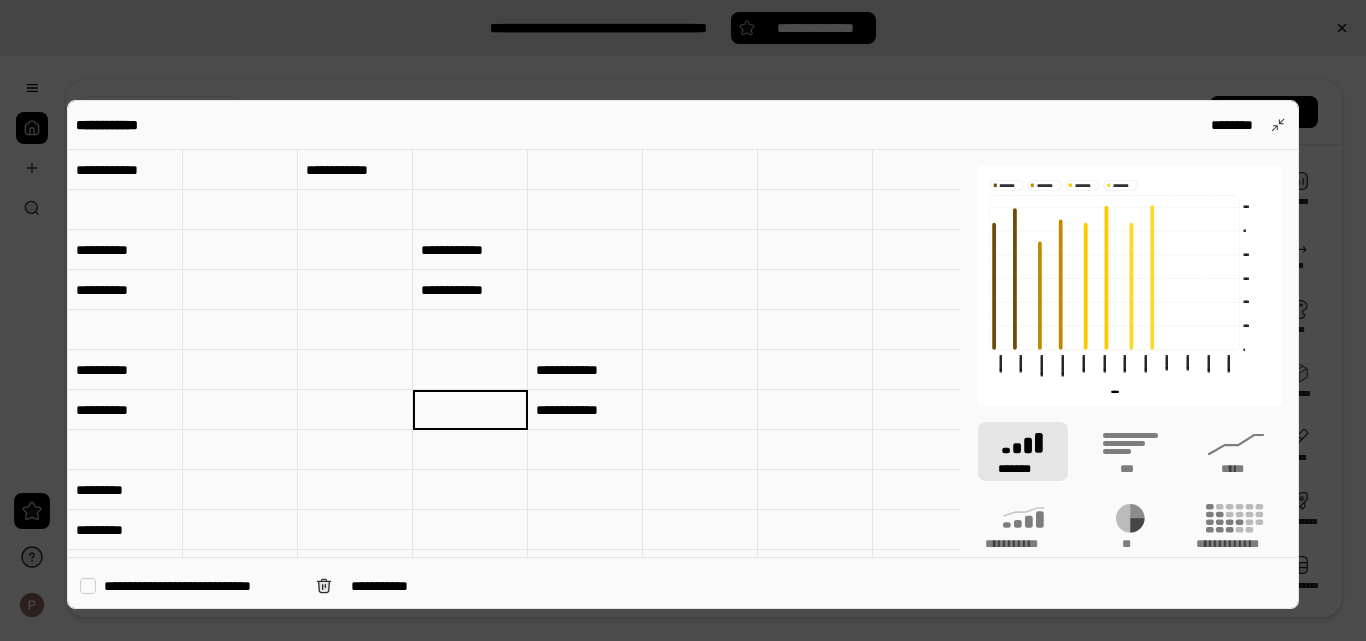 scroll, scrollTop: 300, scrollLeft: 0, axis: vertical 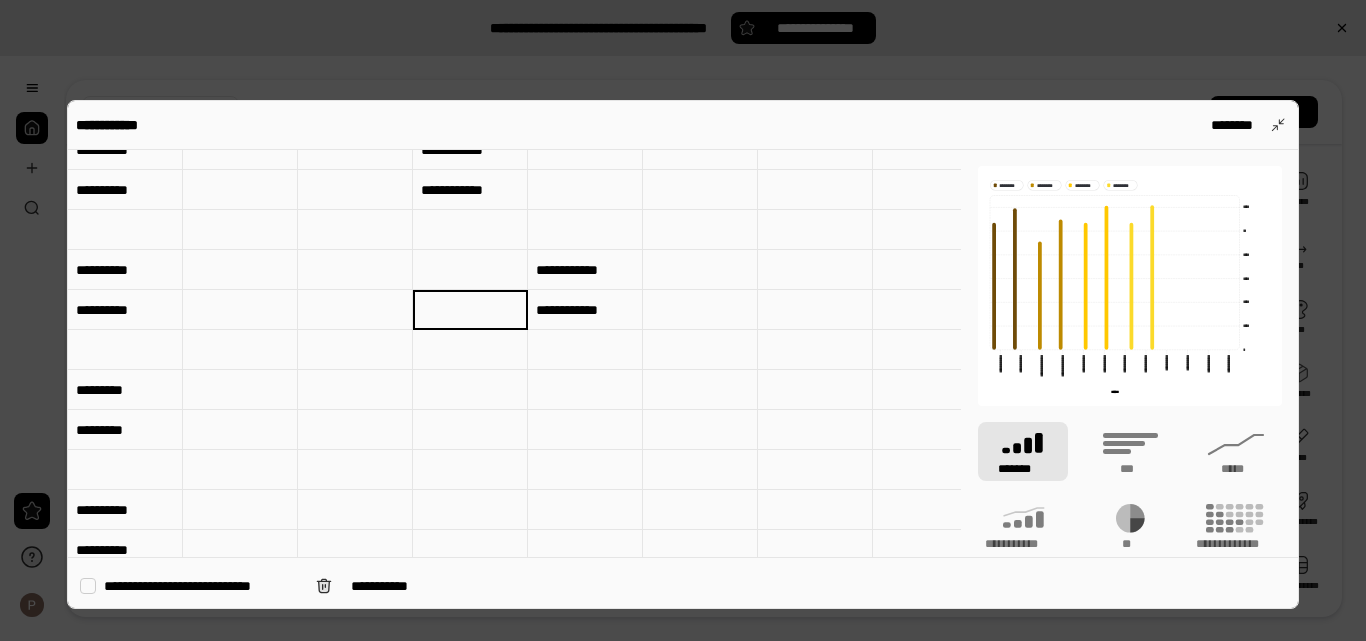 click at bounding box center [700, 390] 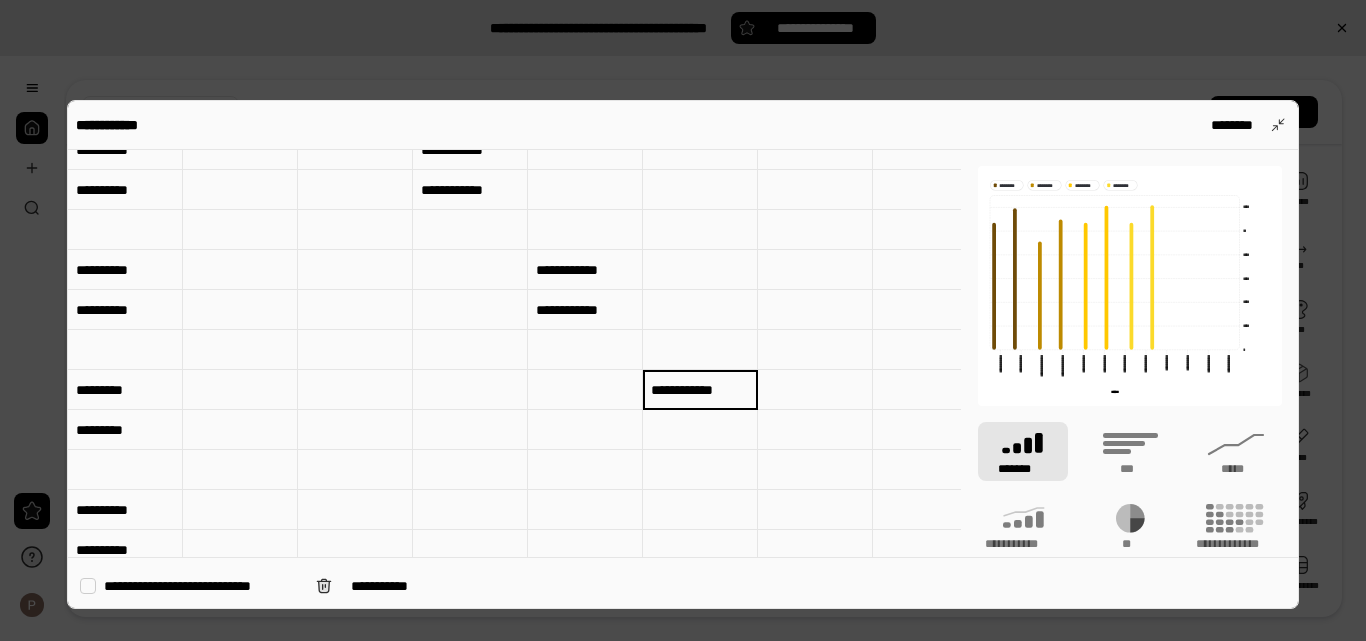 type on "**********" 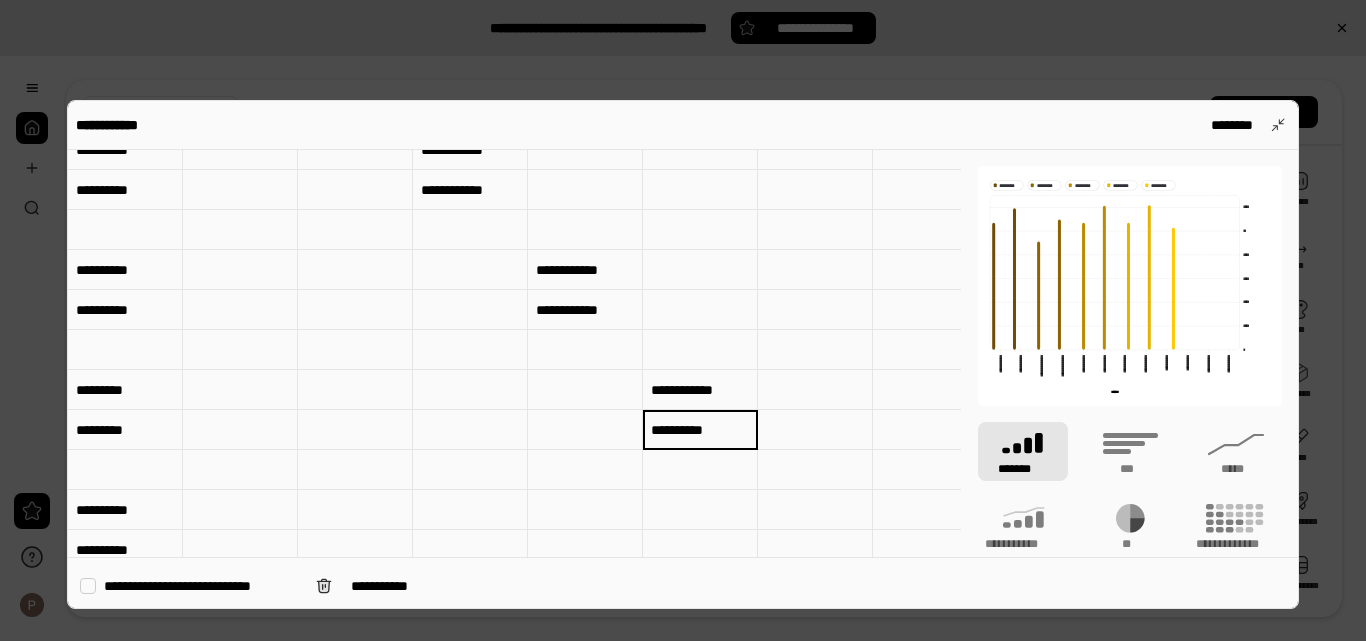 scroll, scrollTop: 400, scrollLeft: 0, axis: vertical 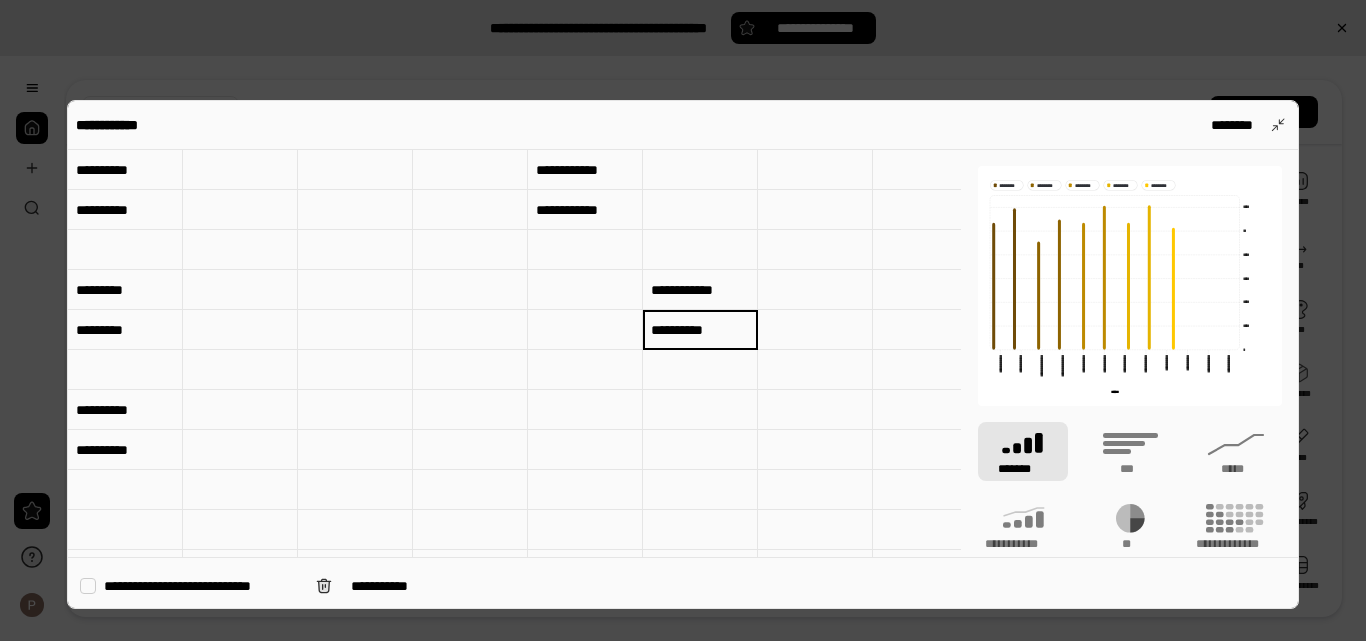 type on "**********" 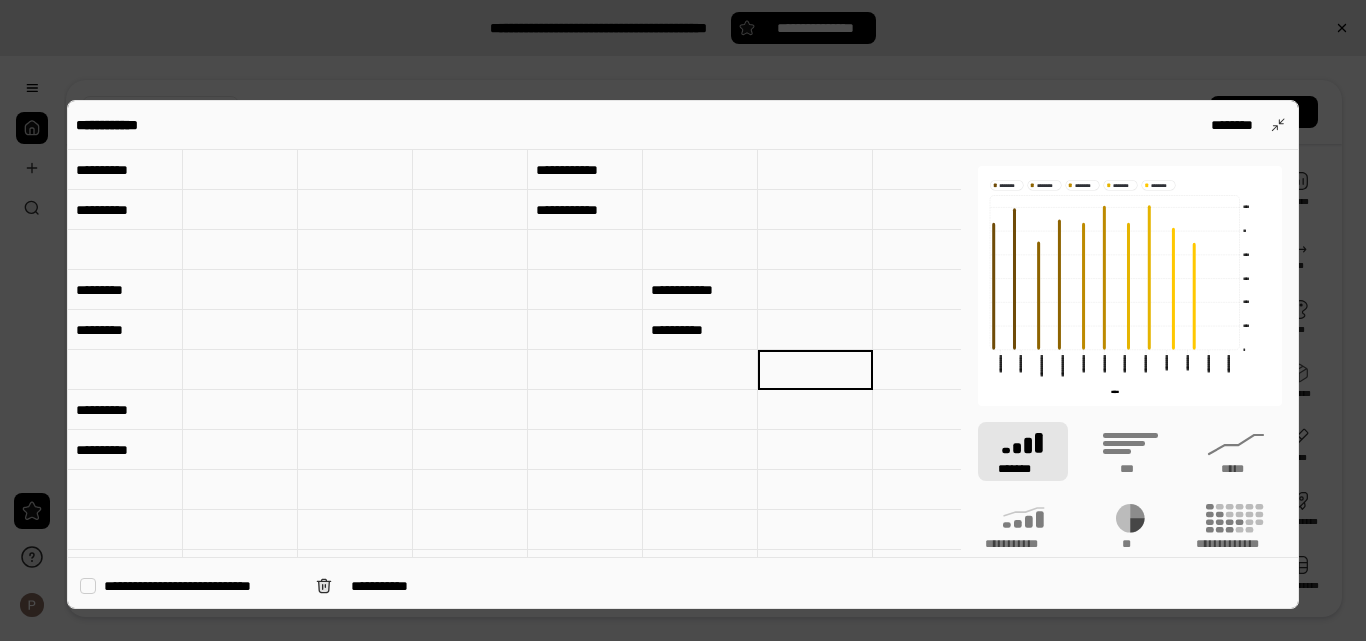 click at bounding box center [815, 410] 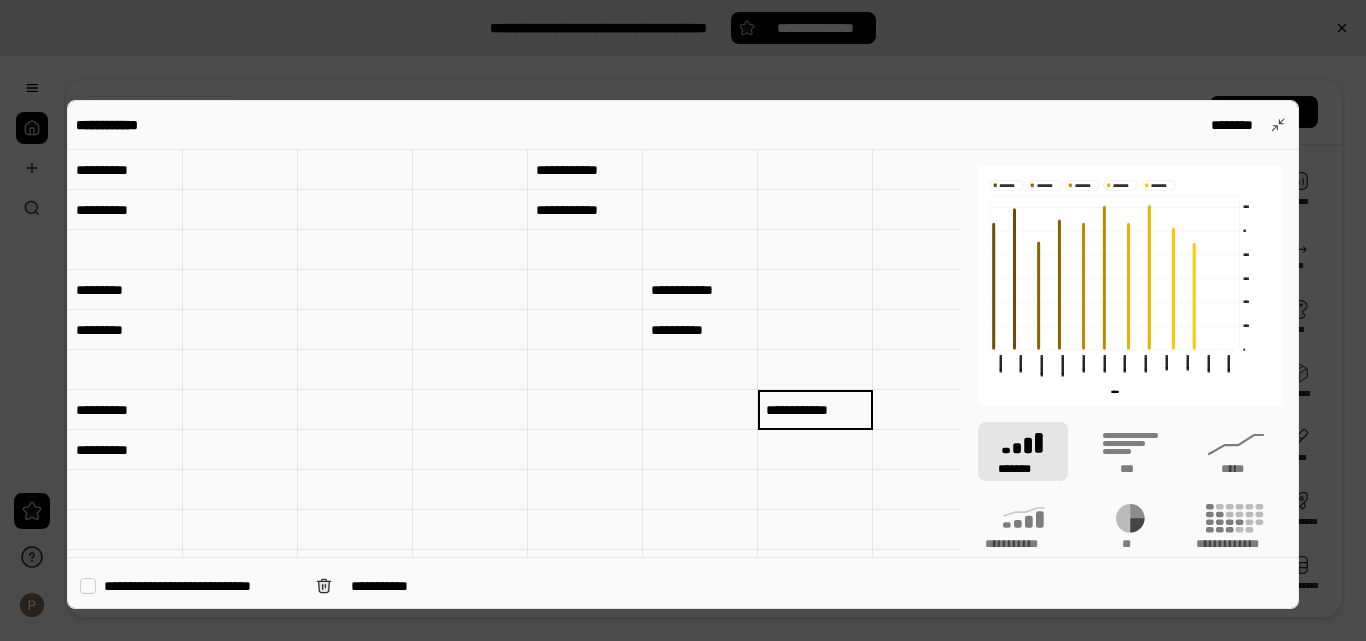 type on "**********" 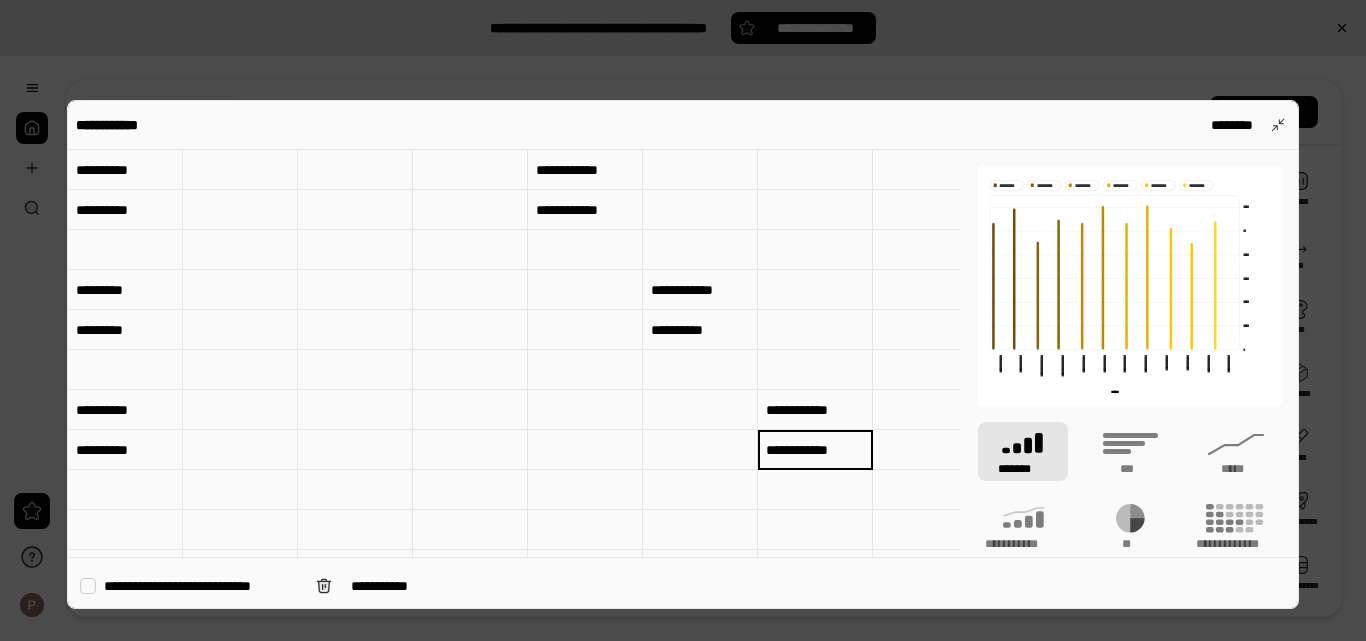 type on "**********" 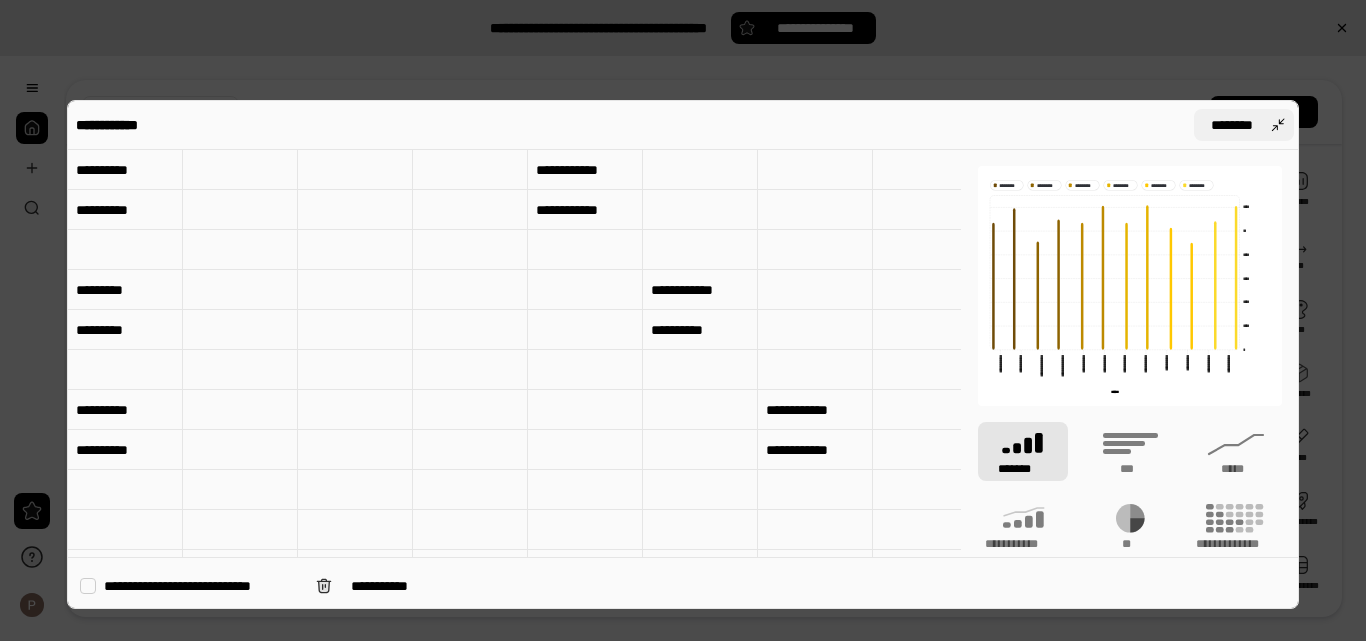 click on "********" at bounding box center (1244, 125) 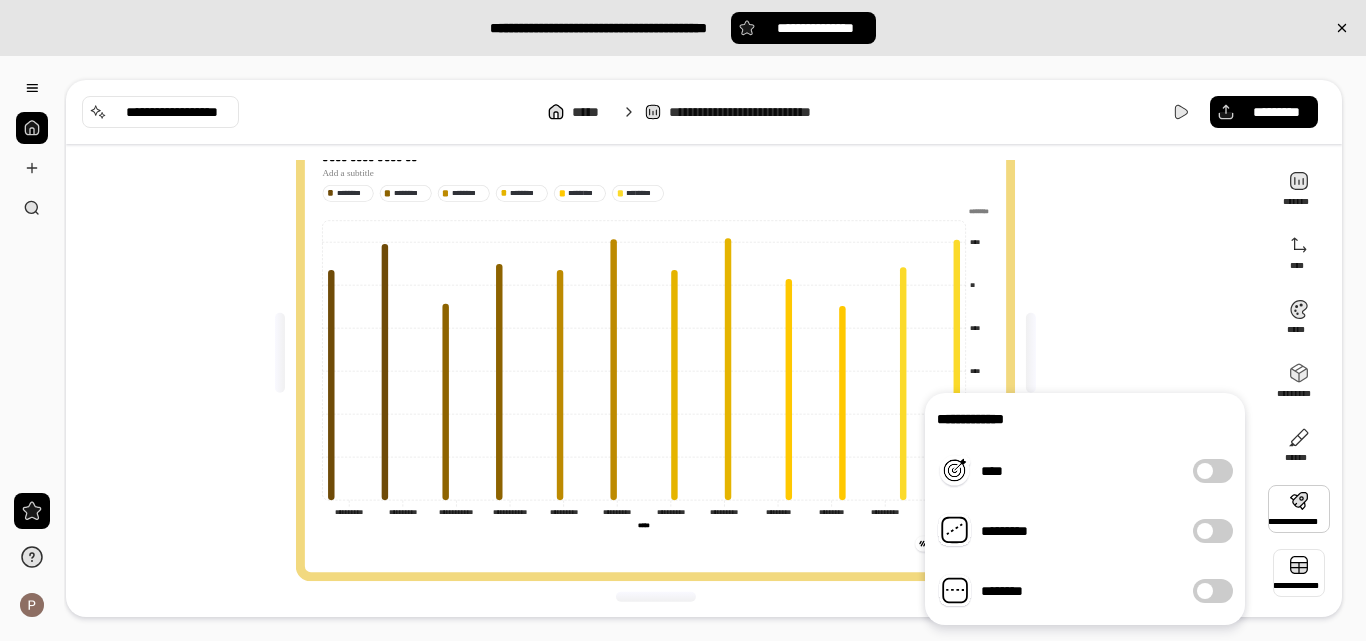 click at bounding box center [1299, 573] 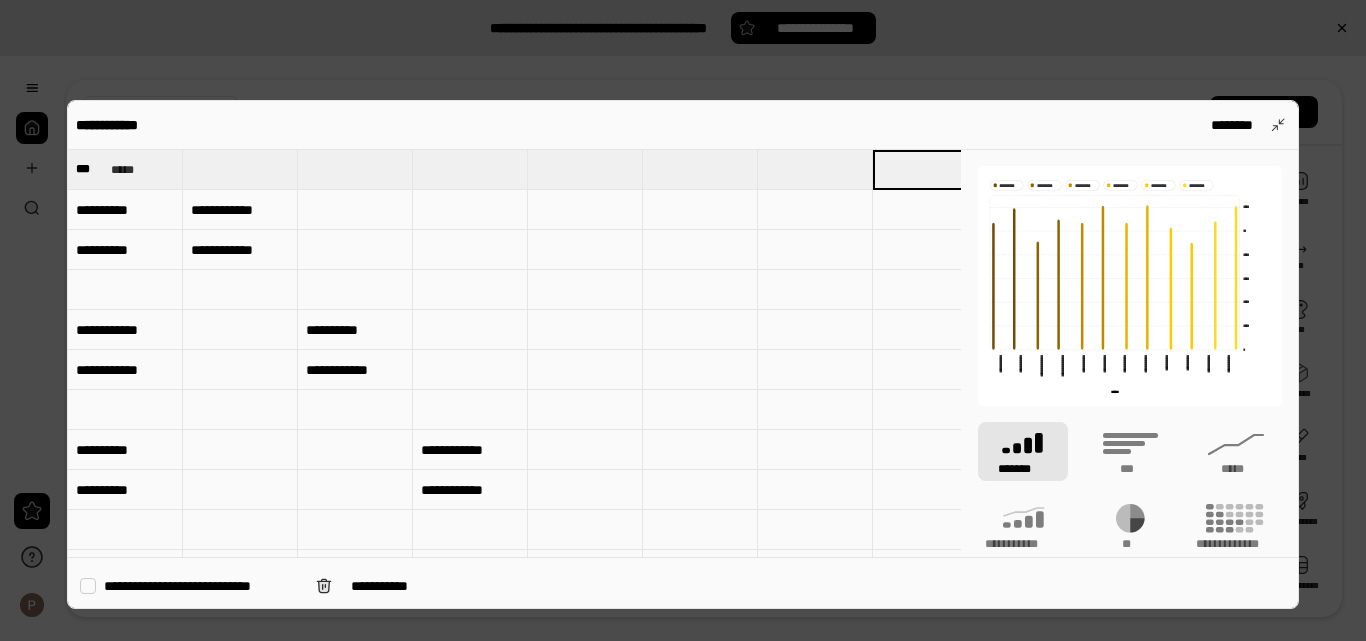 click at bounding box center (240, 169) 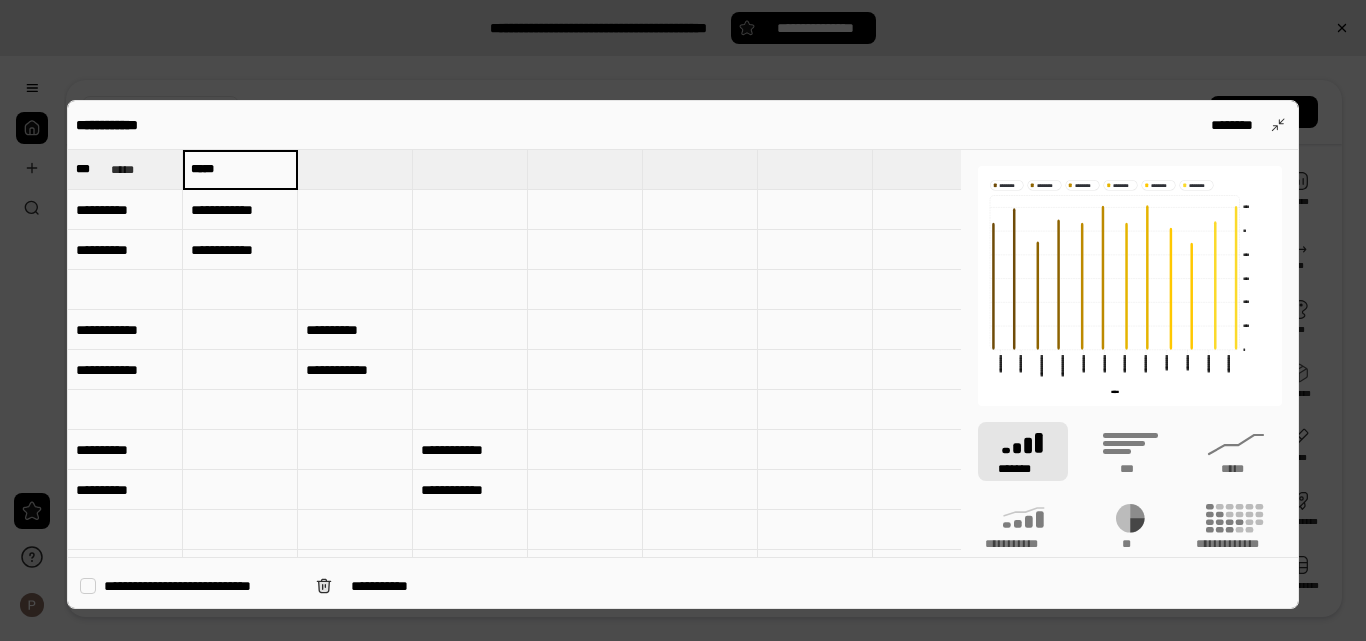 type on "*****" 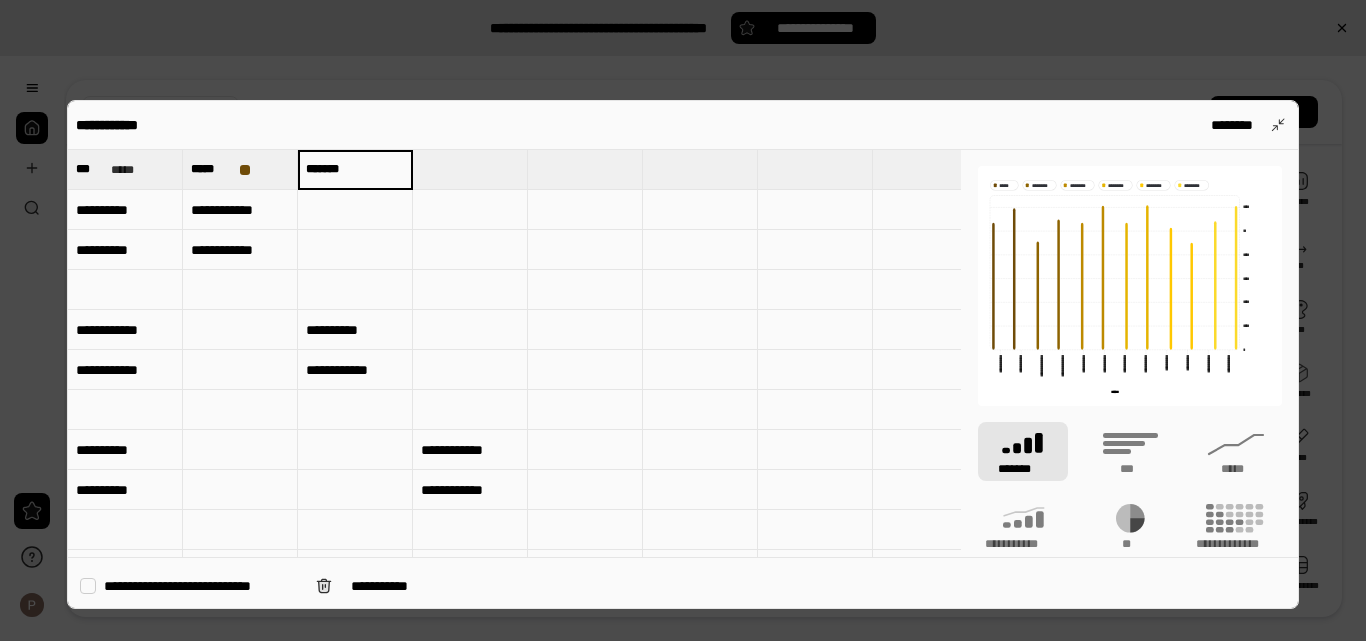 type on "*******" 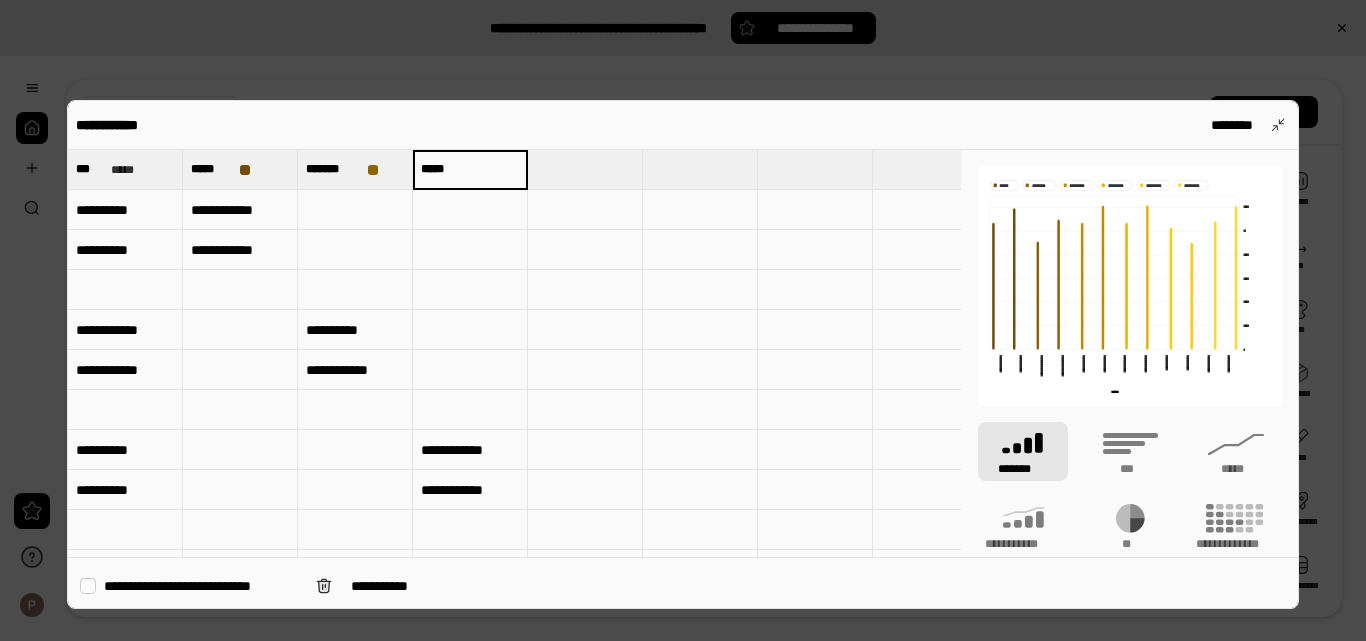type on "*****" 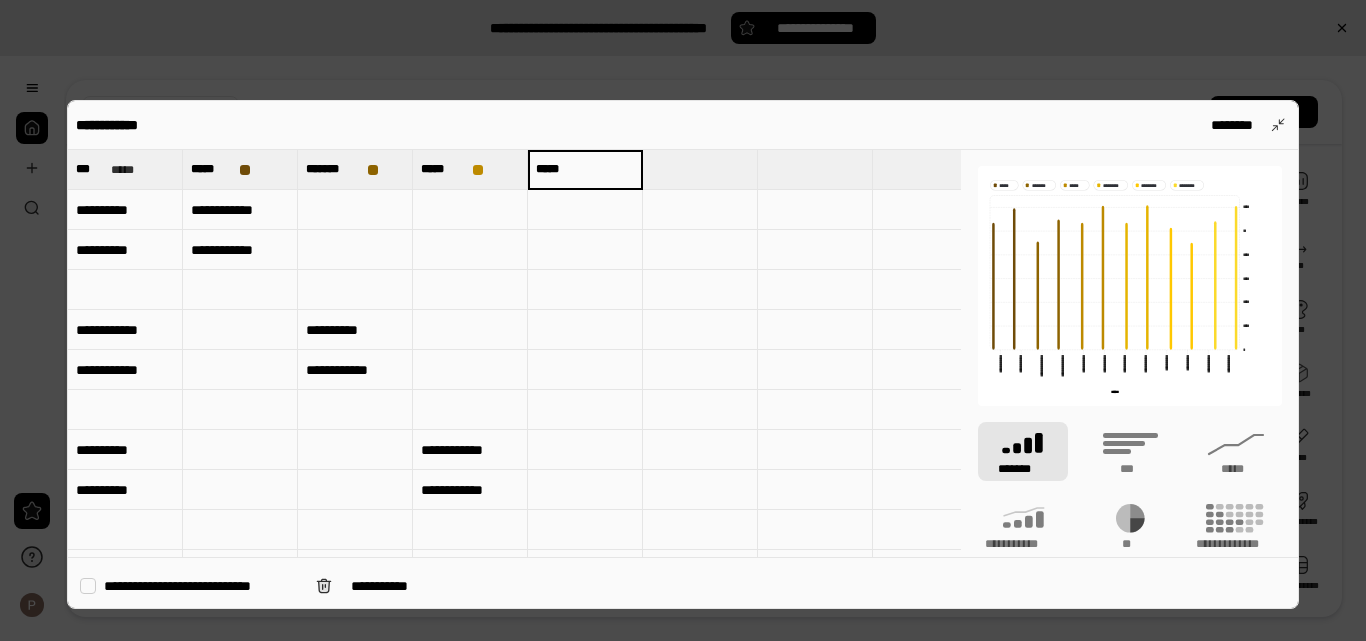 type on "*****" 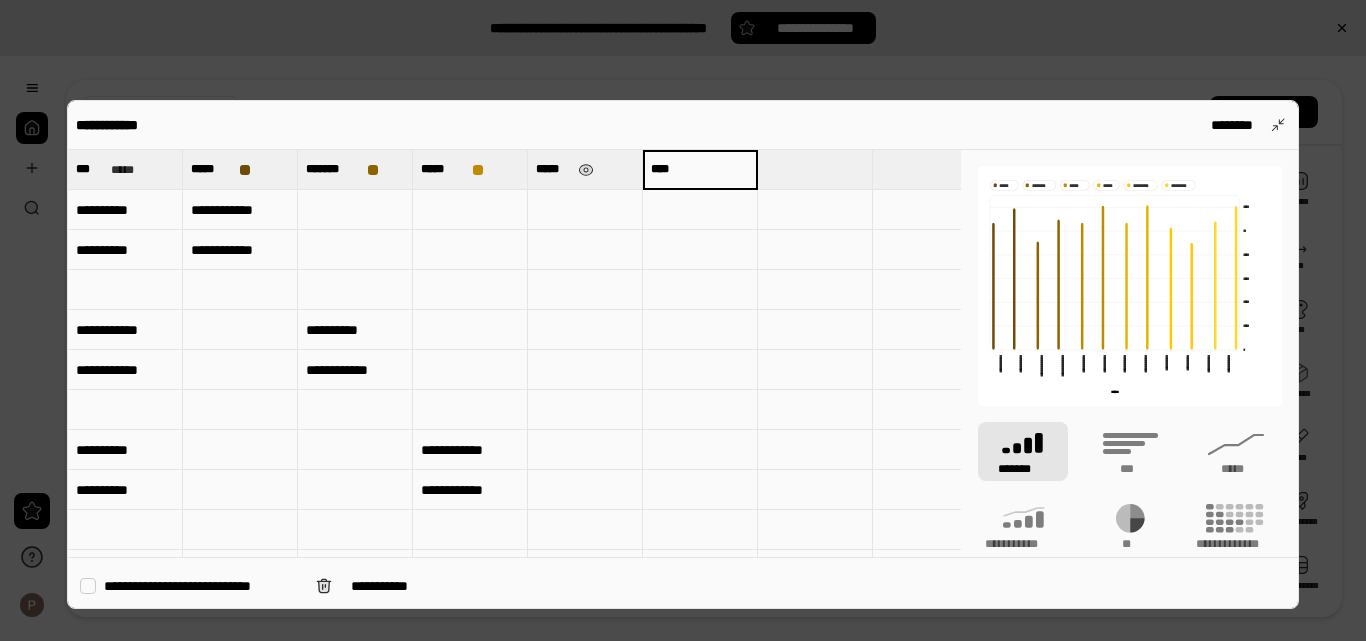 type on "****" 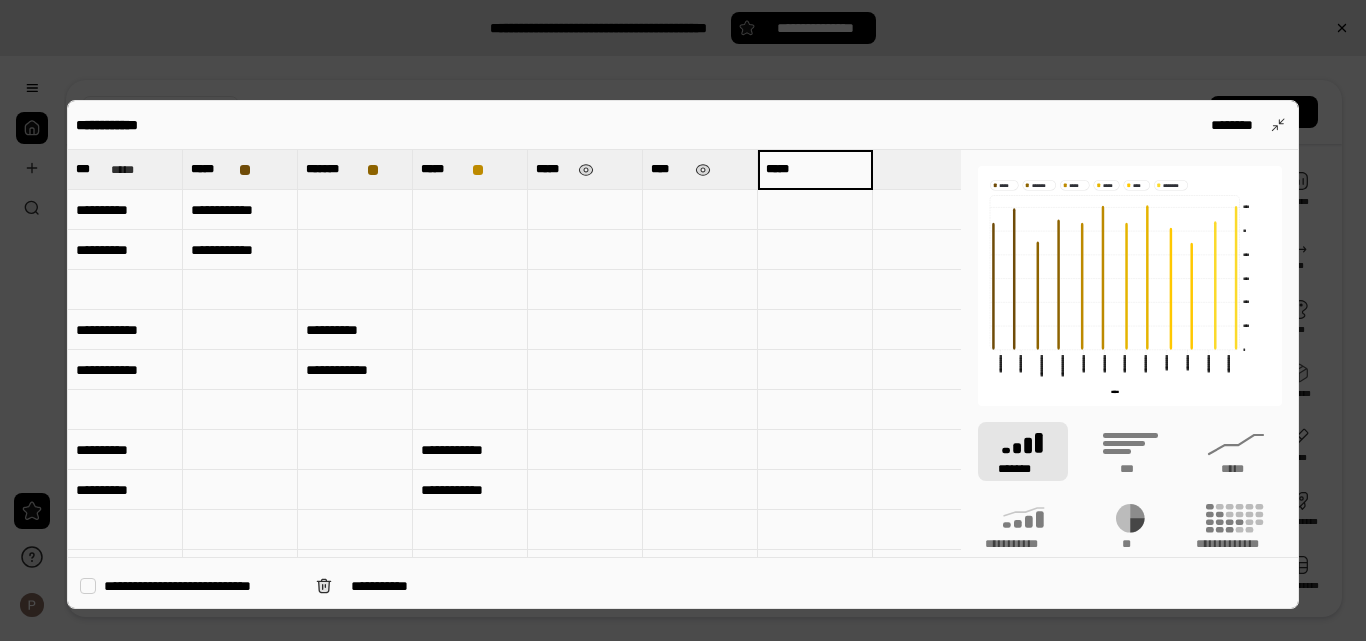 type on "*****" 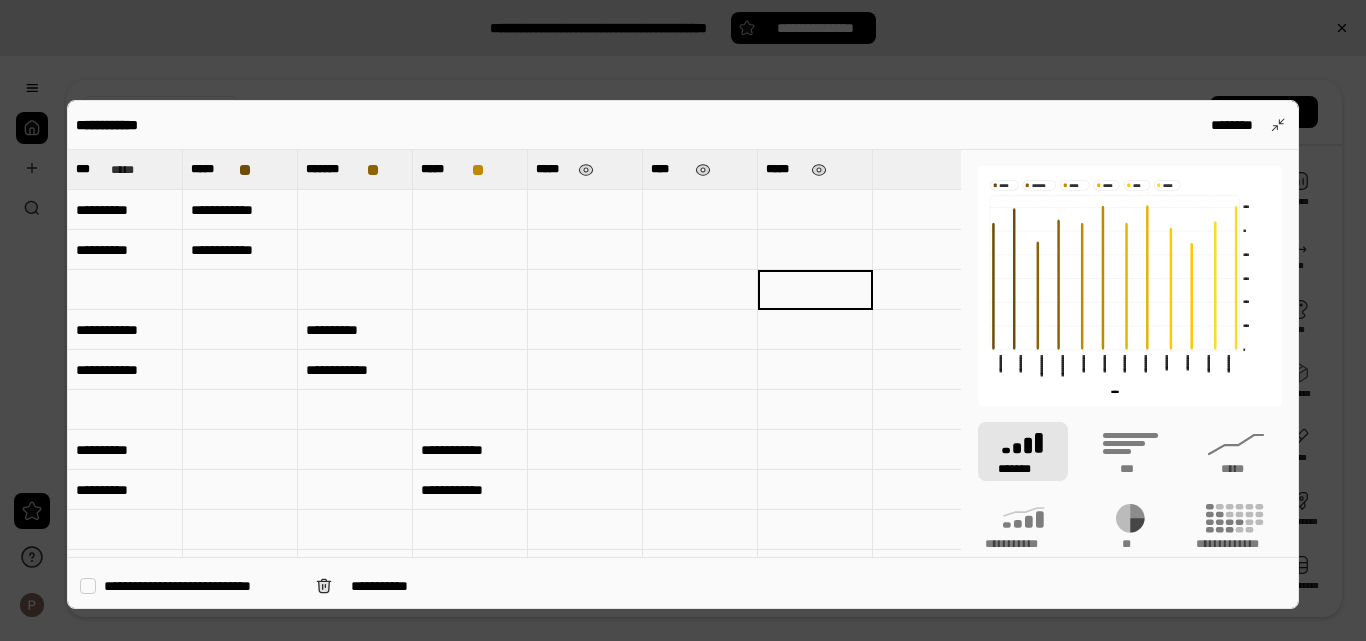 click at bounding box center (683, 320) 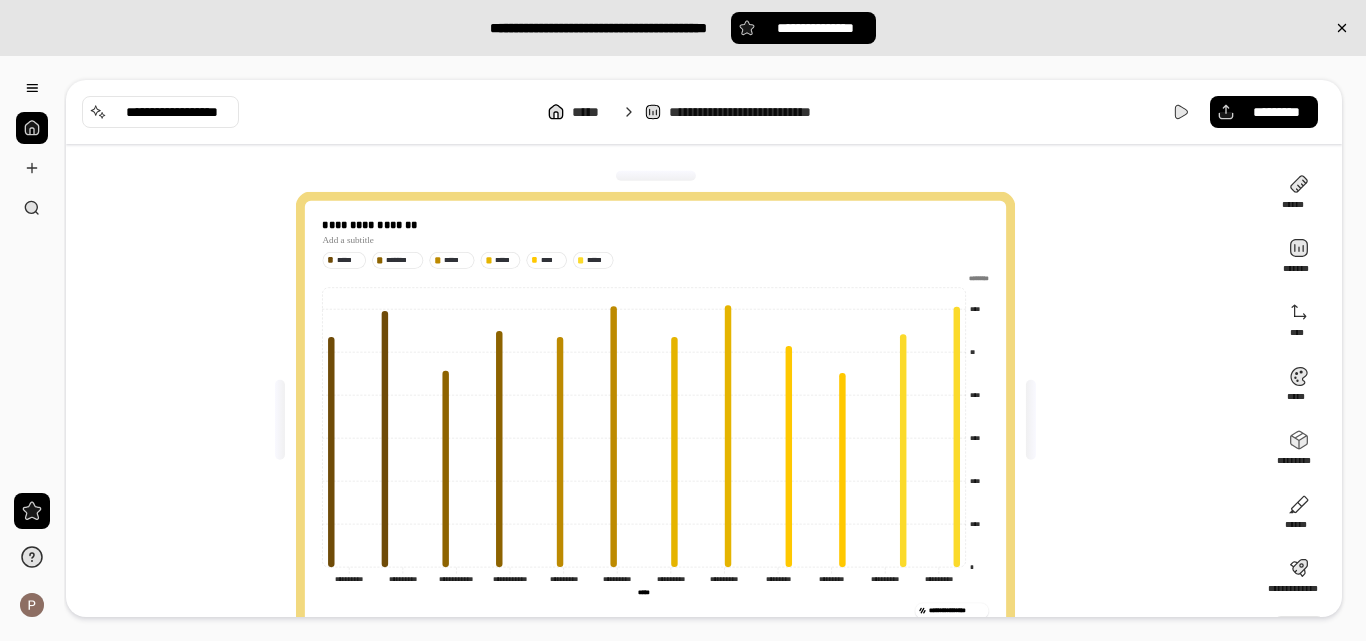 scroll, scrollTop: 67, scrollLeft: 0, axis: vertical 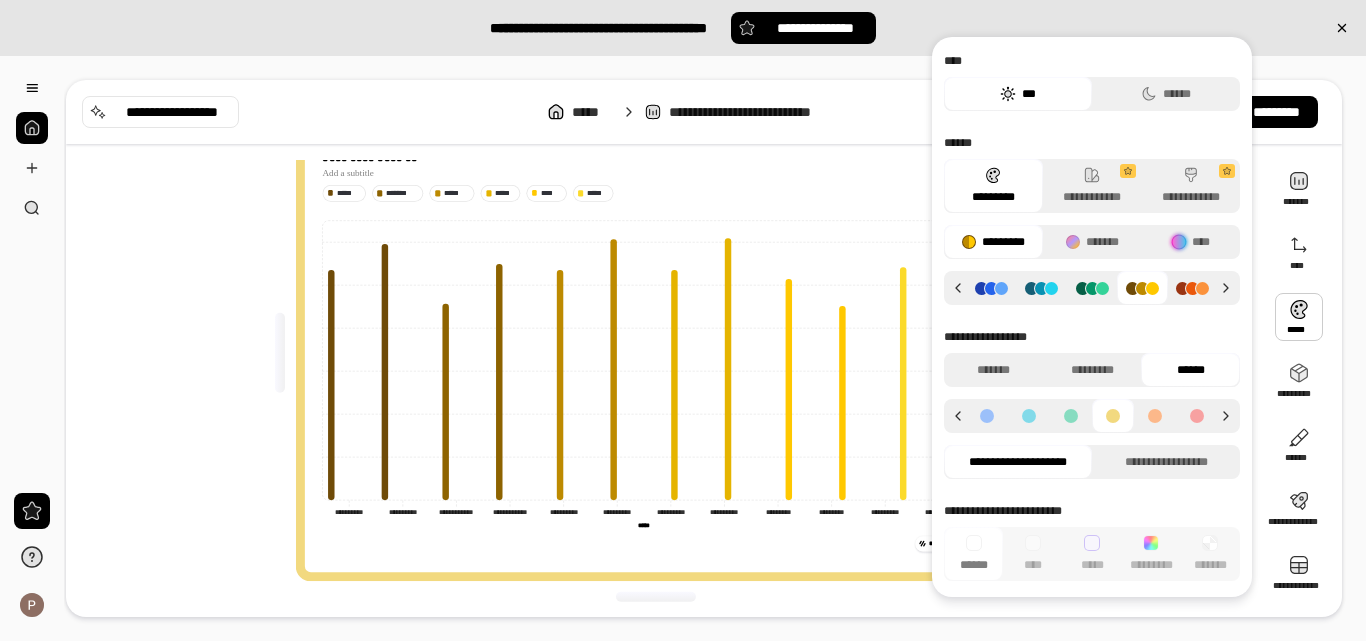 click at bounding box center [1299, 317] 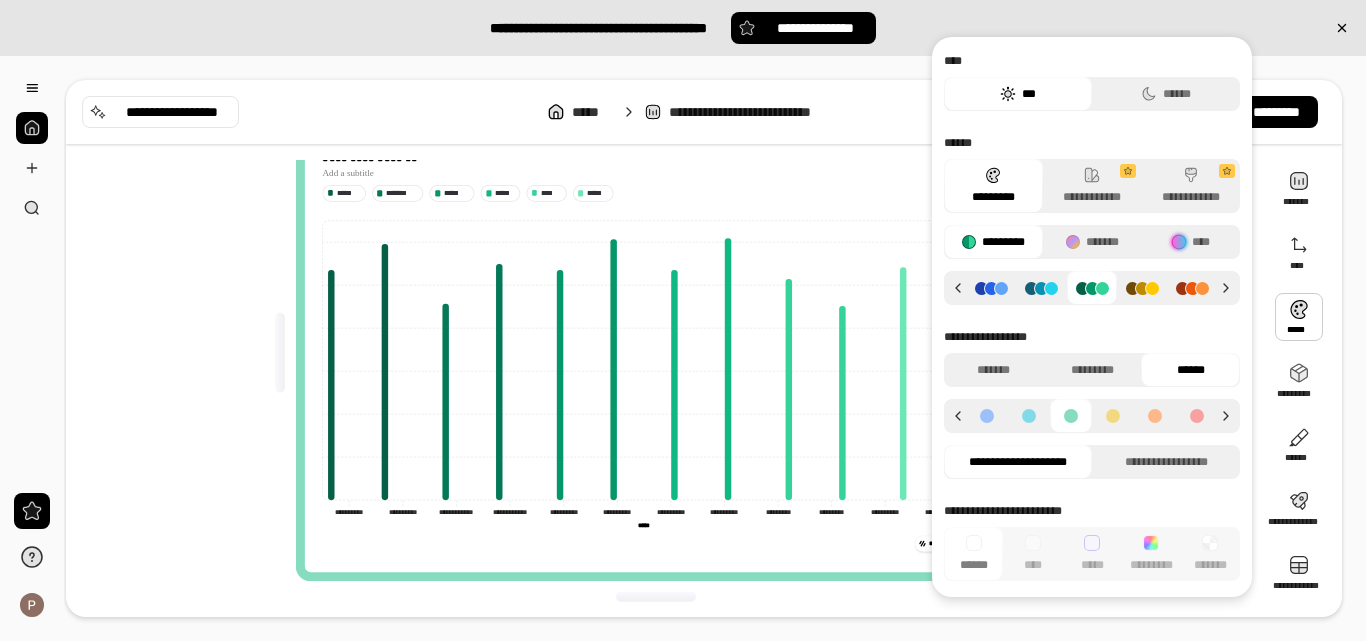 click 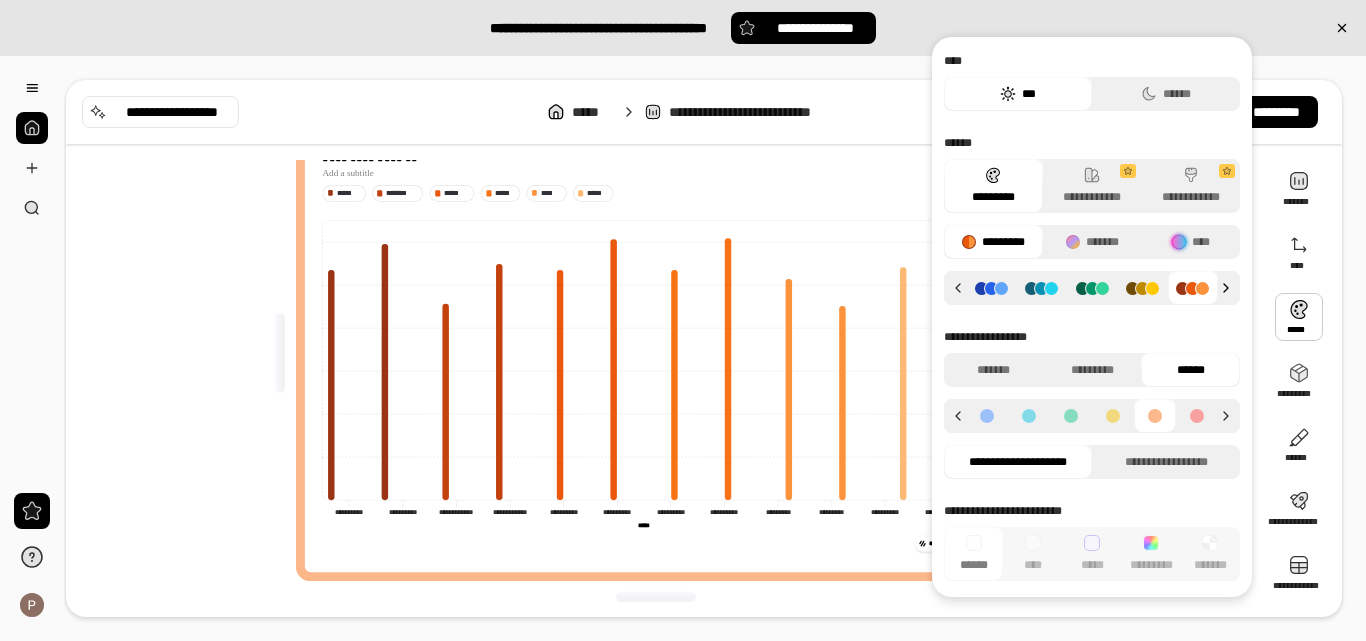 click 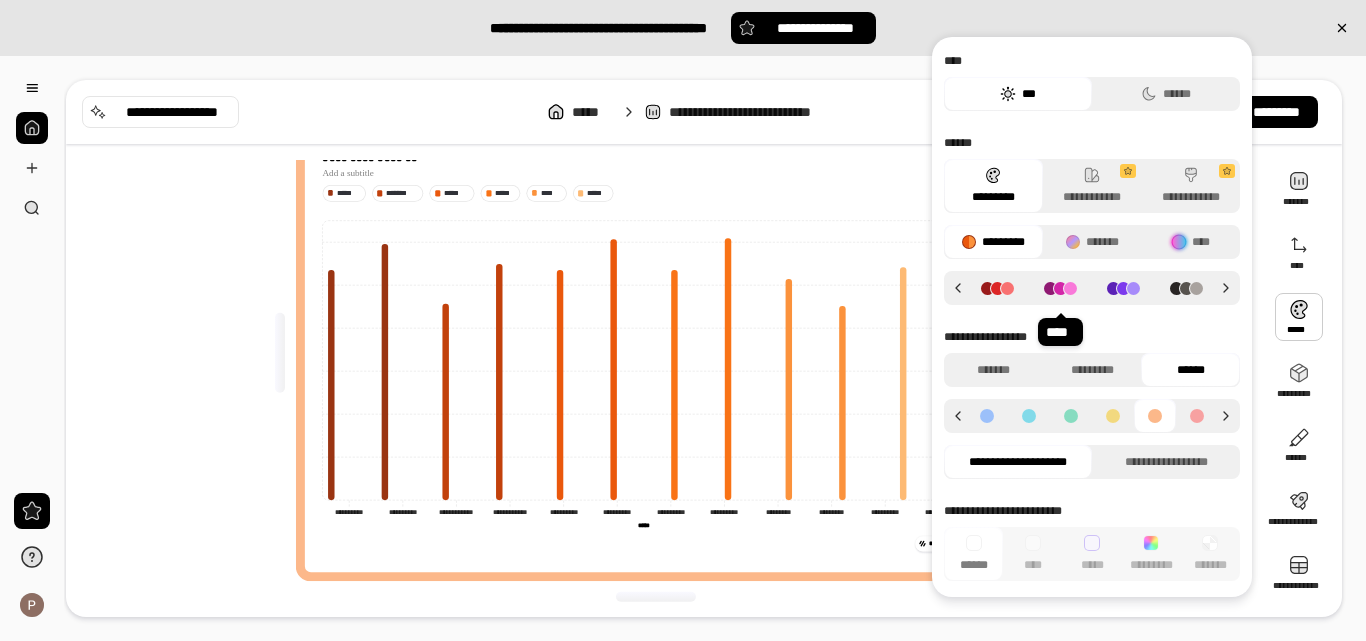 click 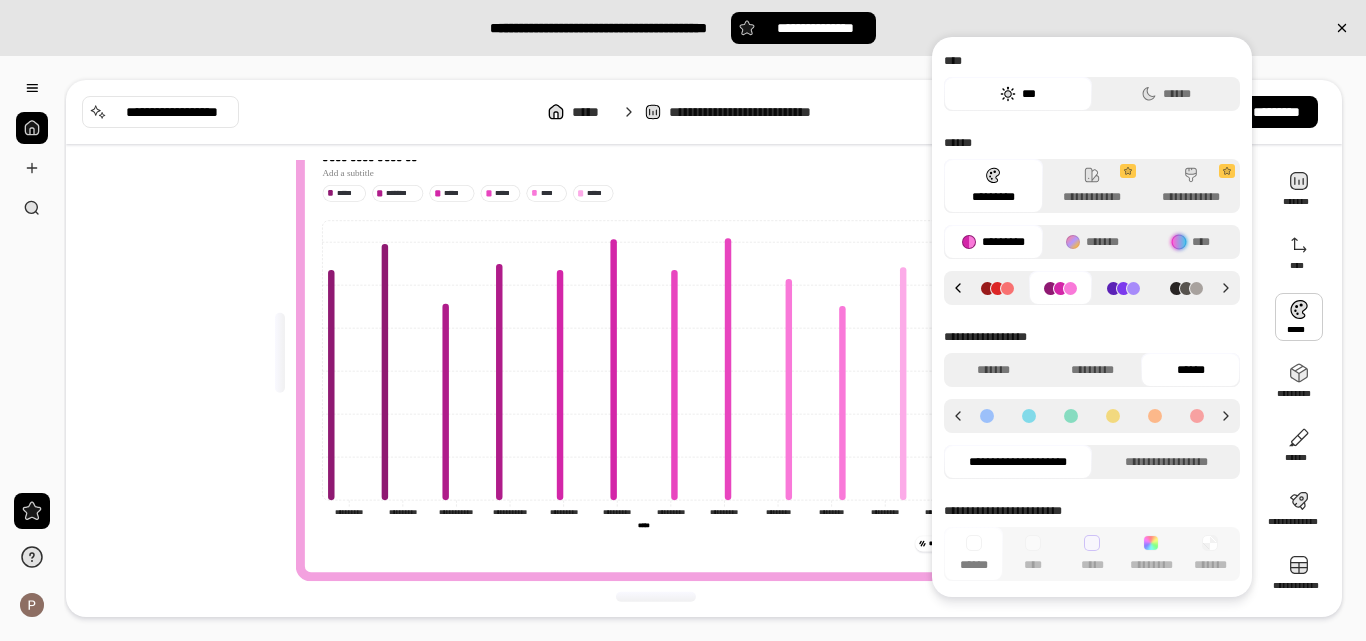 click 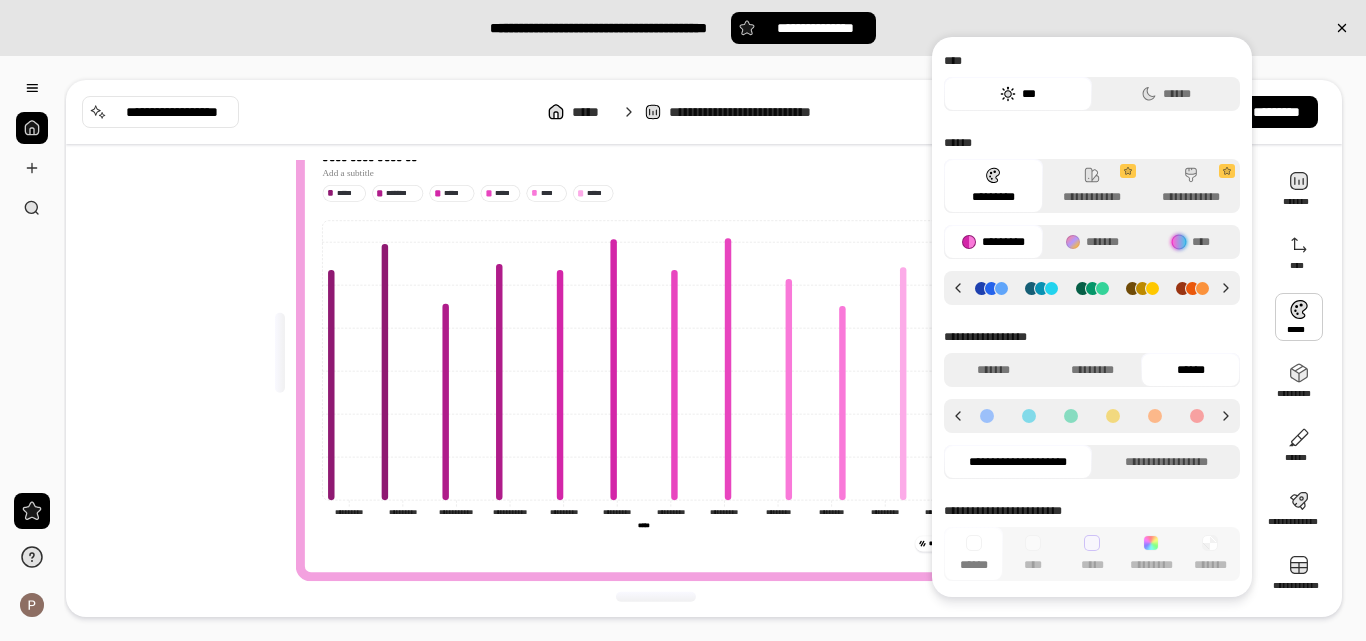 click 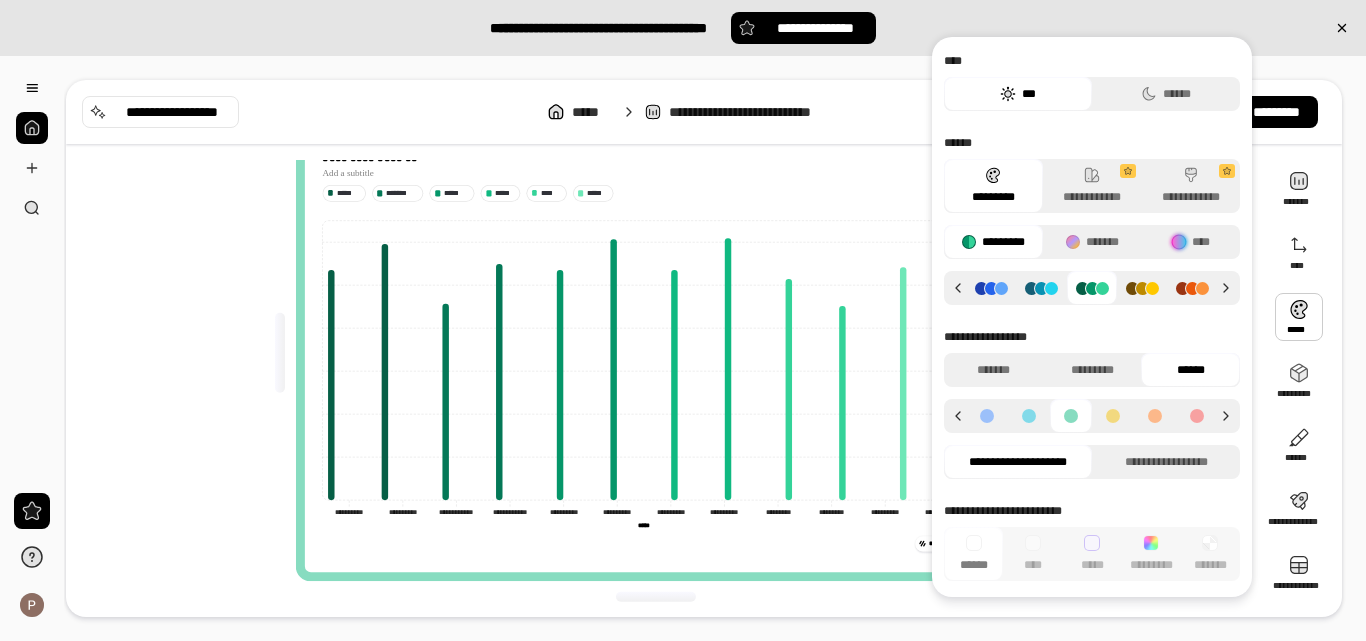 click on "**********" at bounding box center [663, 353] 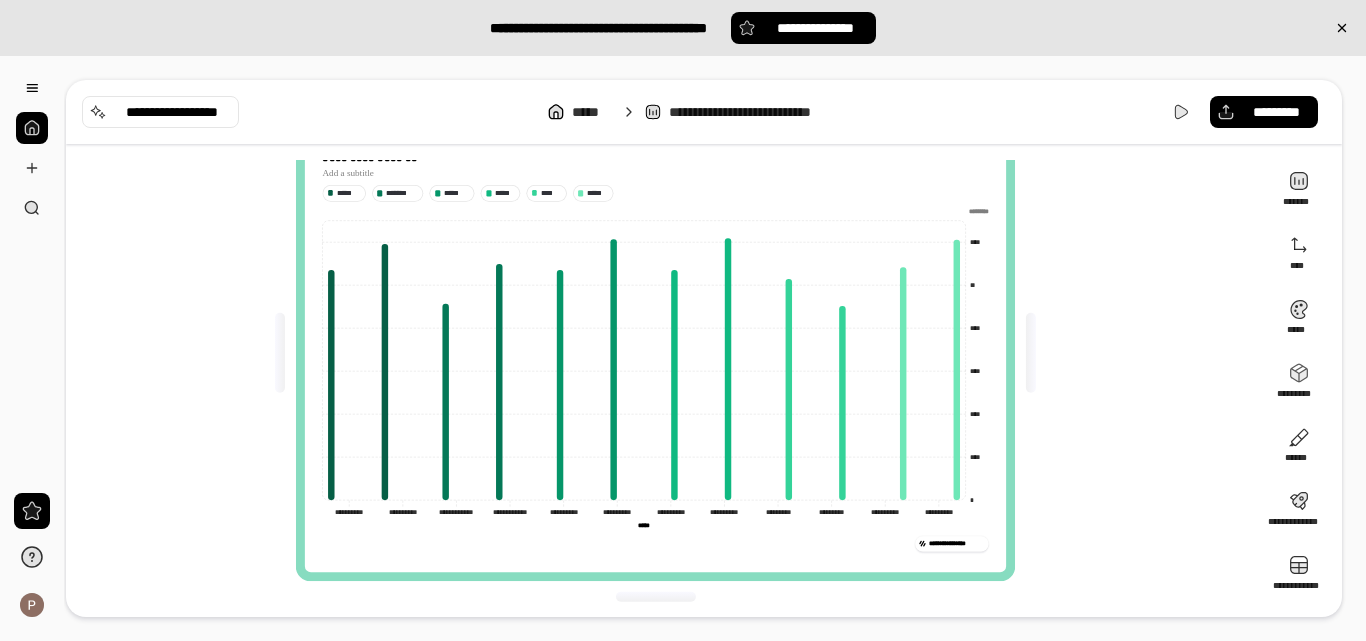 scroll, scrollTop: 0, scrollLeft: 0, axis: both 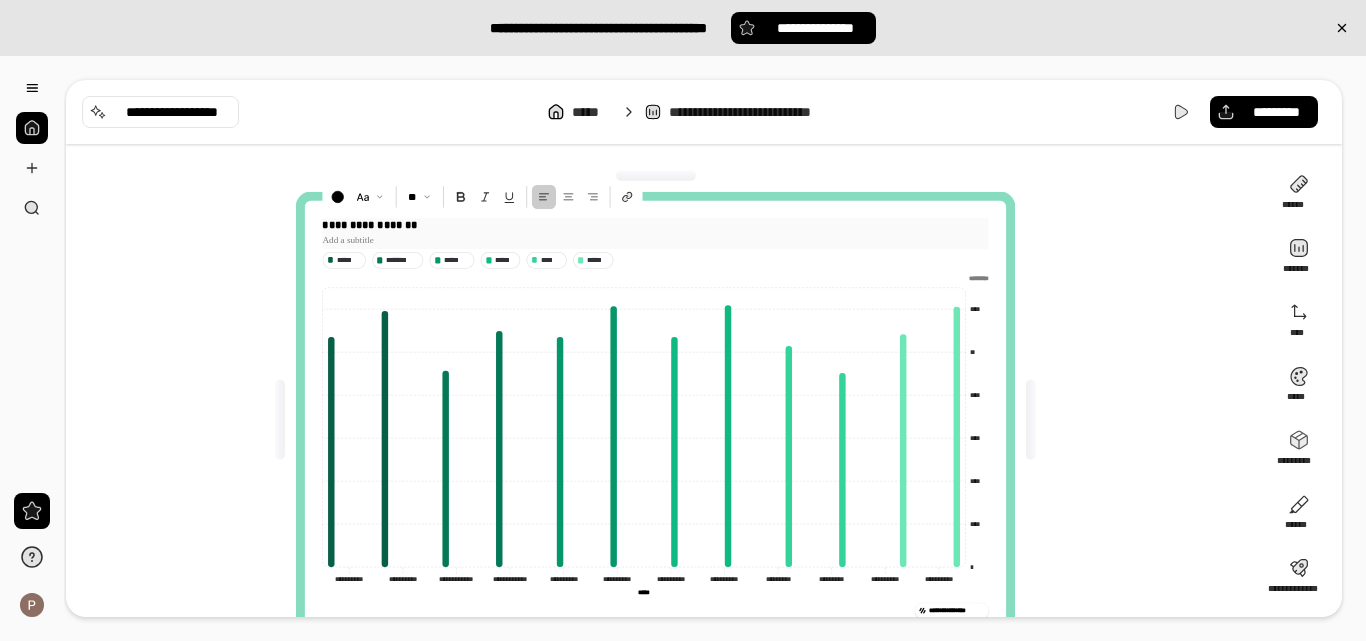 click on "**********" at bounding box center (655, 225) 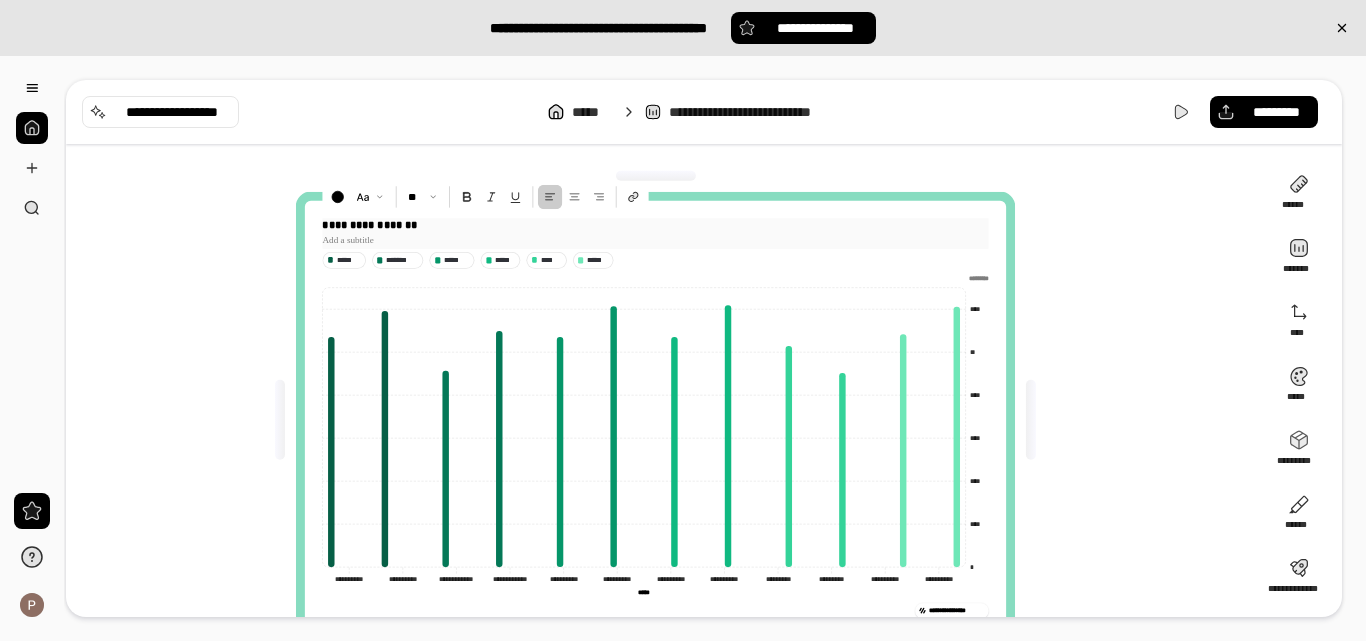 click on "**********" at bounding box center (655, 225) 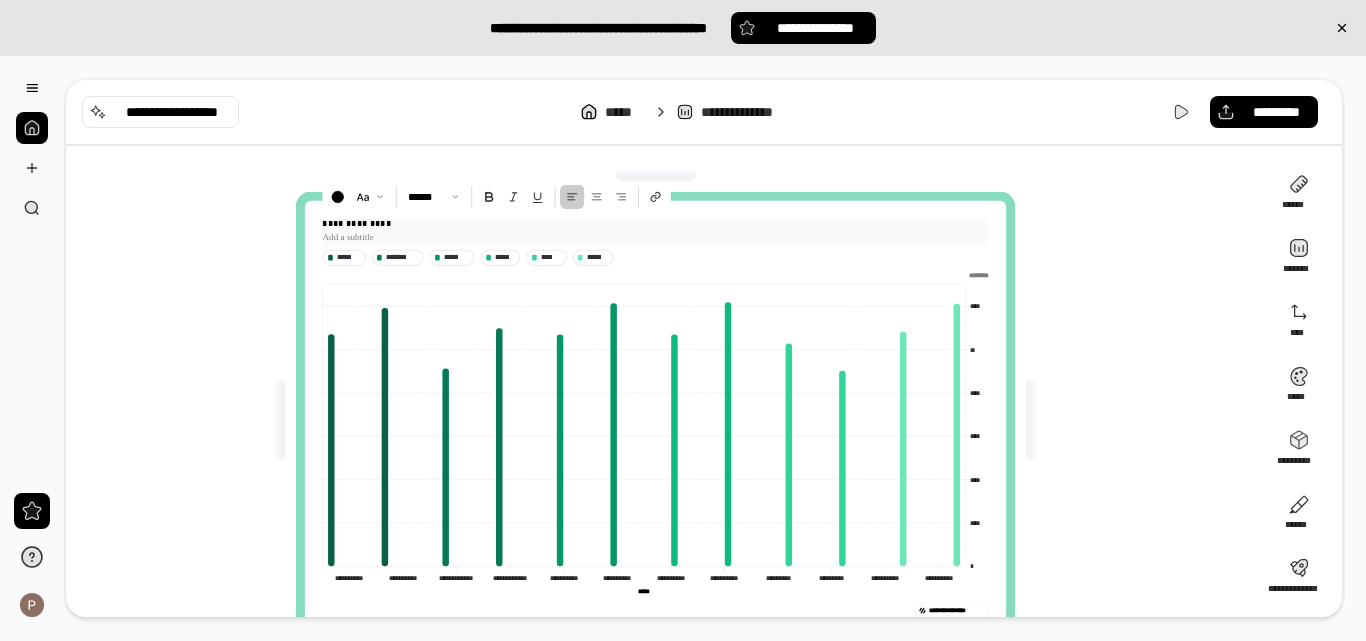 click at bounding box center (655, 237) 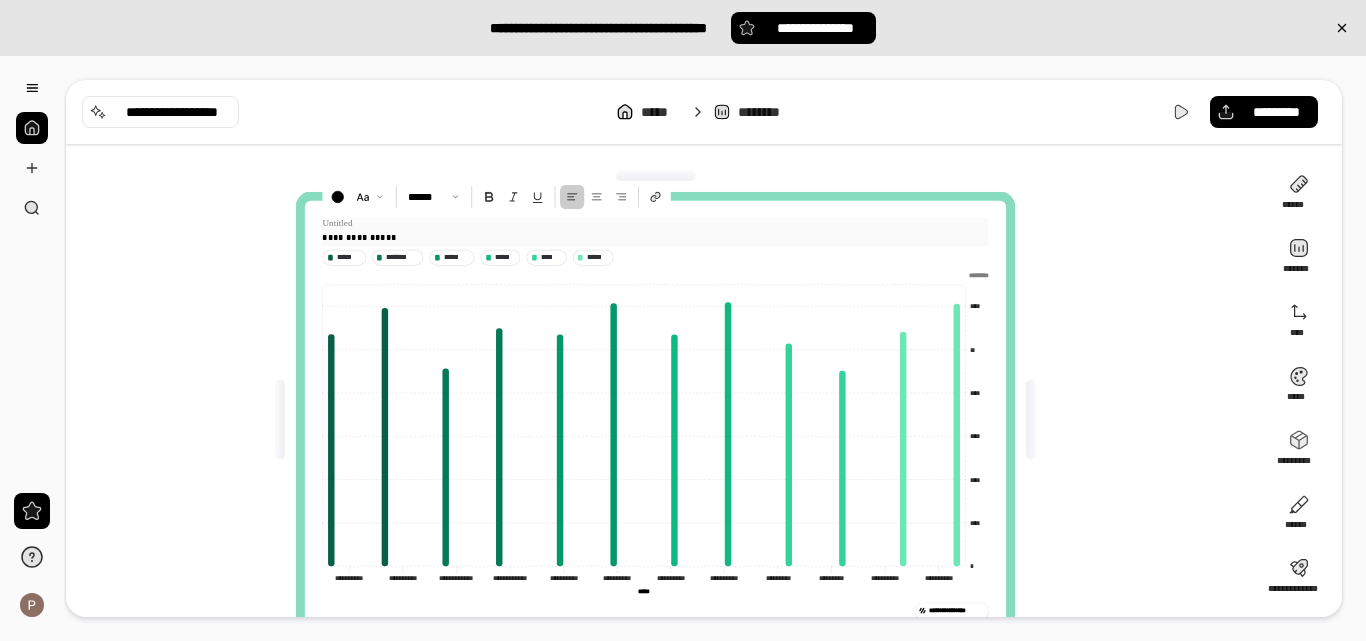 click at bounding box center [655, 223] 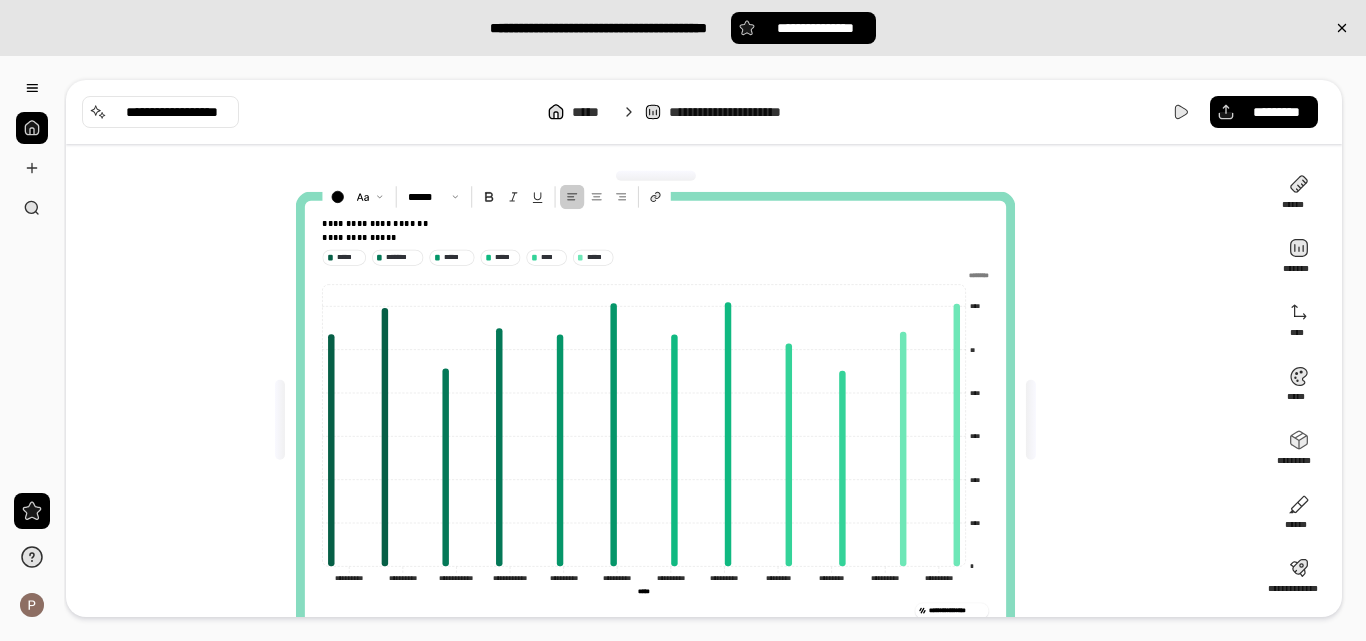 click on "**********" at bounding box center (663, 420) 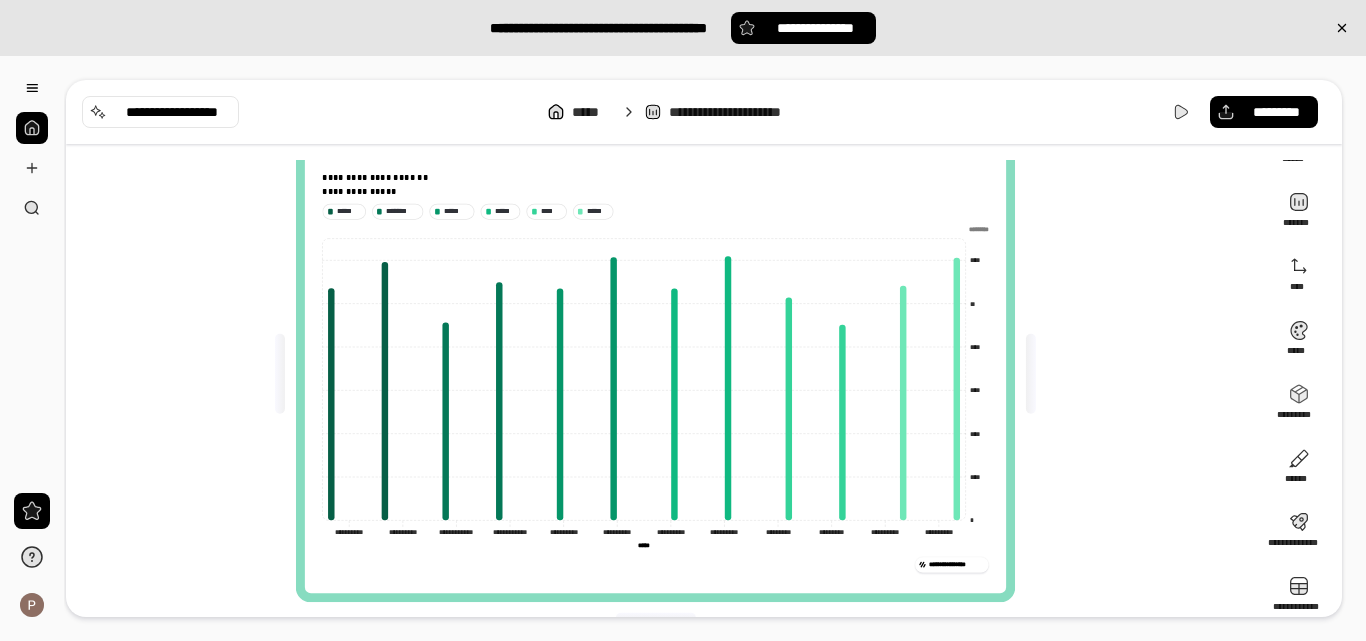 scroll, scrollTop: 67, scrollLeft: 0, axis: vertical 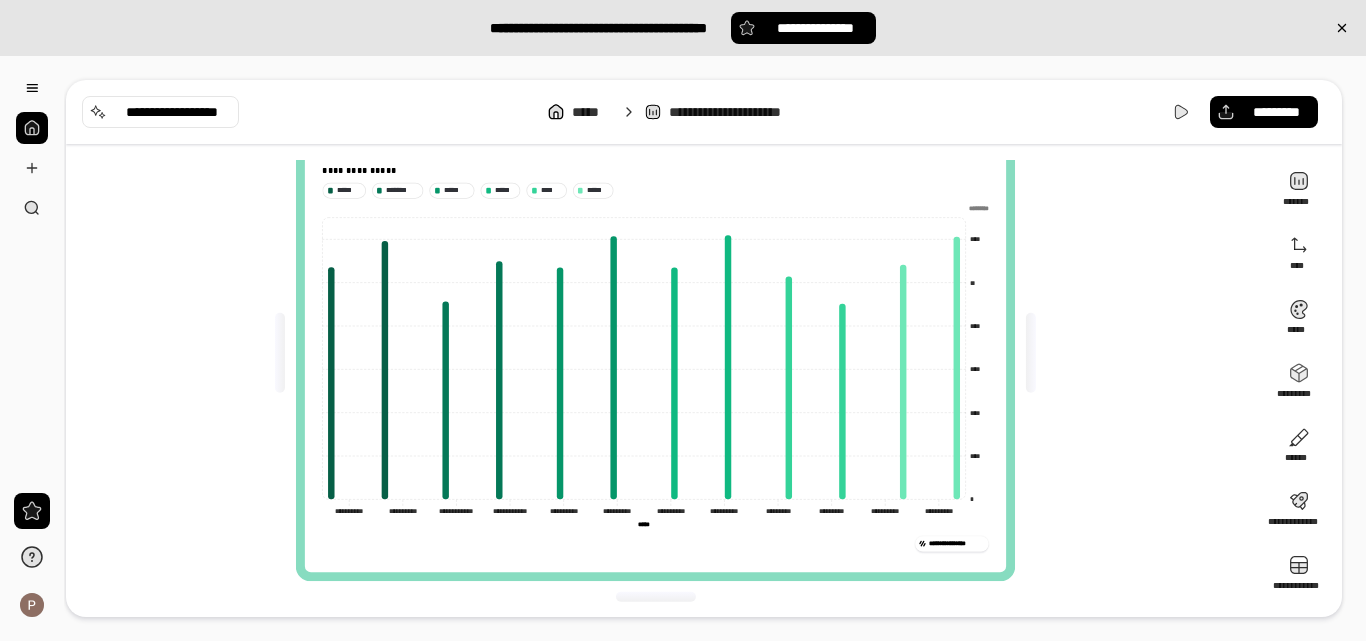 click on "*****" at bounding box center [643, 524] 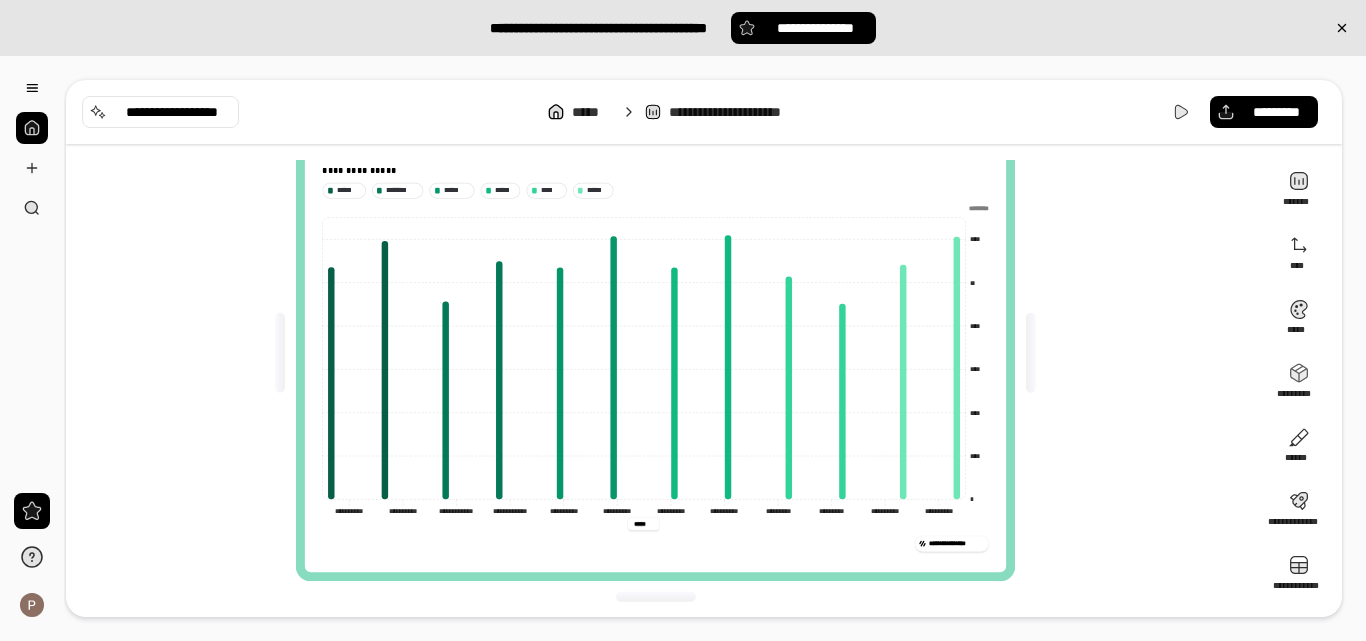 click on "*****" at bounding box center [643, 524] 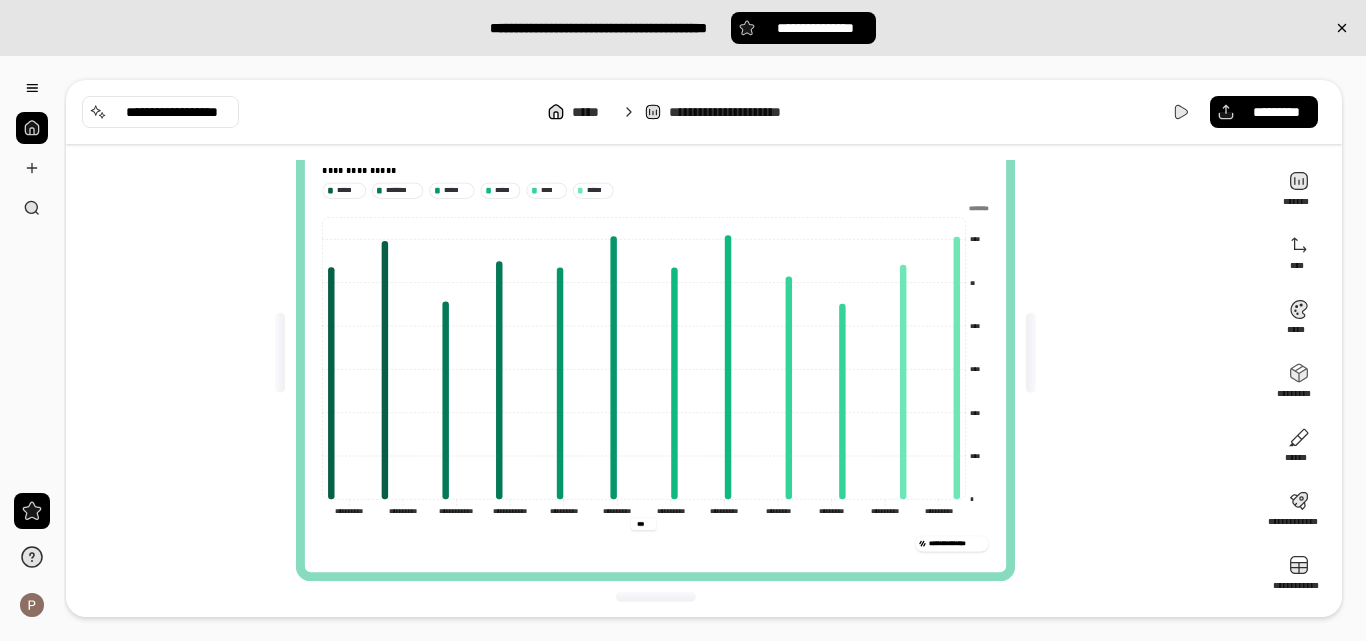 type on "***" 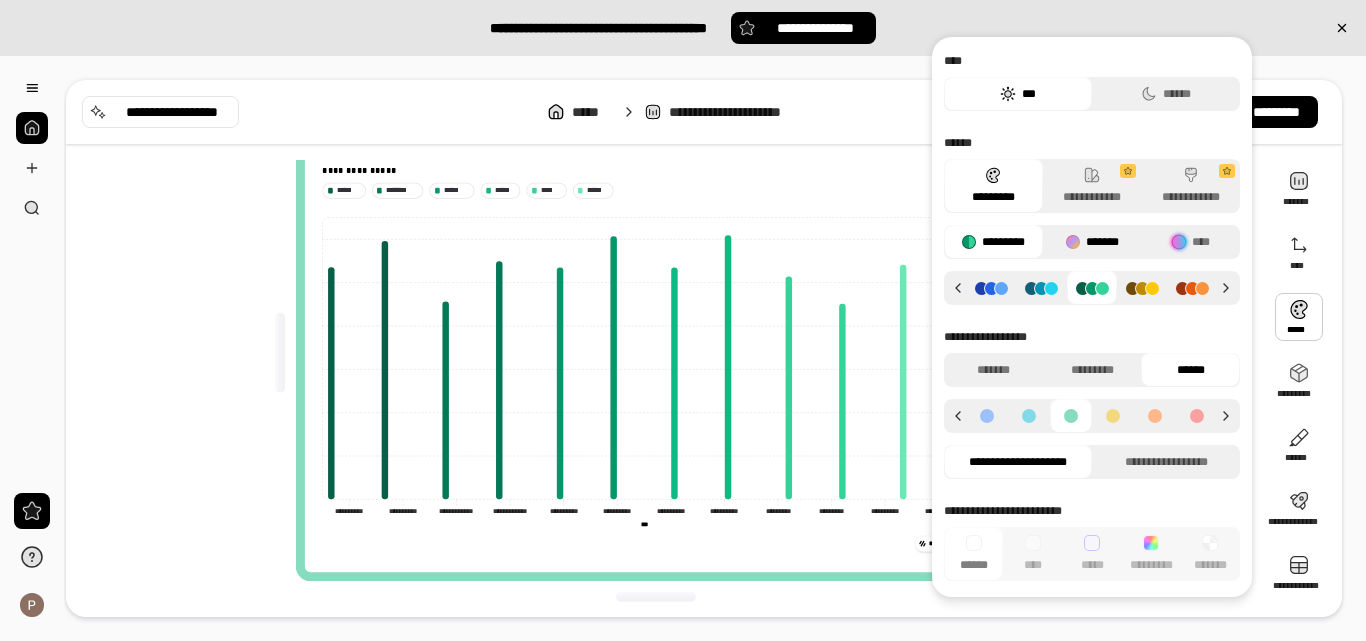 click on "*******" at bounding box center [1092, 242] 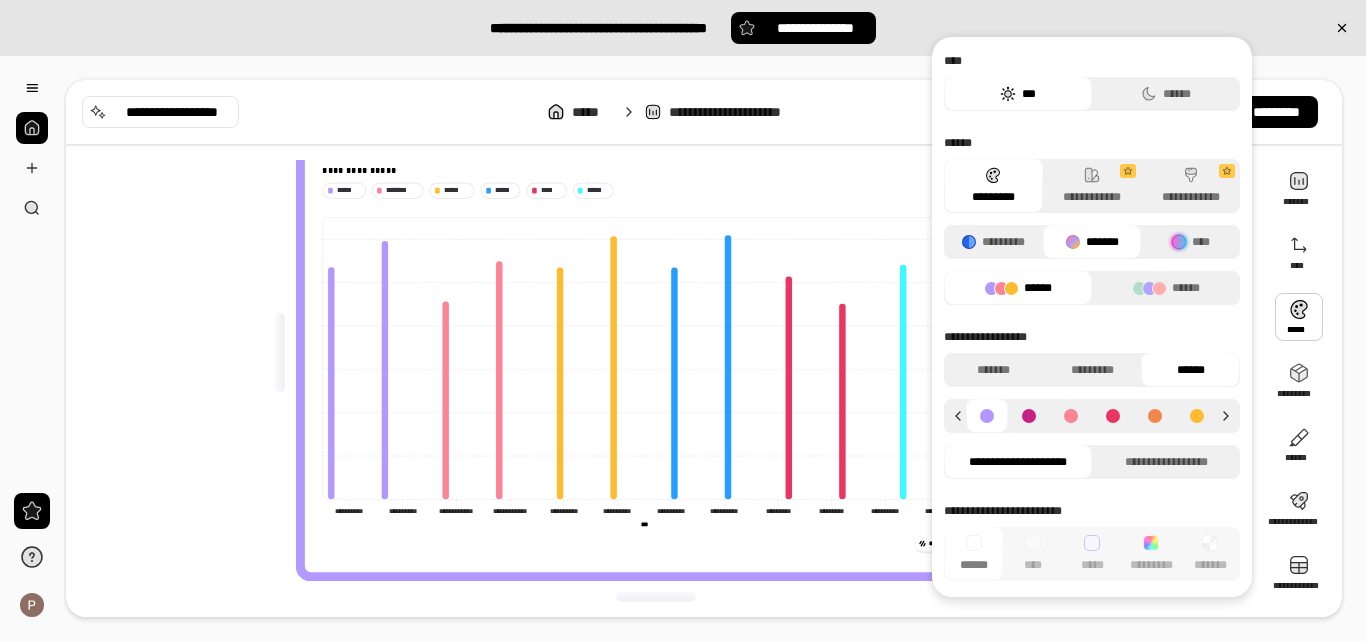 click on "******" at bounding box center [1038, 288] 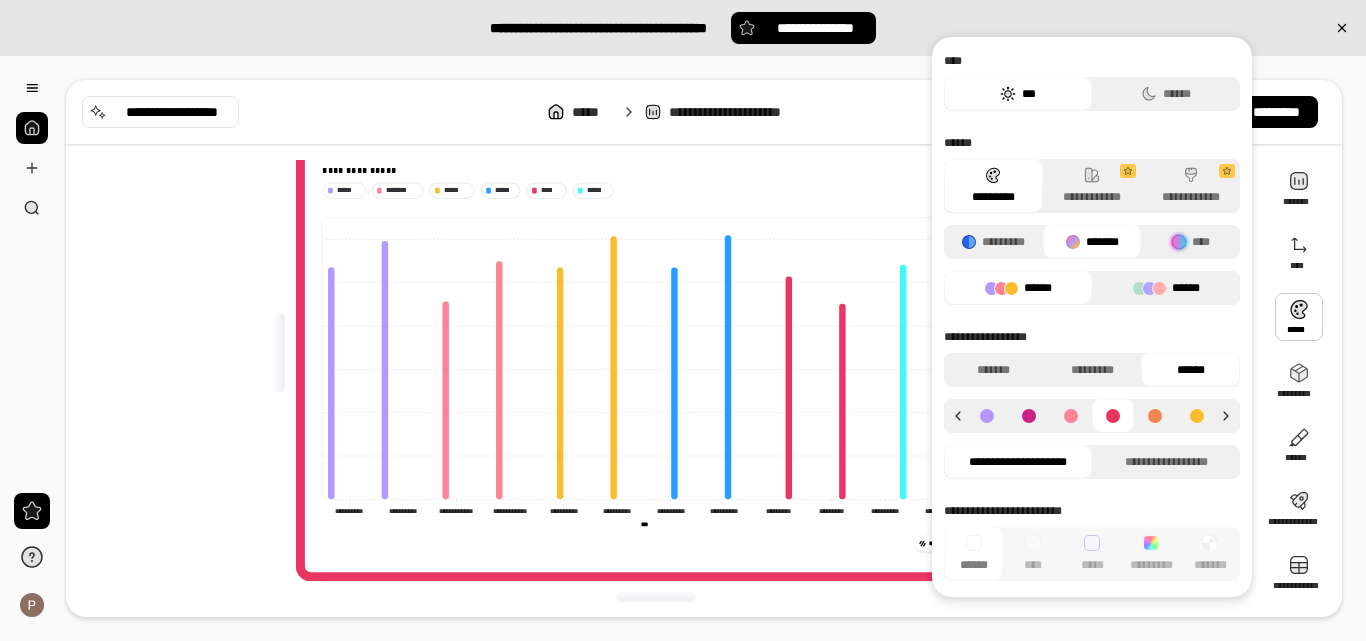 click on "******" at bounding box center (1166, 288) 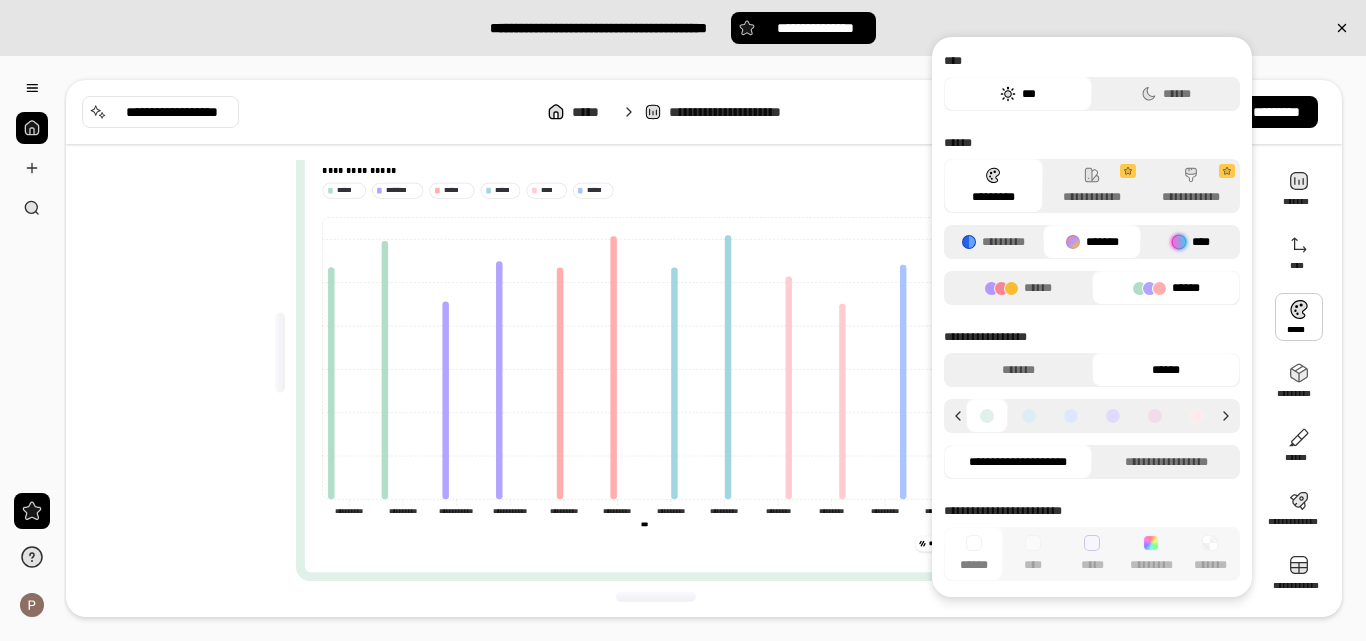 click at bounding box center [1179, 242] 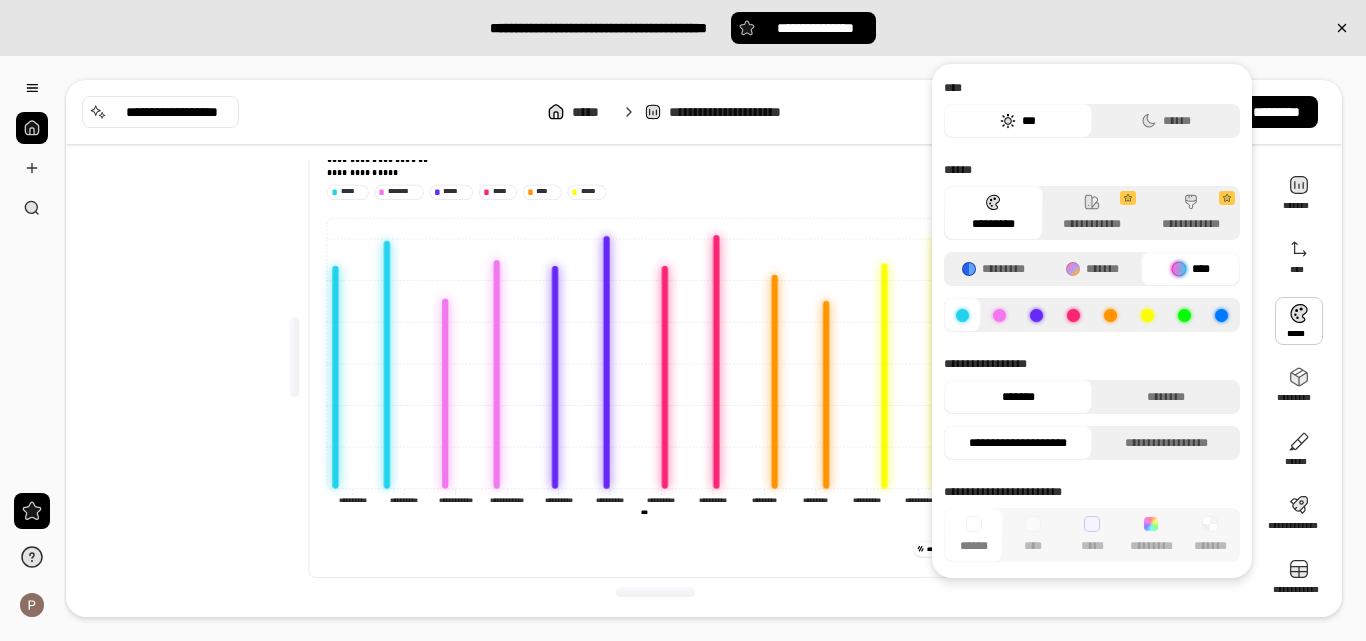 scroll, scrollTop: 63, scrollLeft: 0, axis: vertical 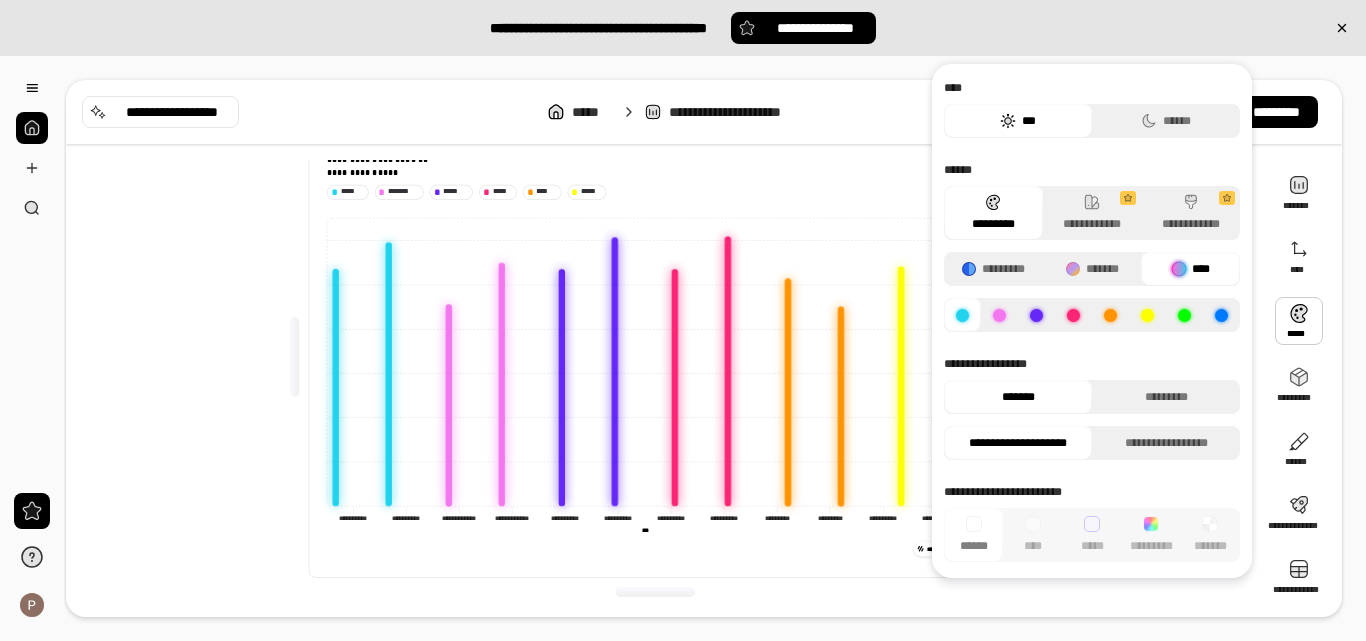click at bounding box center (1073, 315) 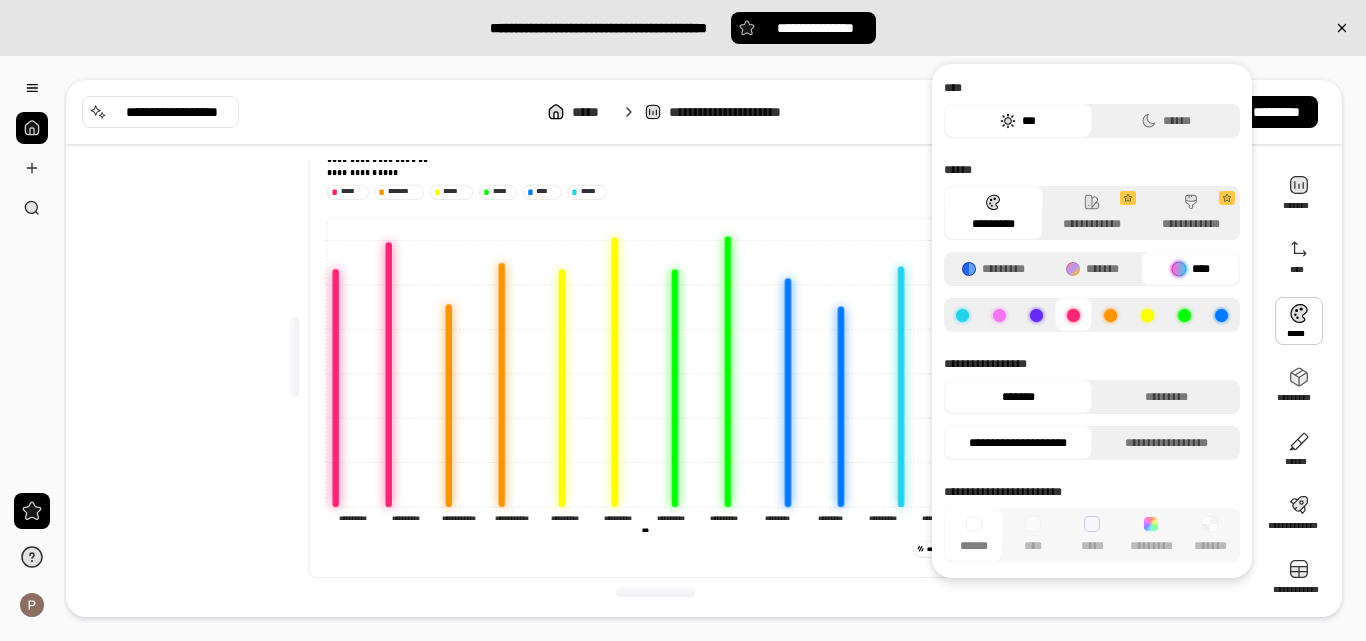 click at bounding box center (1221, 315) 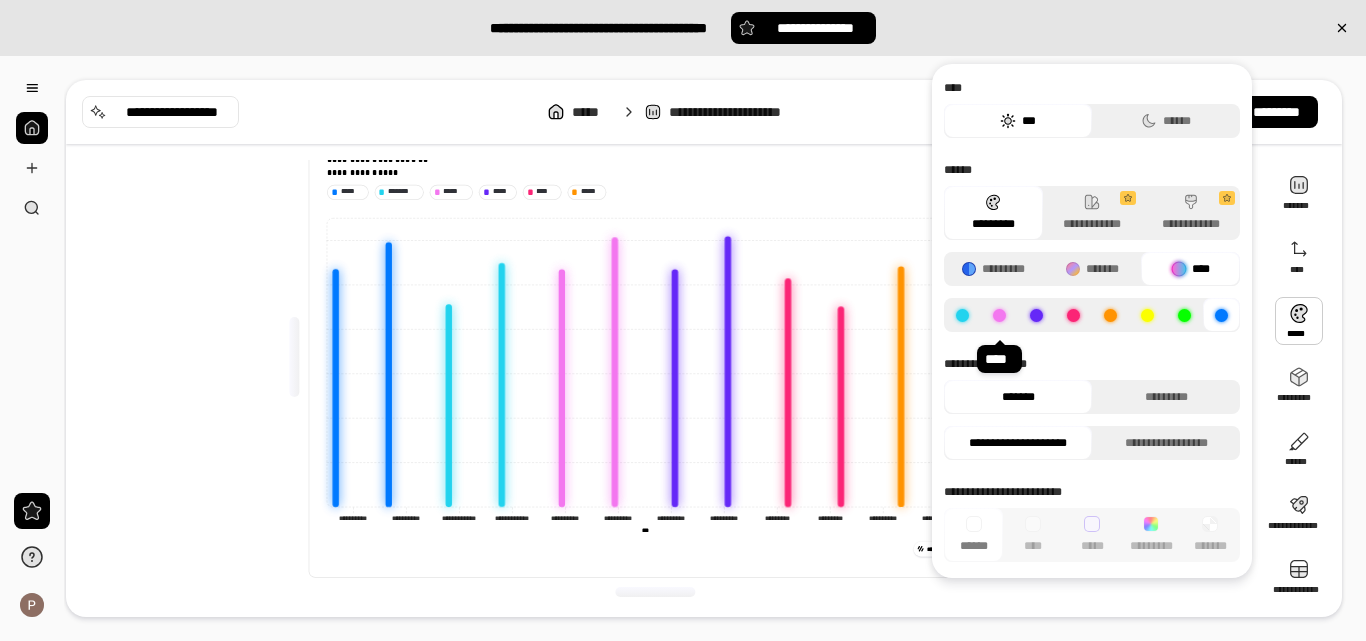 click at bounding box center [999, 315] 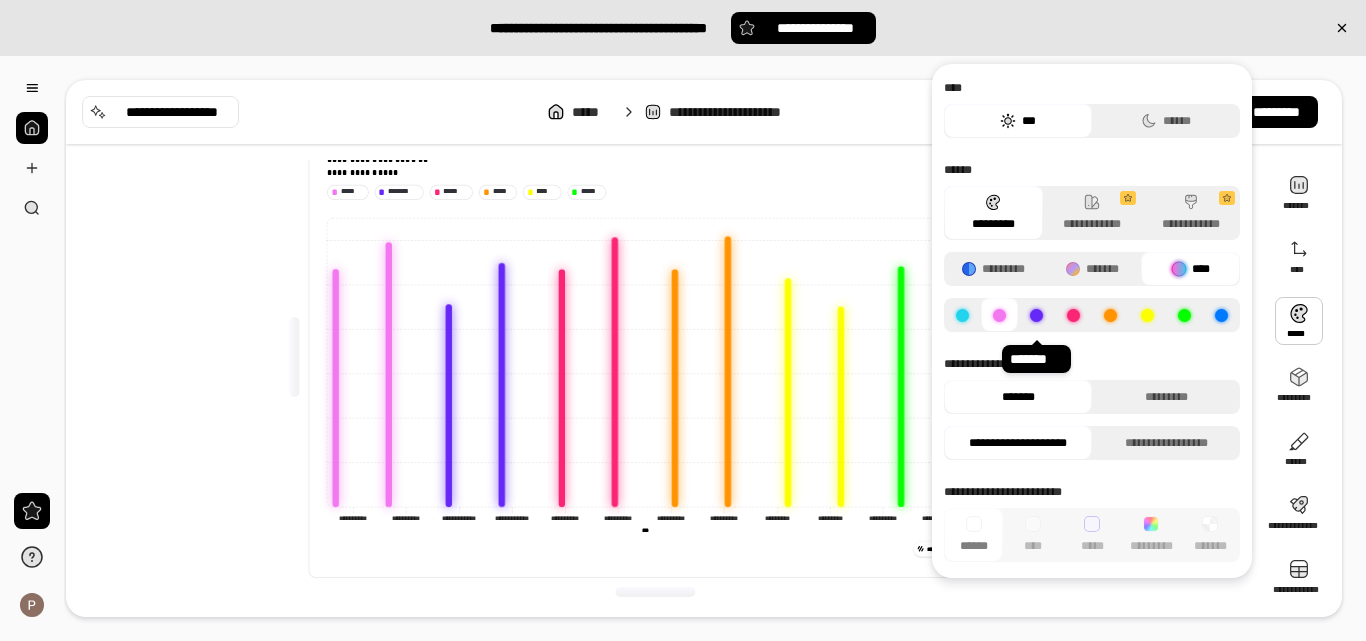 click at bounding box center (1036, 315) 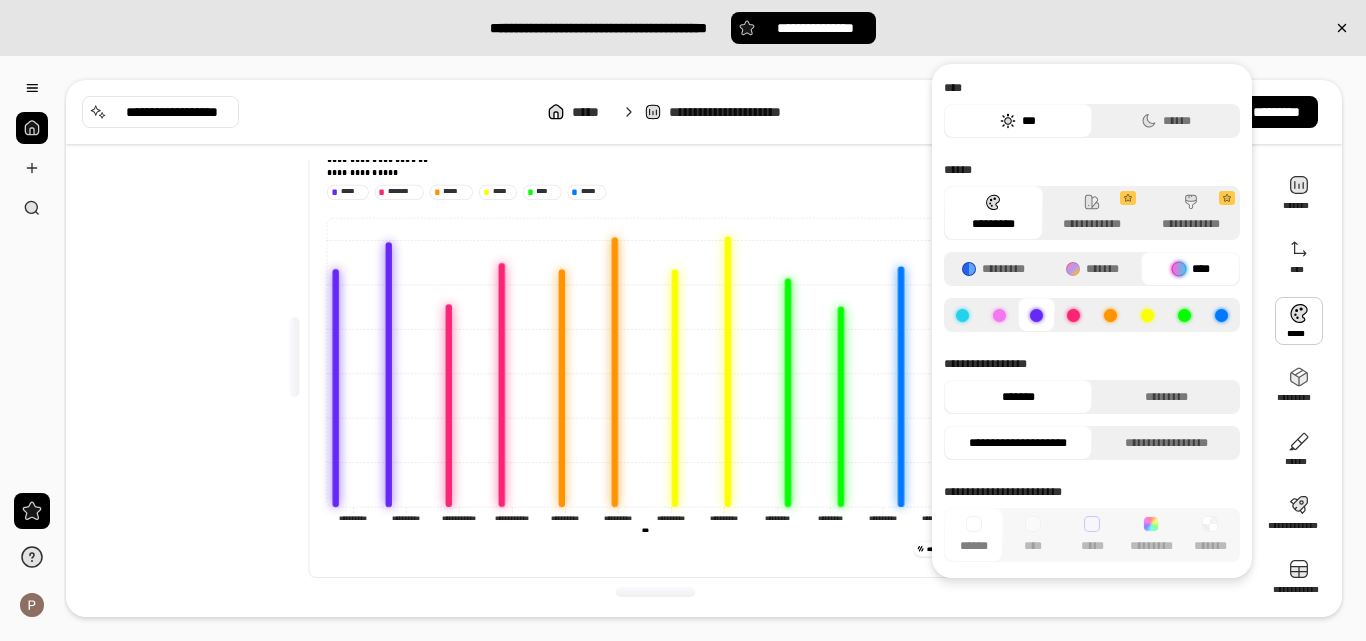 click 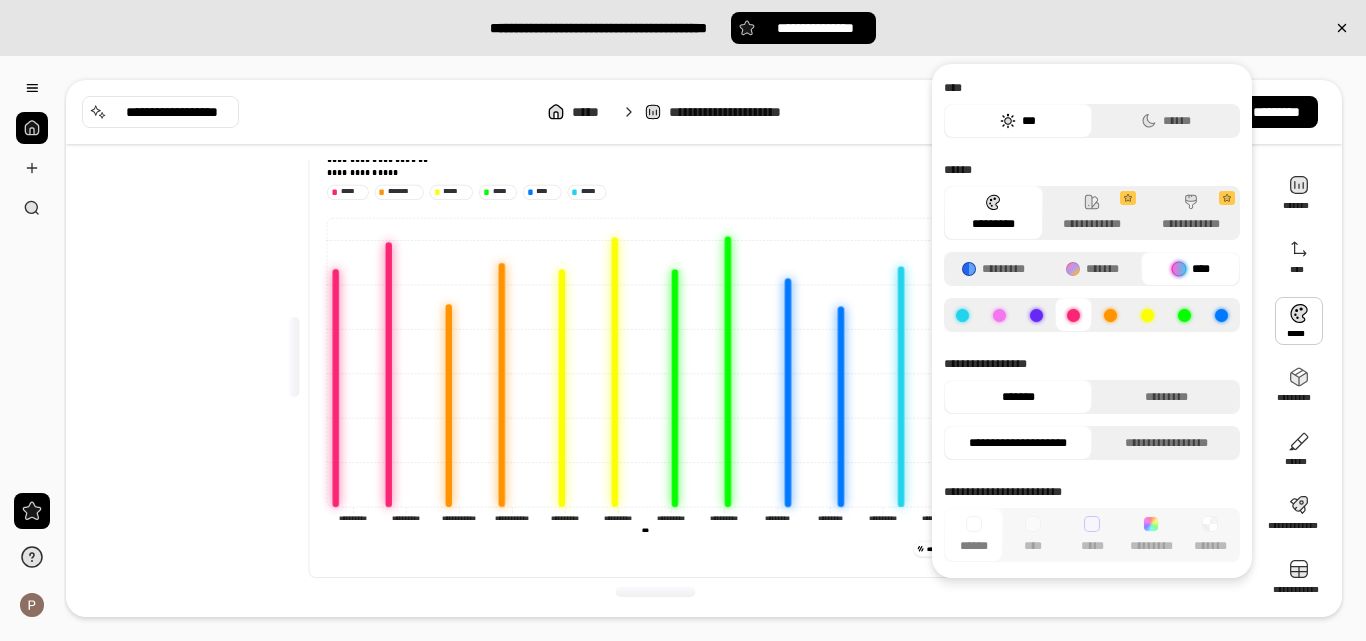 click at bounding box center [1221, 315] 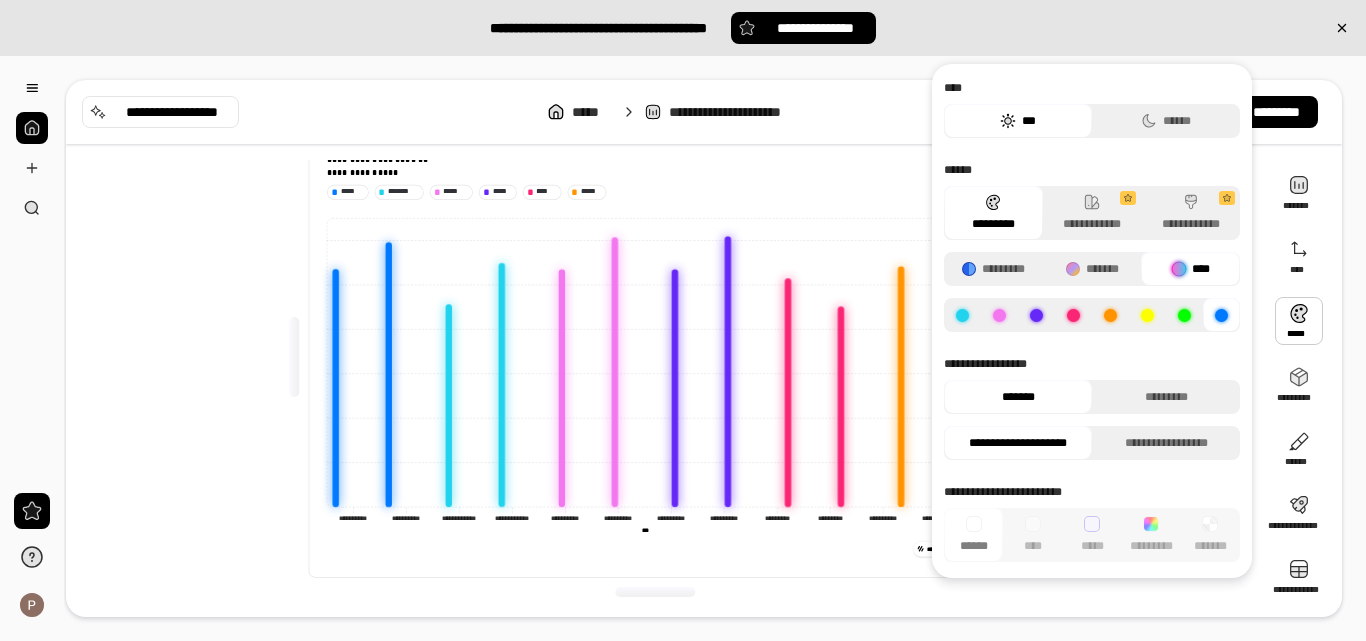 click at bounding box center [294, 357] 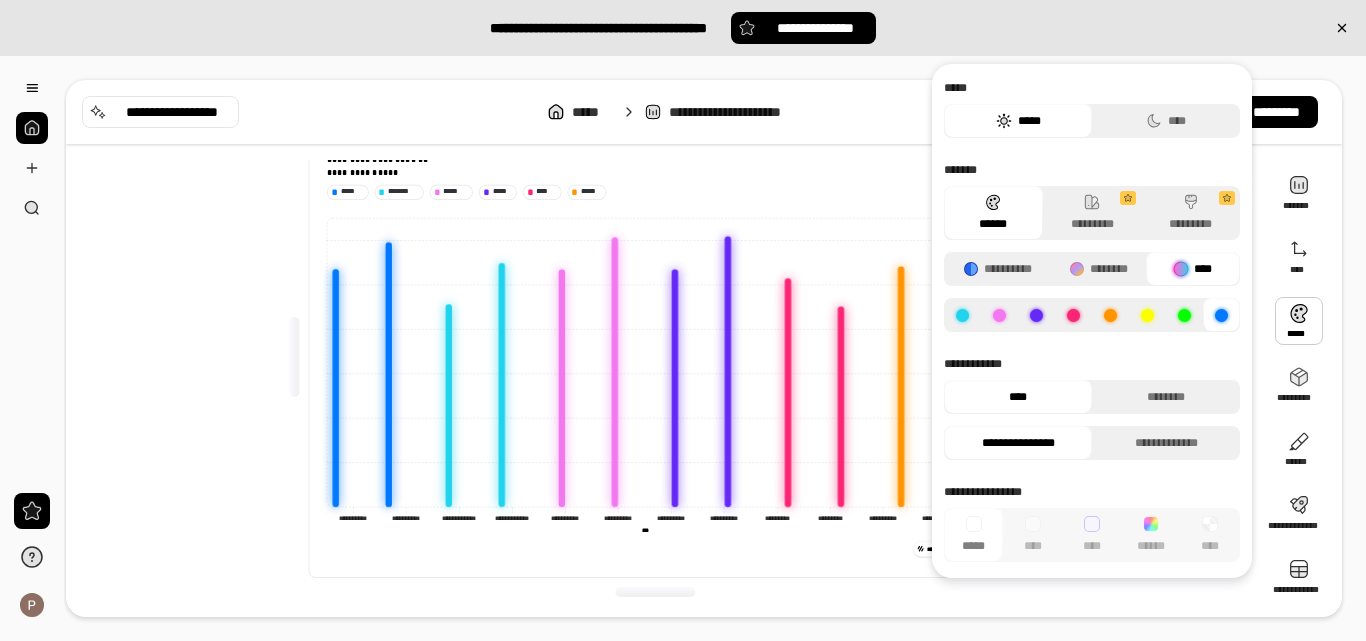 click at bounding box center [1299, 321] 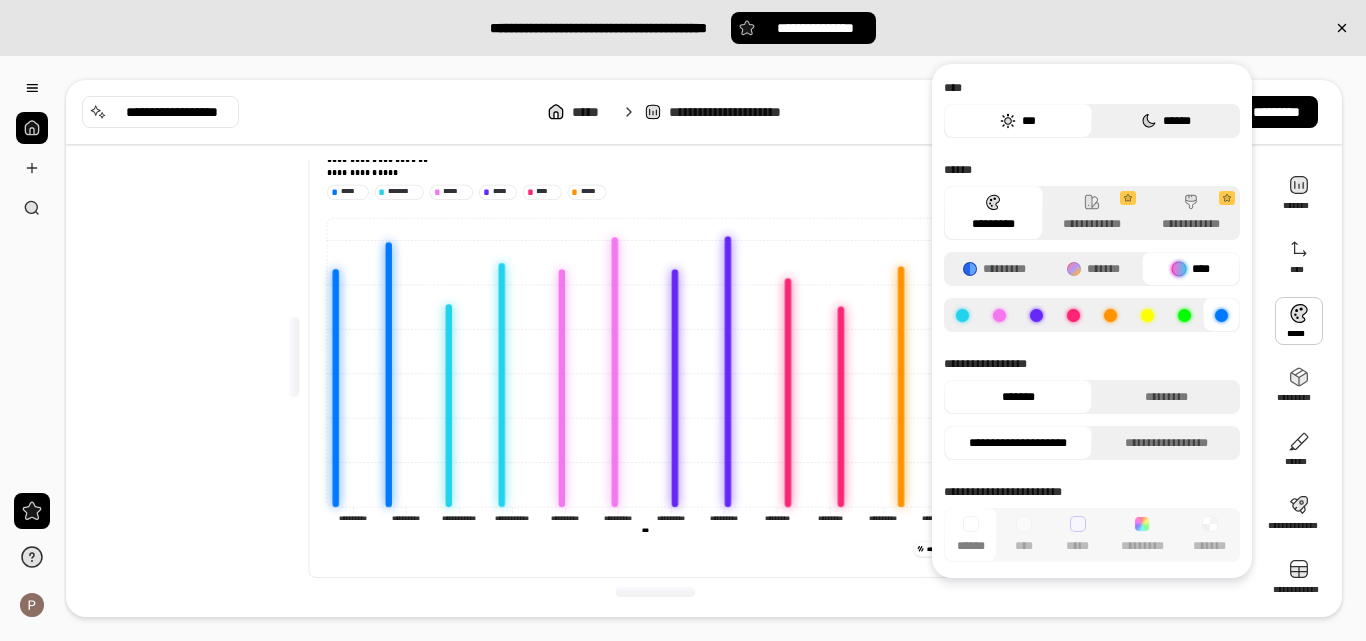 click on "******" at bounding box center [1166, 121] 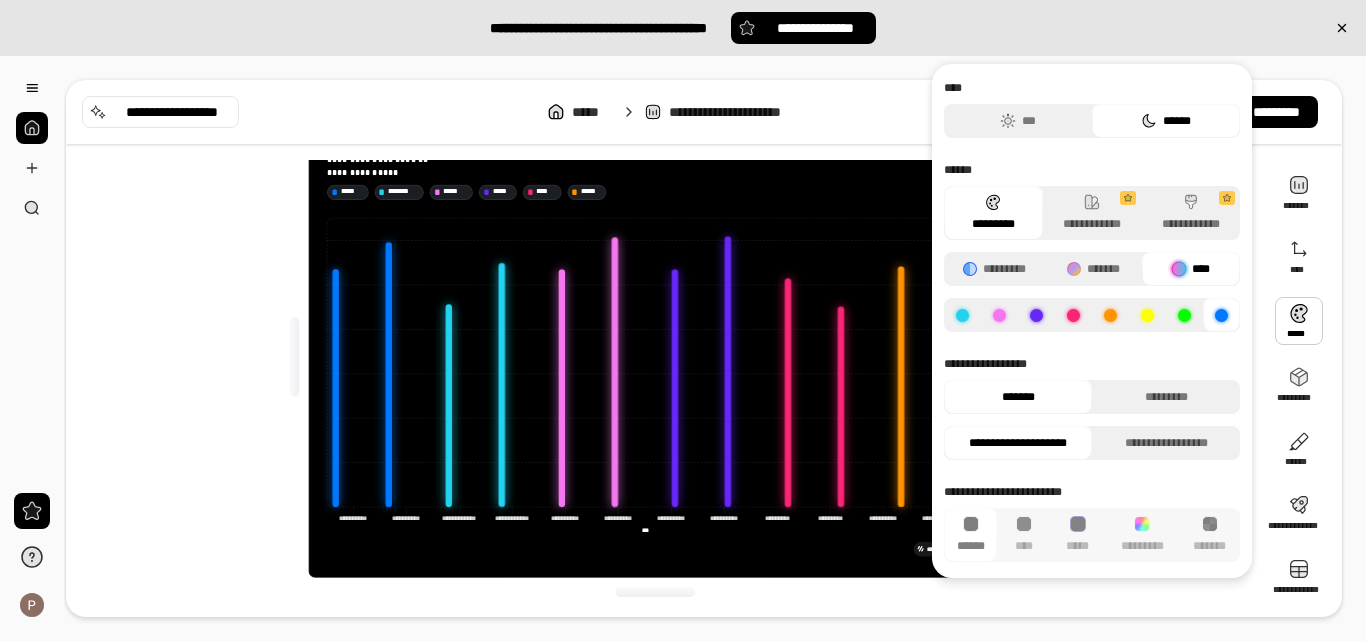 click on "**********" at bounding box center (663, 357) 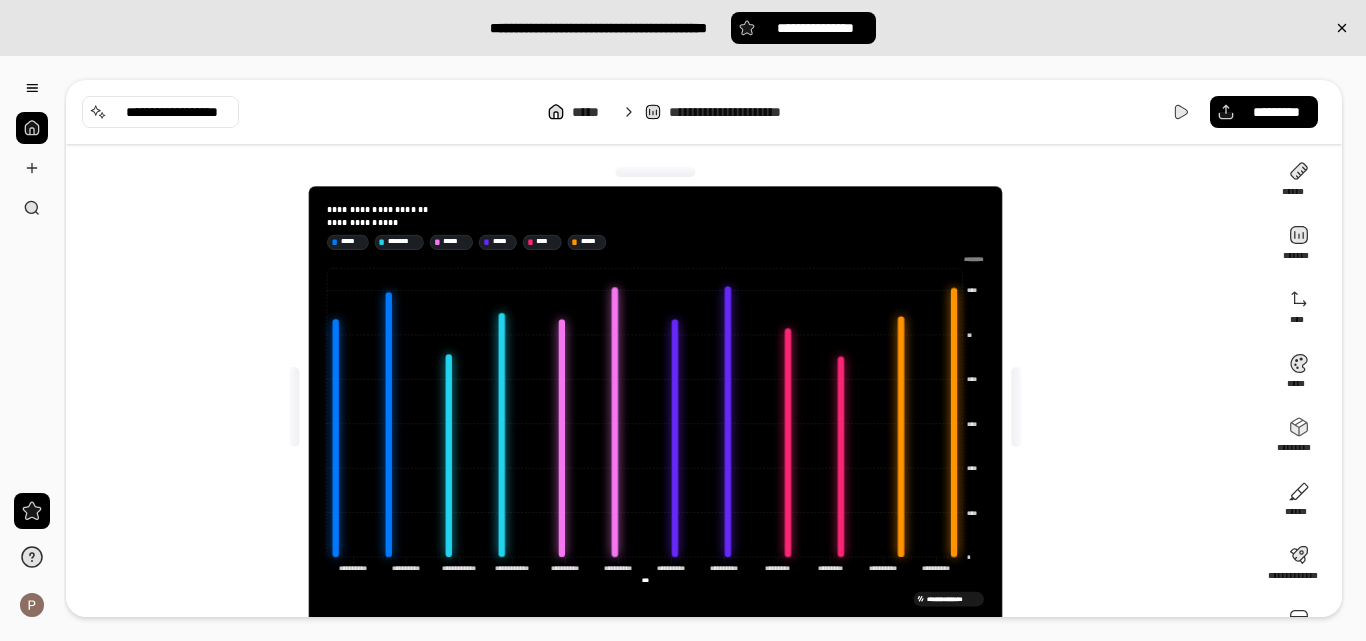 scroll, scrollTop: 0, scrollLeft: 0, axis: both 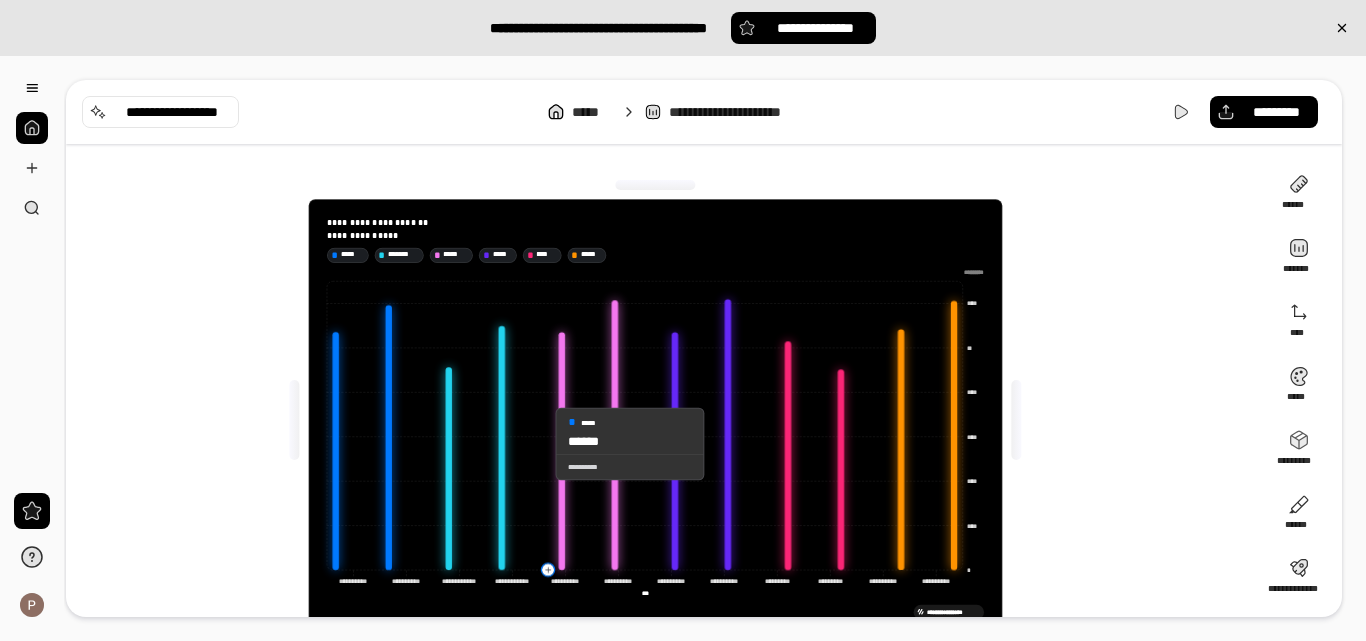 drag, startPoint x: 539, startPoint y: 444, endPoint x: 242, endPoint y: 432, distance: 297.24234 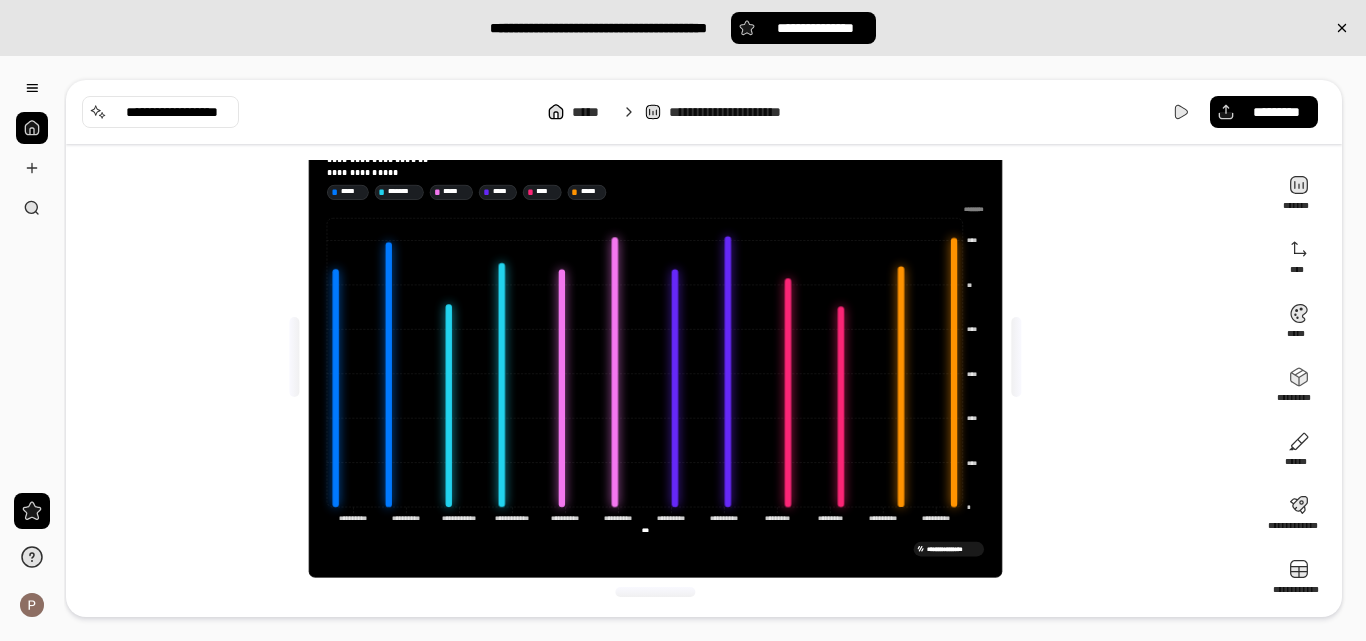 scroll, scrollTop: 0, scrollLeft: 0, axis: both 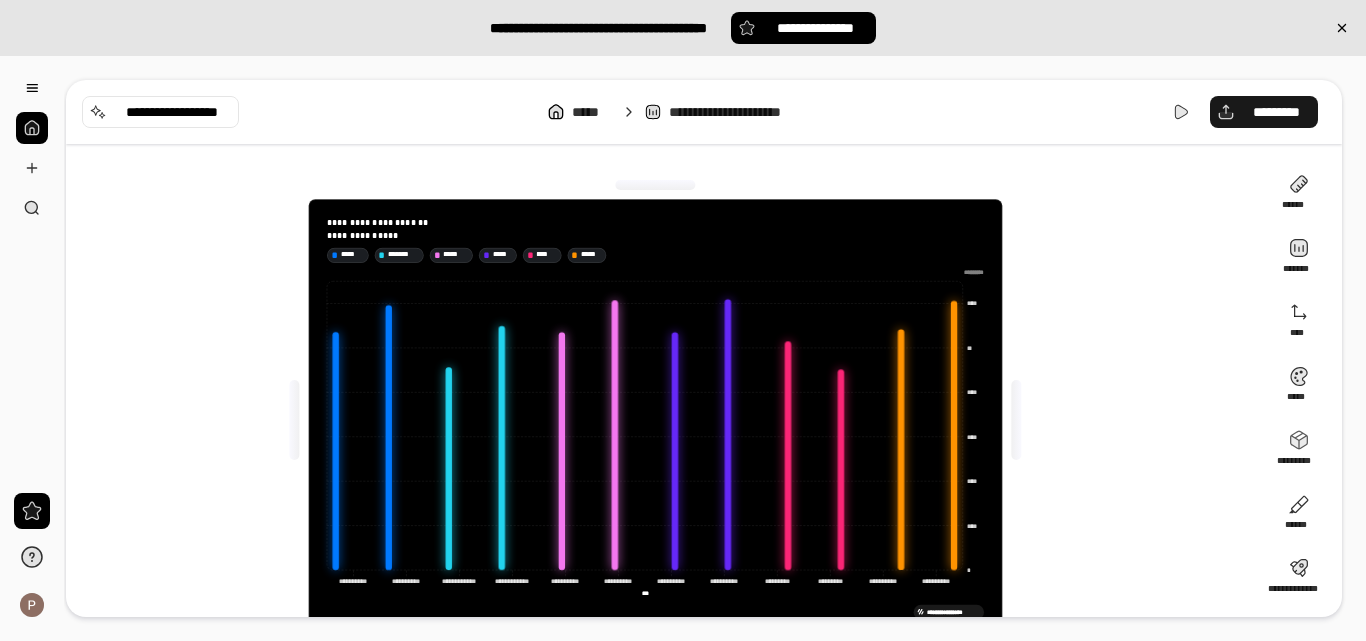 click on "*********" at bounding box center [1264, 112] 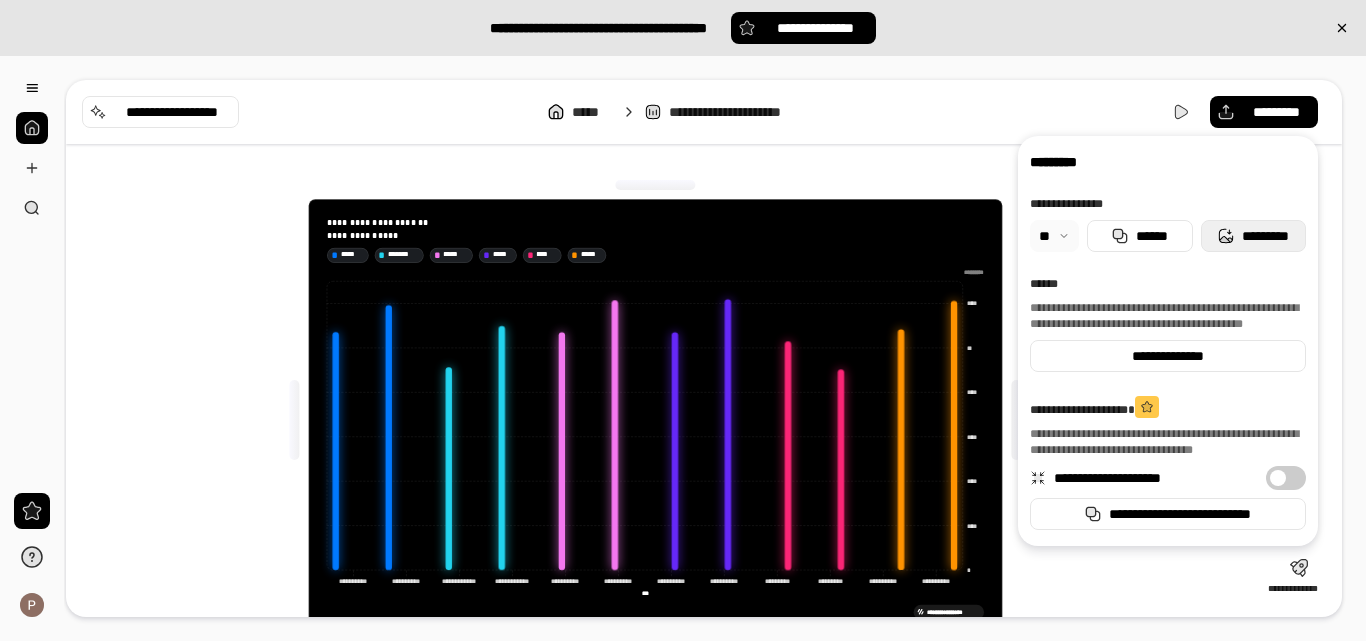 click on "*********" at bounding box center [1254, 236] 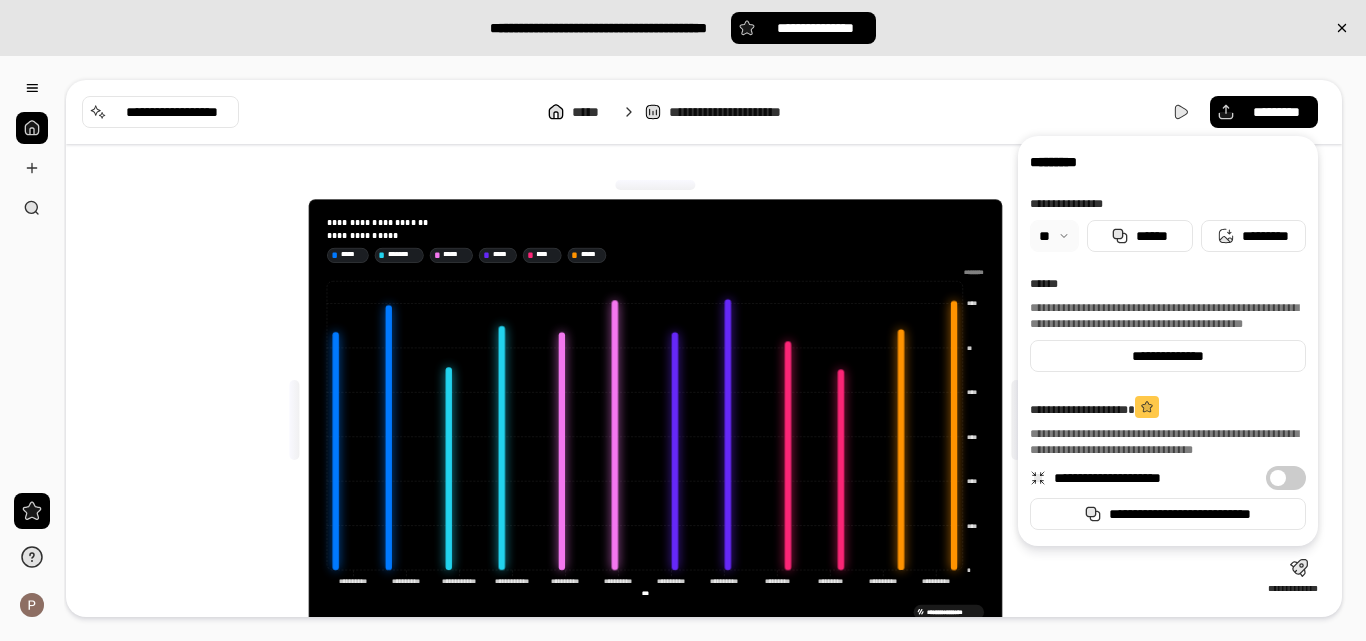 click at bounding box center (32, 128) 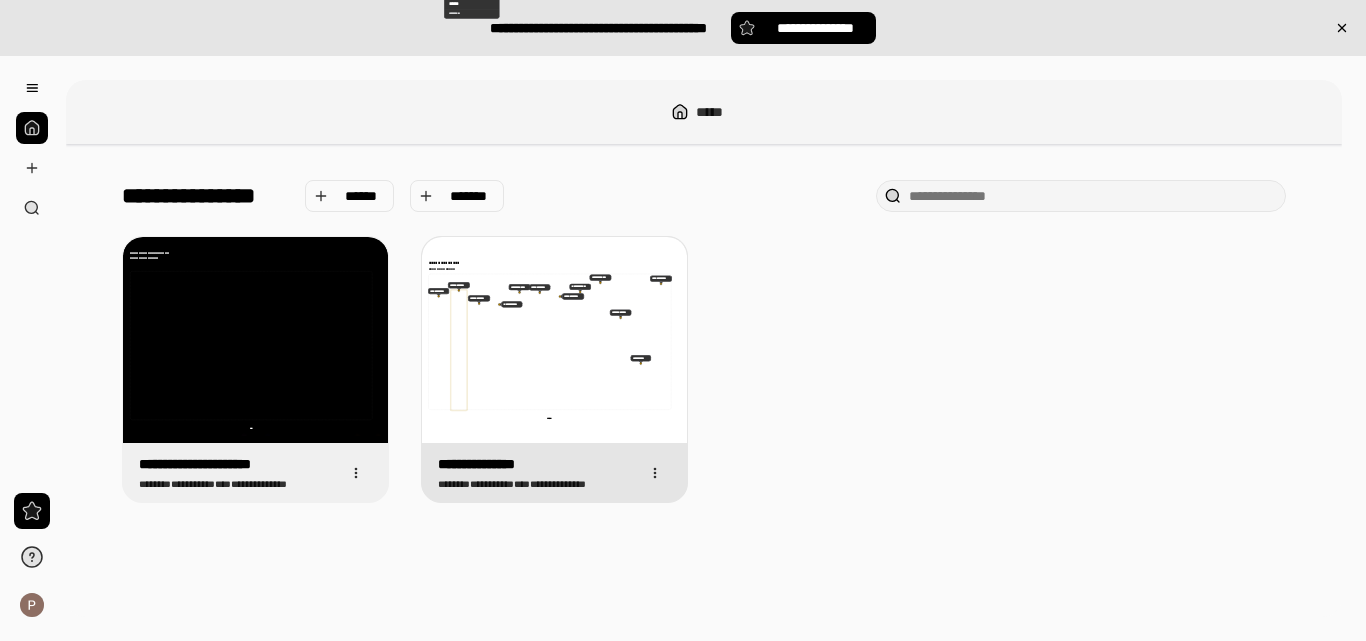 click 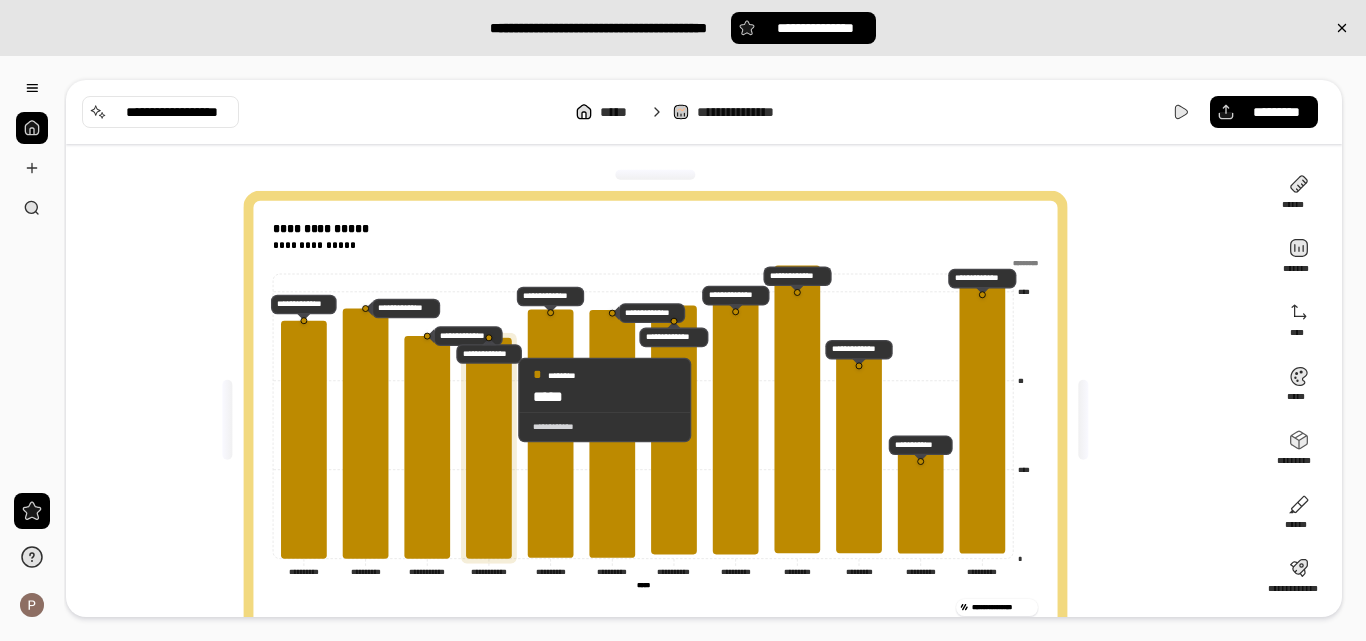 scroll, scrollTop: 68, scrollLeft: 0, axis: vertical 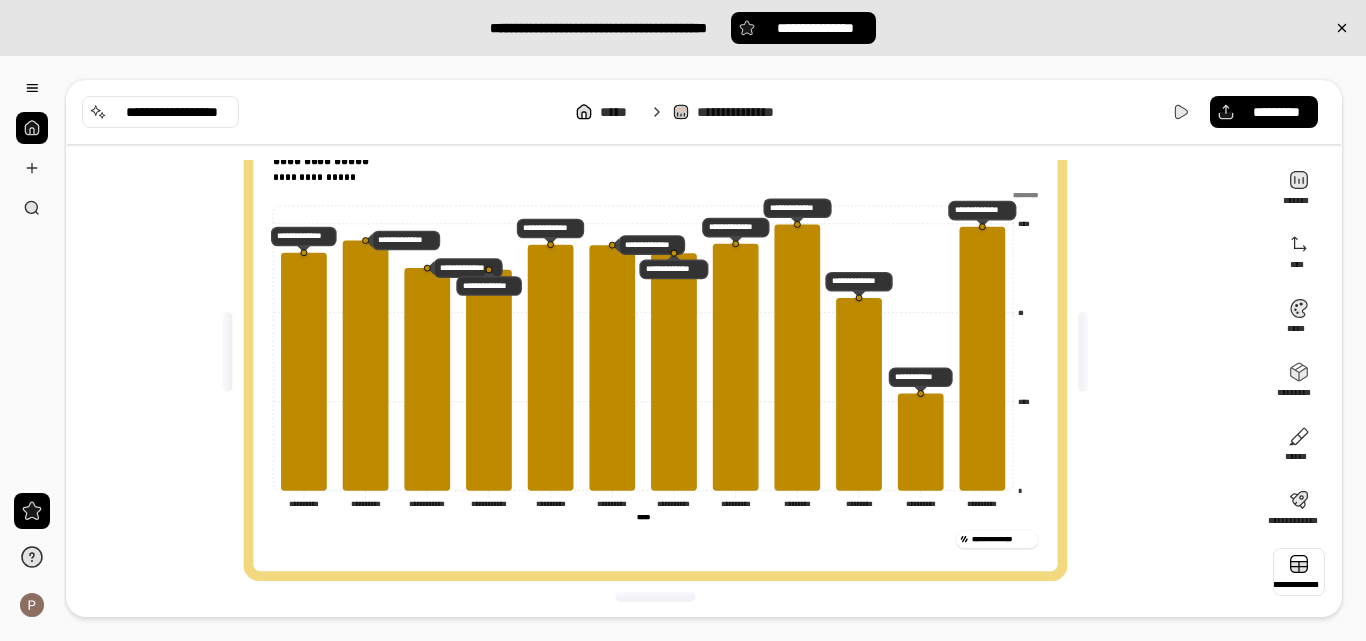 click at bounding box center (1299, 572) 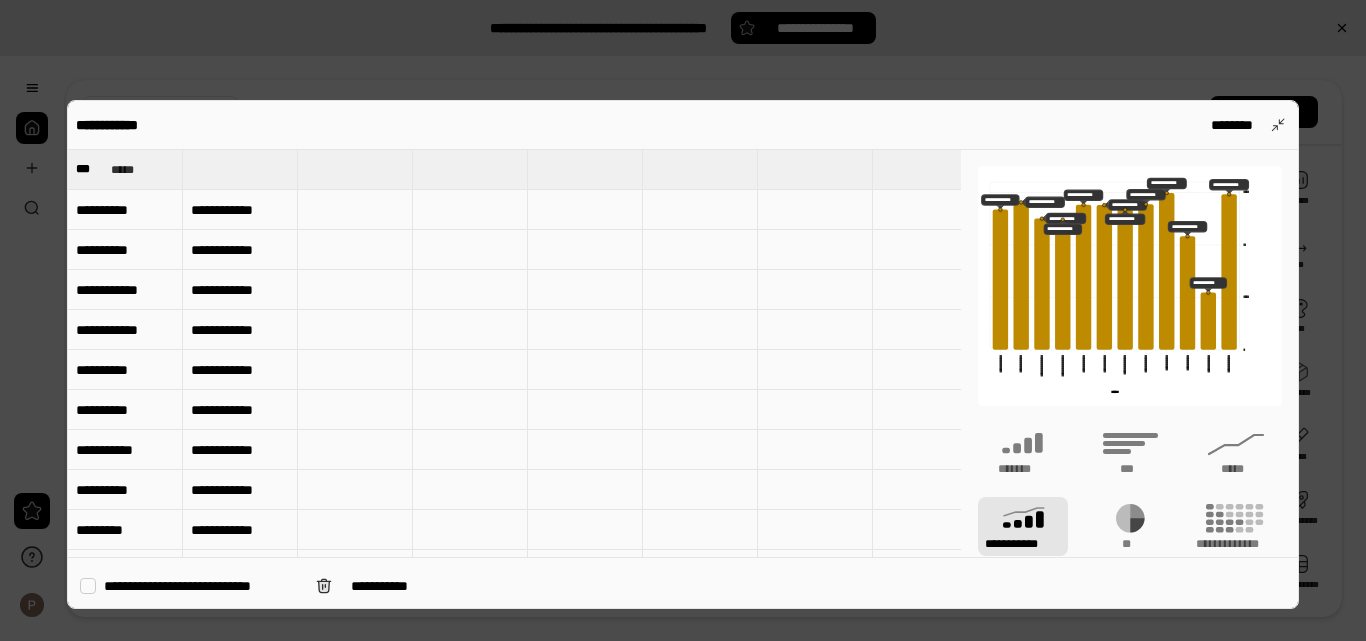 click at bounding box center (355, 250) 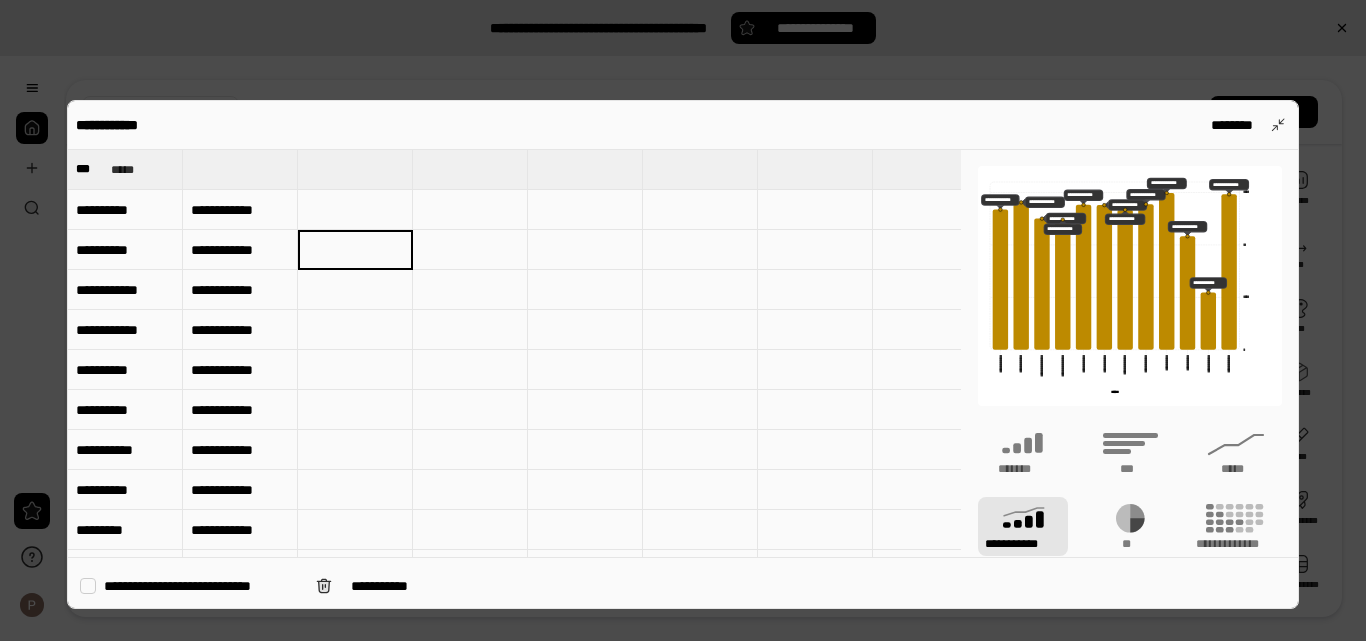 click on "**********" at bounding box center (240, 250) 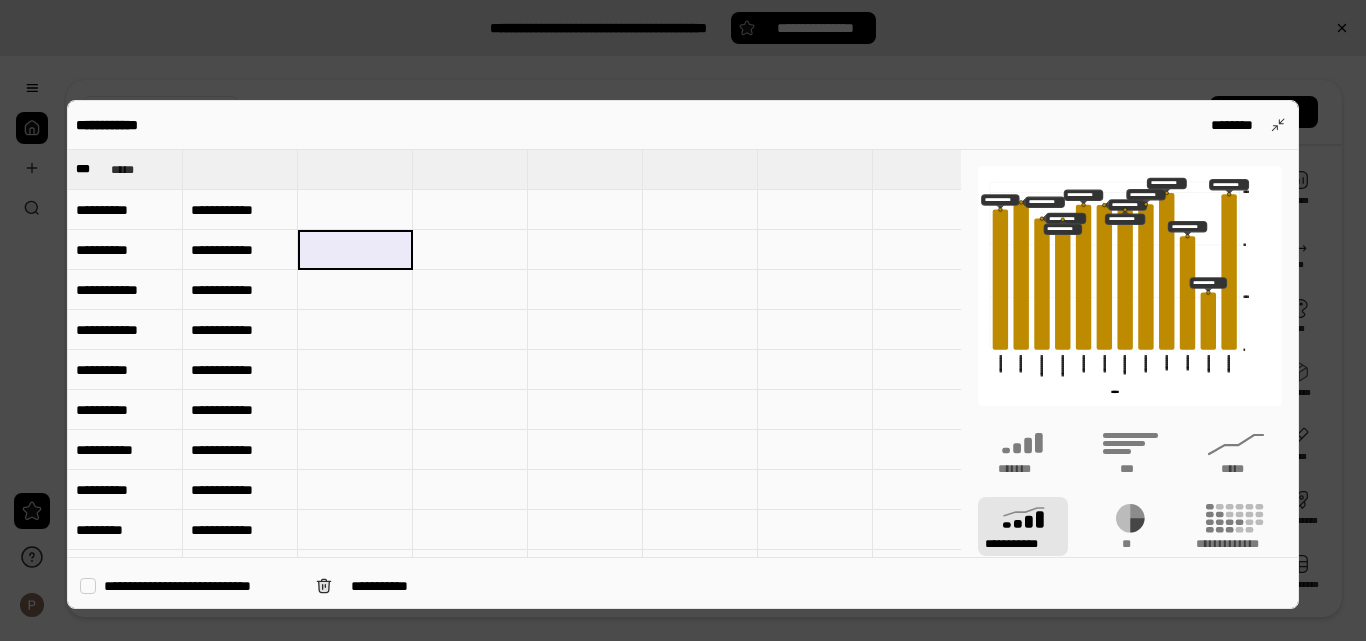 drag, startPoint x: 290, startPoint y: 261, endPoint x: 333, endPoint y: 266, distance: 43.289722 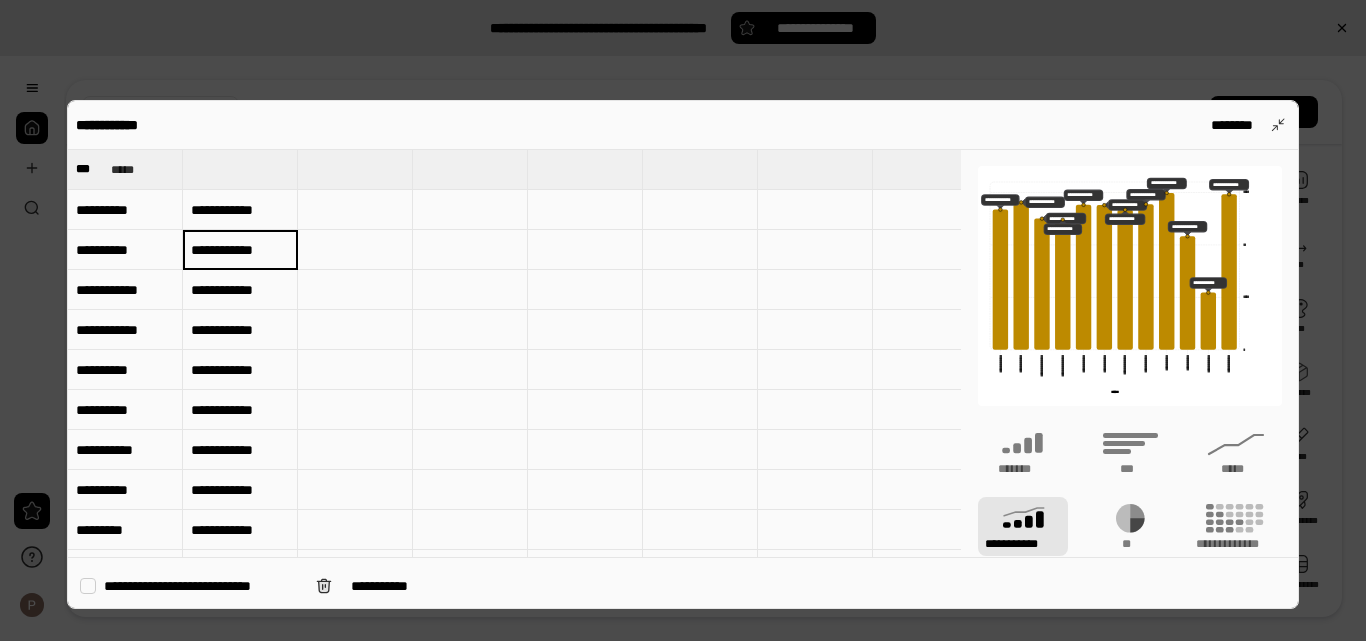 drag, startPoint x: 270, startPoint y: 247, endPoint x: 250, endPoint y: 250, distance: 20.22375 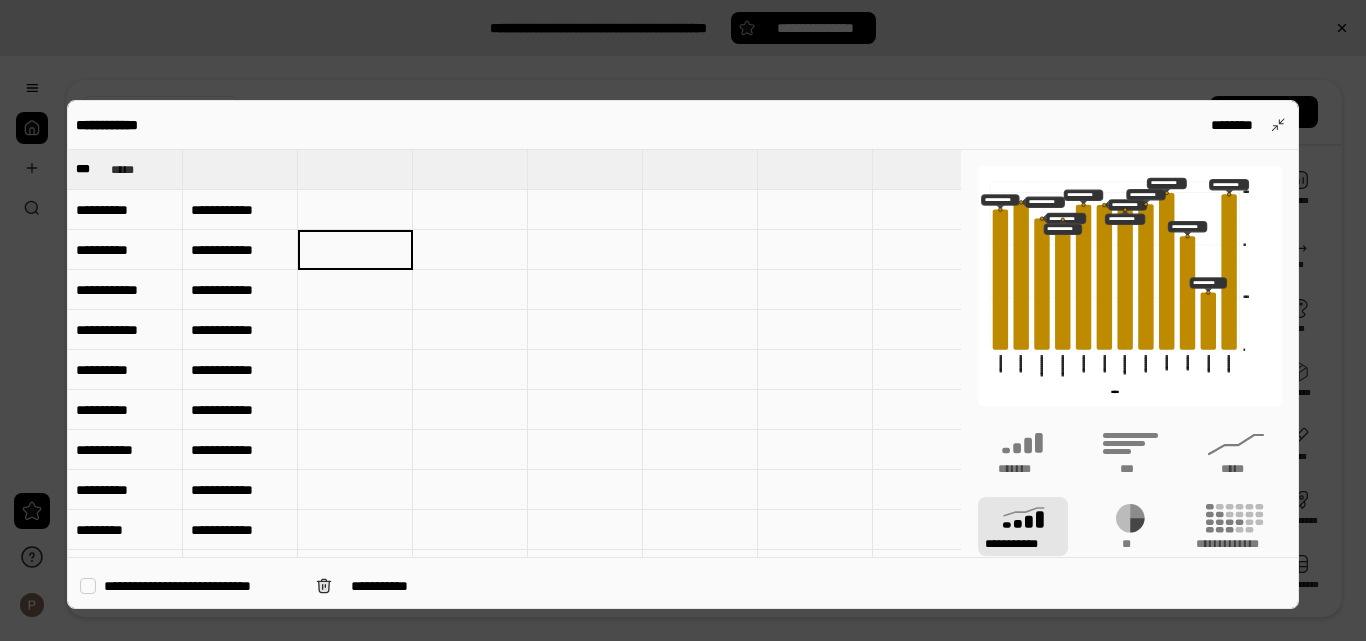click at bounding box center (355, 250) 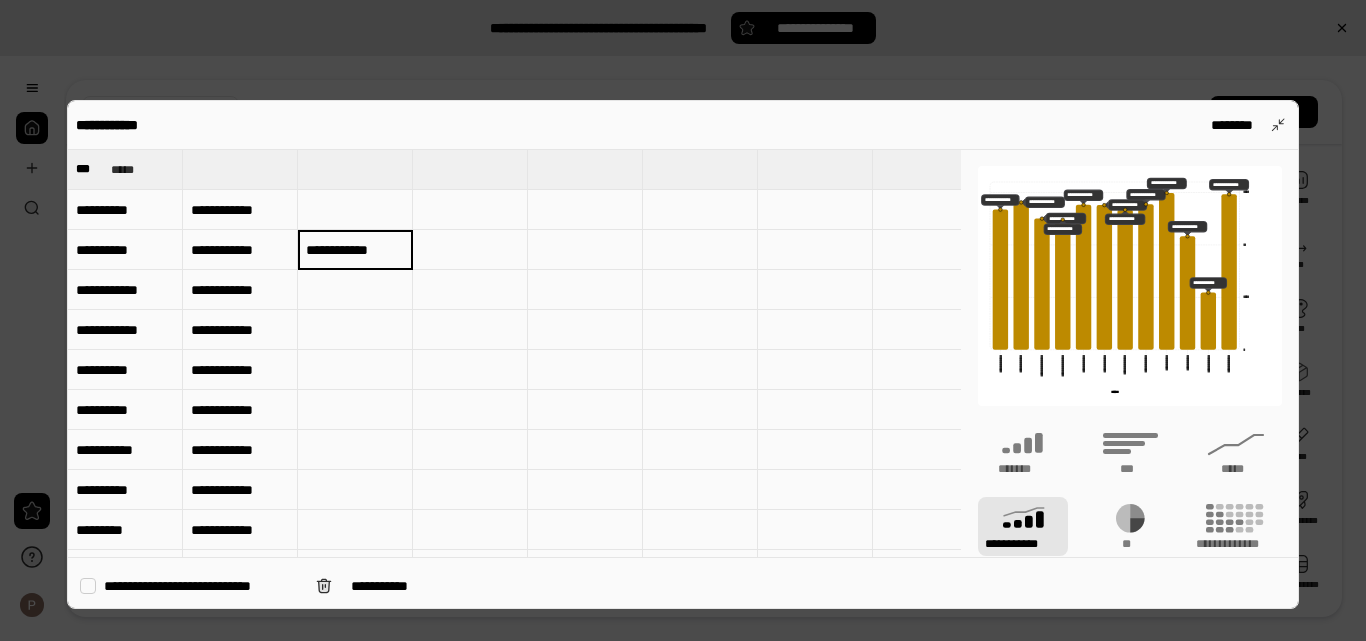 type on "**********" 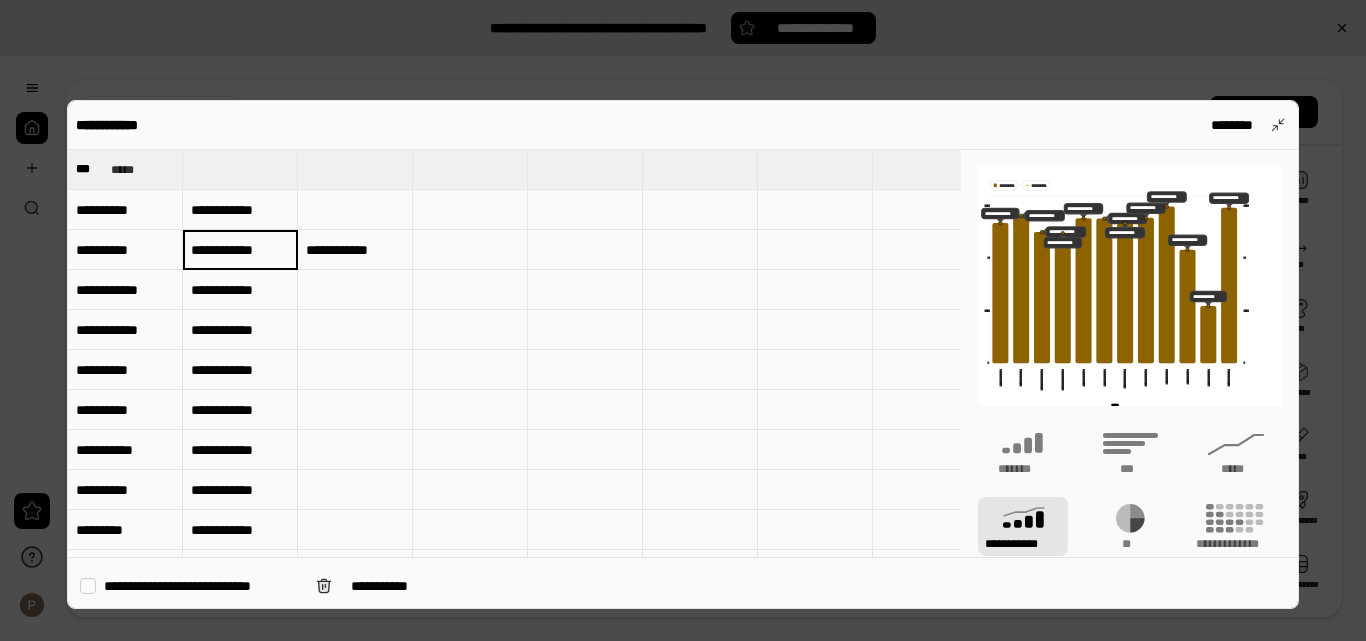 click on "**********" at bounding box center (240, 249) 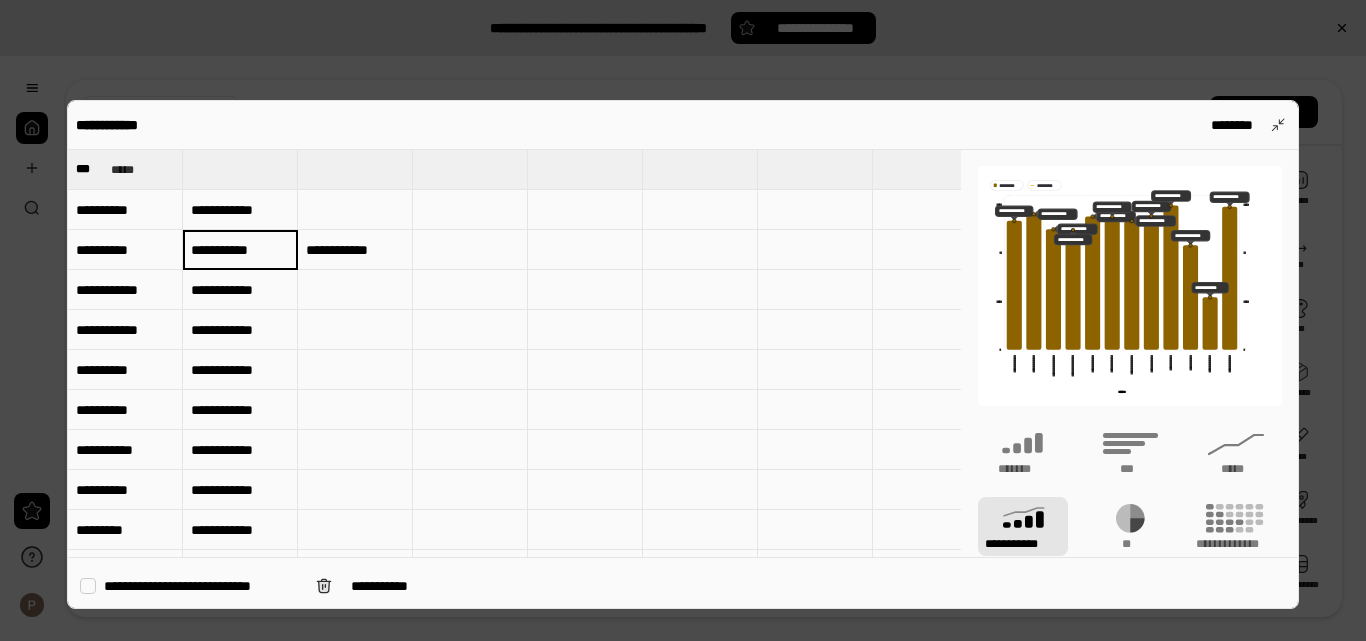 type on "**********" 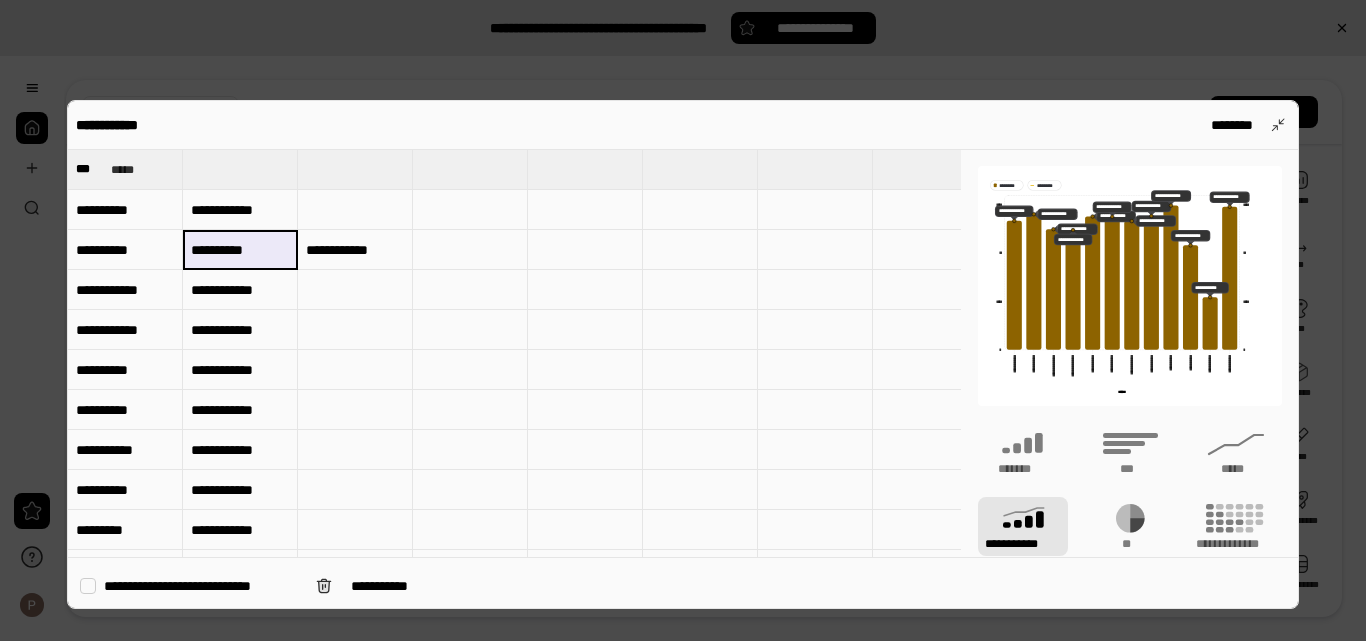 drag, startPoint x: 265, startPoint y: 254, endPoint x: 194, endPoint y: 255, distance: 71.00704 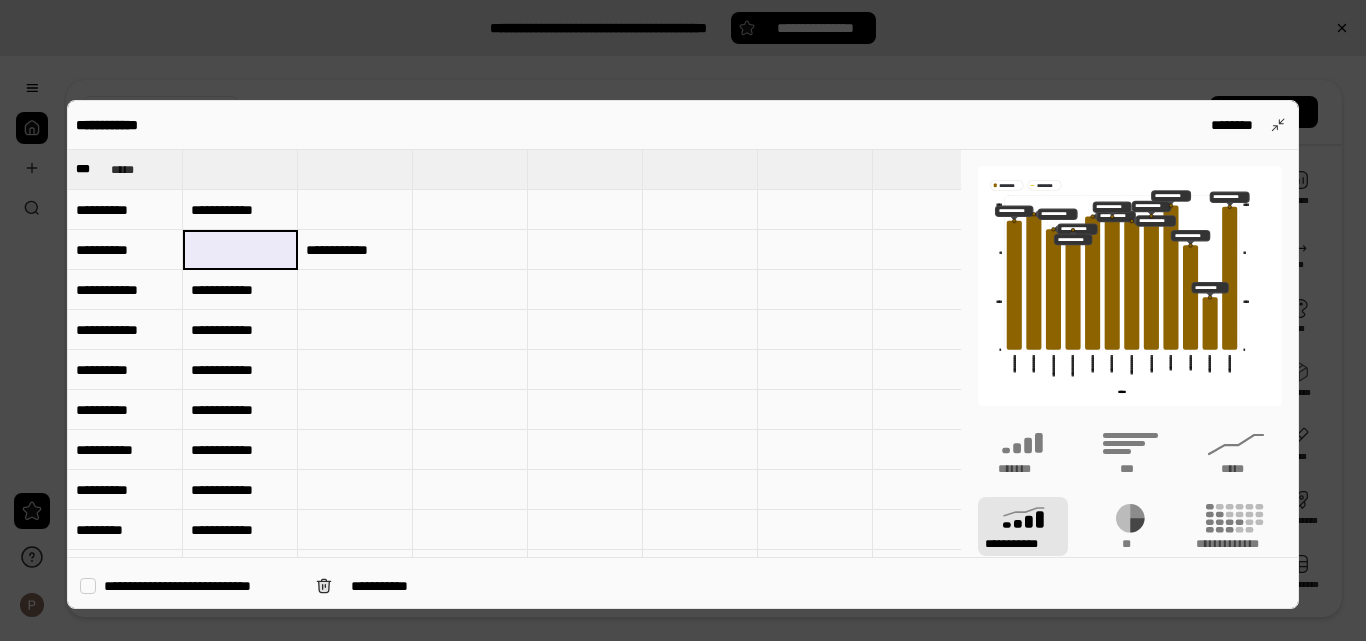type 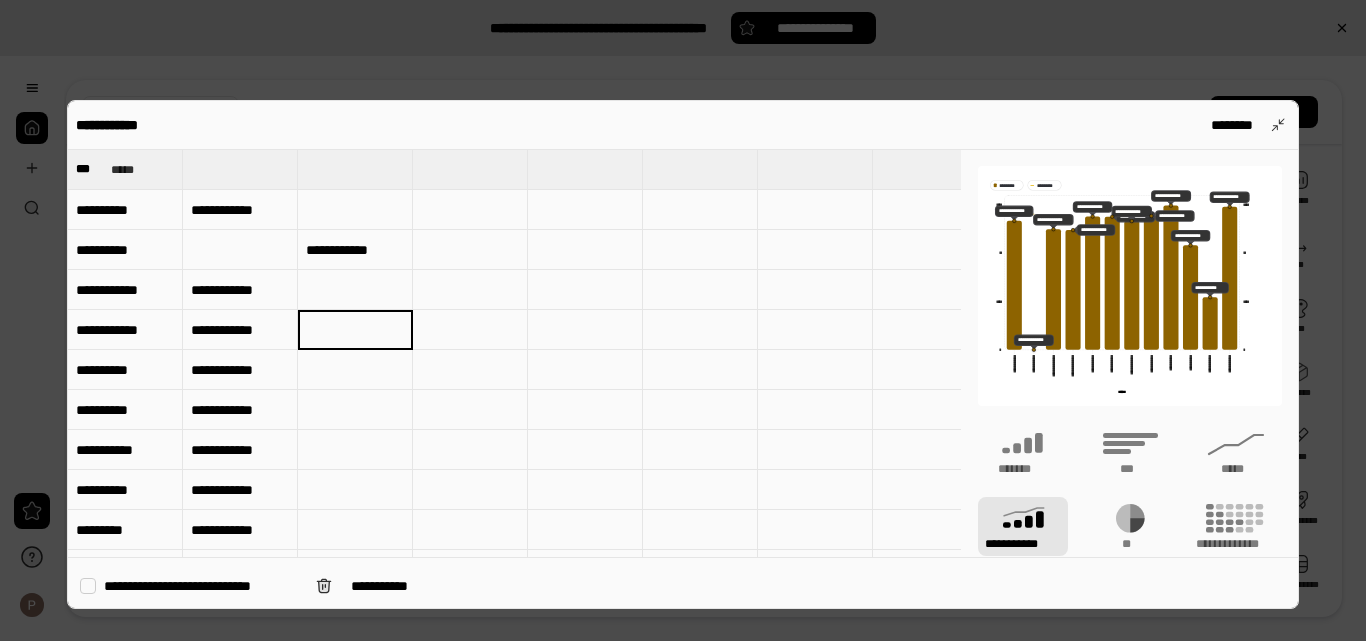 click on "**********" at bounding box center [125, 250] 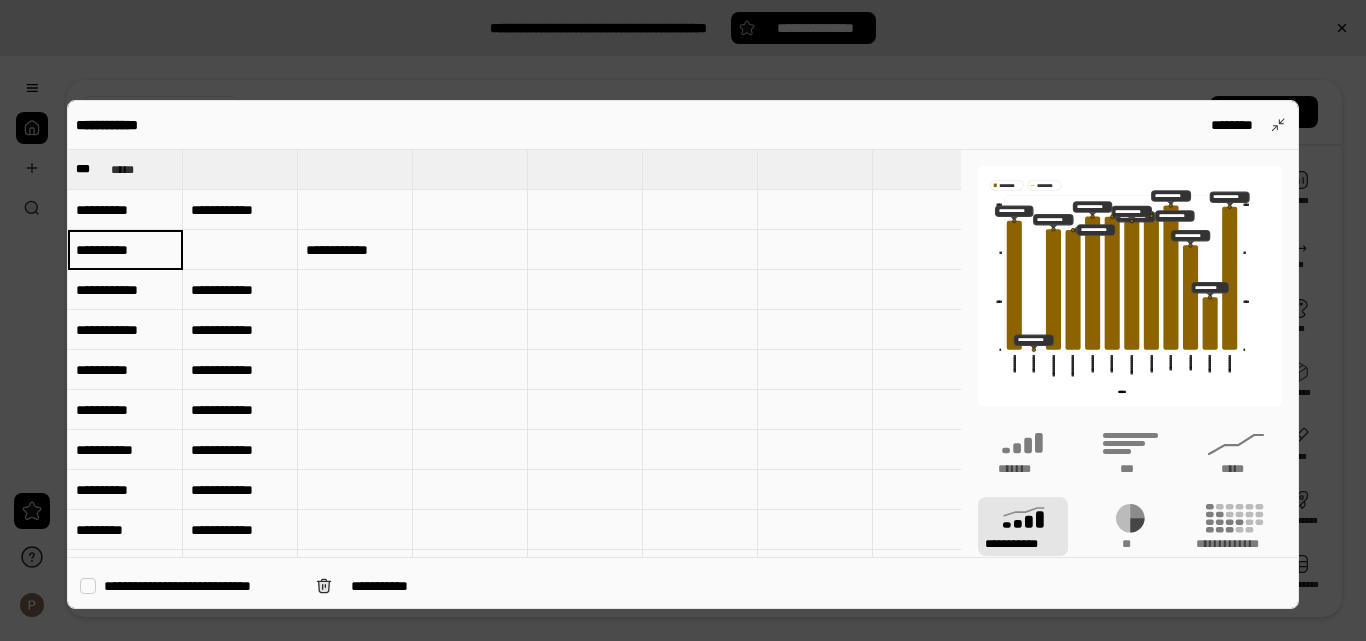 click on "**********" at bounding box center [125, 250] 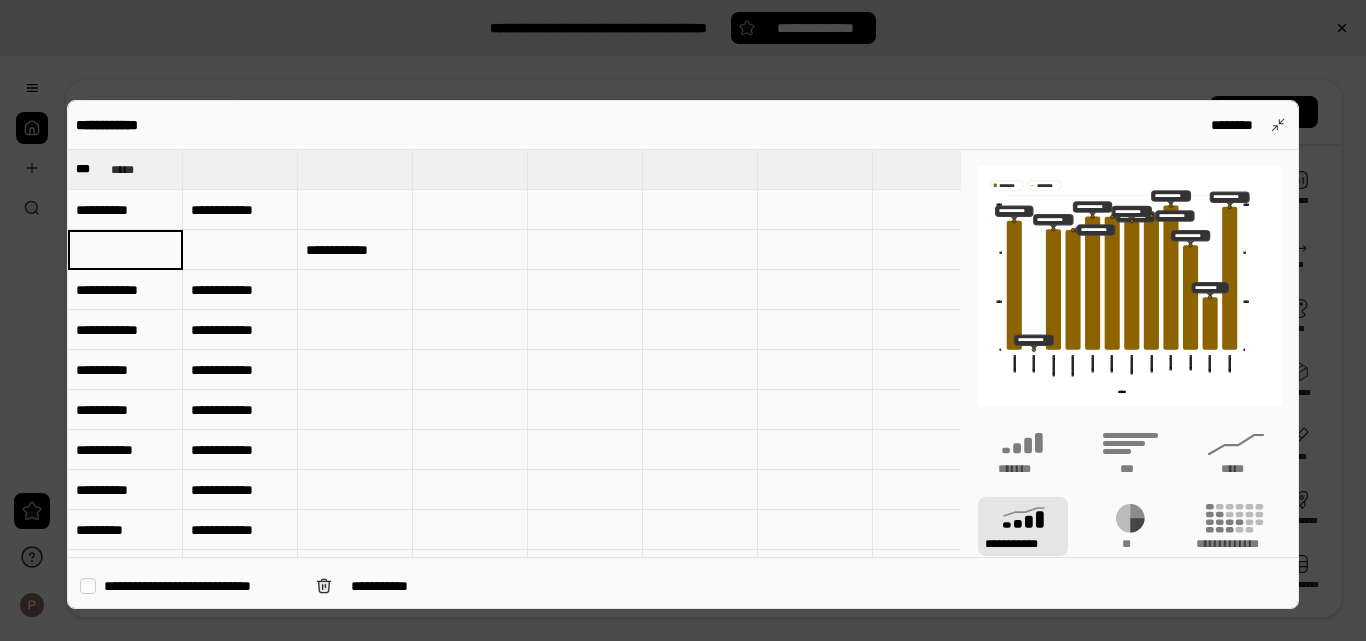 type 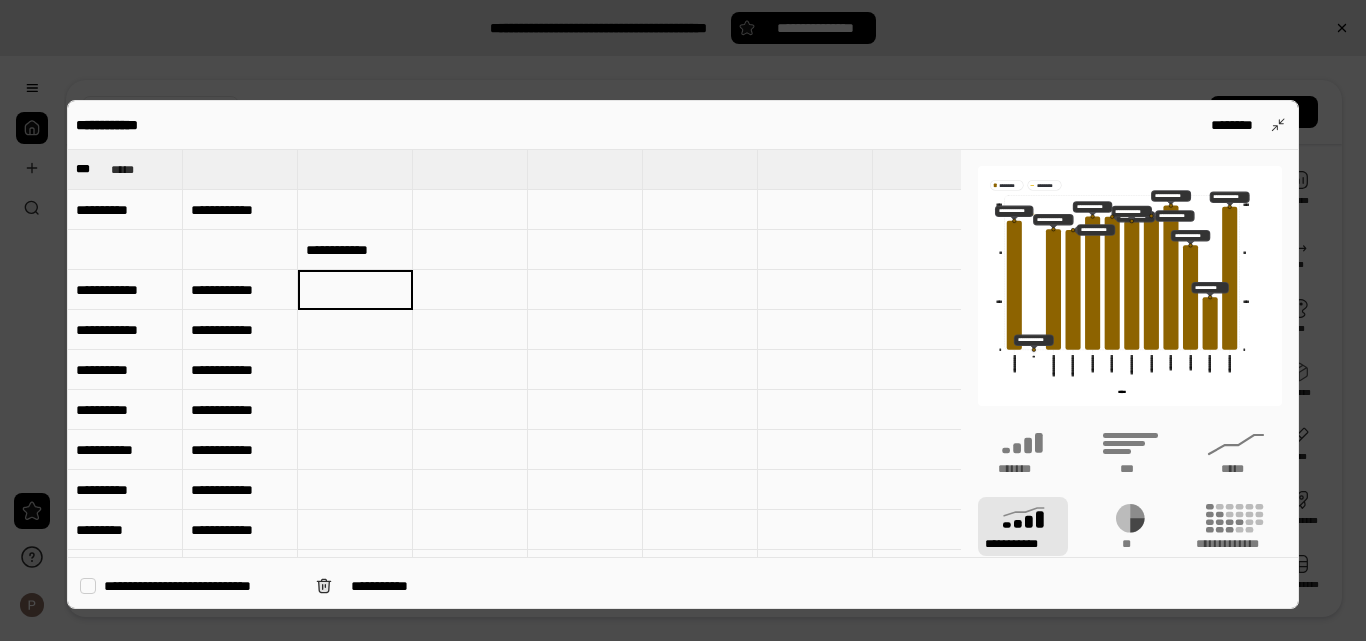 click at bounding box center [355, 290] 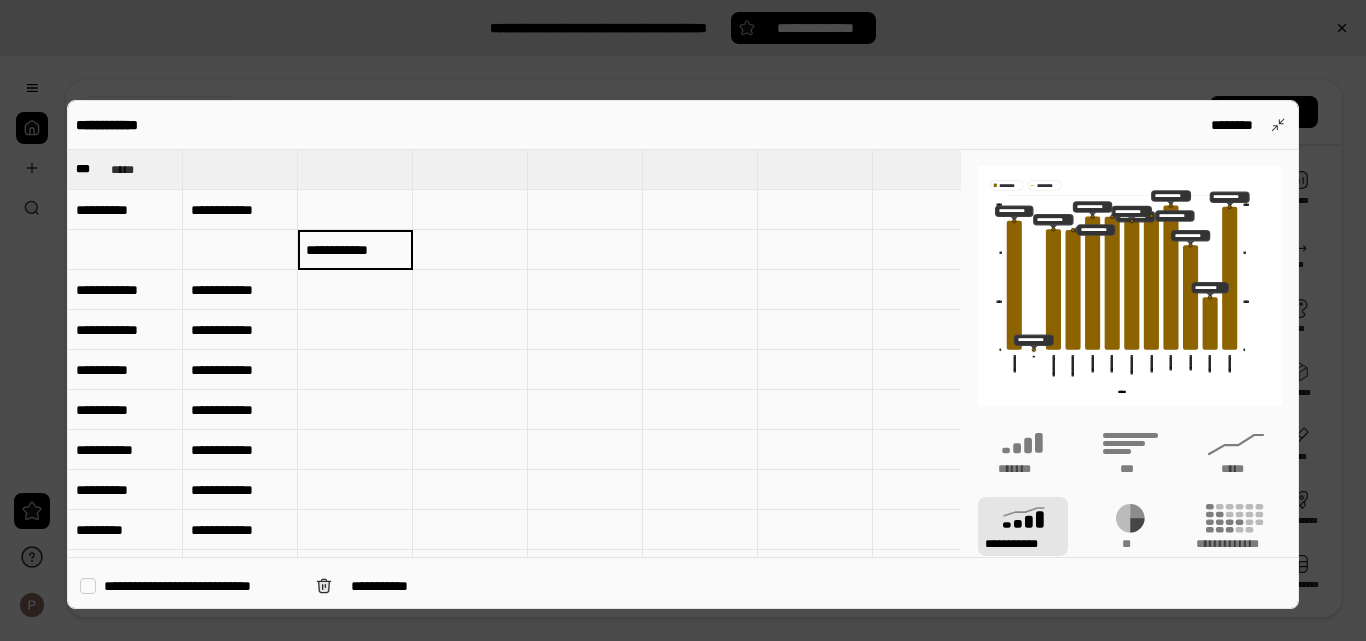 drag, startPoint x: 374, startPoint y: 248, endPoint x: 352, endPoint y: 249, distance: 22.022715 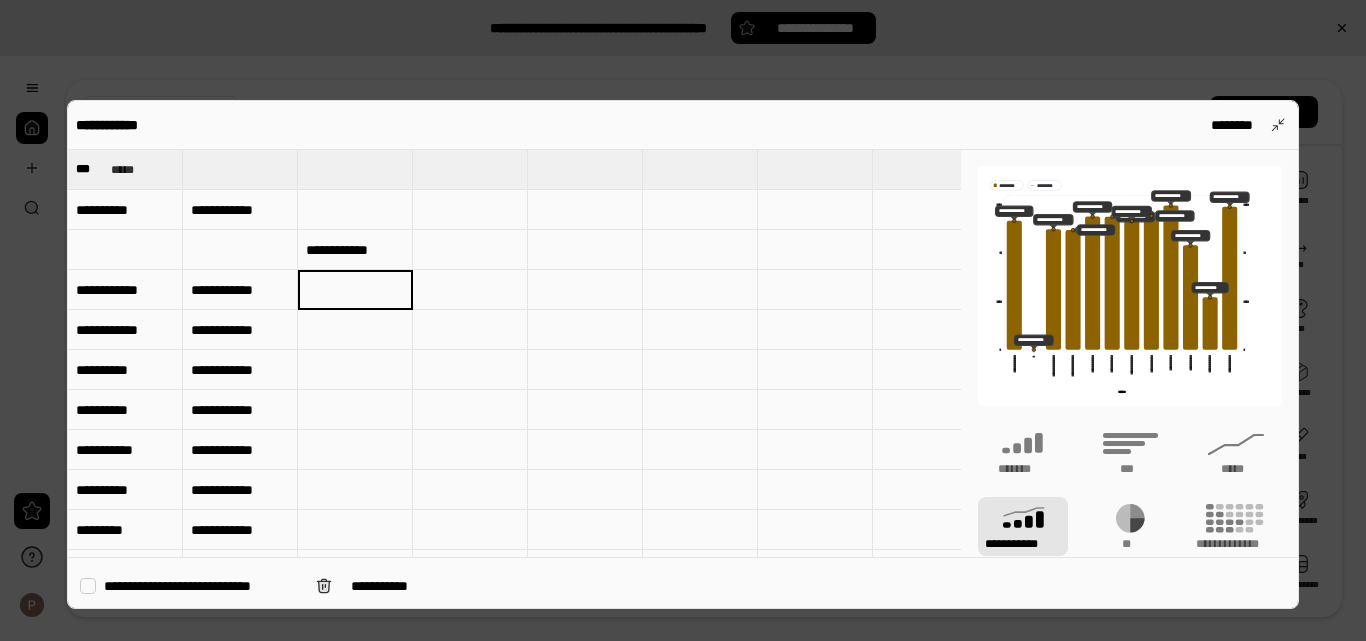 click at bounding box center (355, 290) 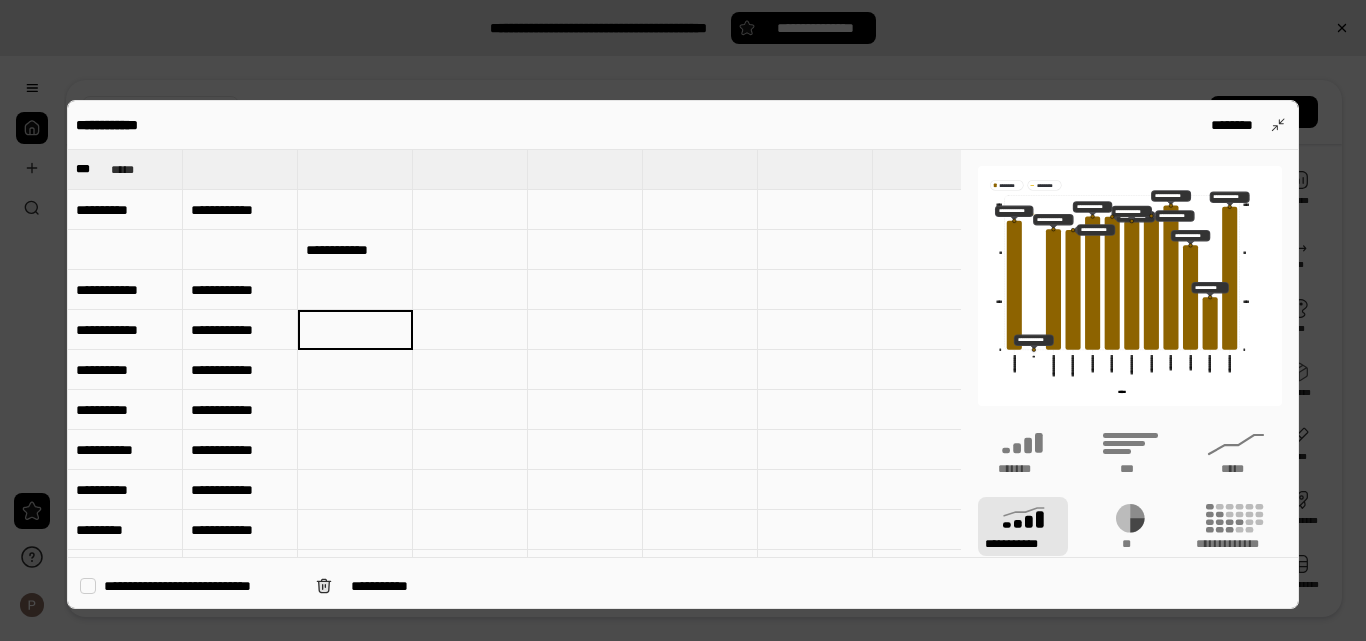 click at bounding box center (355, 330) 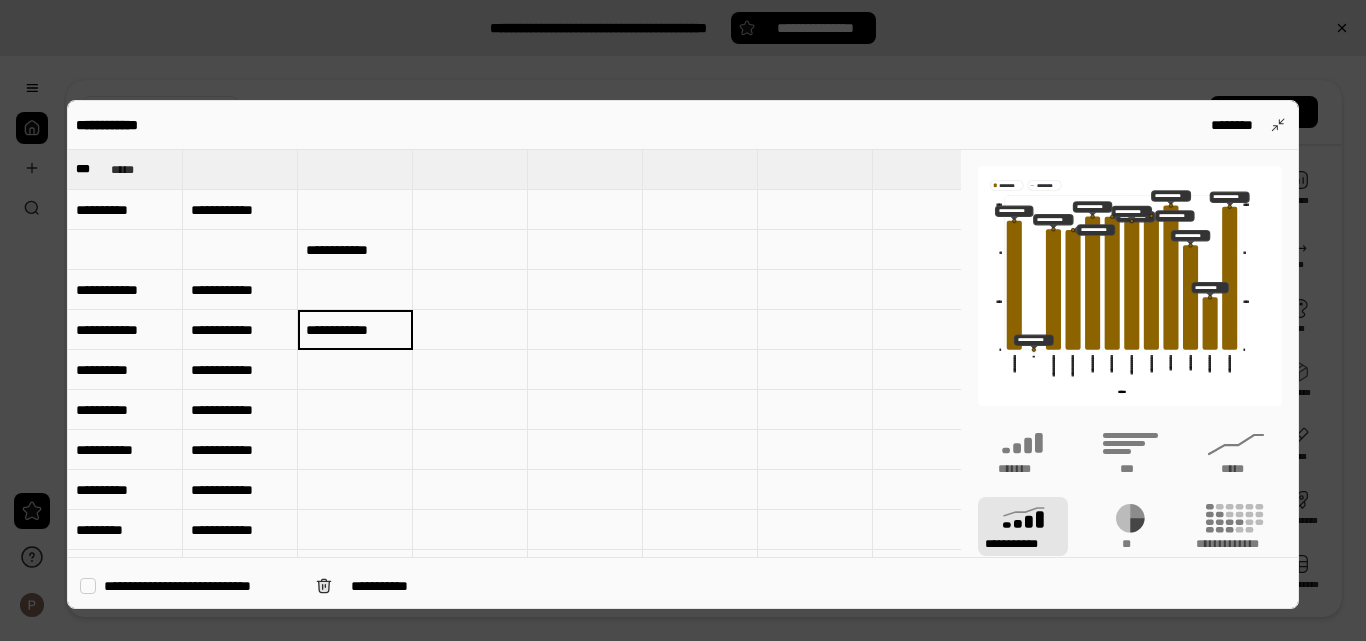 type on "**********" 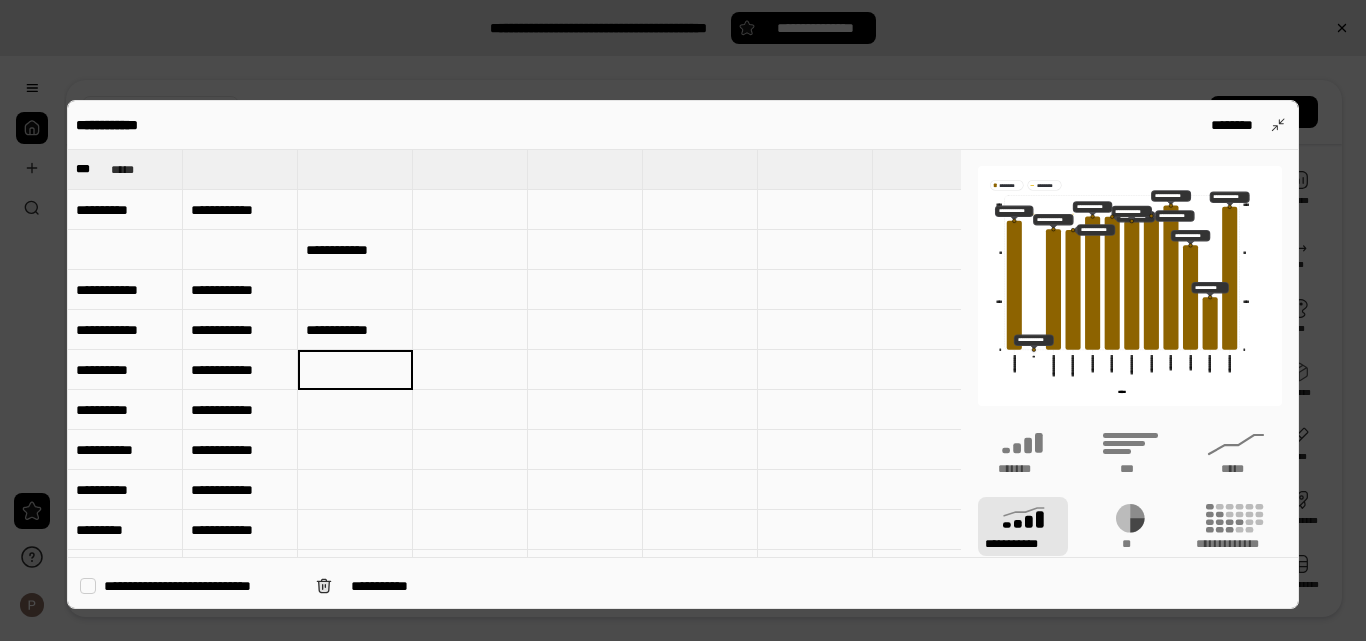 click on "**********" at bounding box center (355, 250) 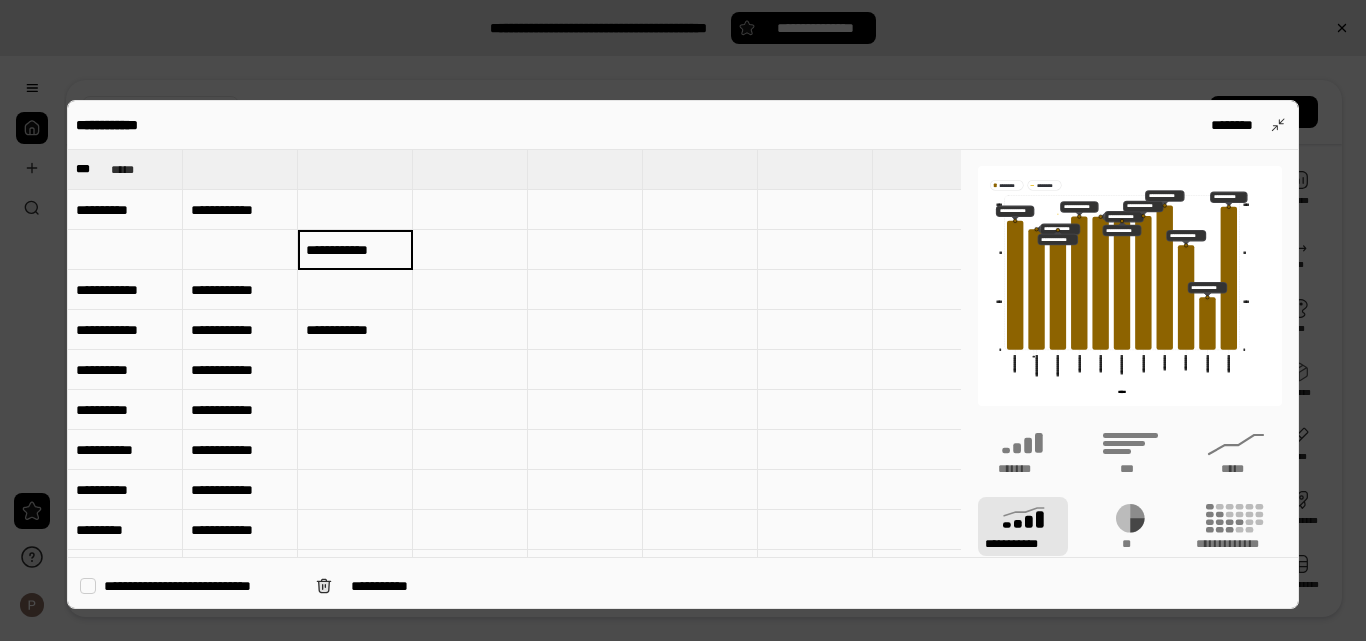 type 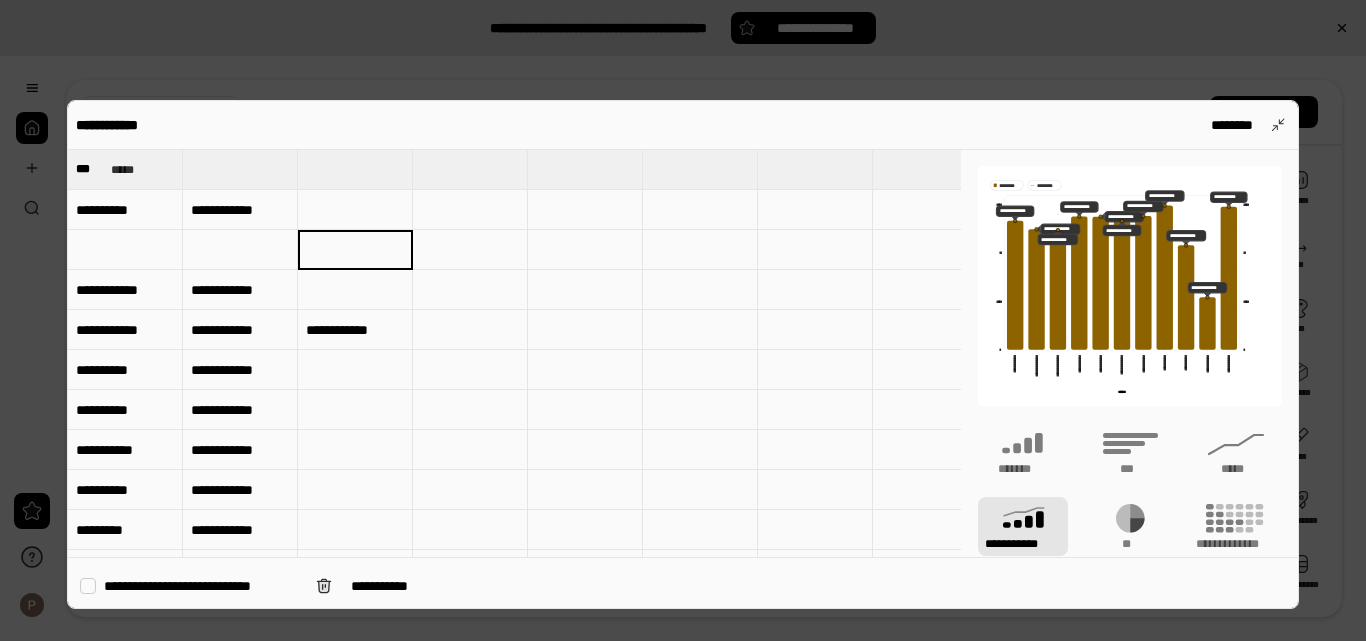 click at bounding box center (355, 290) 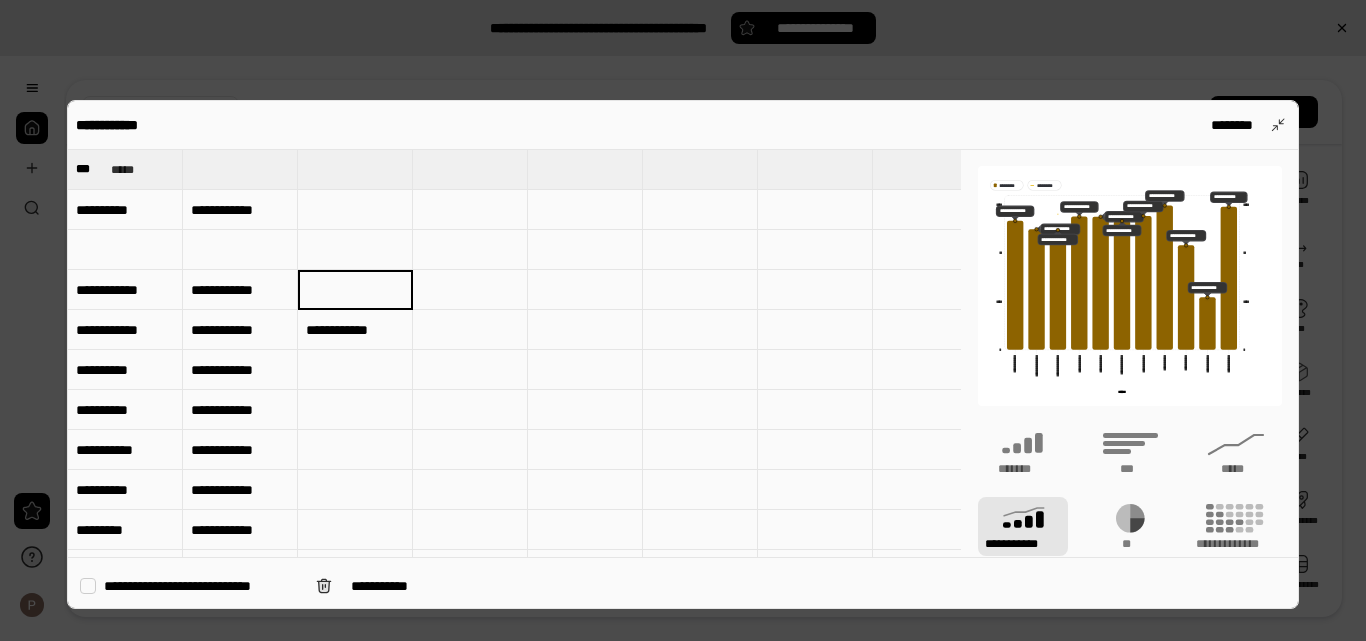 click at bounding box center [683, 320] 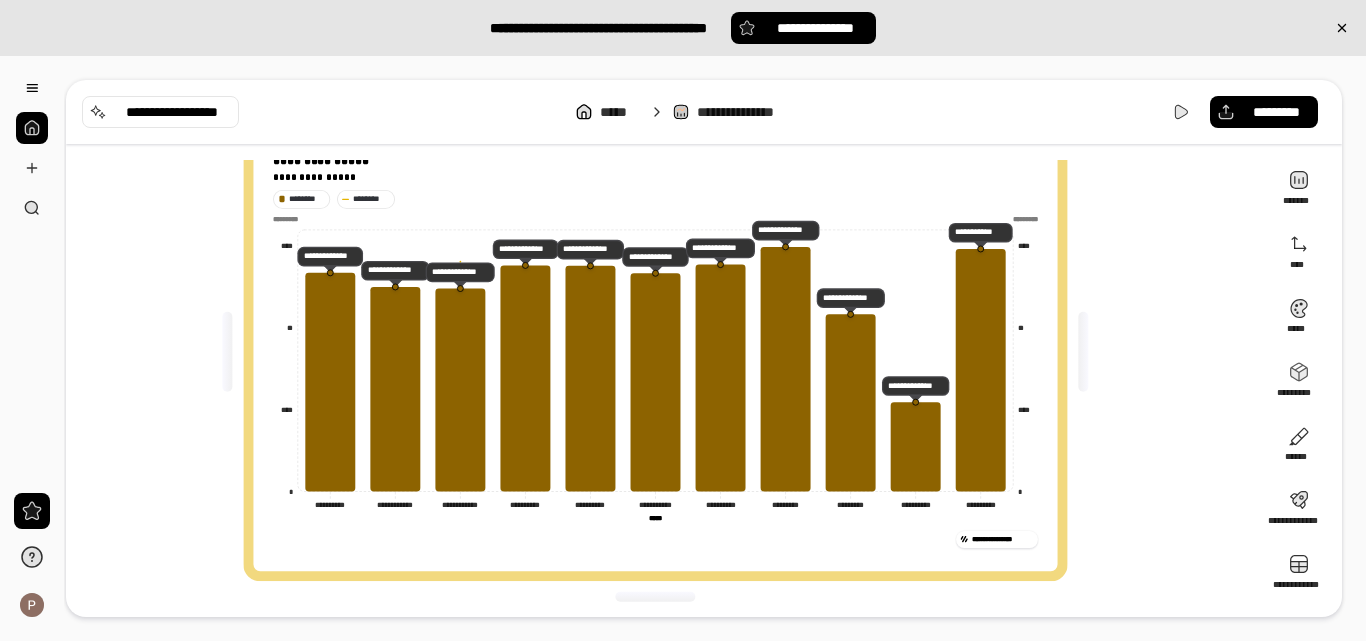 click at bounding box center (32, 128) 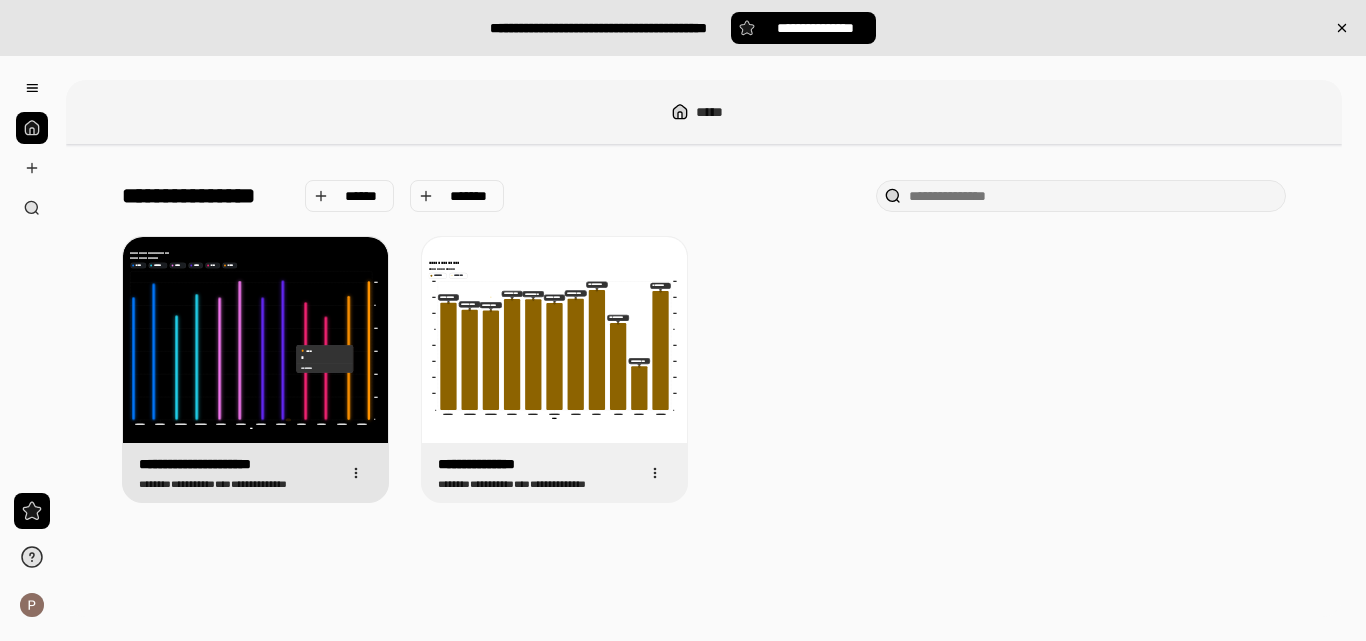 click 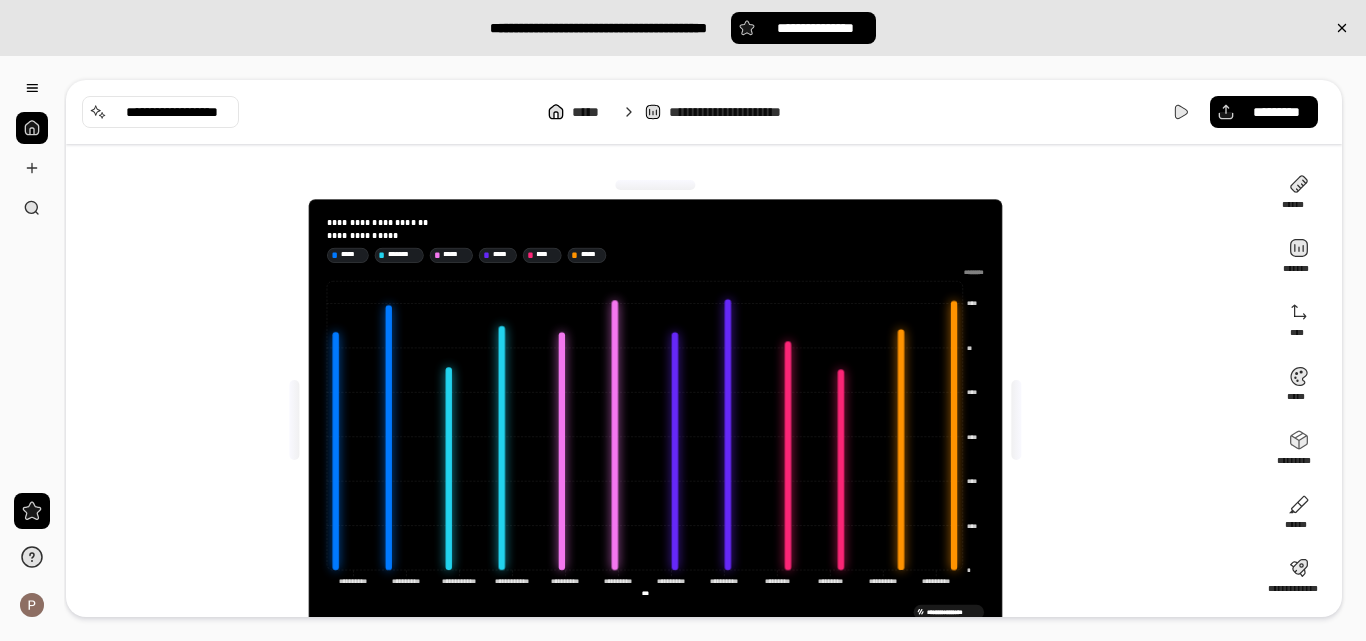 drag, startPoint x: 1342, startPoint y: 468, endPoint x: 1334, endPoint y: 525, distance: 57.558666 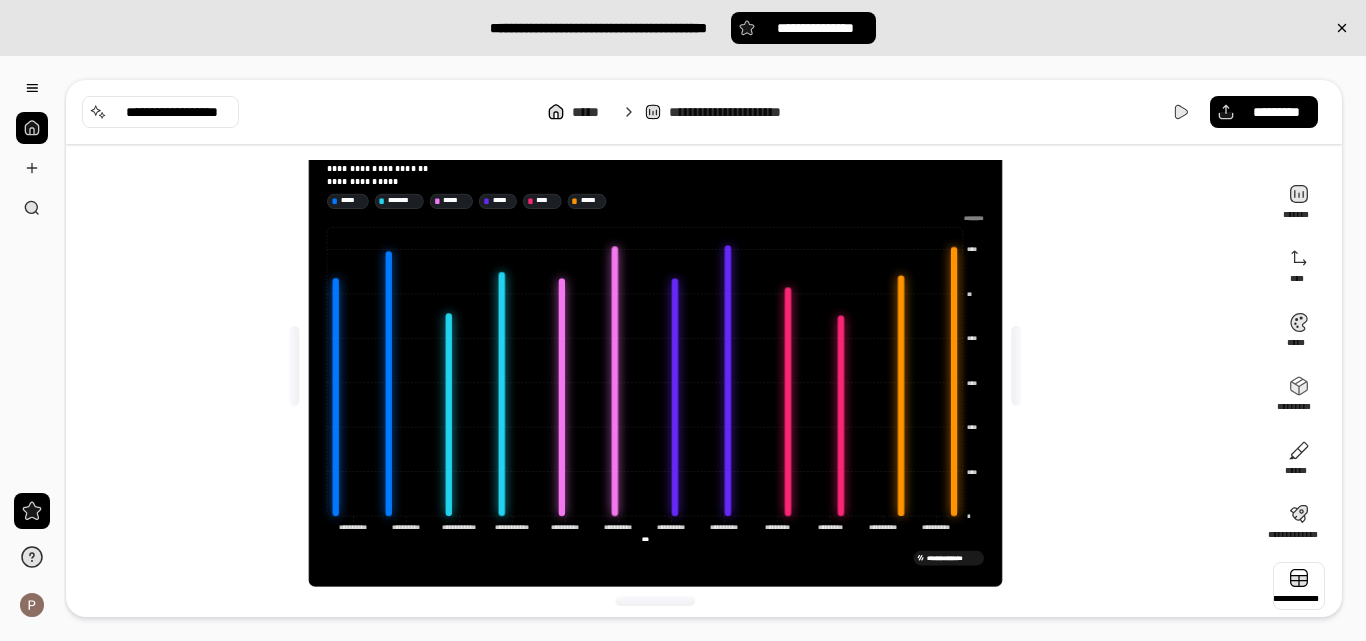 click at bounding box center (1299, 586) 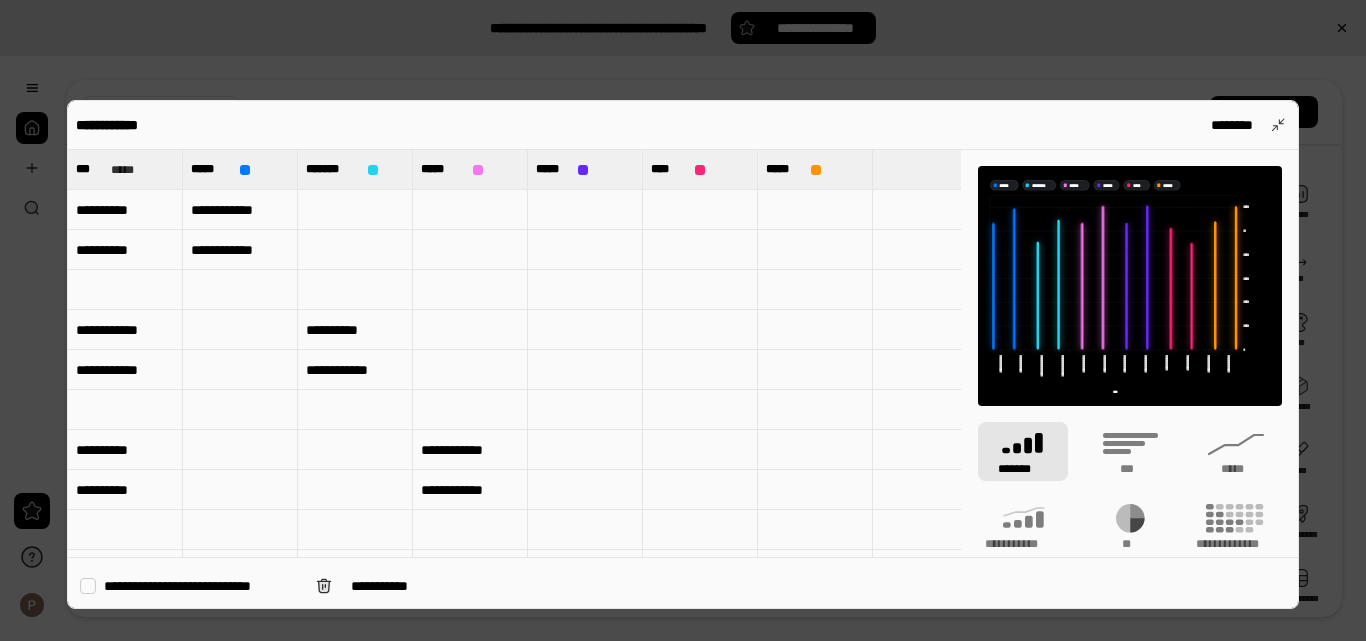 click on "**********" at bounding box center (682, 125) 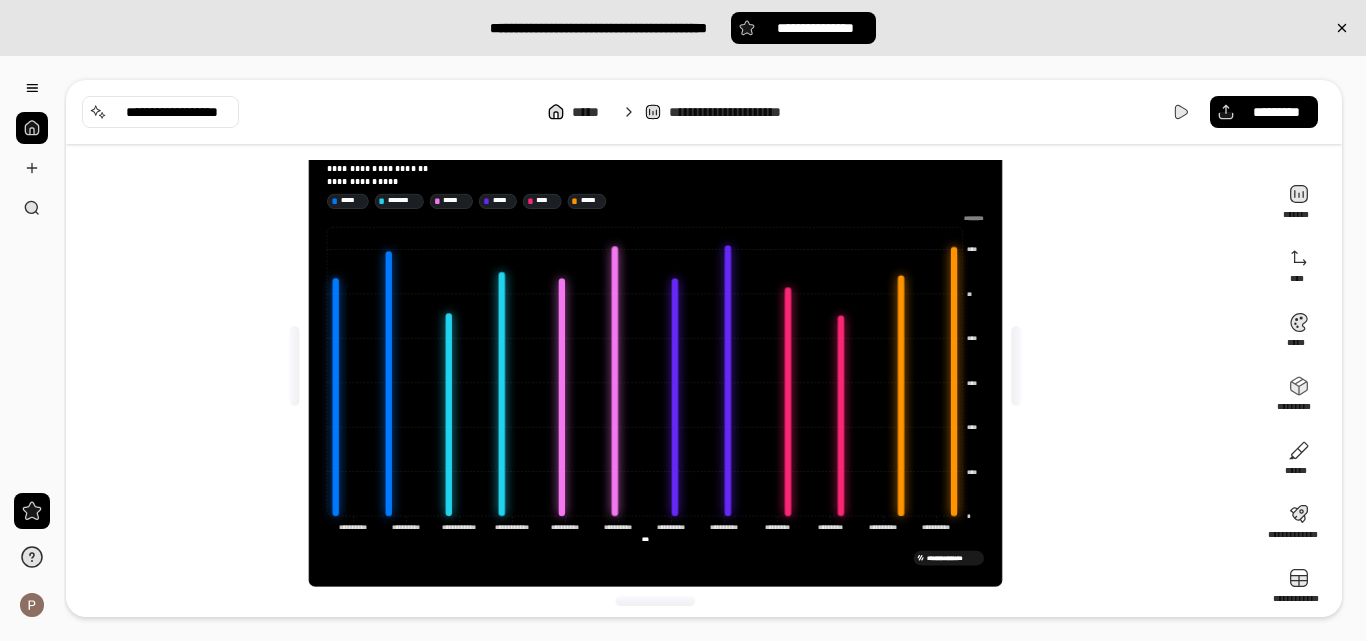 click at bounding box center [32, 128] 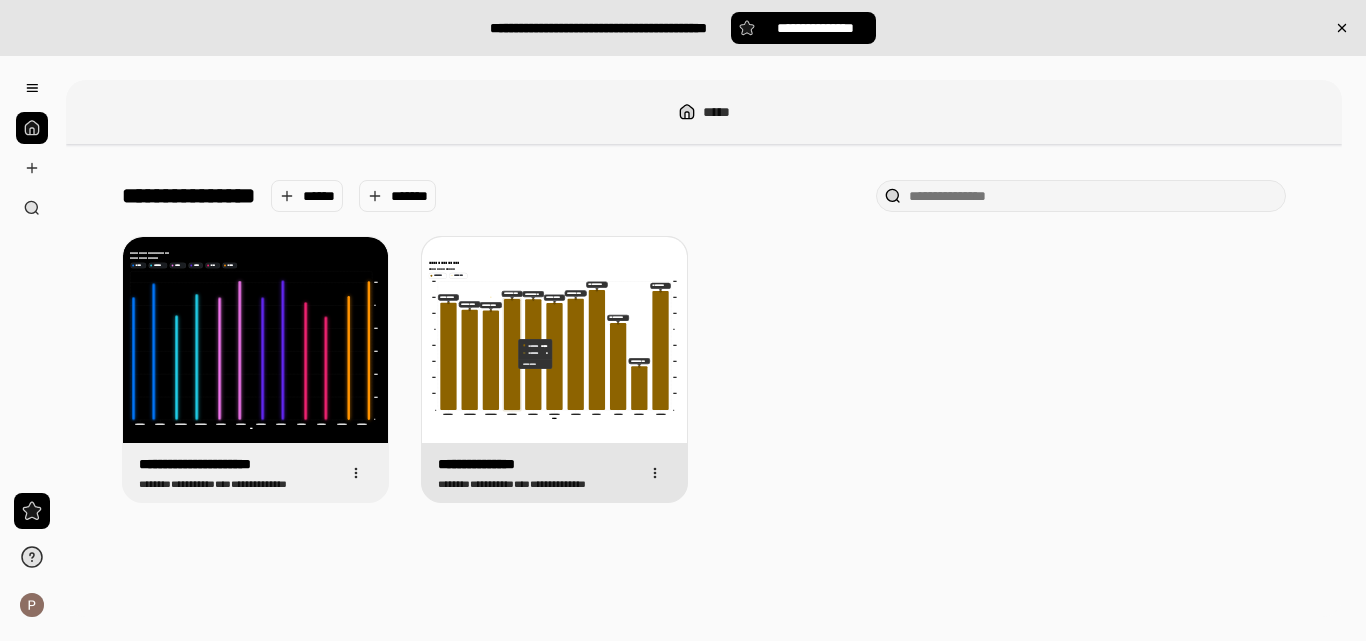 click 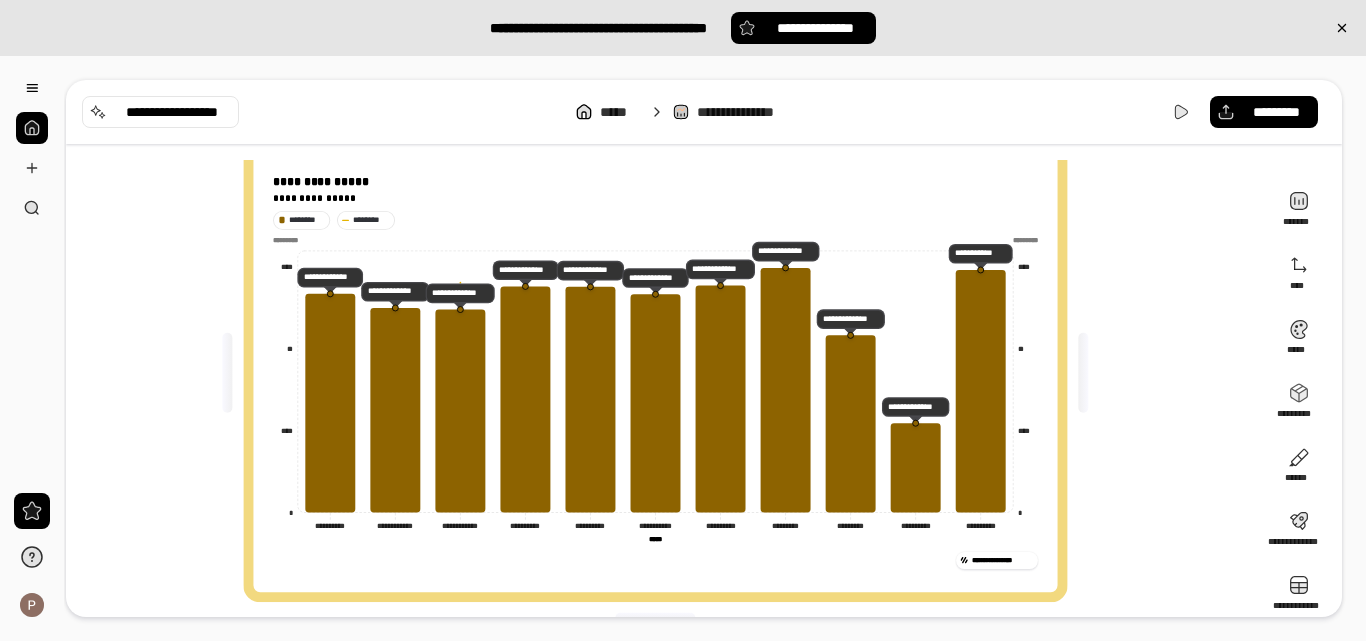 scroll, scrollTop: 68, scrollLeft: 0, axis: vertical 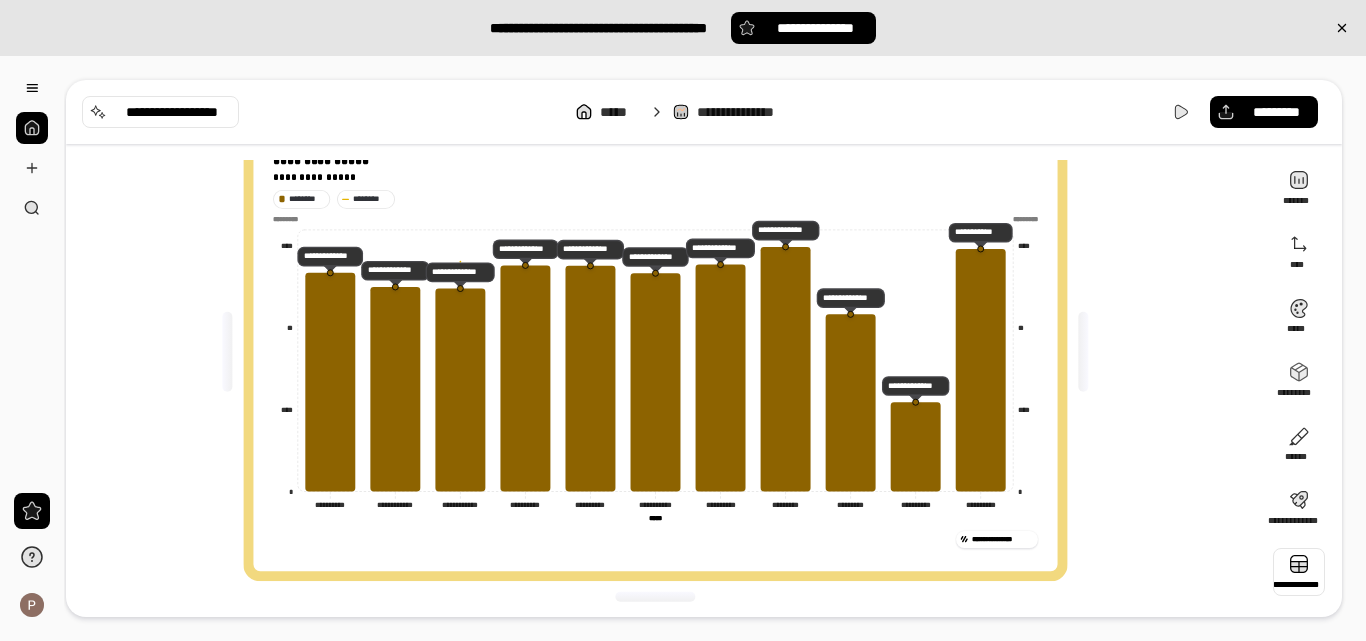 click at bounding box center [1299, 572] 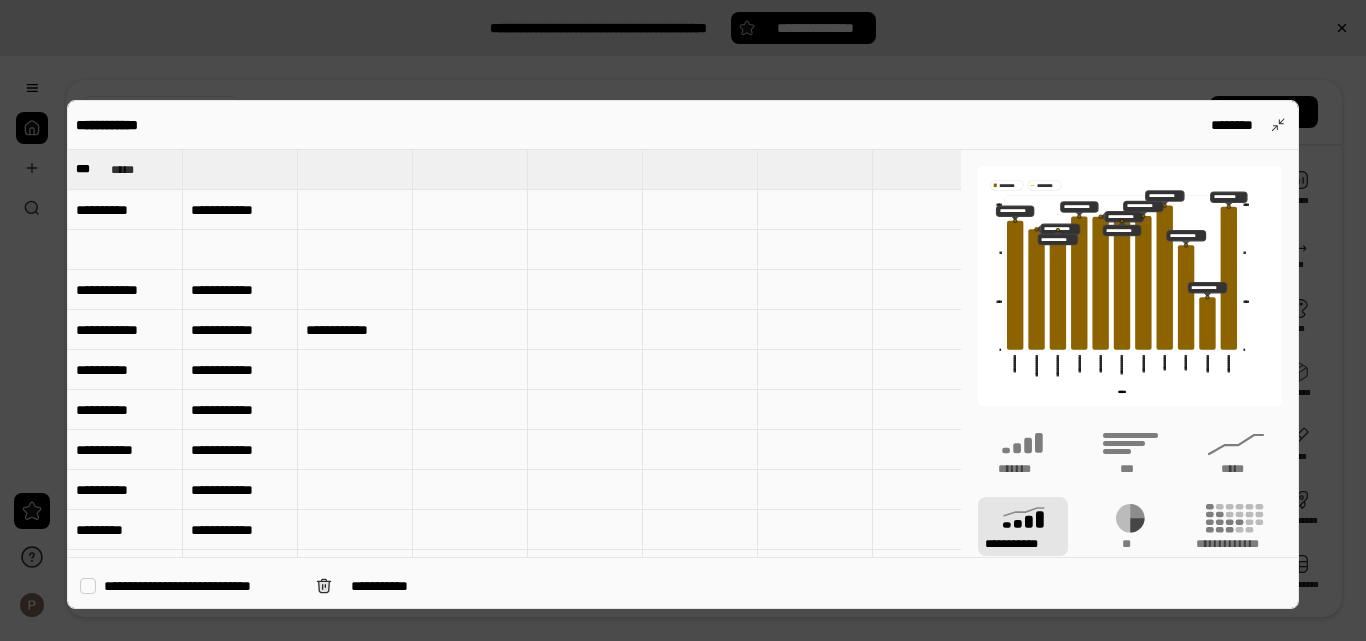 click at bounding box center [240, 250] 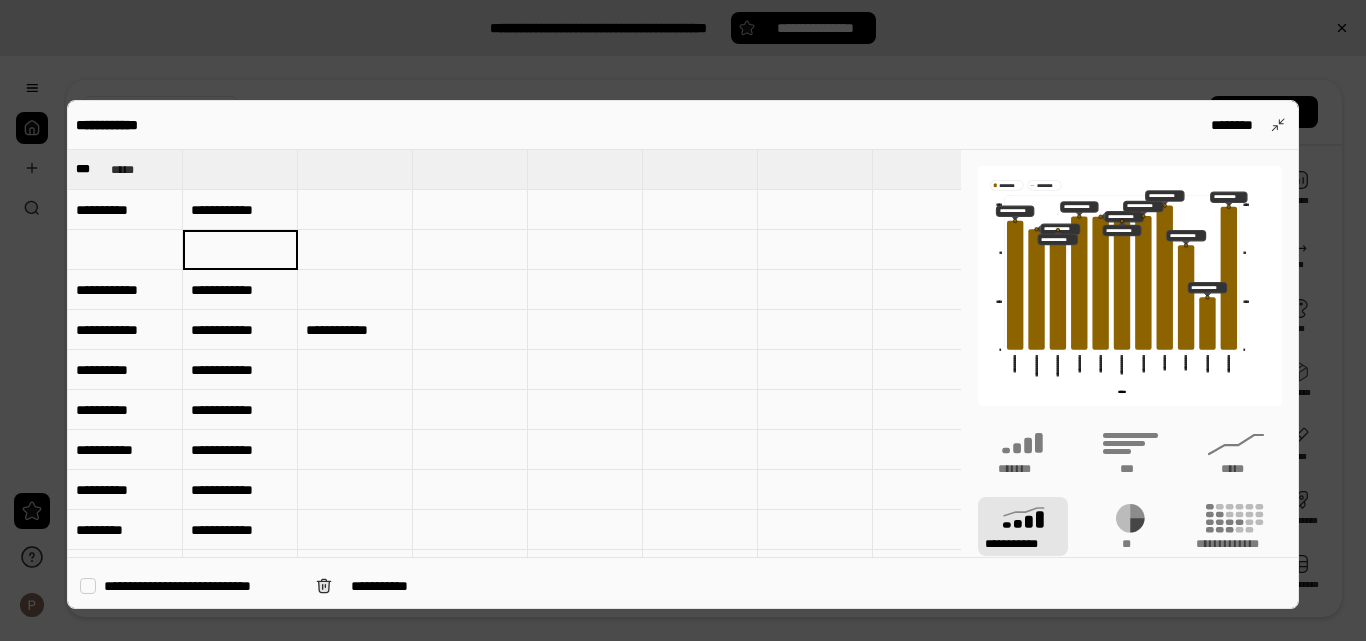 click on "**********" at bounding box center (355, 330) 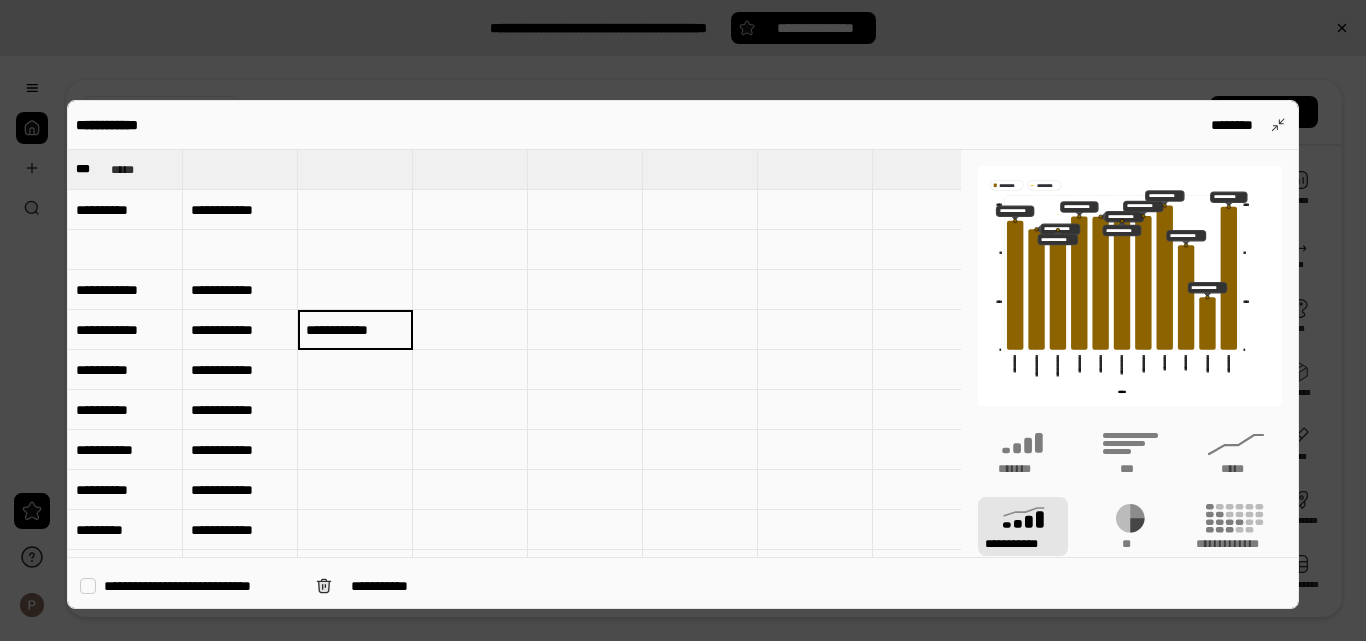 click at bounding box center (240, 250) 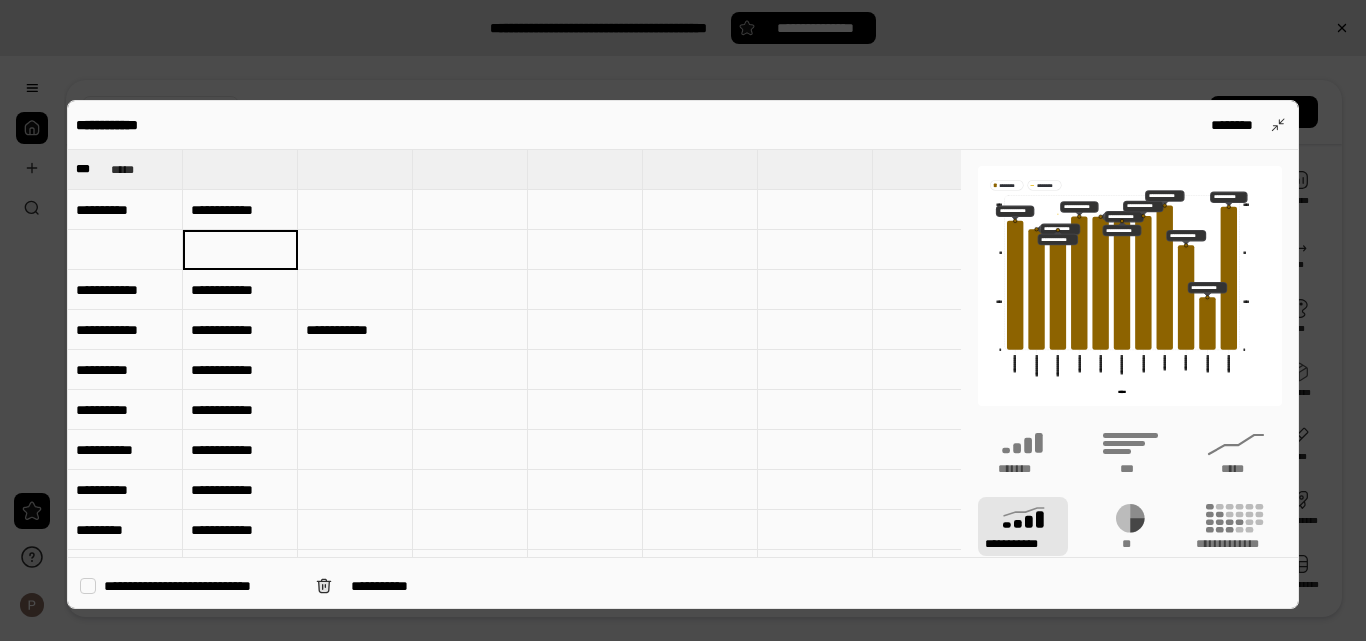 click at bounding box center (240, 250) 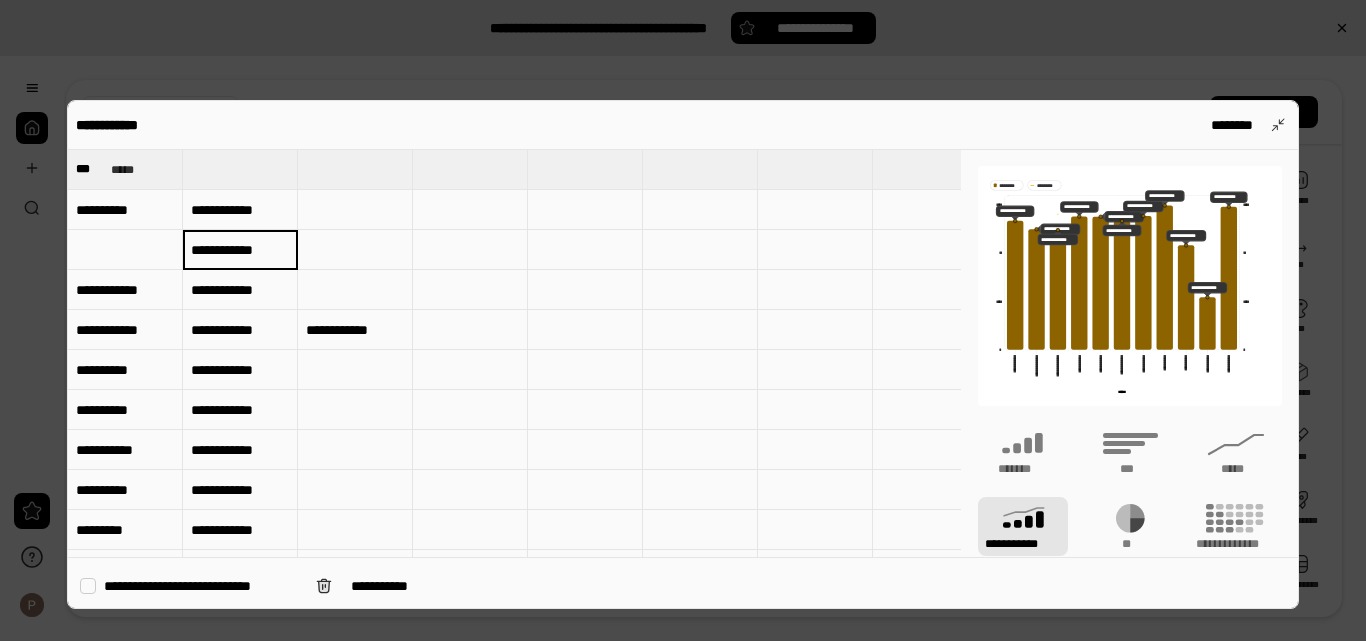 type on "**********" 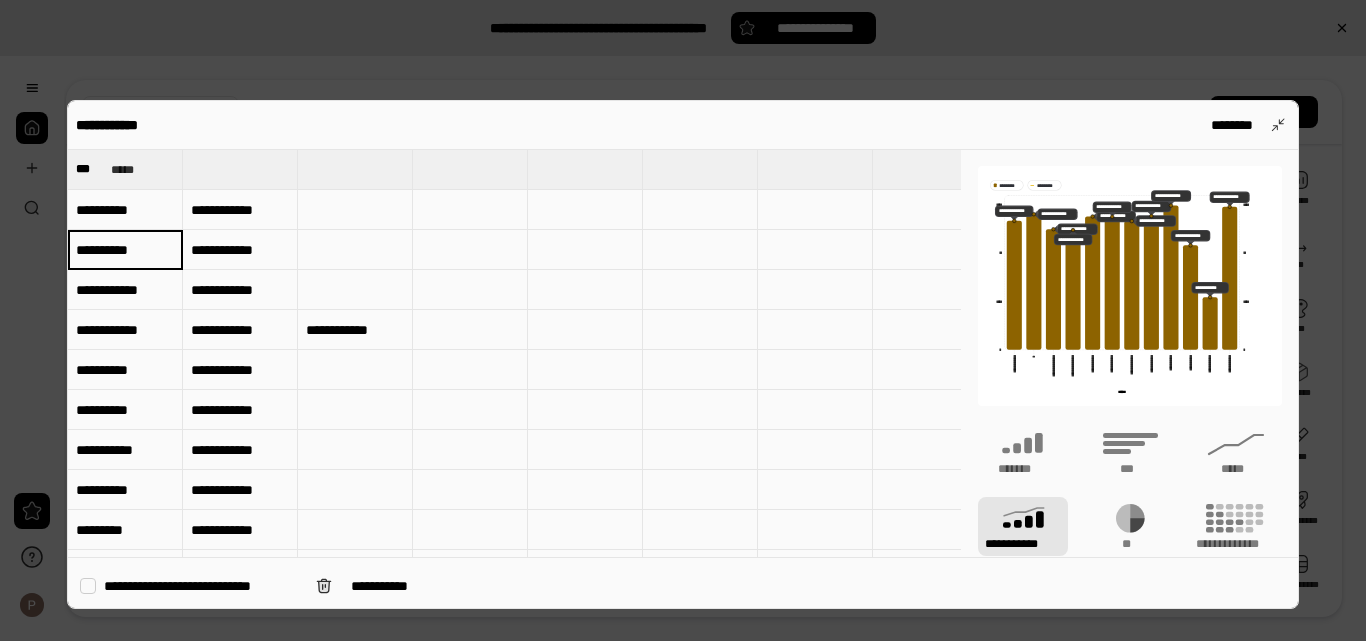 type on "**********" 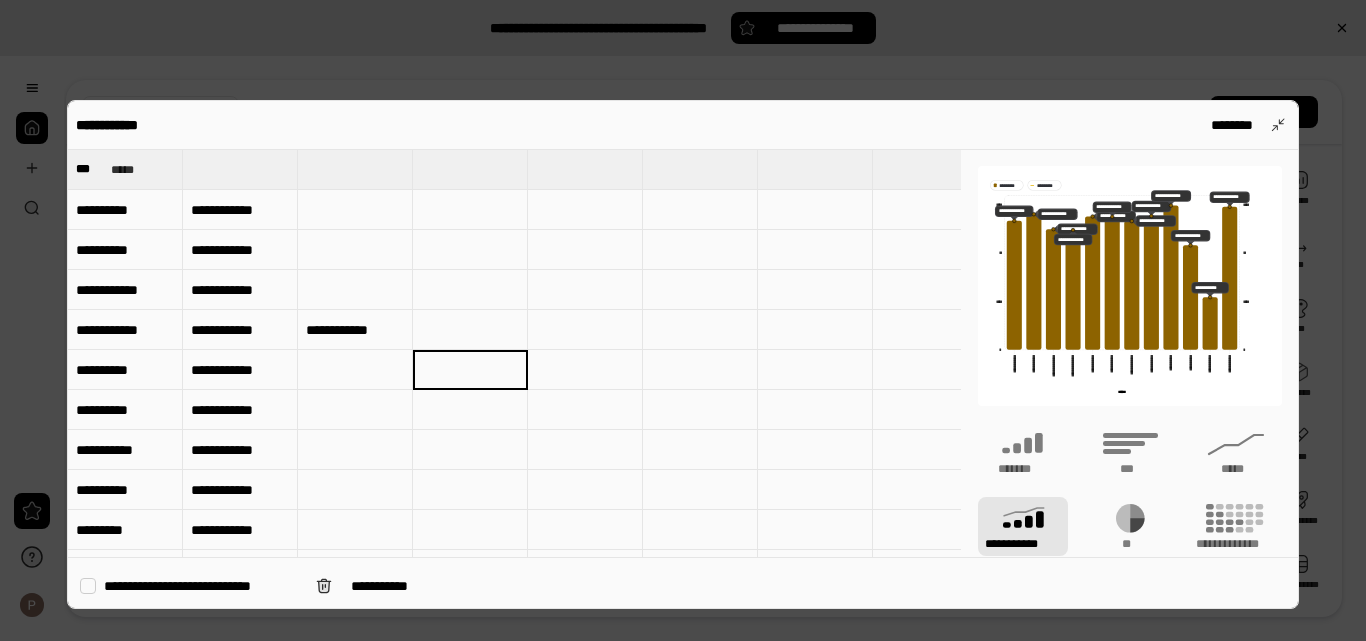 click on "**********" at bounding box center [240, 290] 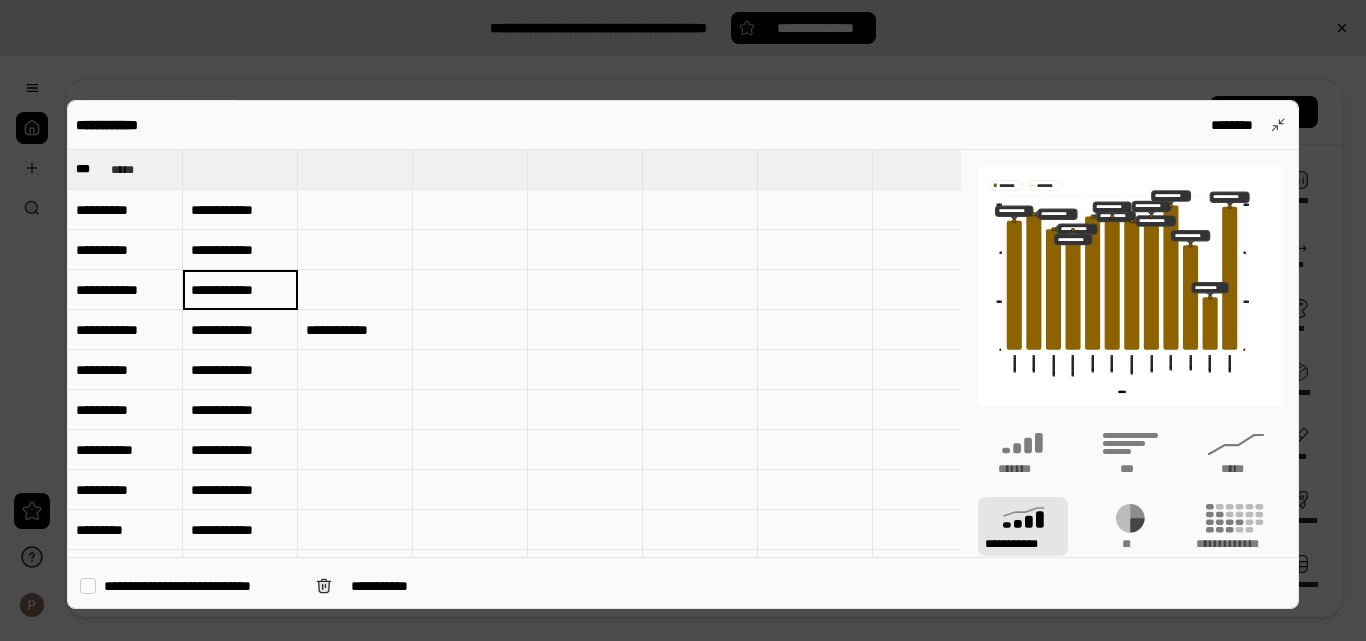 click on "**********" at bounding box center (240, 290) 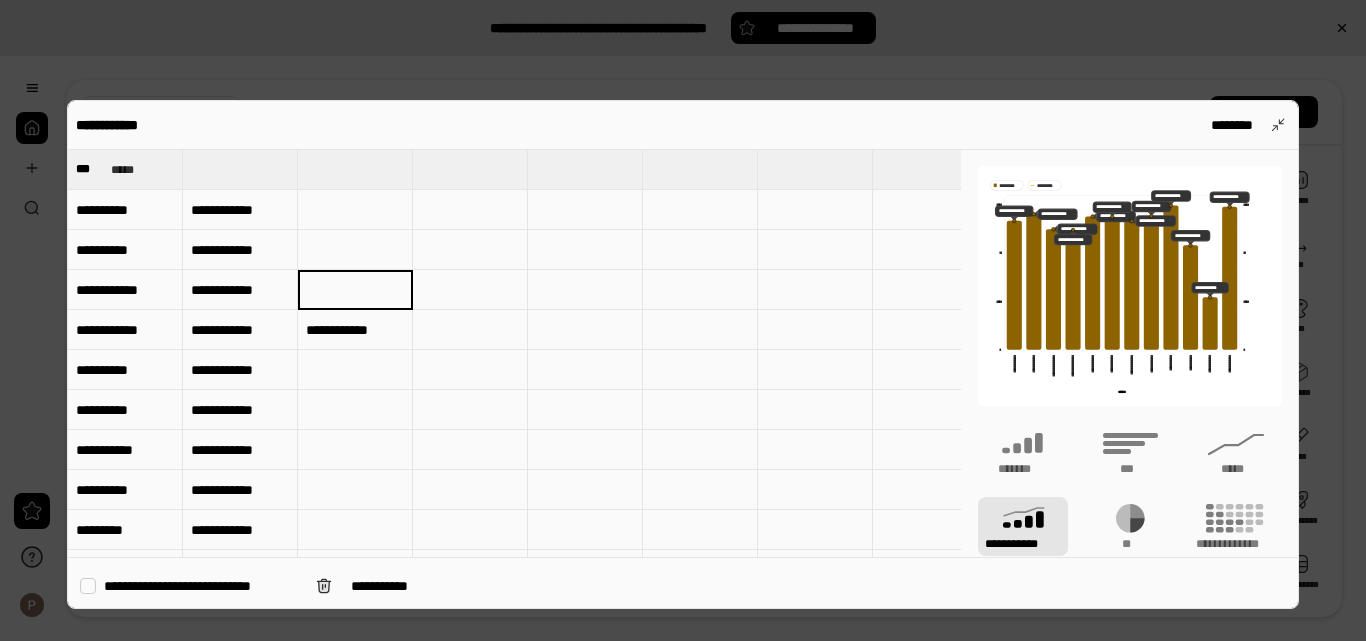 click on "**********" at bounding box center (240, 290) 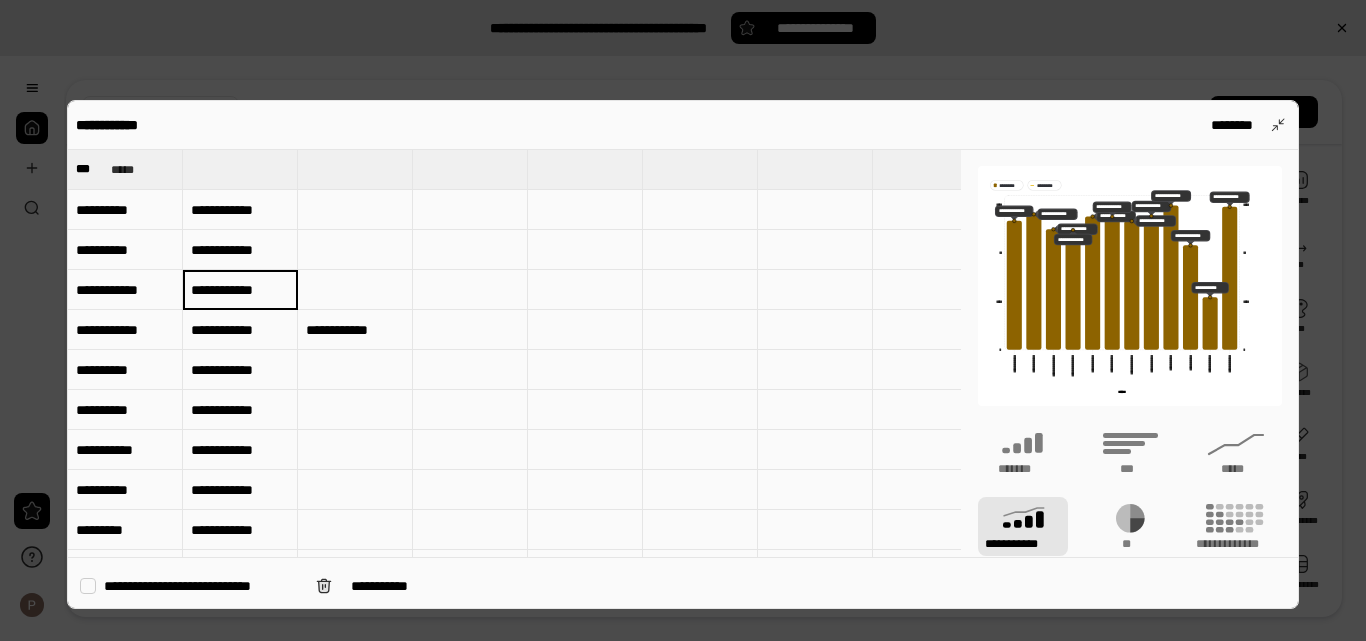click on "**********" at bounding box center (240, 290) 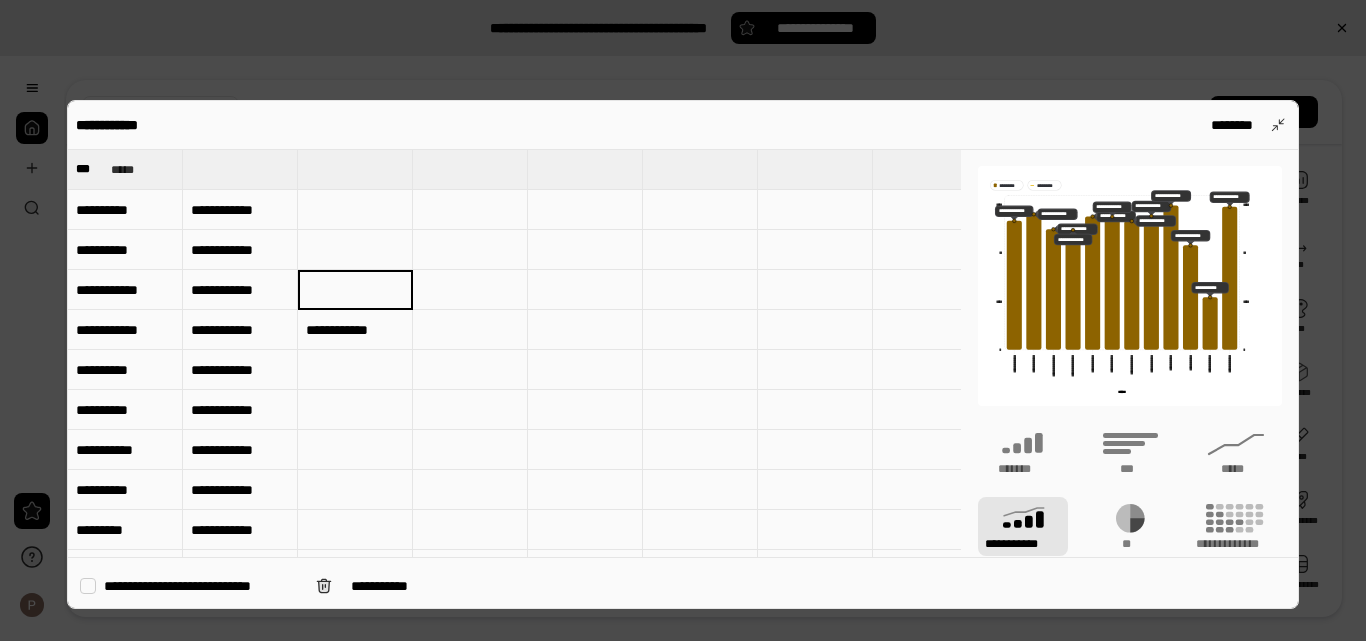 click at bounding box center (355, 290) 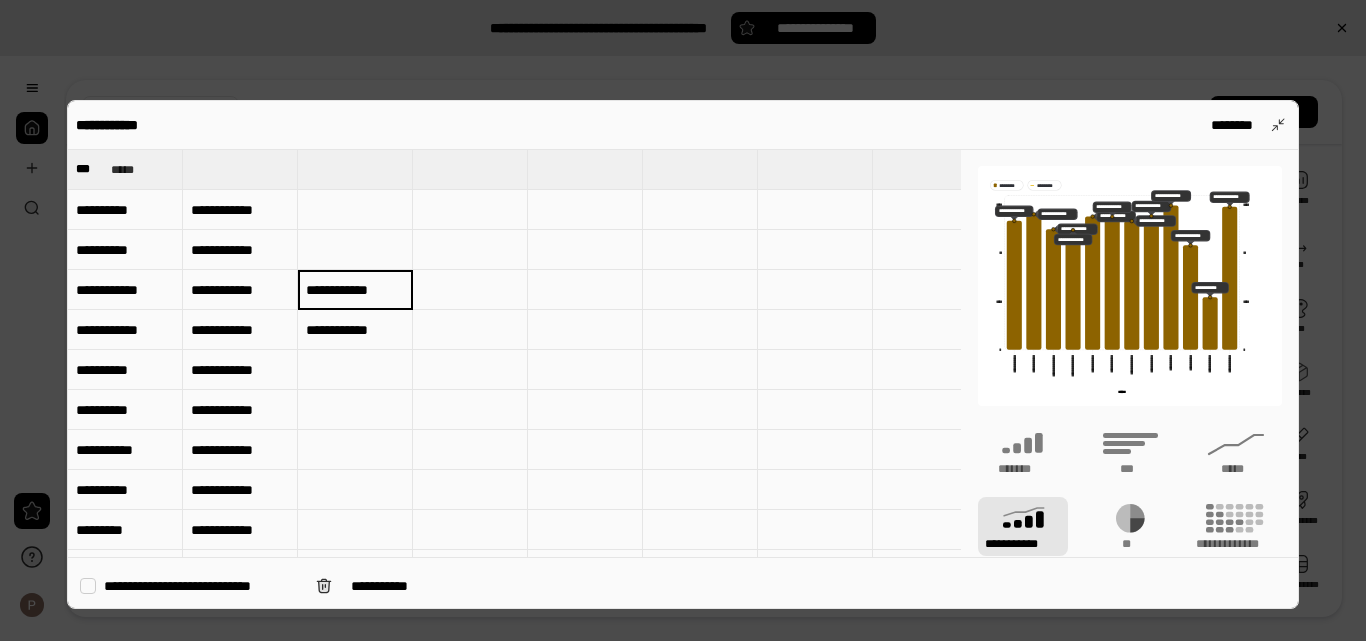 type on "**********" 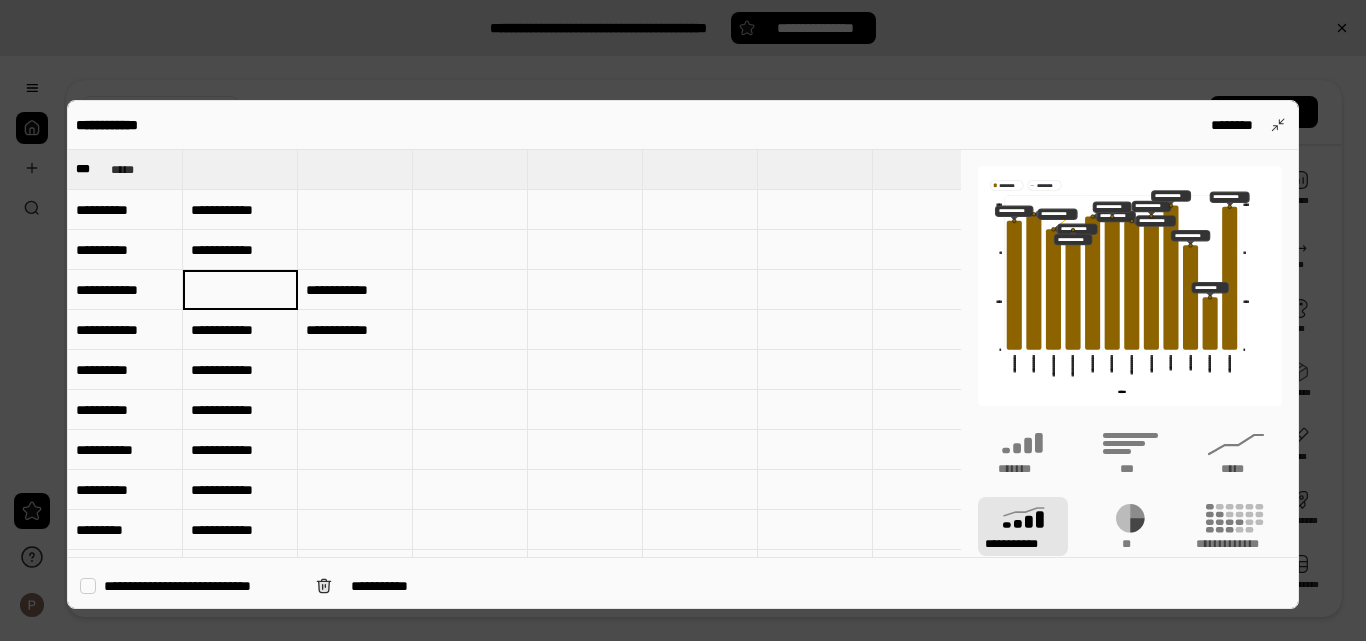 type 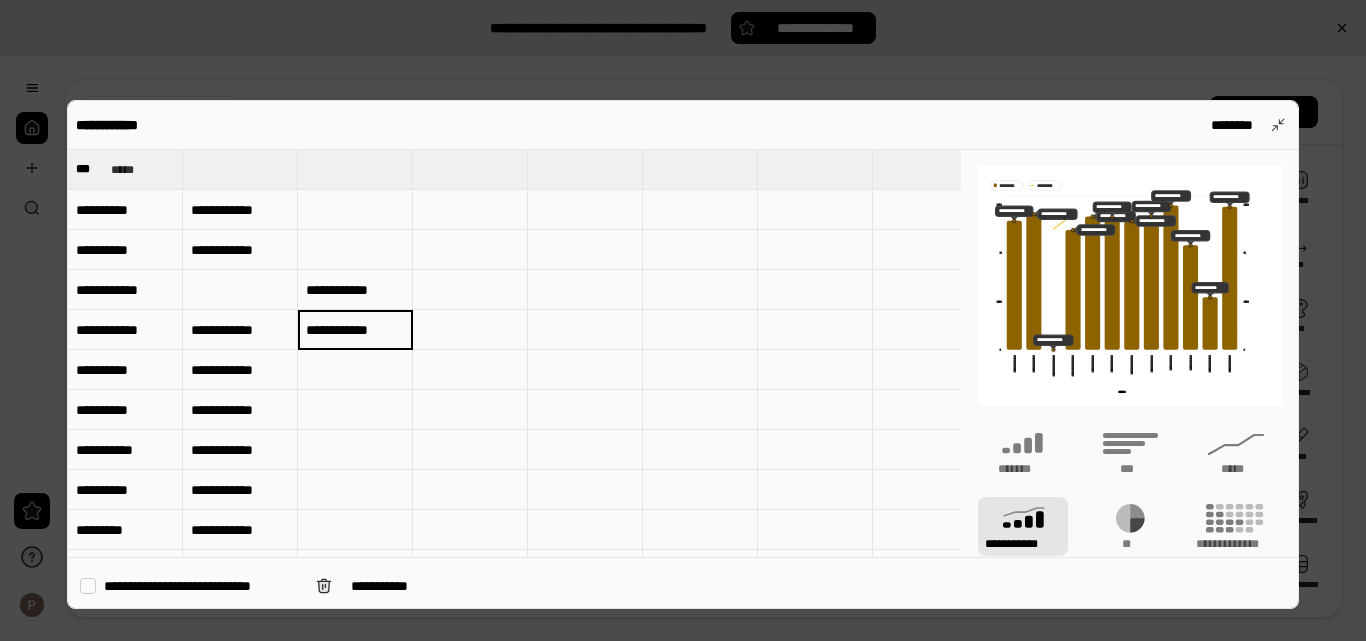 click on "**********" at bounding box center (240, 330) 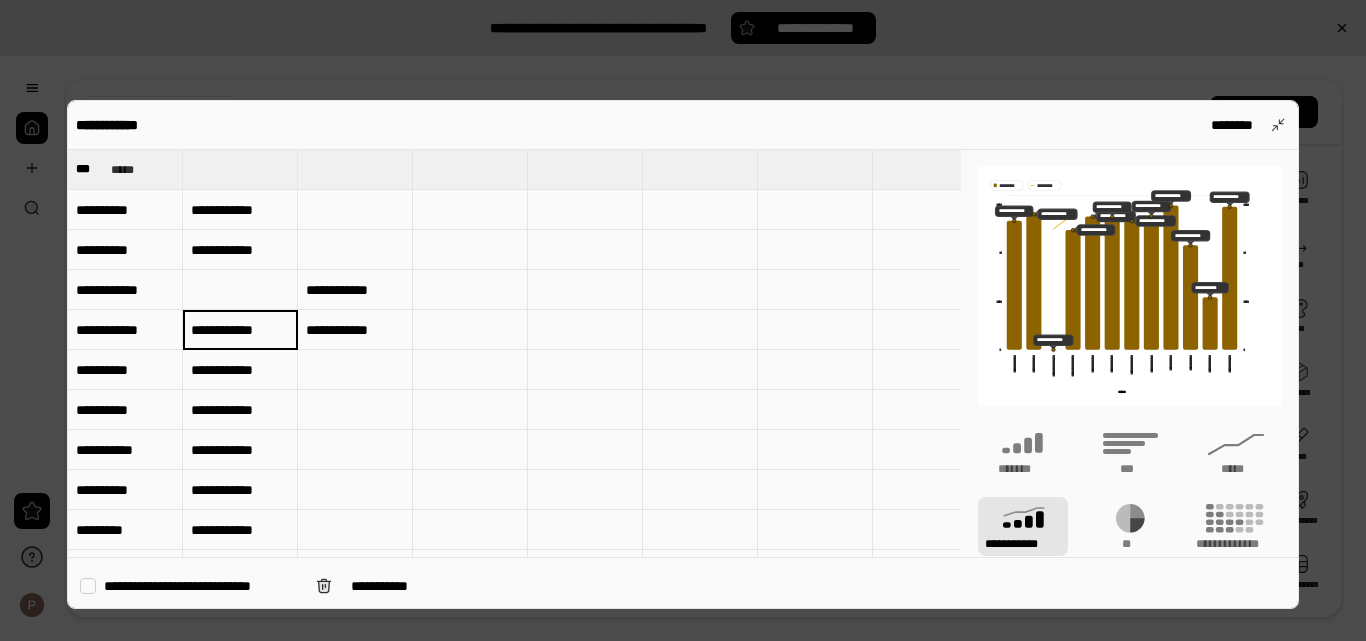 click on "**********" at bounding box center [240, 330] 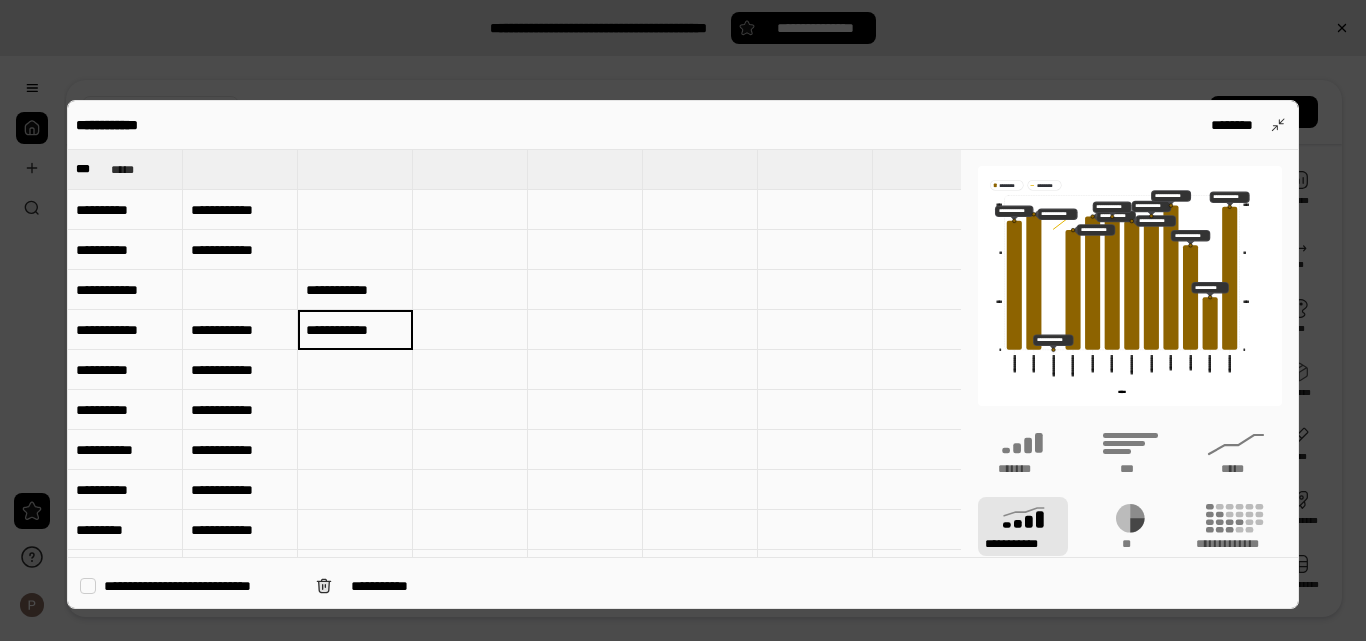 click on "**********" at bounding box center [355, 330] 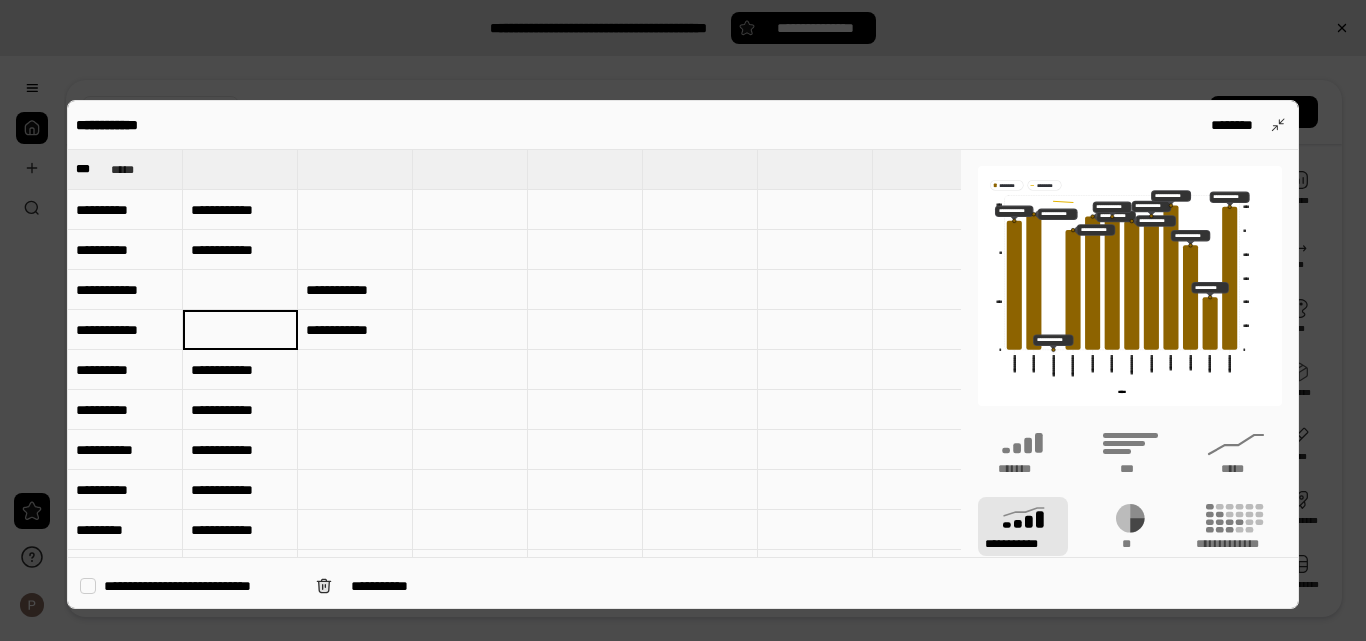 type 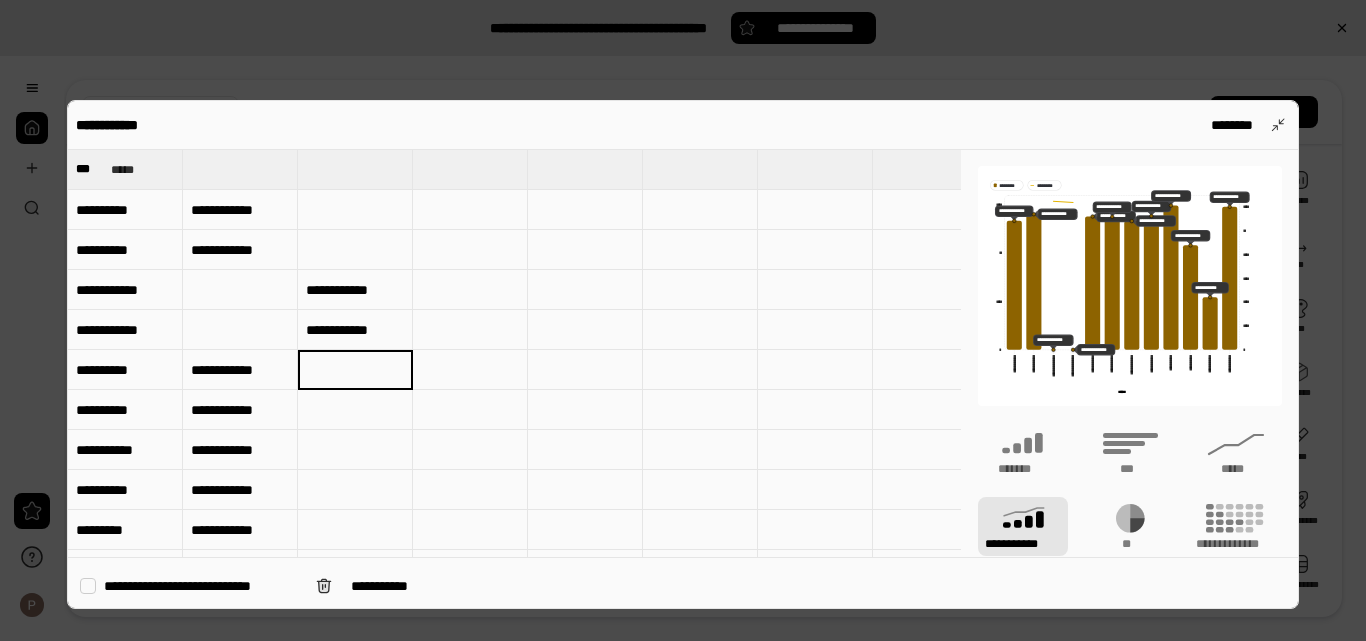 click on "**********" at bounding box center [240, 370] 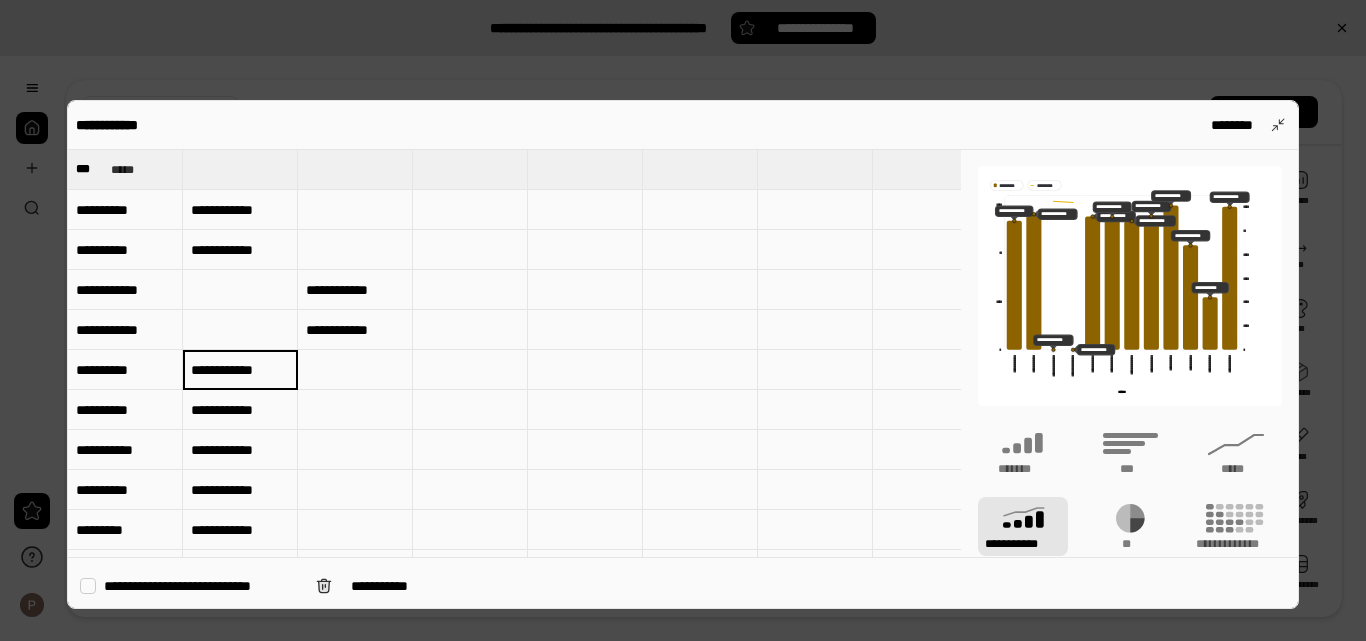 click on "**********" at bounding box center [240, 370] 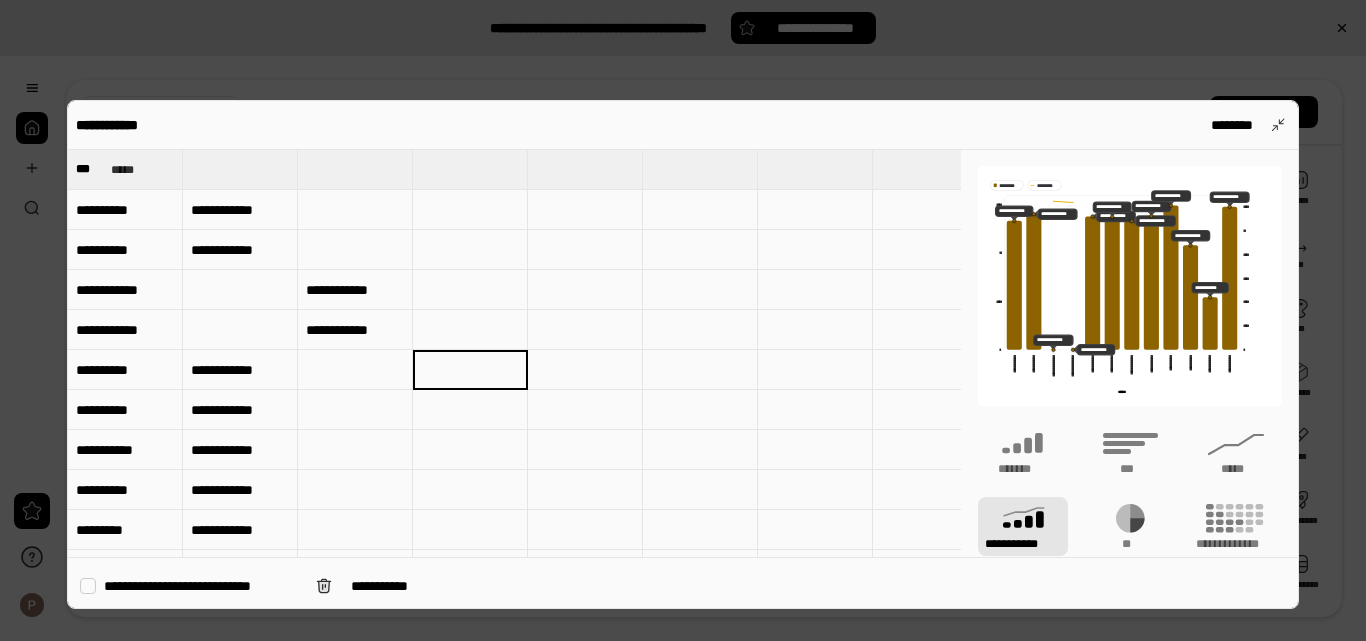 click at bounding box center (470, 370) 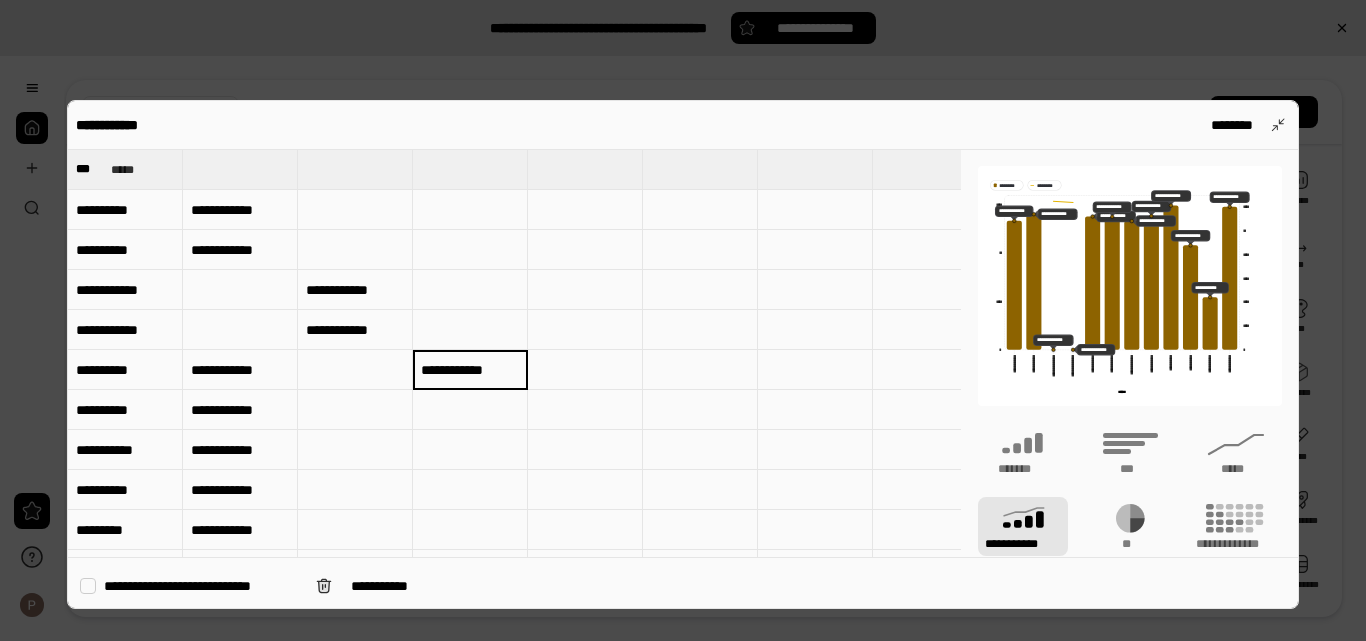 type on "**********" 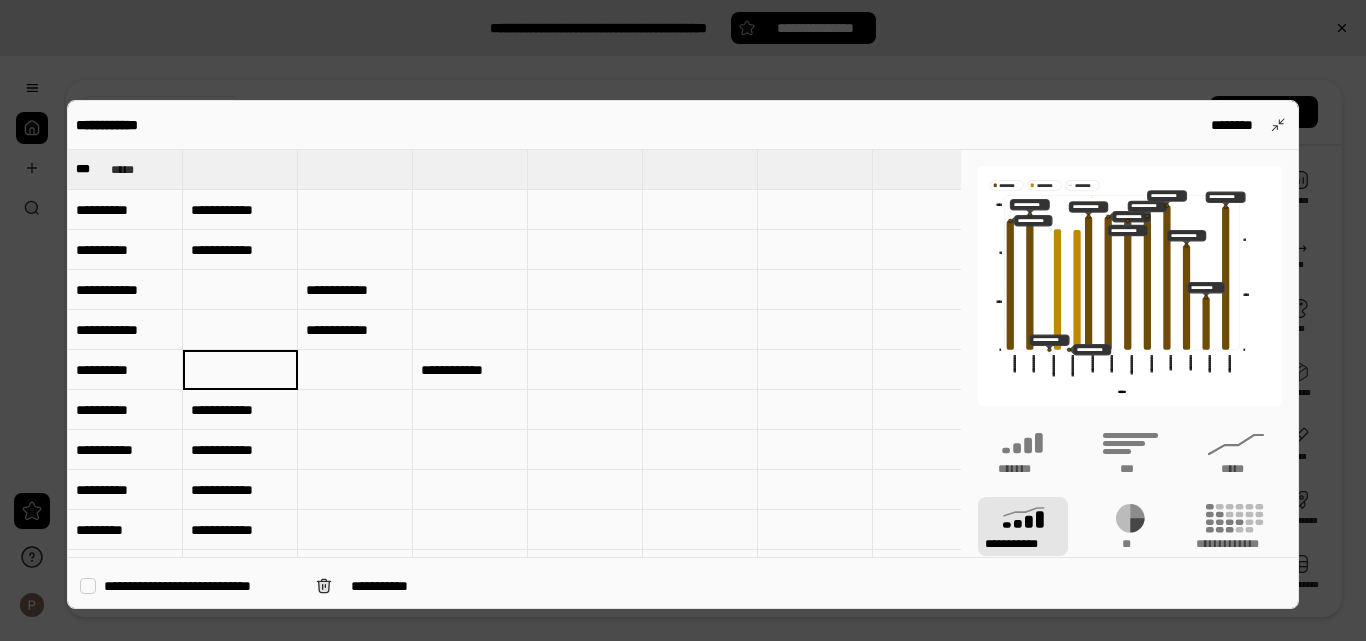 type 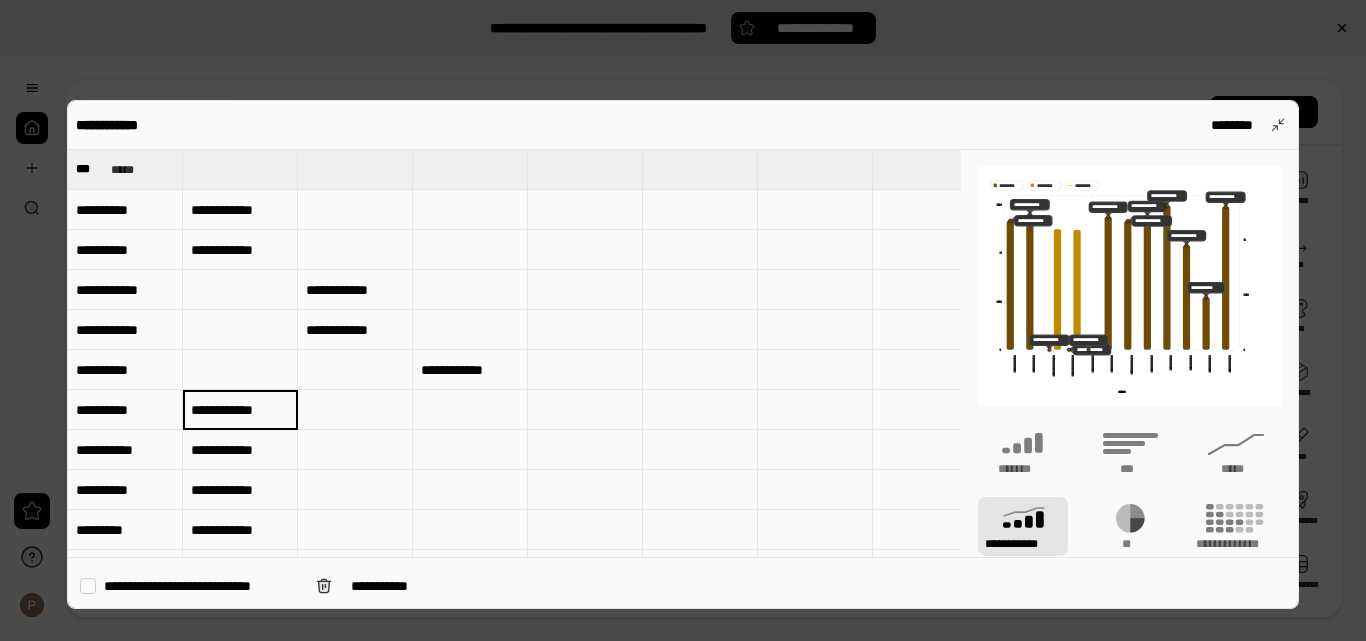 click at bounding box center (470, 410) 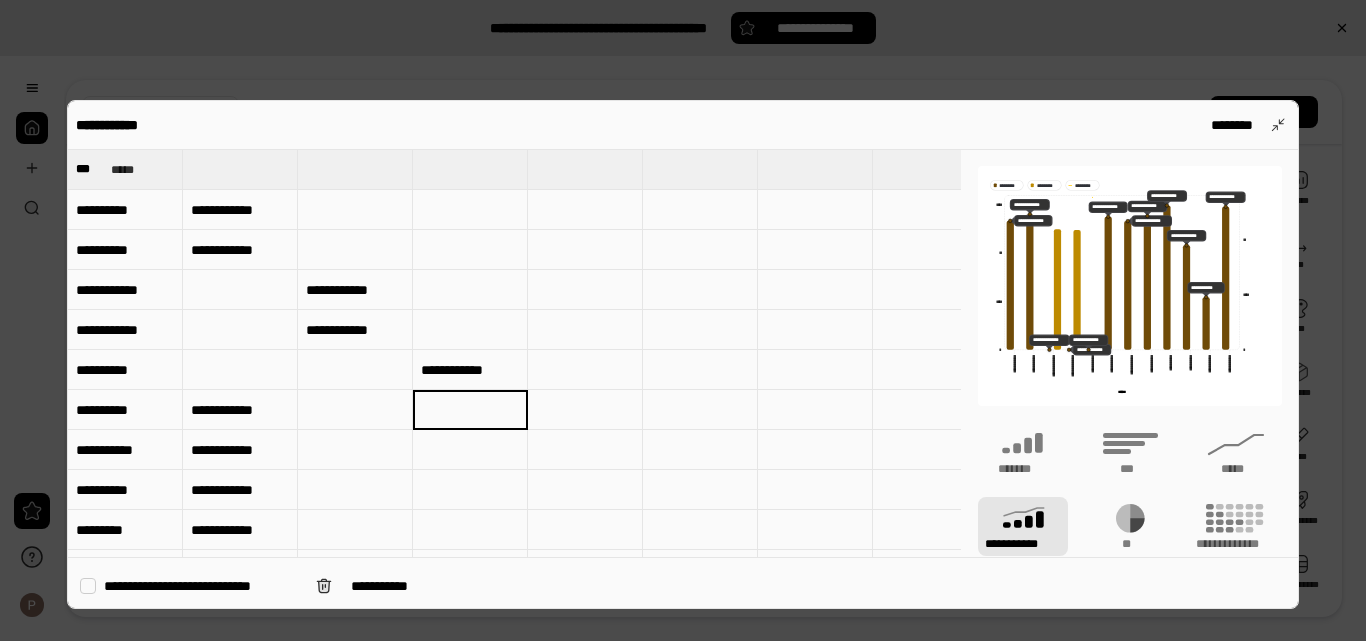 click at bounding box center (470, 410) 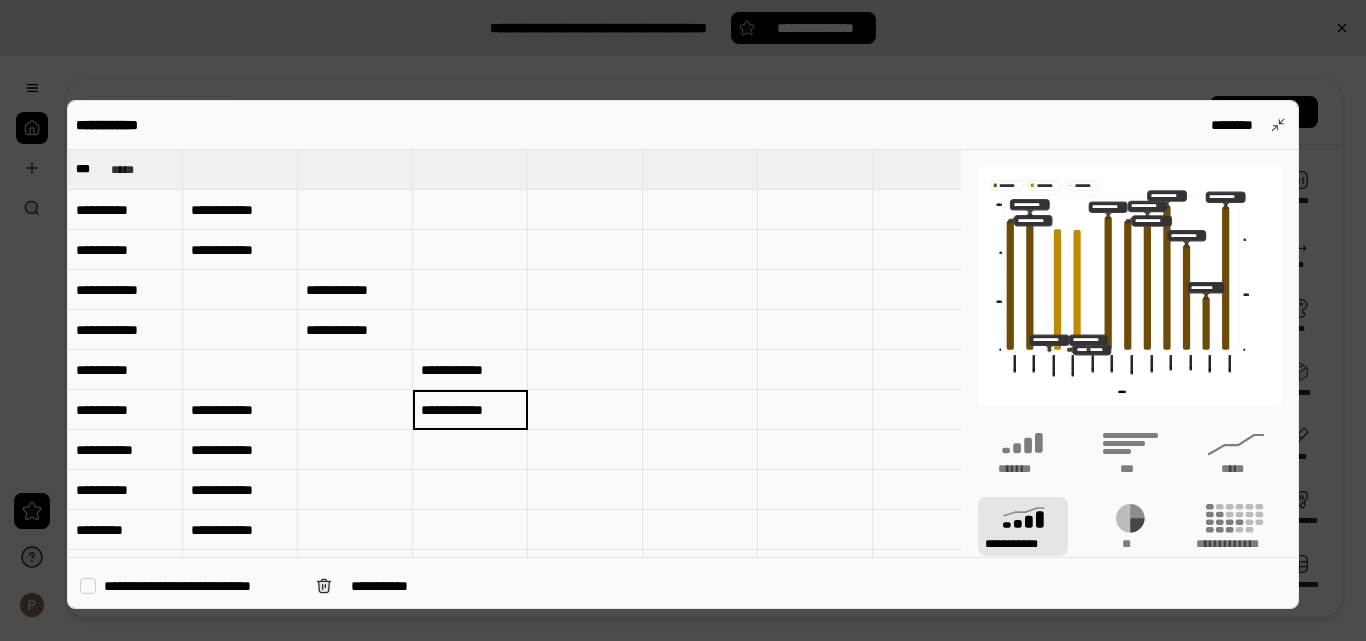 type on "**********" 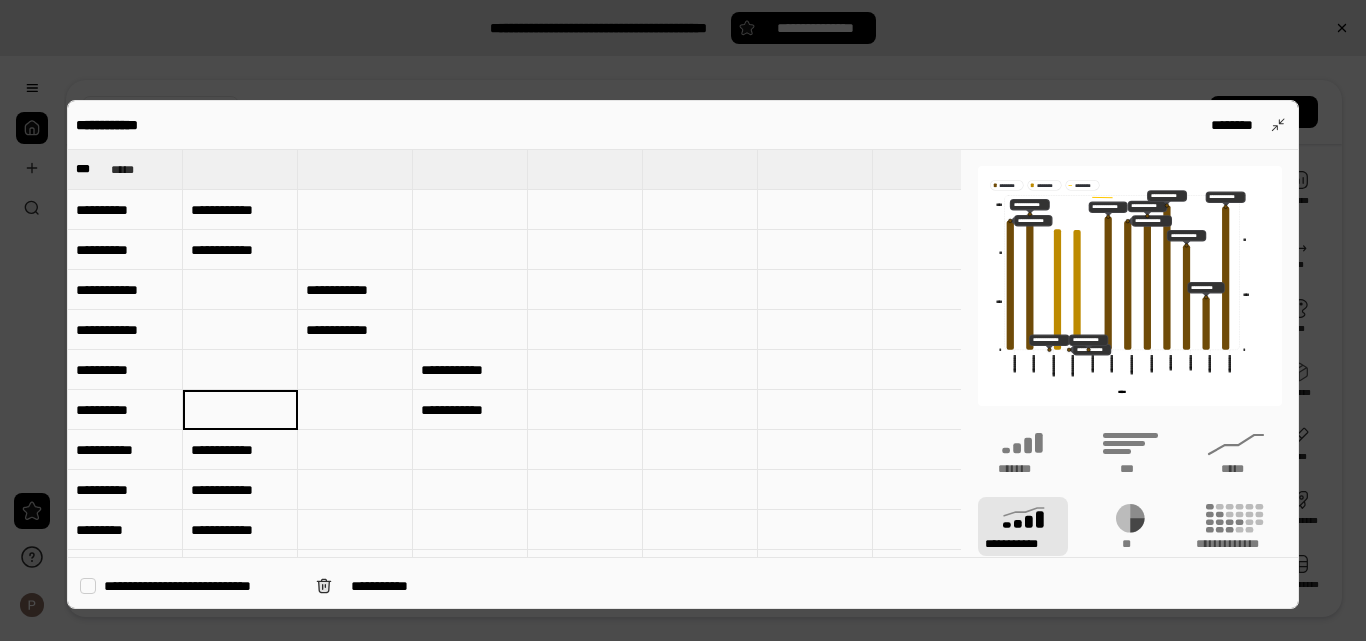 type 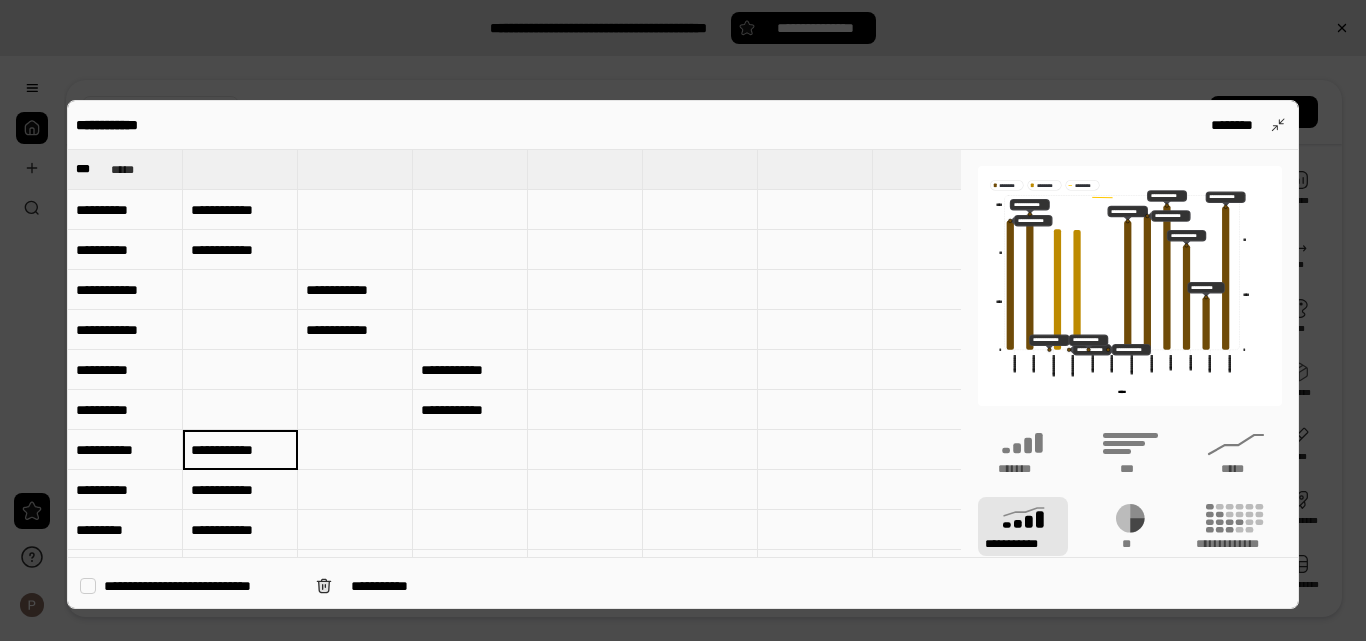 click on "**********" at bounding box center [240, 450] 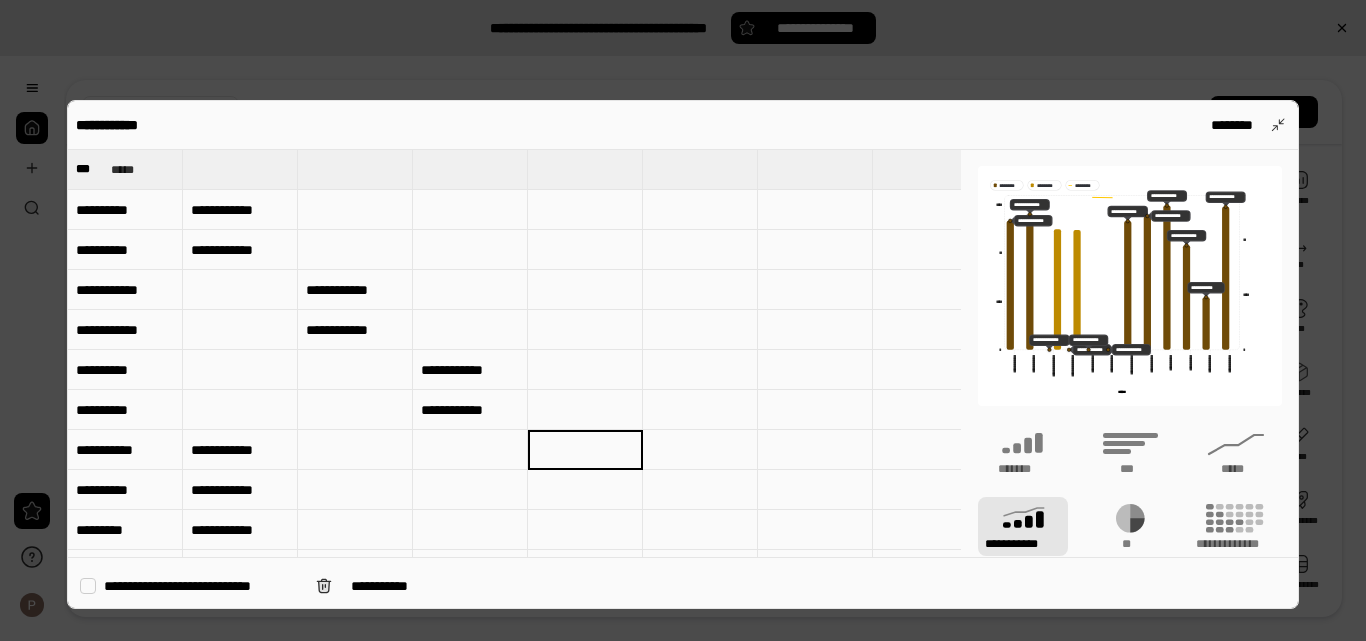 paste on "**********" 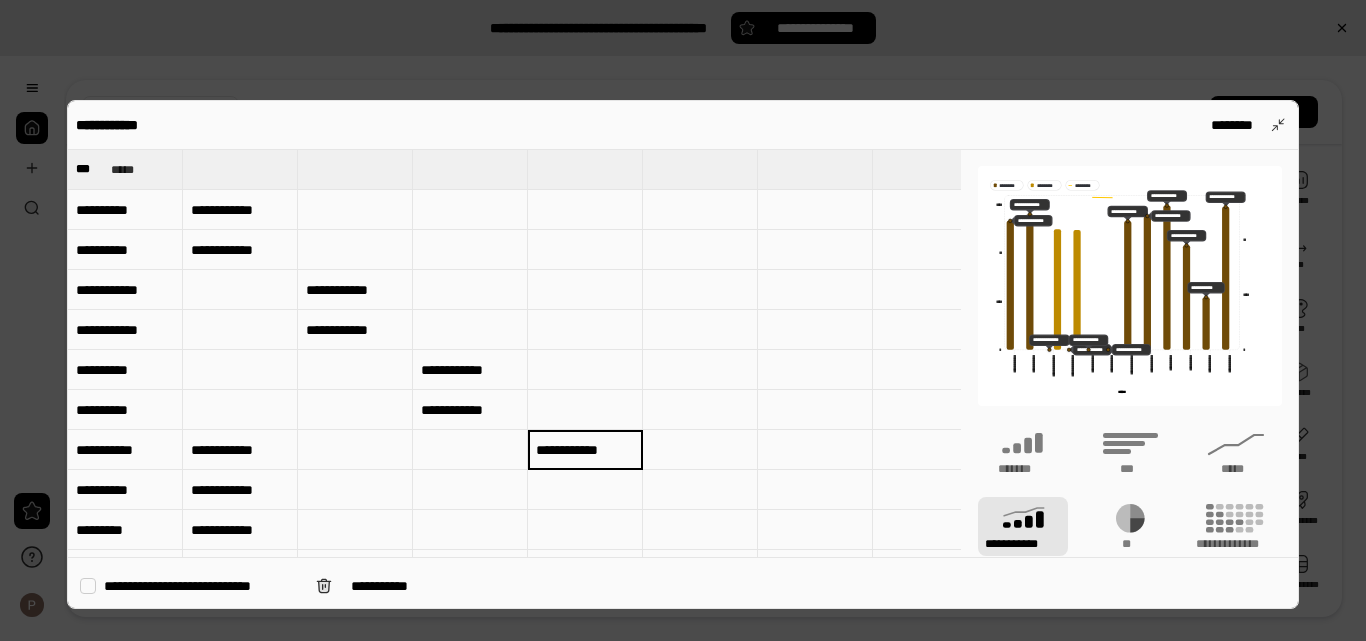type on "**********" 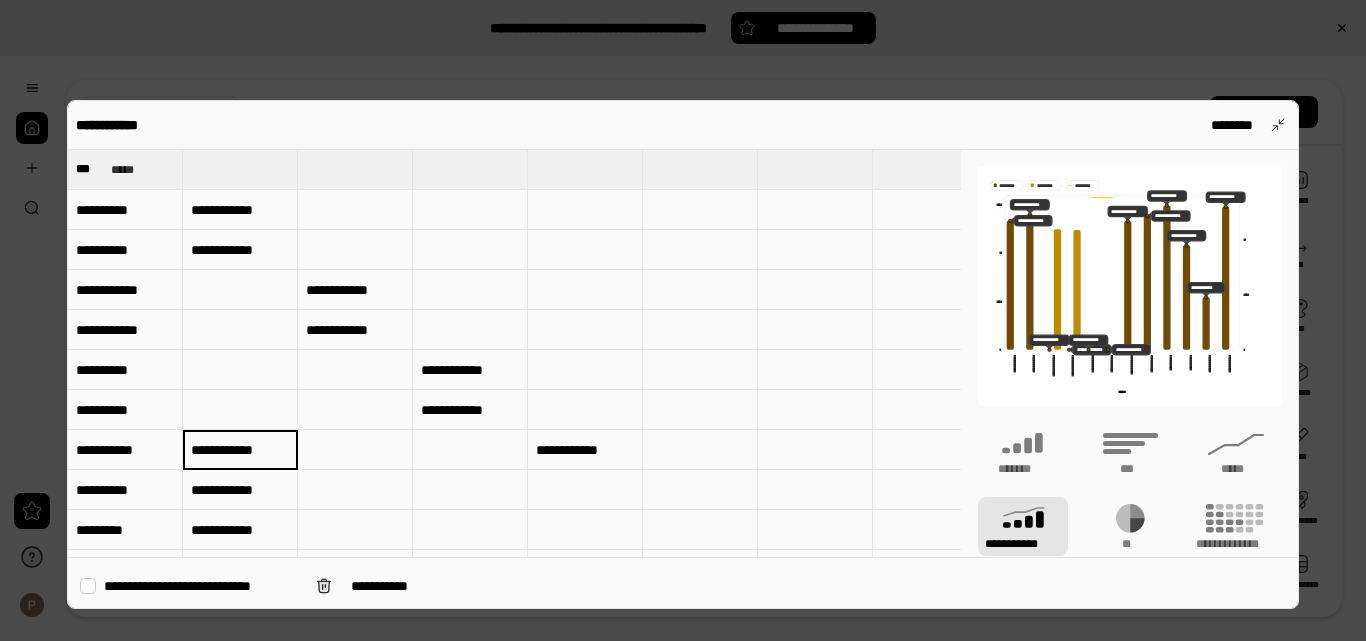 click on "**********" at bounding box center [240, 450] 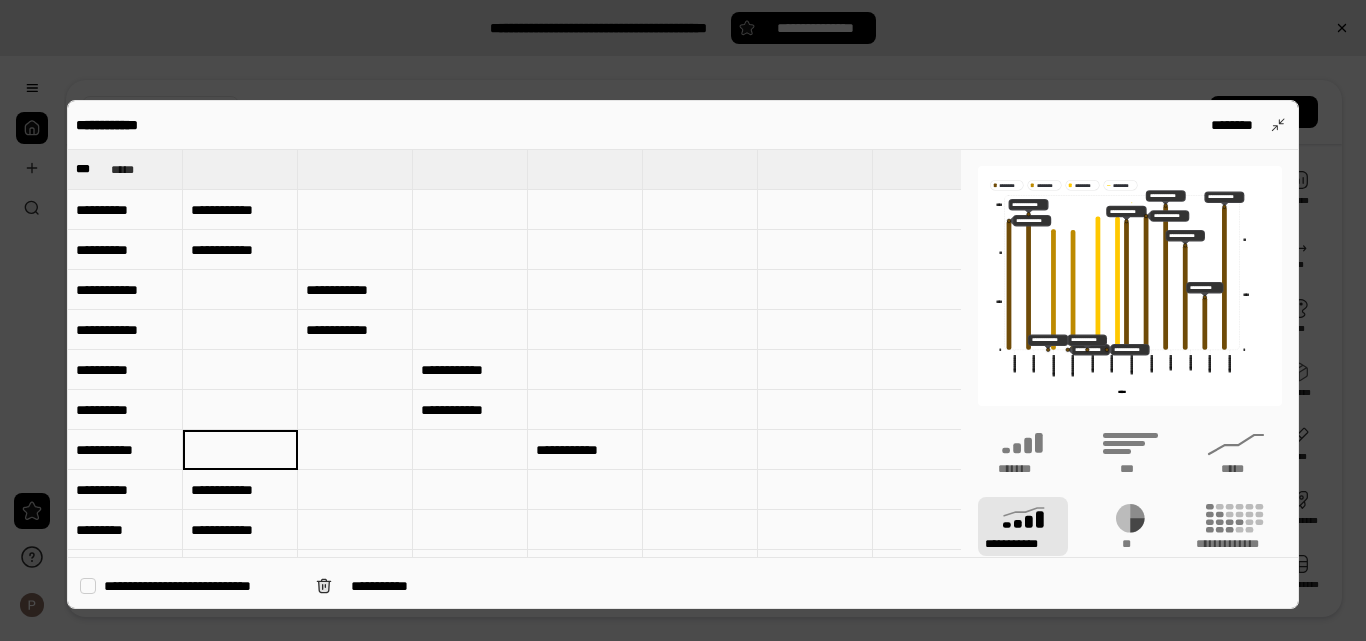 type 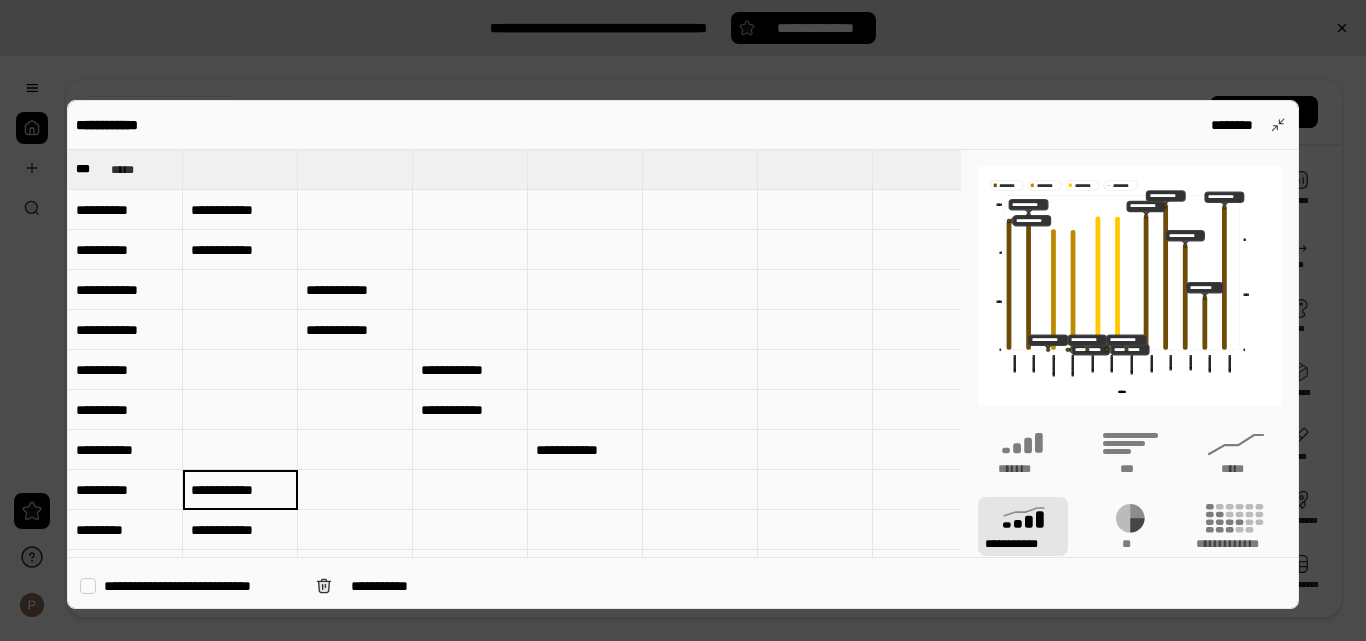 click at bounding box center (585, 490) 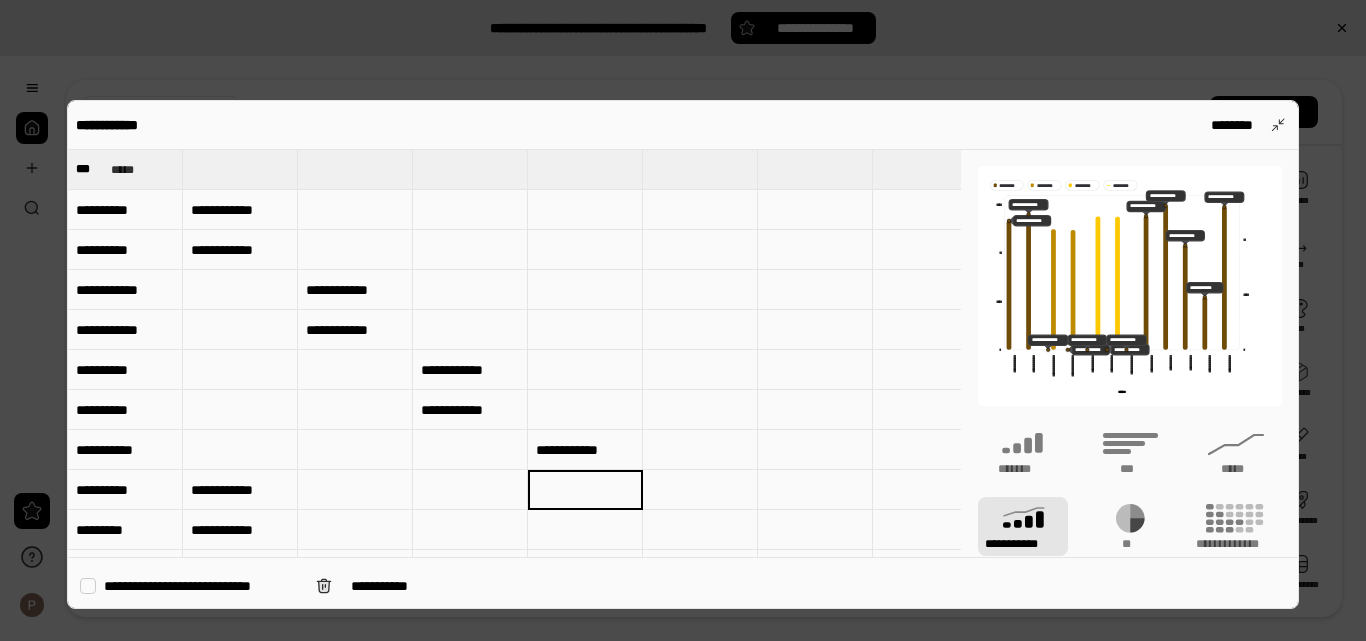 drag, startPoint x: 539, startPoint y: 480, endPoint x: 152, endPoint y: 503, distance: 387.68286 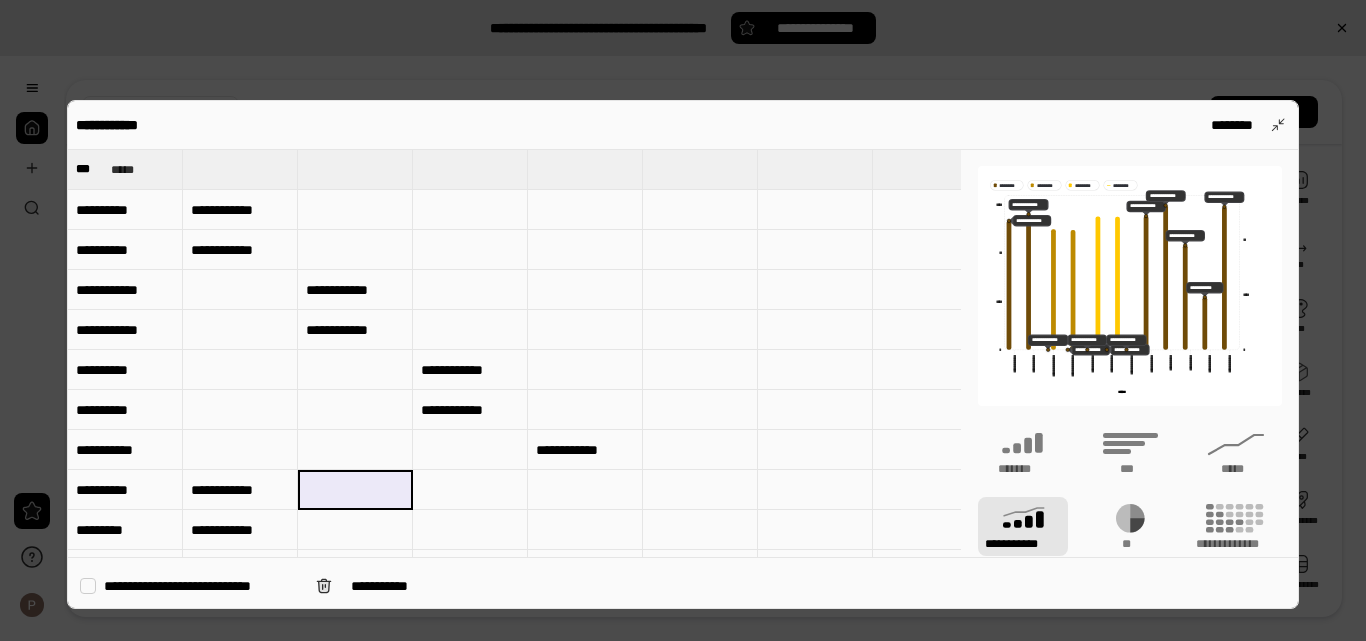 click on "**********" at bounding box center (240, 490) 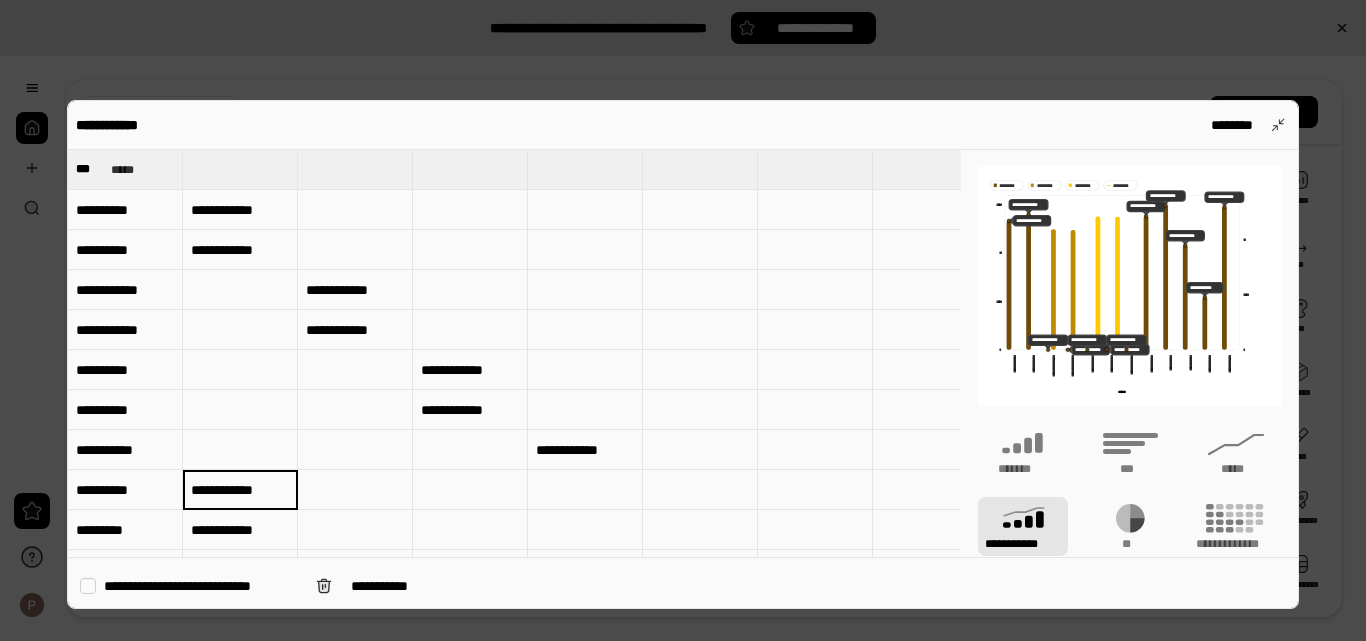 click on "**********" at bounding box center [240, 490] 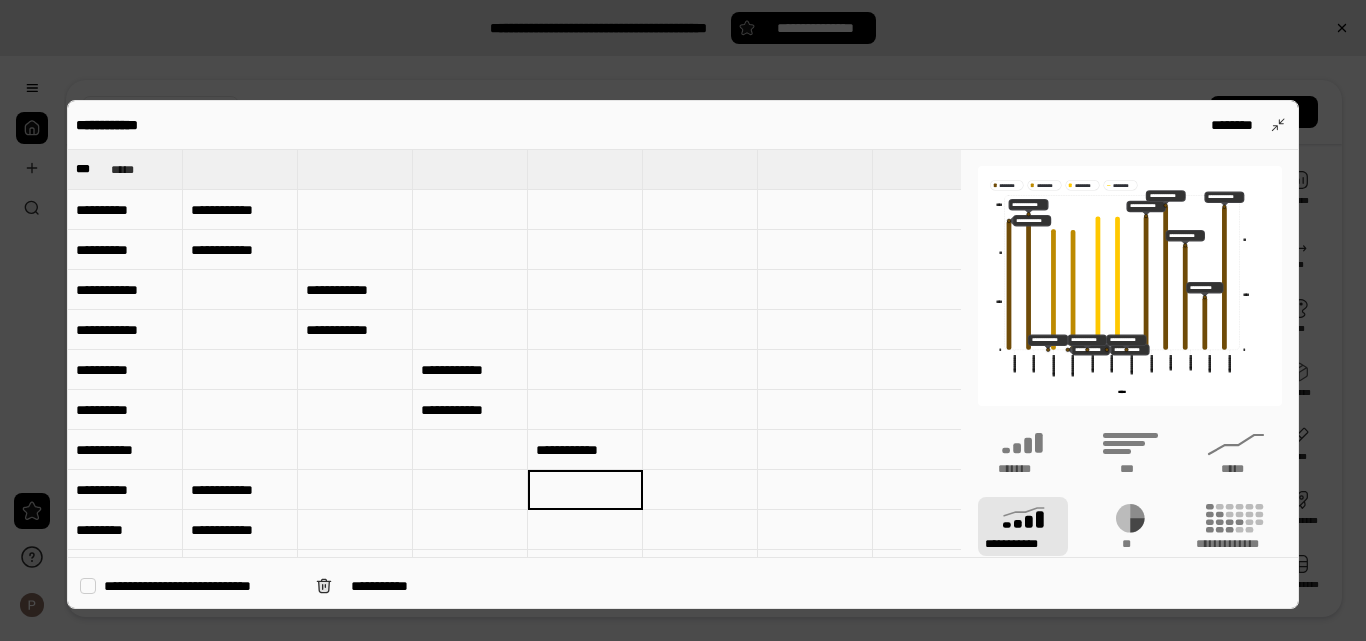 paste on "**********" 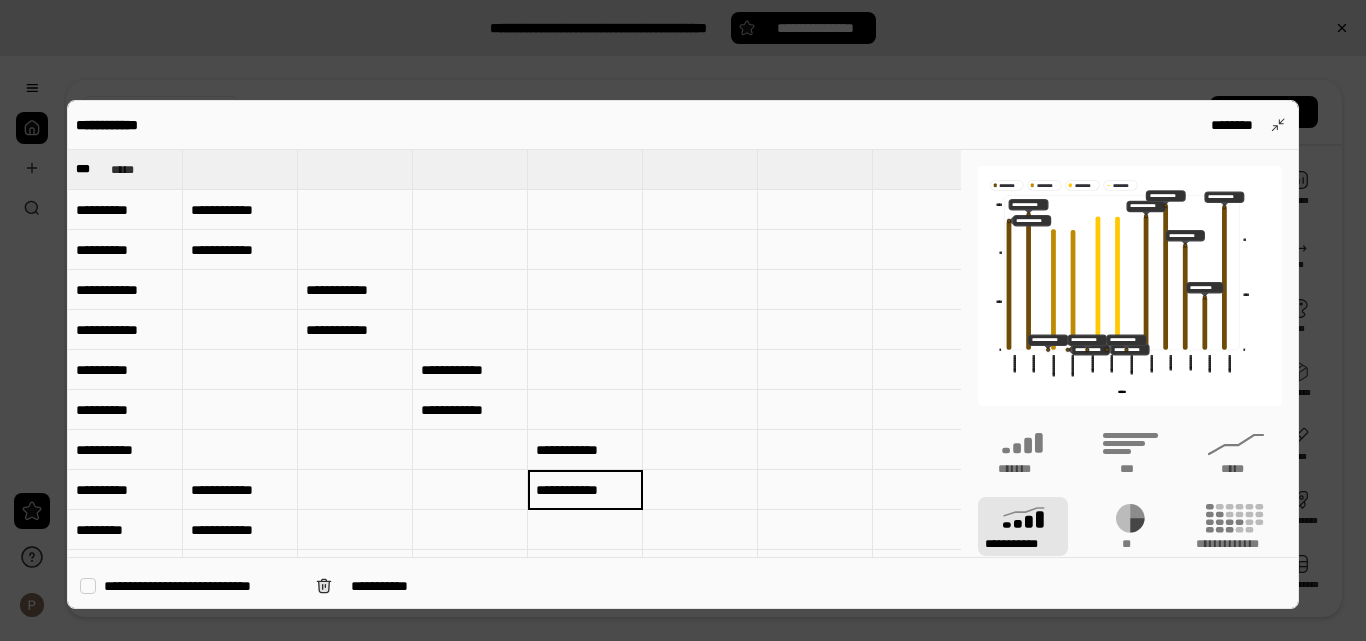 type on "**********" 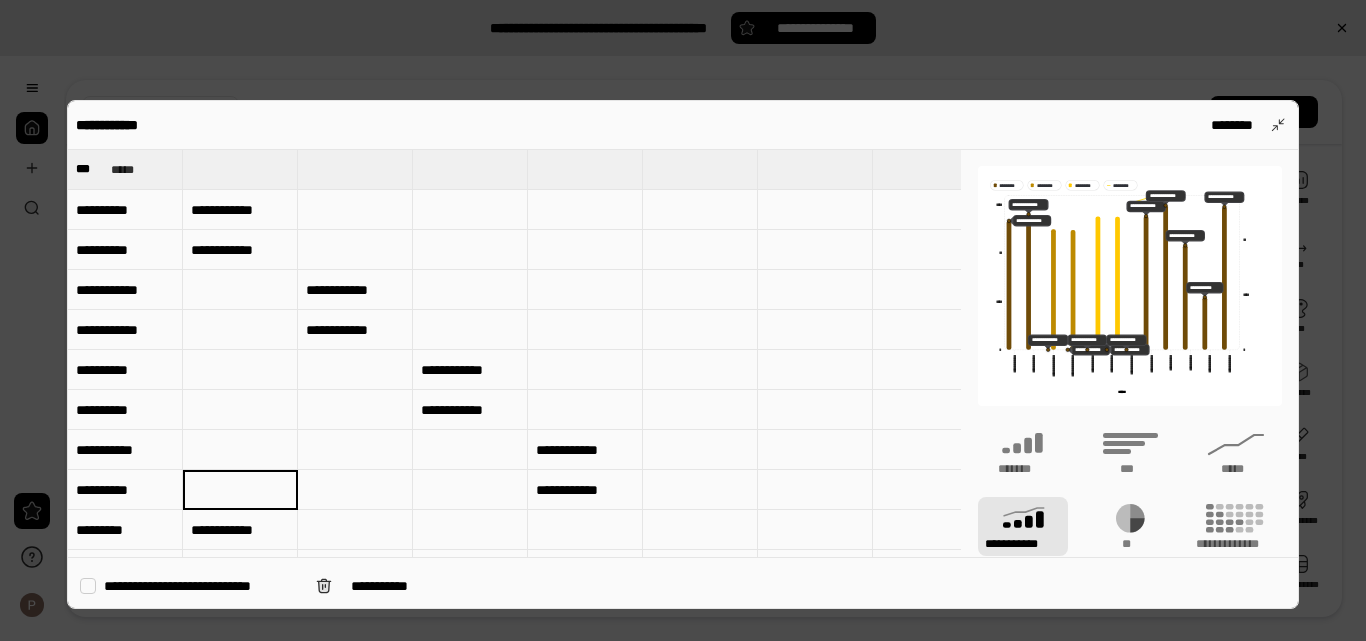 scroll, scrollTop: 100, scrollLeft: 0, axis: vertical 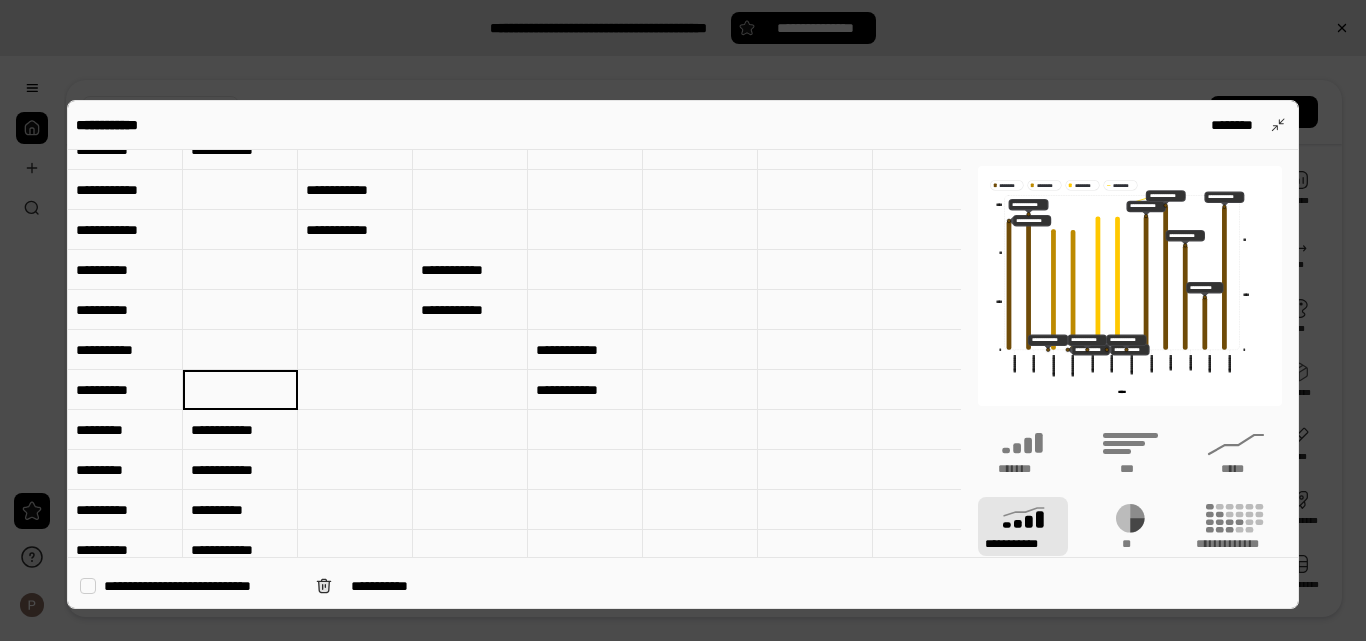 type 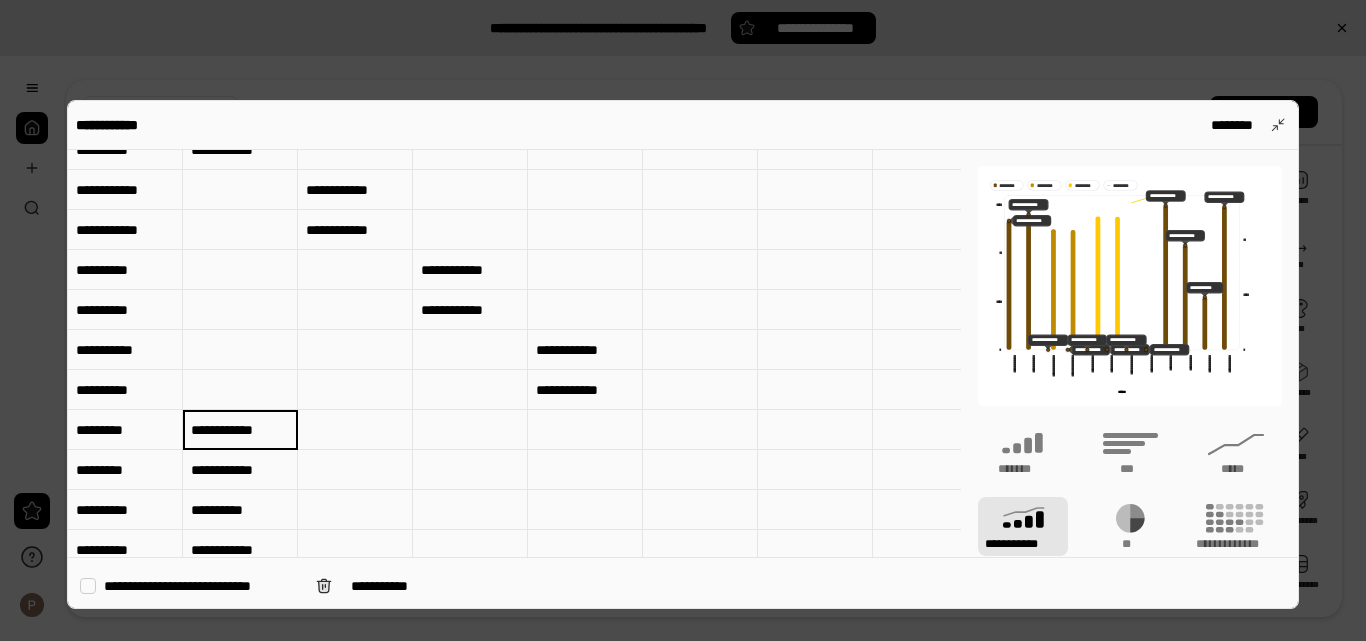 paste 